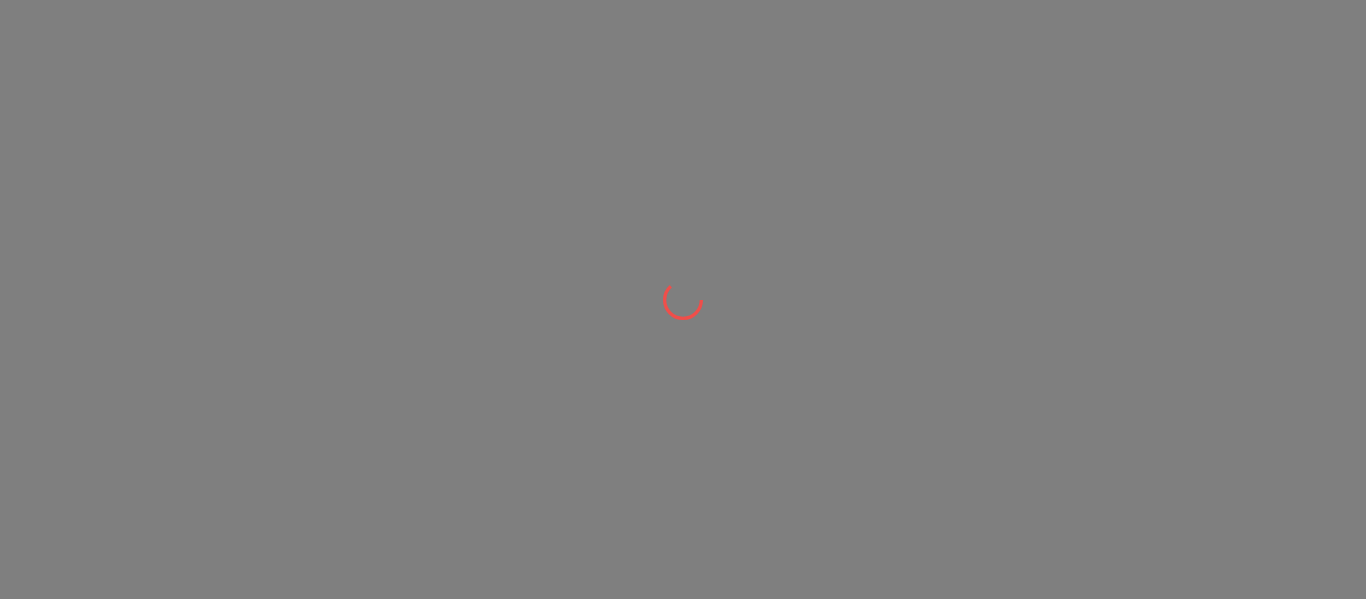 scroll, scrollTop: 0, scrollLeft: 0, axis: both 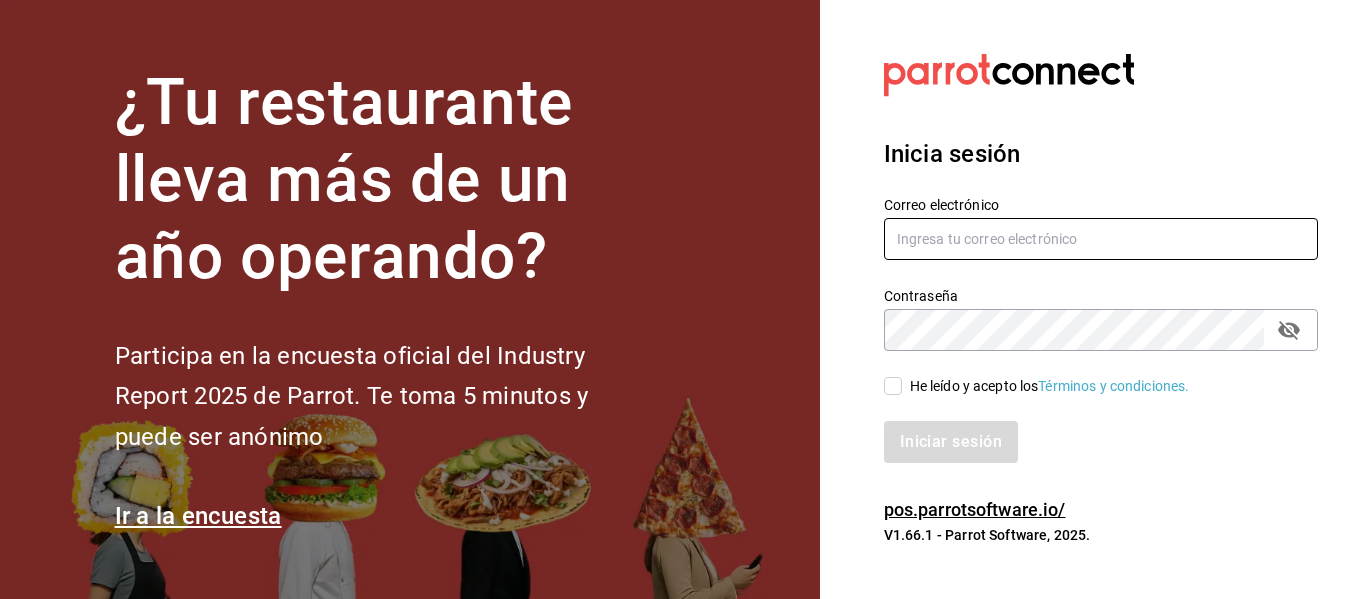 click at bounding box center (1101, 239) 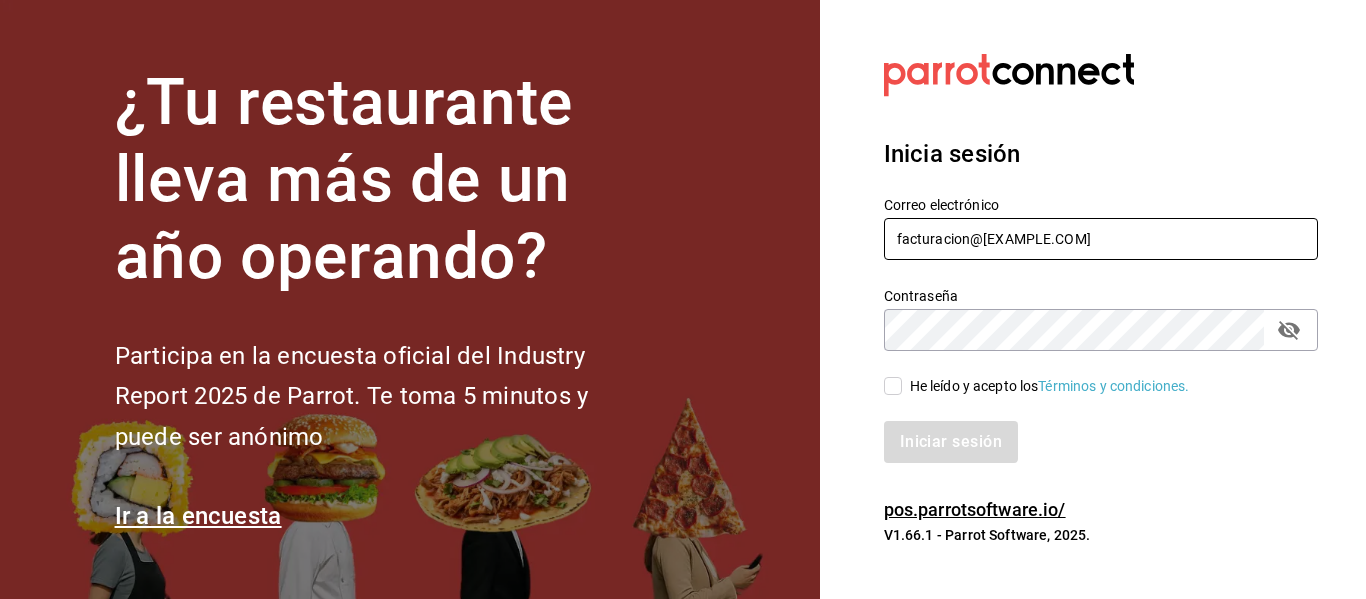 type on "facturacion@[EXAMPLE.COM]" 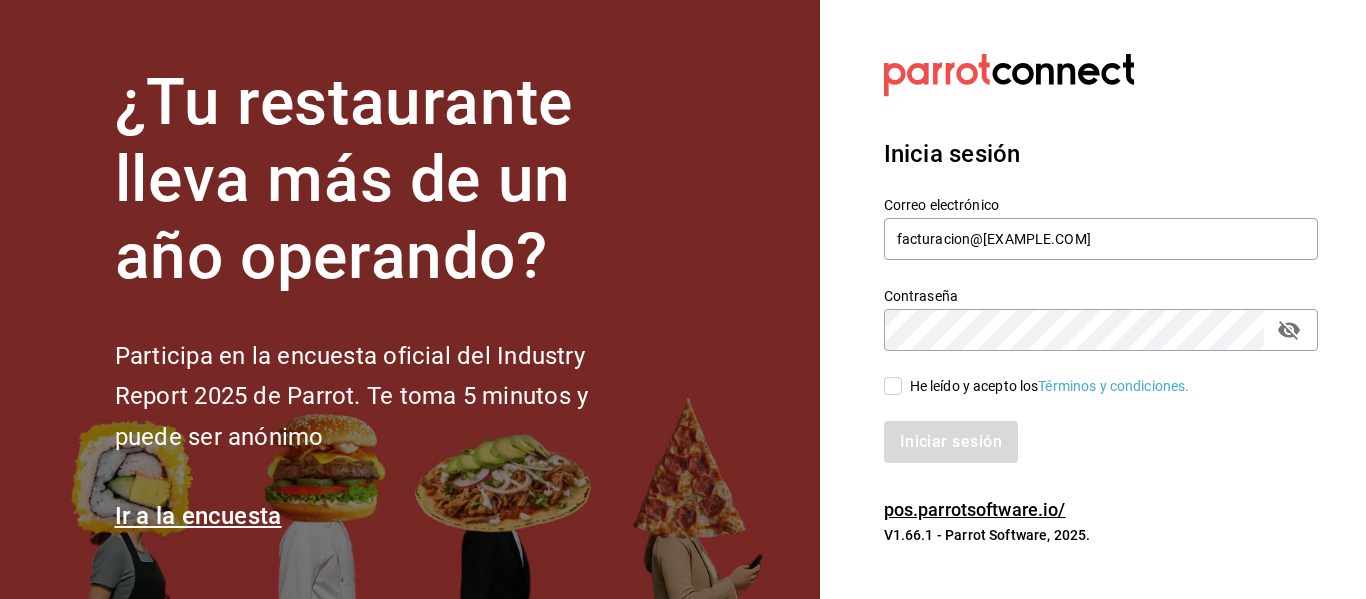 click on "He leído y acepto los  Términos y condiciones." at bounding box center [893, 386] 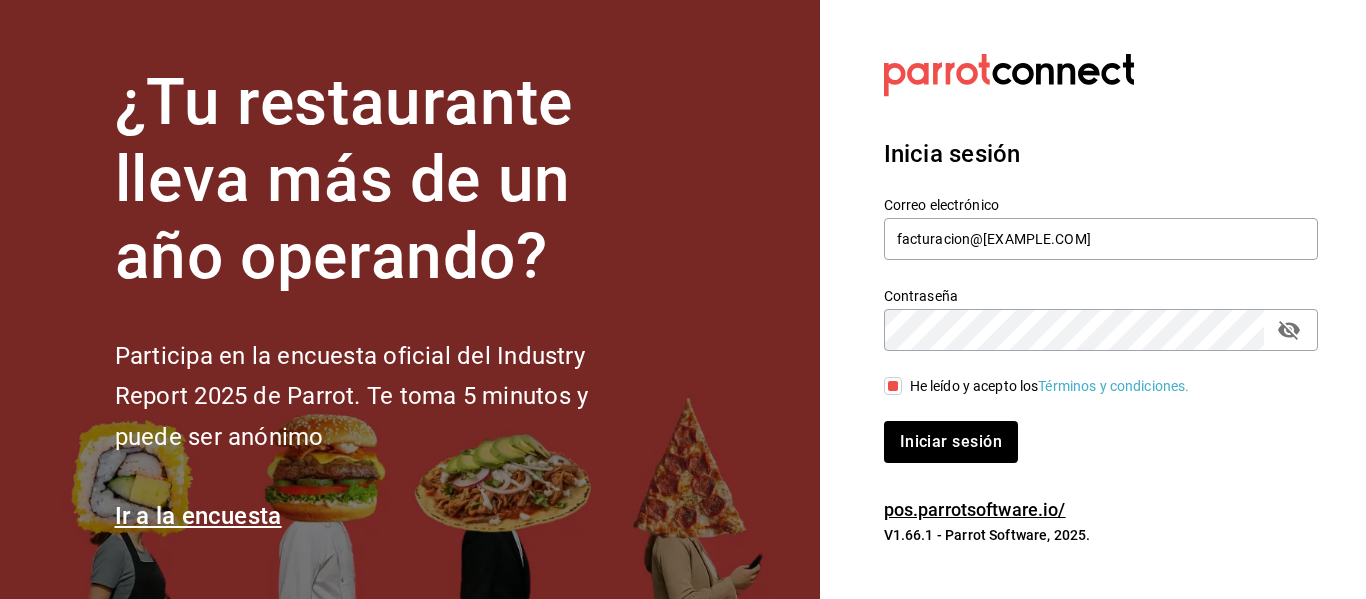 click 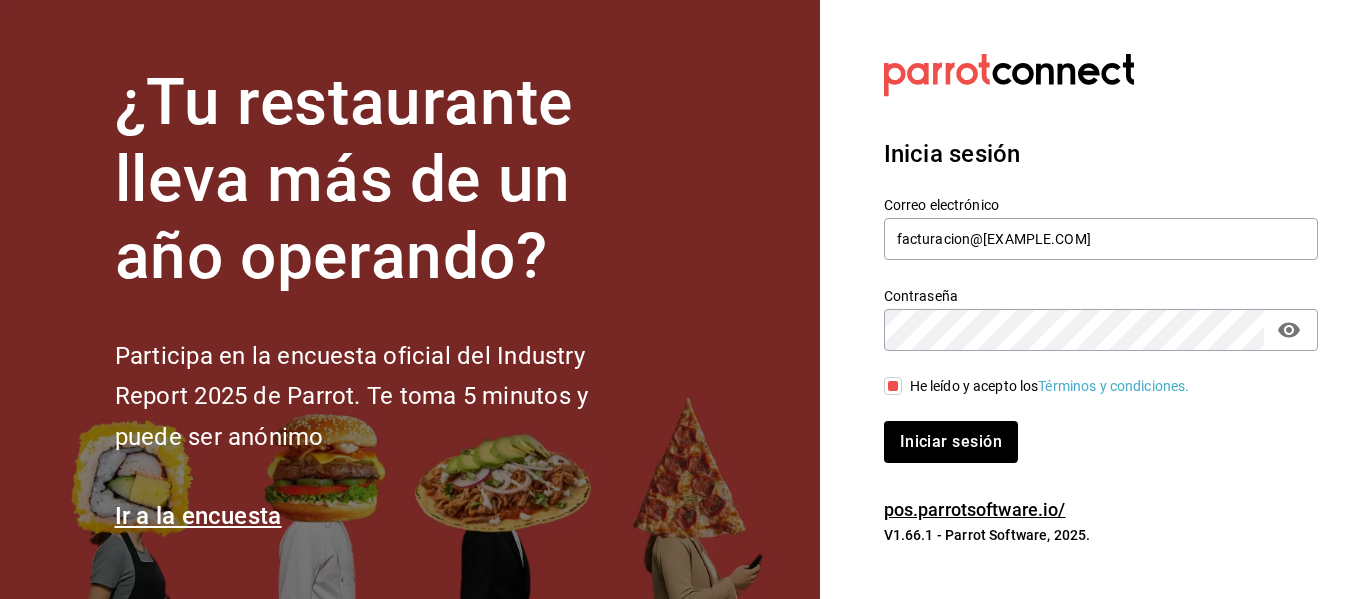 click 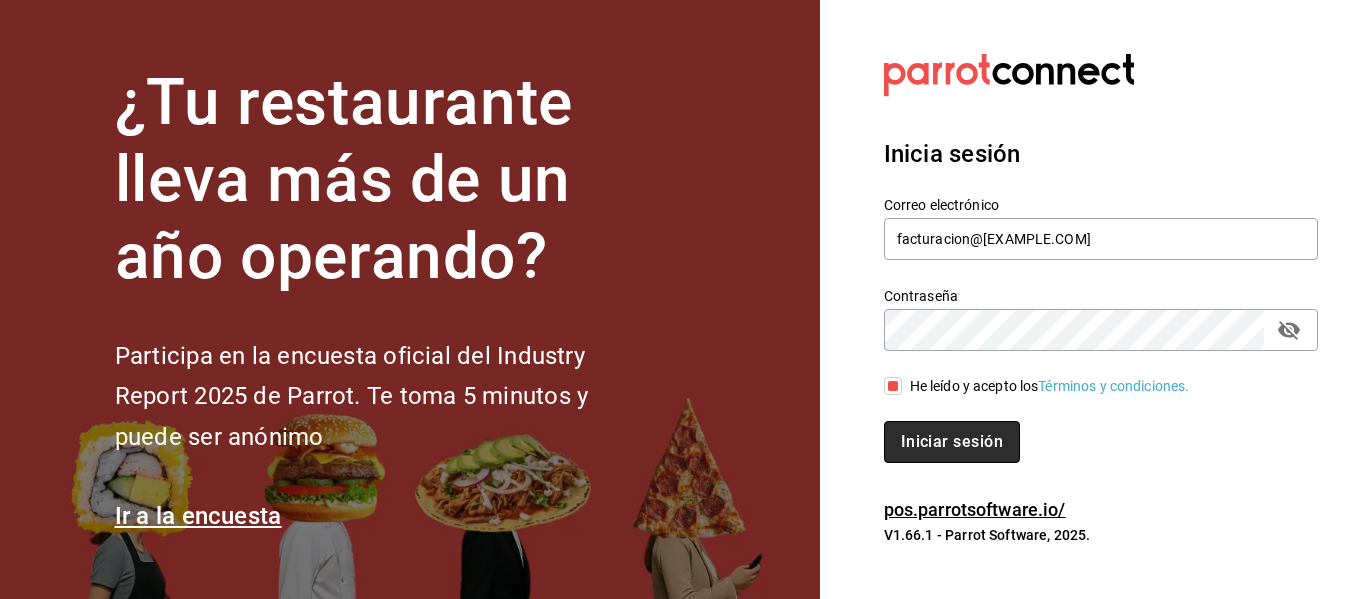 click on "Iniciar sesión" at bounding box center [952, 442] 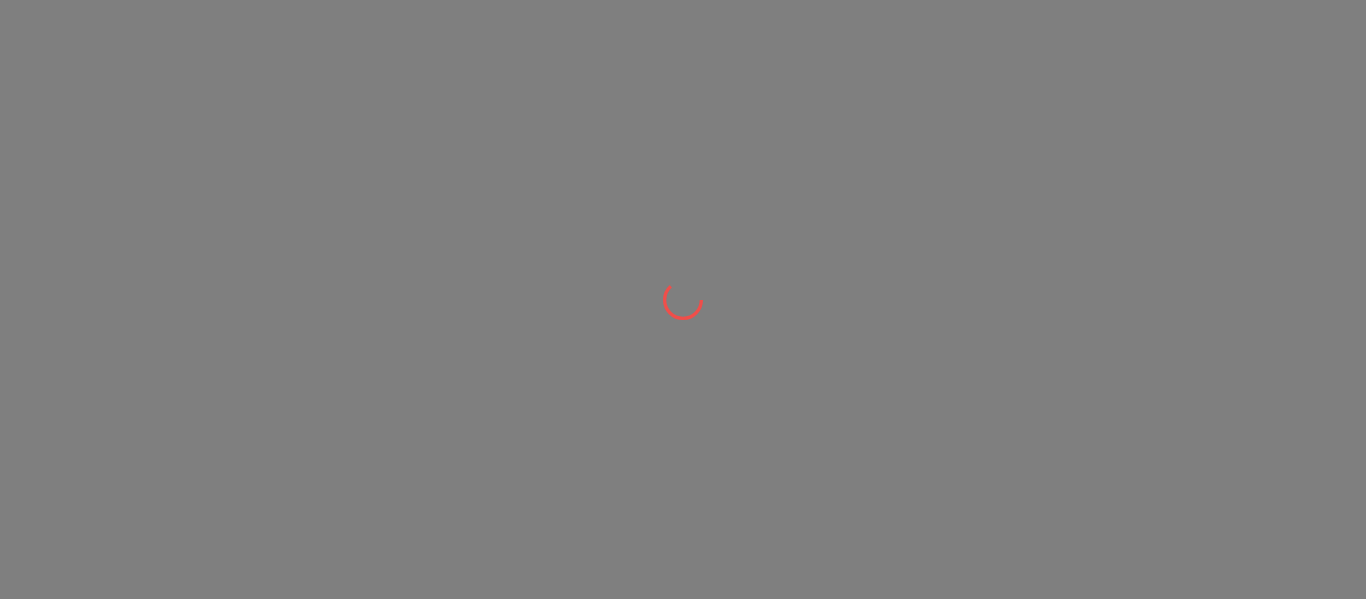scroll, scrollTop: 0, scrollLeft: 0, axis: both 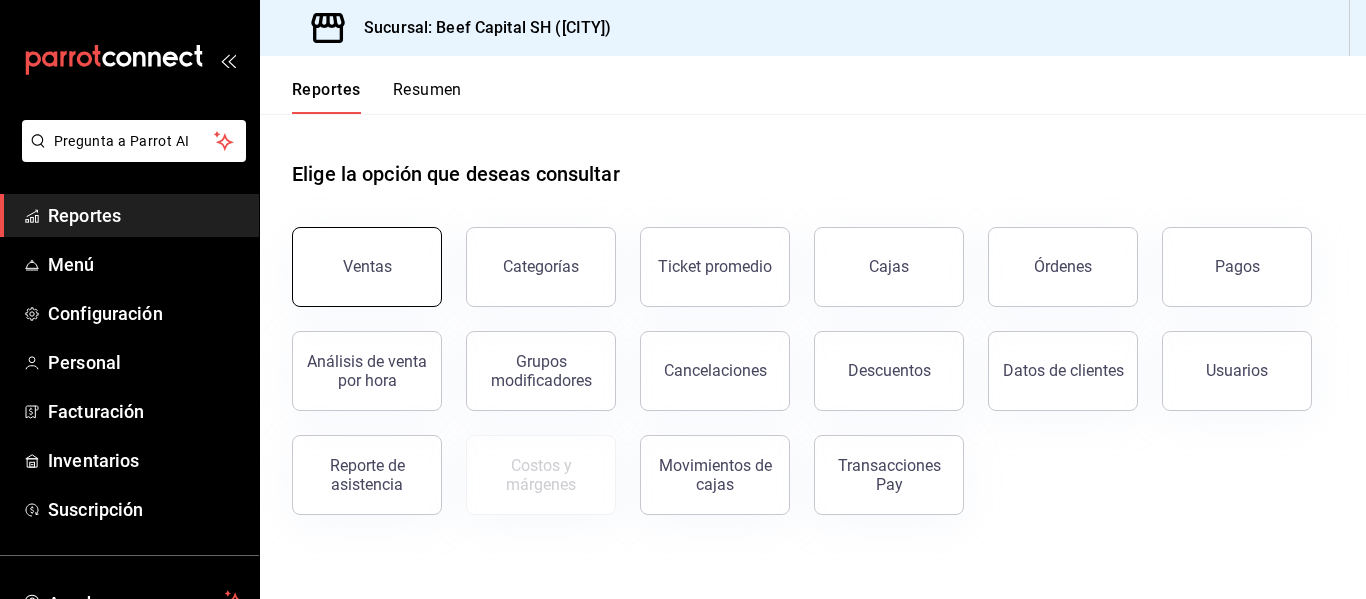 click on "Ventas" at bounding box center (367, 267) 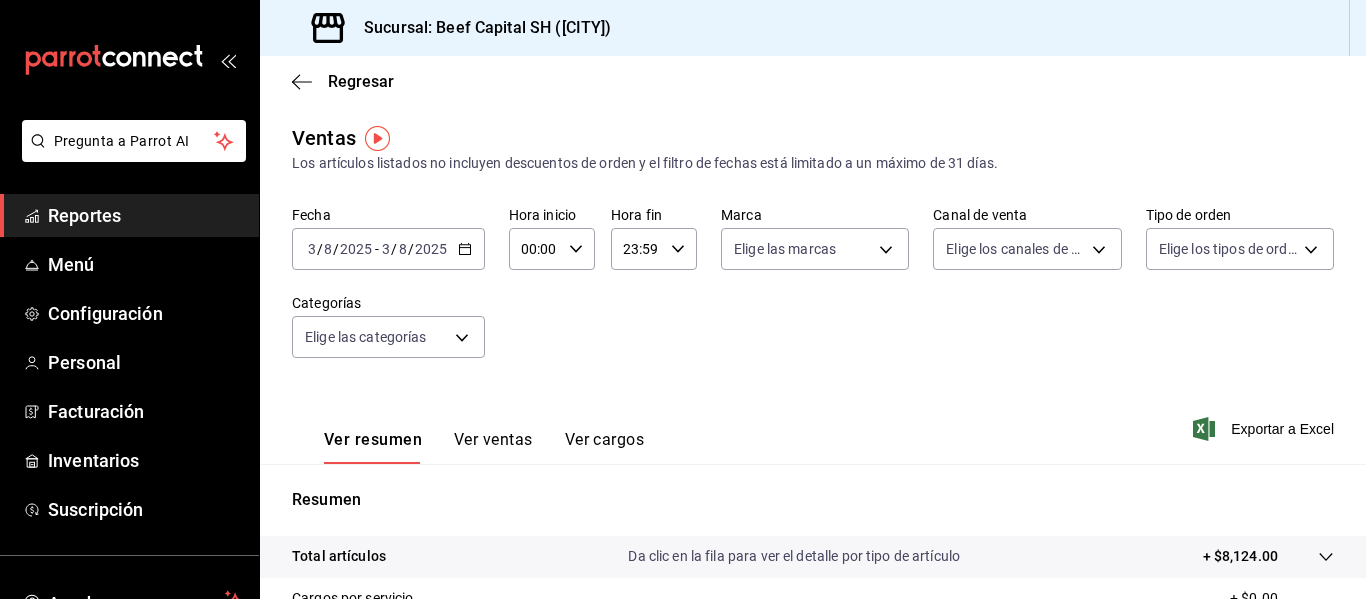 click 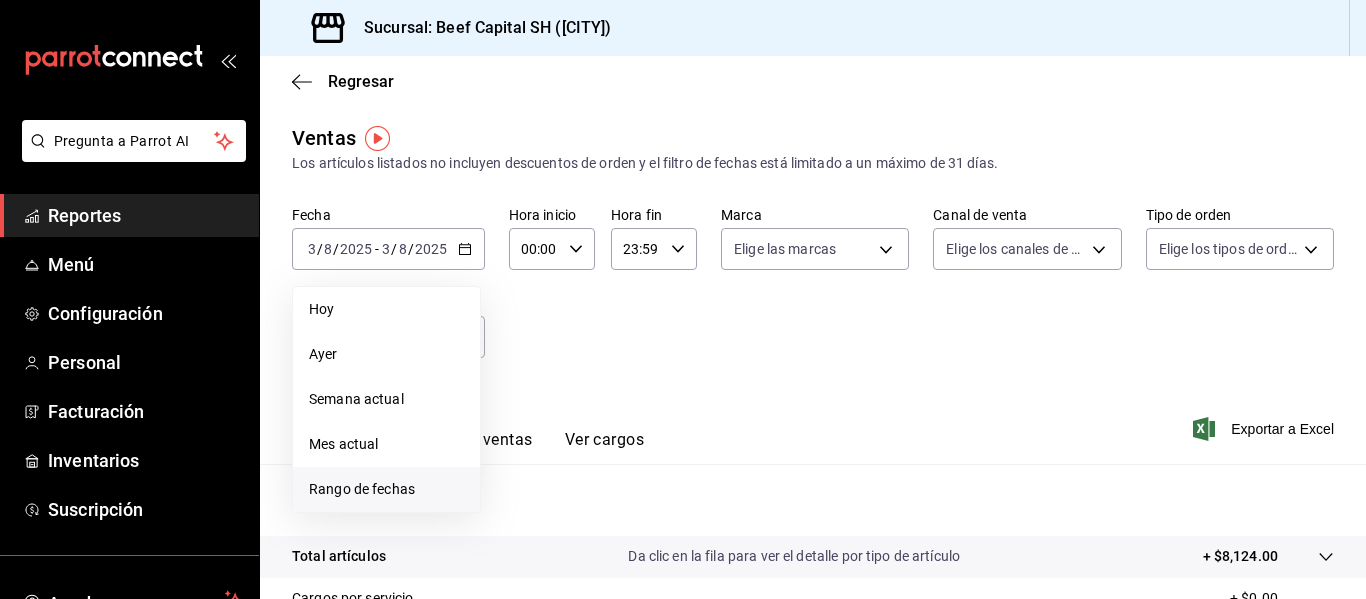 click on "Rango de fechas" at bounding box center [386, 489] 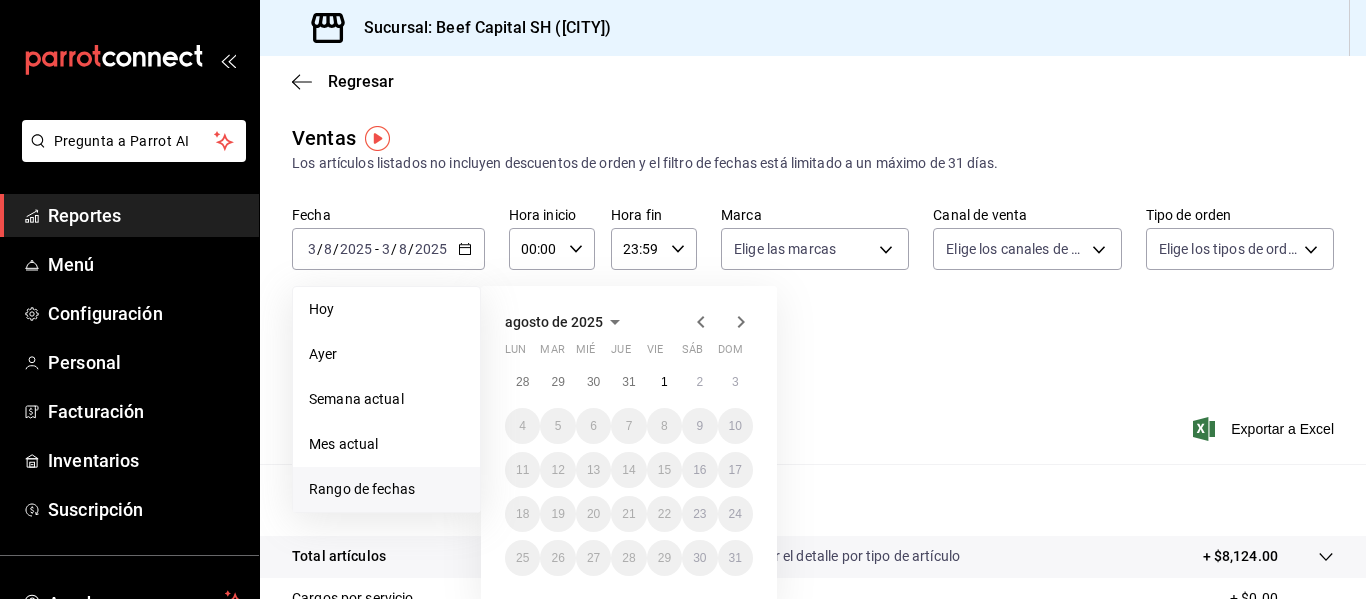 click 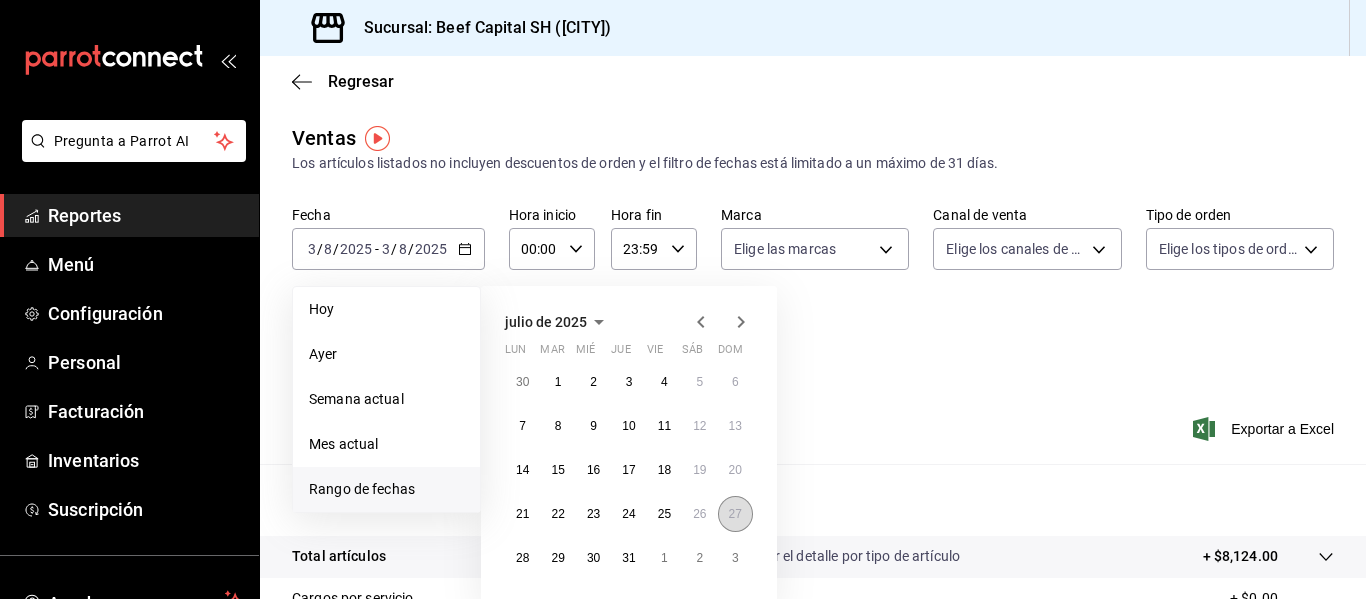 click on "27" at bounding box center [735, 514] 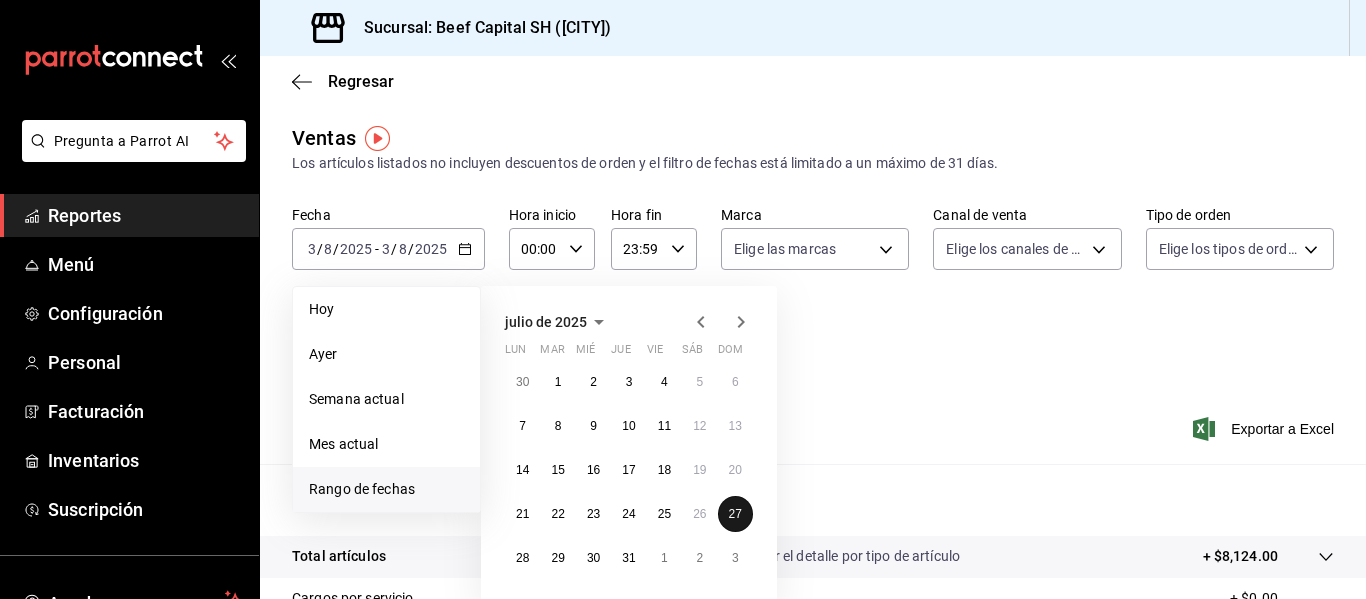 click on "27" at bounding box center [735, 514] 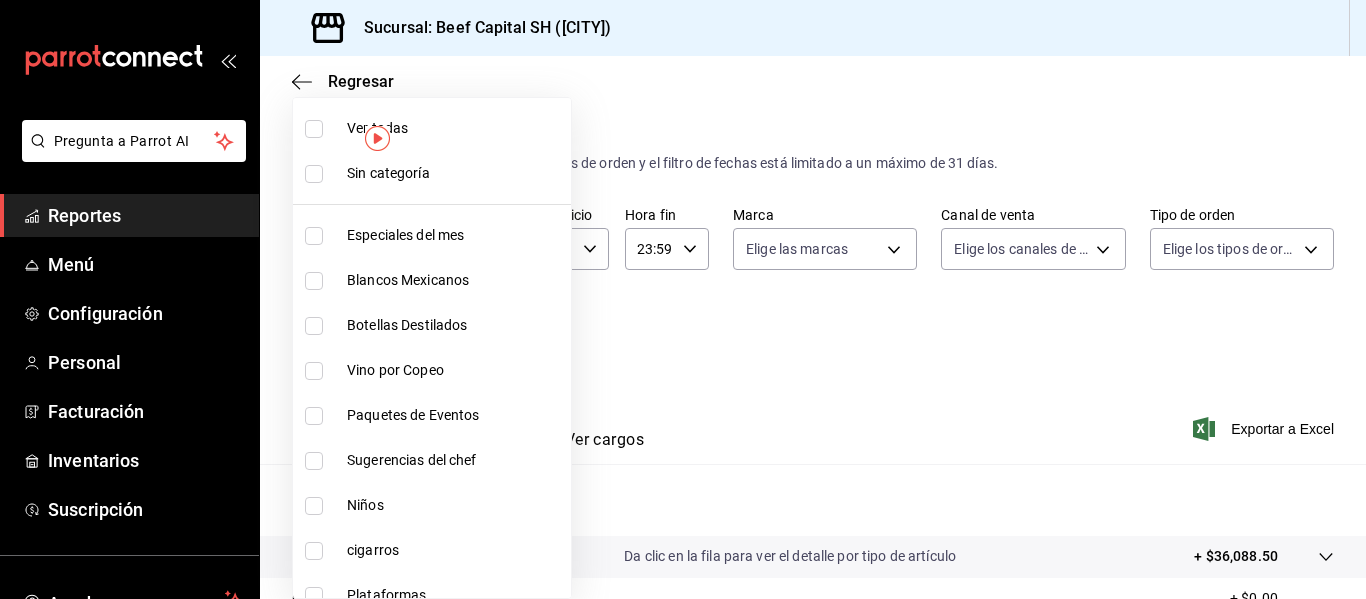click on "Pregunta a Parrot AI Reportes   Menú   Configuración   Personal   Facturación   Inventarios   Suscripción   Ayuda Recomienda Parrot   [FIRST] [LAST]   Sugerir nueva función   Sucursal: Beef Capital SH ([CITY]) Regresar Ventas Los artículos listados no incluyen descuentos de orden y el filtro de fechas está limitado a un máximo de 31 días. Fecha [DATE] [DAY] / [MONTH] / [YEAR] - [DATE] [DAY] / [MONTH] / [YEAR] Hora inicio 00:00 Hora inicio Hora fin 23:59 Hora fin Marca Elige las marcas Canal de venta Elige los canales de venta Tipo de orden Elige los tipos de orden Categorías Elige las categorías Ver resumen Ver ventas Ver cargos Exportar a Excel Resumen Total artículos Da clic en la fila para ver el detalle por tipo de artículo + $36,088.50 Cargos por servicio + $0.00 Venta bruta = $36,088.50 Descuentos totales - $277.50 Certificados de regalo - $0.00 Venta total = $35,811.00 Impuestos - $4,939.45 Venta neta = $30,871.55 Pregunta a Parrot AI Reportes   Menú   Configuración   Personal   Facturación" at bounding box center [683, 299] 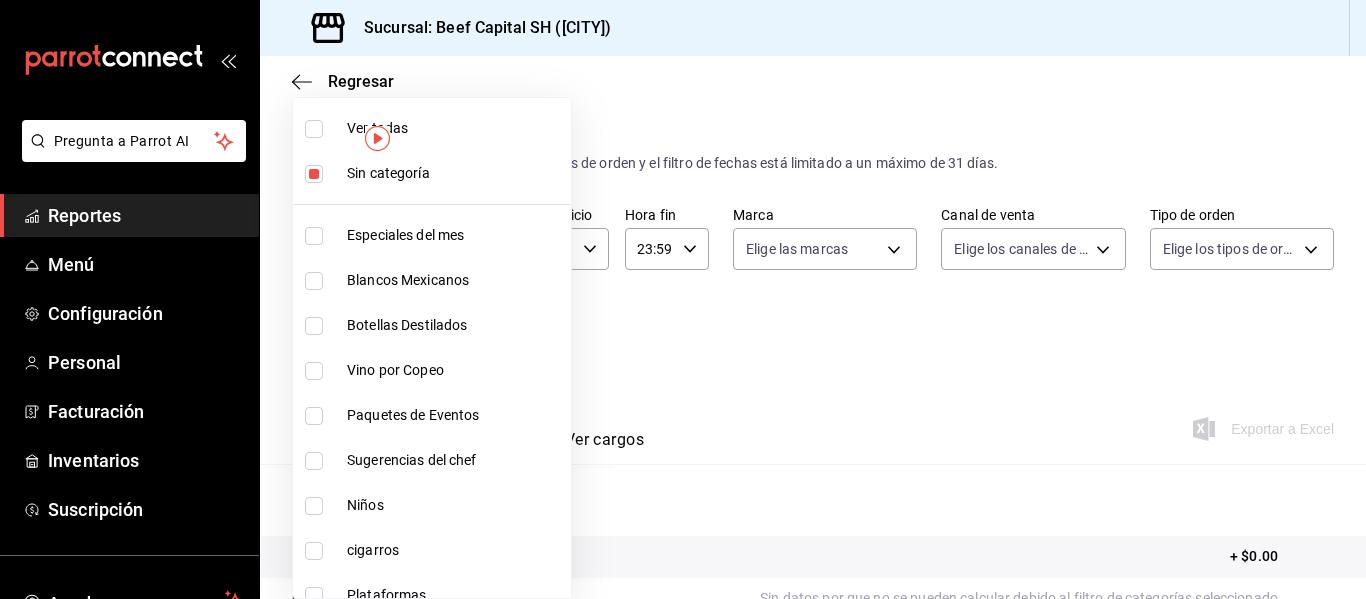 click at bounding box center (314, 236) 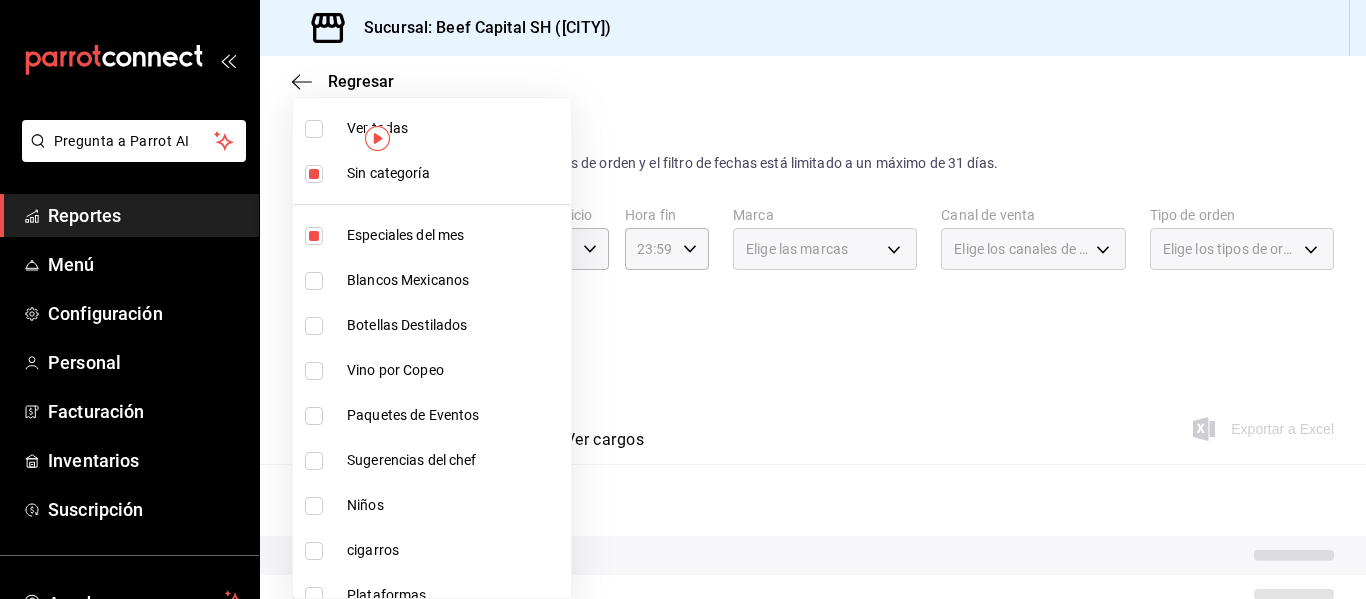 click at bounding box center [314, 416] 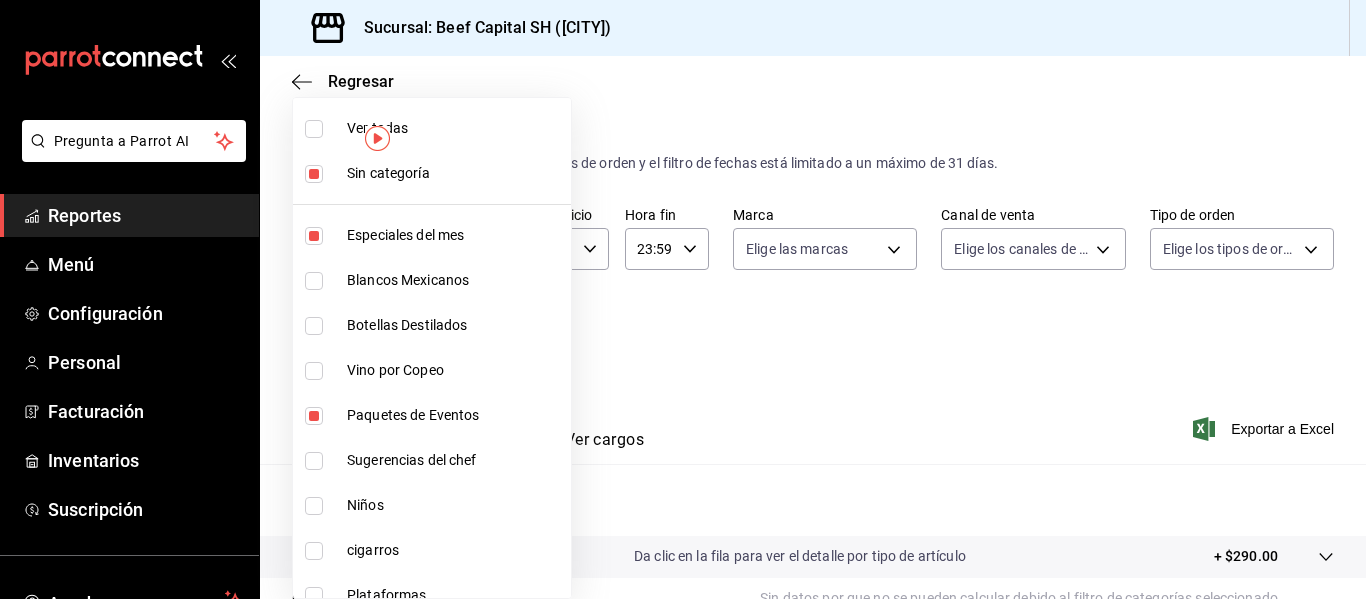click at bounding box center (683, 299) 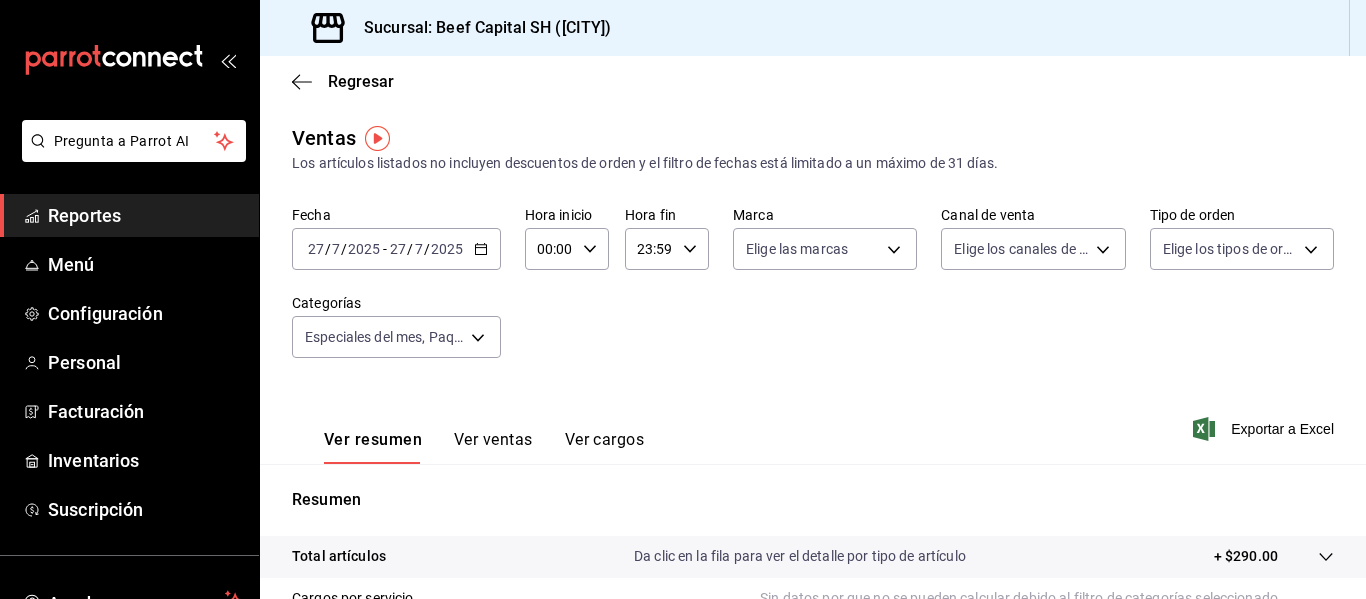 click on "Exportar a Excel" at bounding box center (1265, 429) 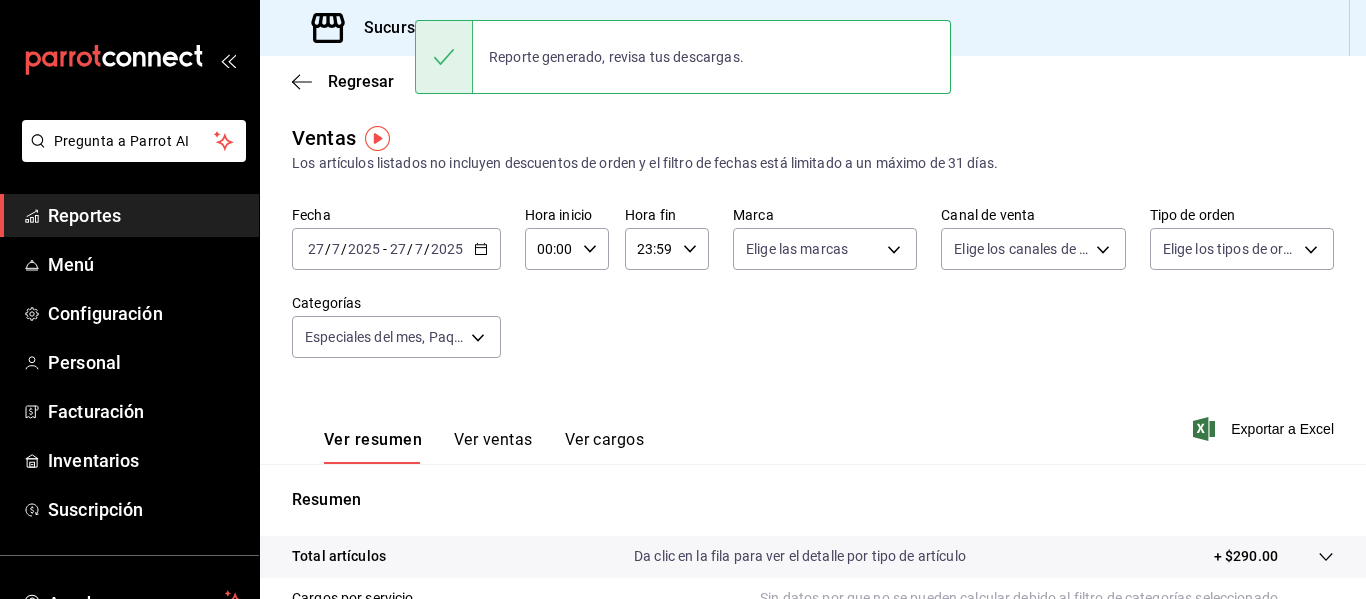 click on "Reporte generado, revisa tus descargas." at bounding box center [683, 57] 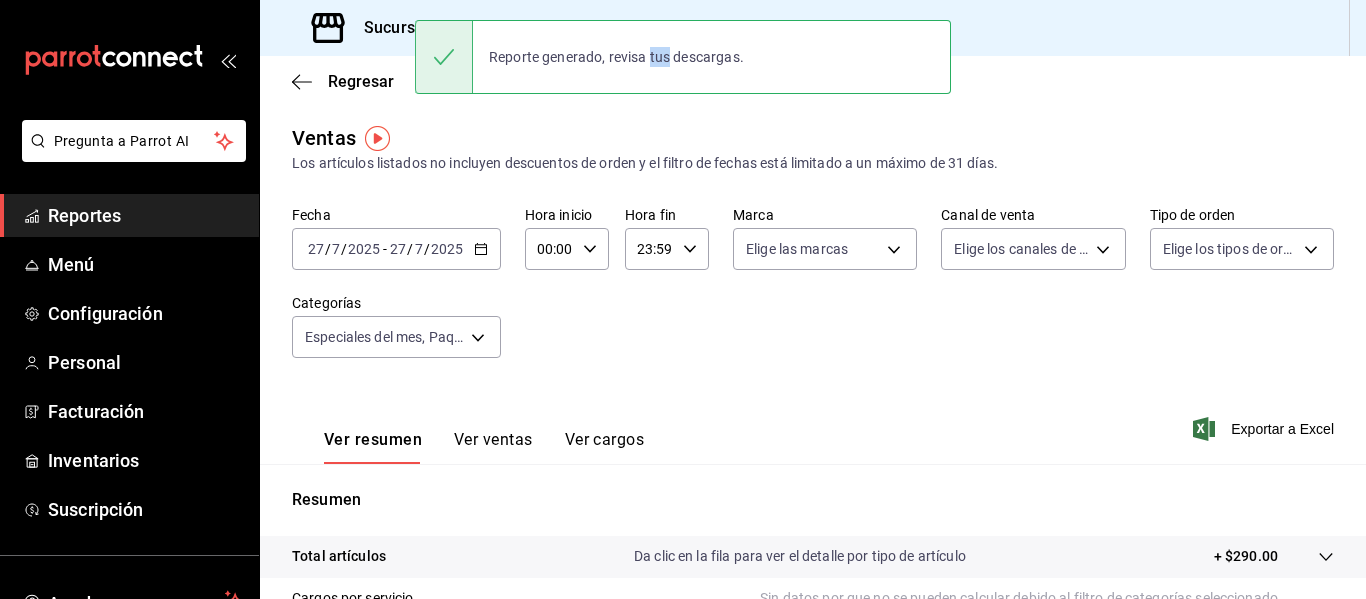 click on "Reporte generado, revisa tus descargas." at bounding box center [683, 57] 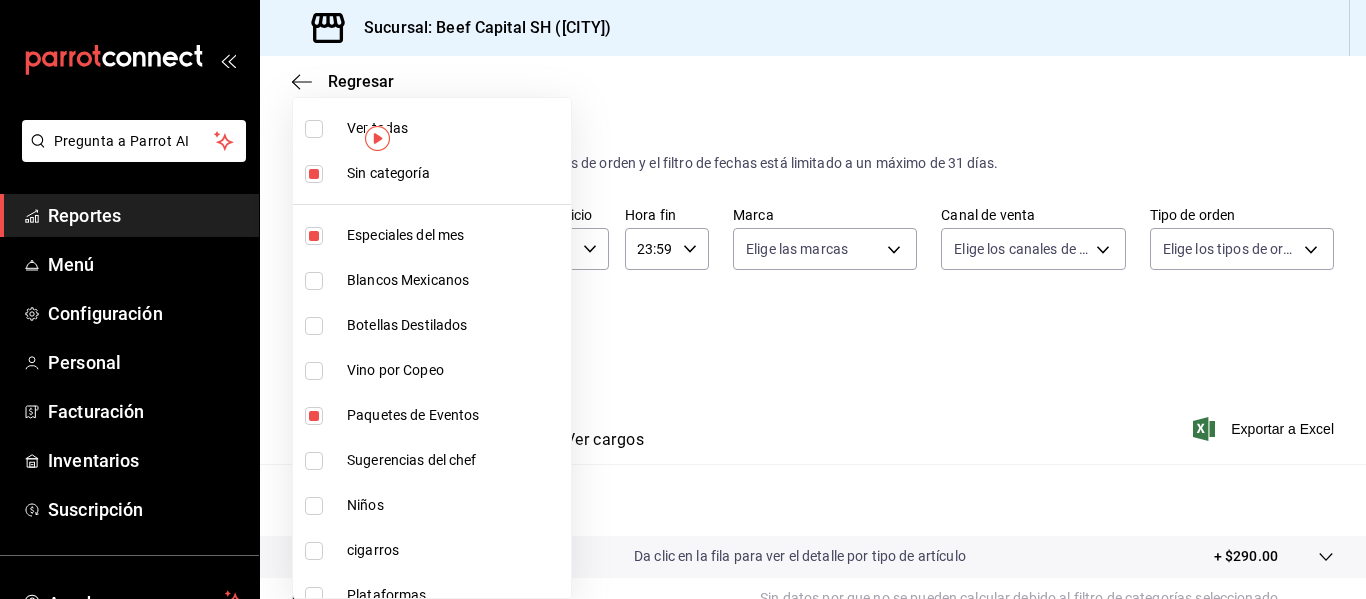 click on "Pregunta a Parrot AI Reportes   Menú   Configuración   Personal   Facturación   Inventarios   Suscripción   Ayuda Recomienda Parrot   [PERSON]   Sugerir nueva función   Sucursal: Beef Capital SH (Celaya) Regresar Ventas Los artículos listados no incluyen descuentos de orden y el filtro de fechas está limitado a un máximo de 31 días. Fecha [DATE] [DATE] - [DATE] Hora inicio 00:00 Hora inicio Hora fin 23:59 Hora fin Marca Elige las marcas Canal de venta Elige los canales de venta Tipo de orden Elige los tipos de orden Categorías Especiales del mes, Paquetes de Eventos, Sin categoría [UUID],[UUID] Ver resumen Ver ventas Ver cargos Exportar a Excel Resumen Total artículos Da clic en la fila para ver el detalle por tipo de artículo + $290.00 Cargos por servicio  Sin datos por que no se pueden calcular debido al filtro de categorías seleccionado Venta bruta = $290.00 Descuentos totales Certificados de regalo" at bounding box center [683, 299] 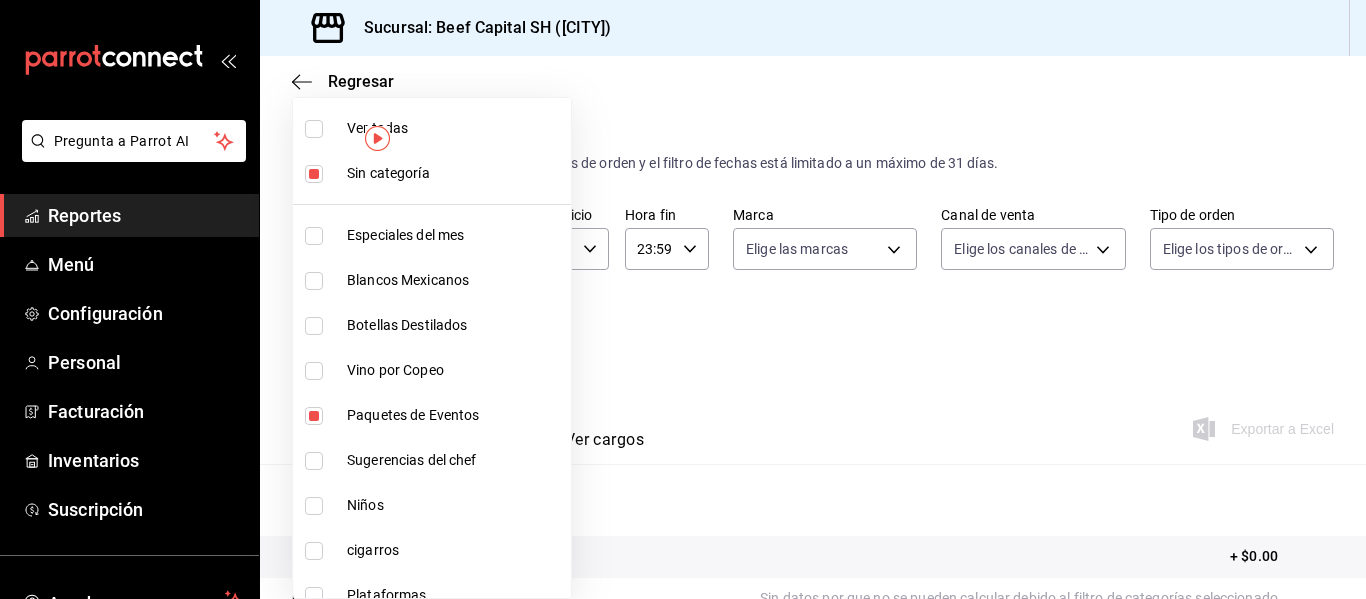 click at bounding box center [314, 236] 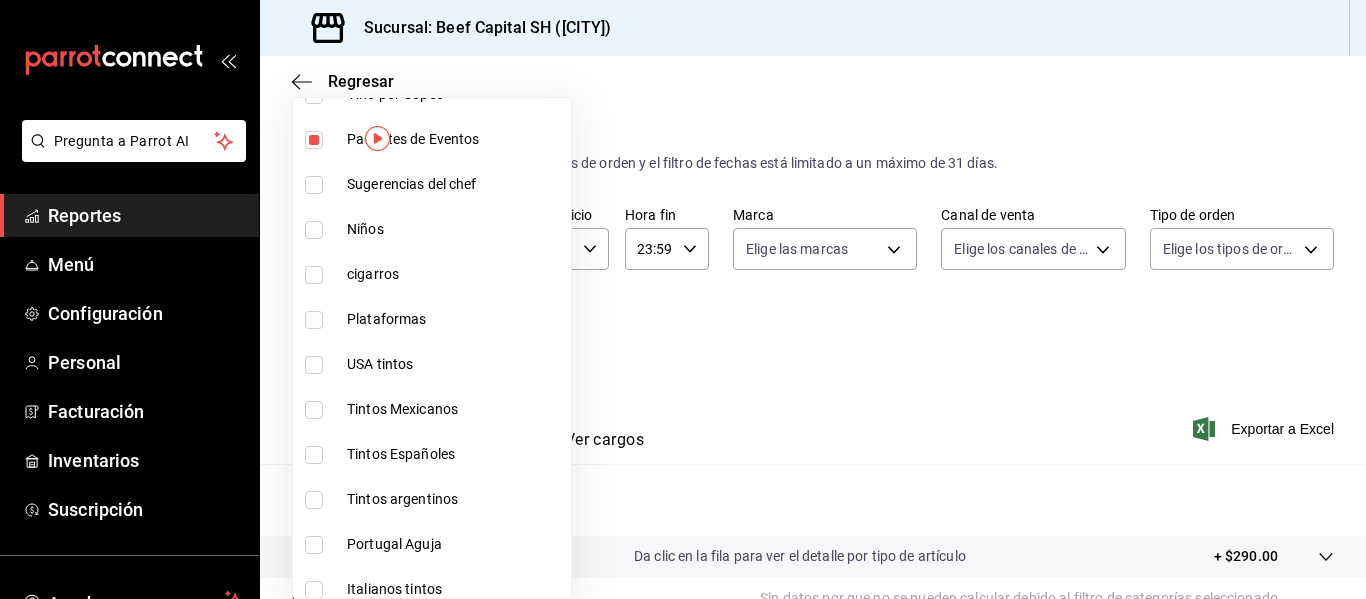scroll, scrollTop: 280, scrollLeft: 0, axis: vertical 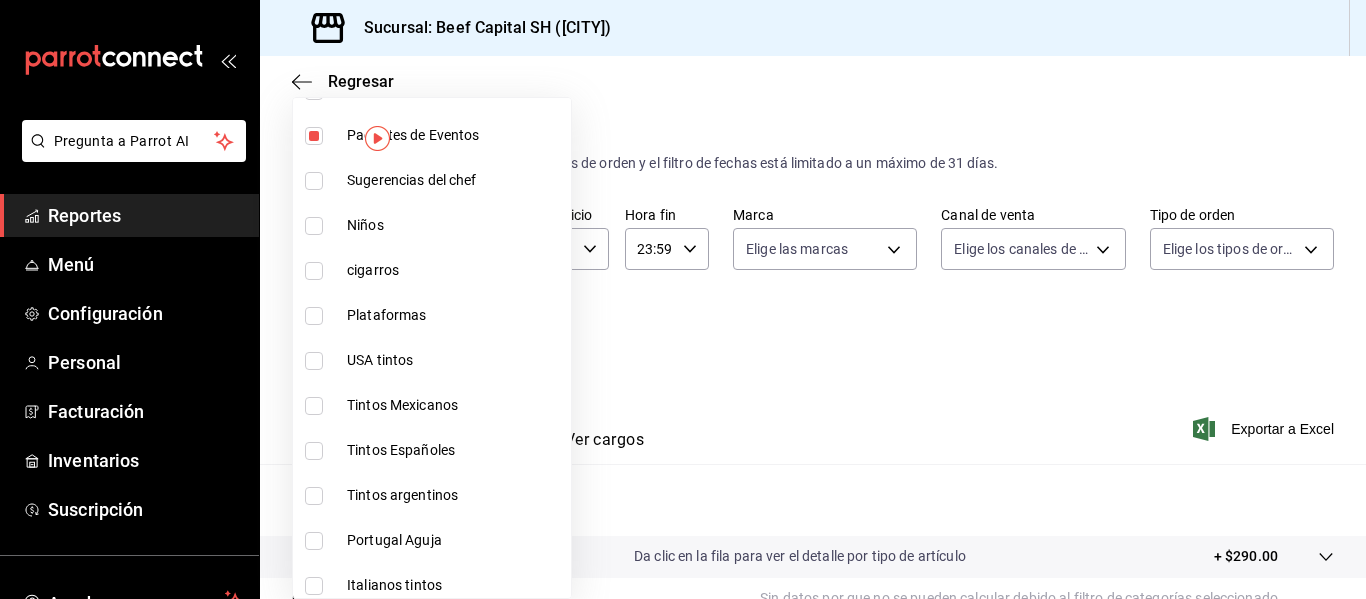 click at bounding box center (314, 181) 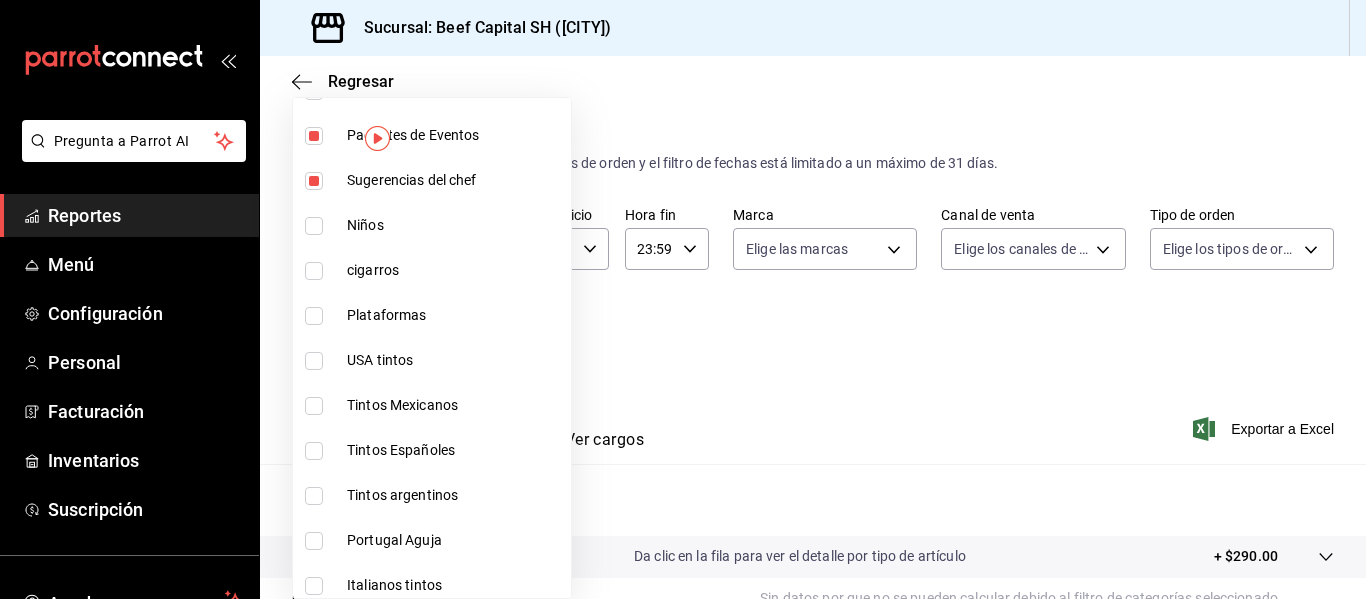 click at bounding box center (318, 316) 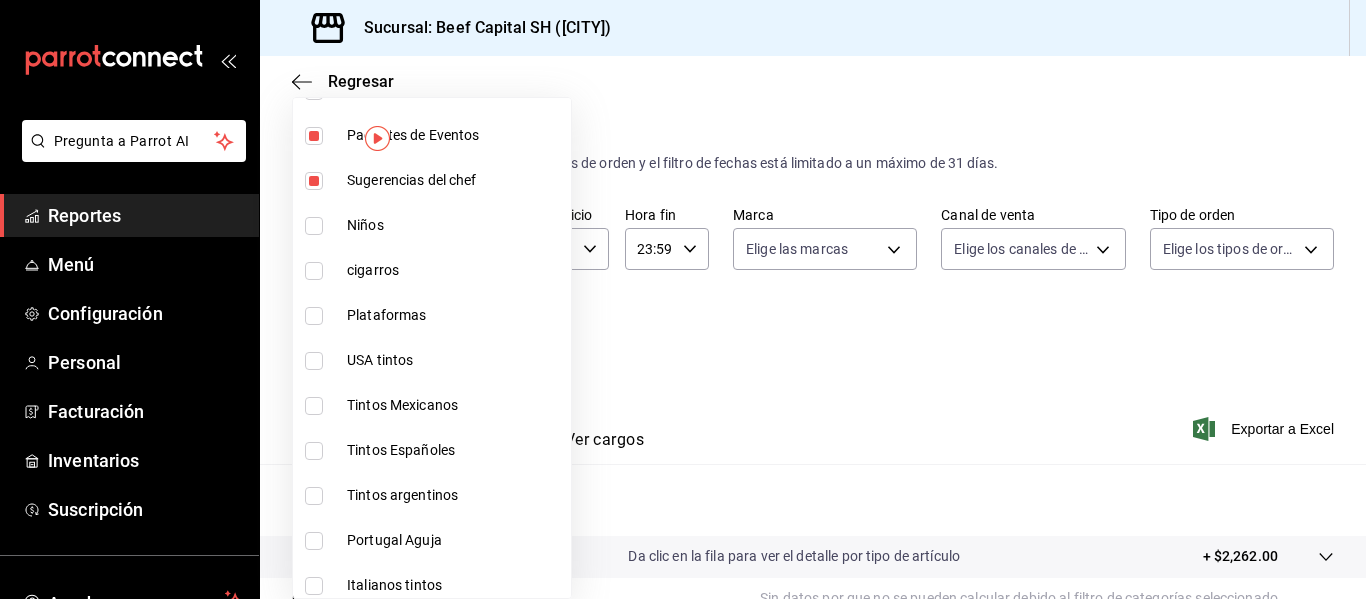 click at bounding box center (314, 316) 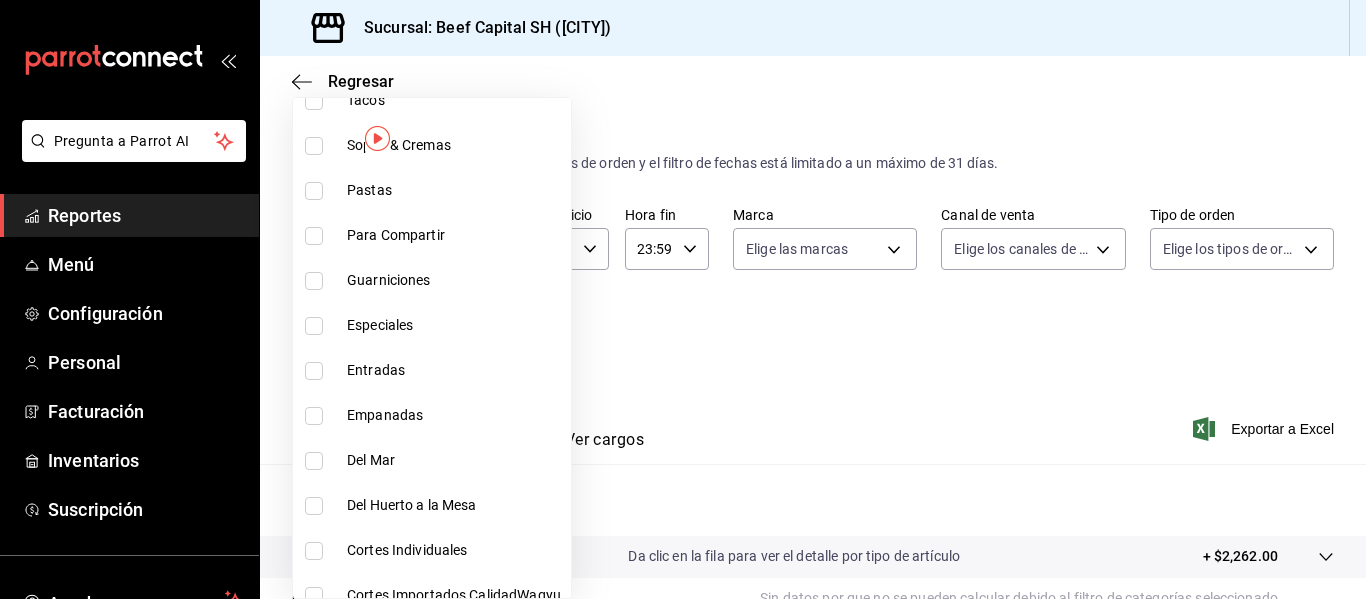 scroll, scrollTop: 1820, scrollLeft: 0, axis: vertical 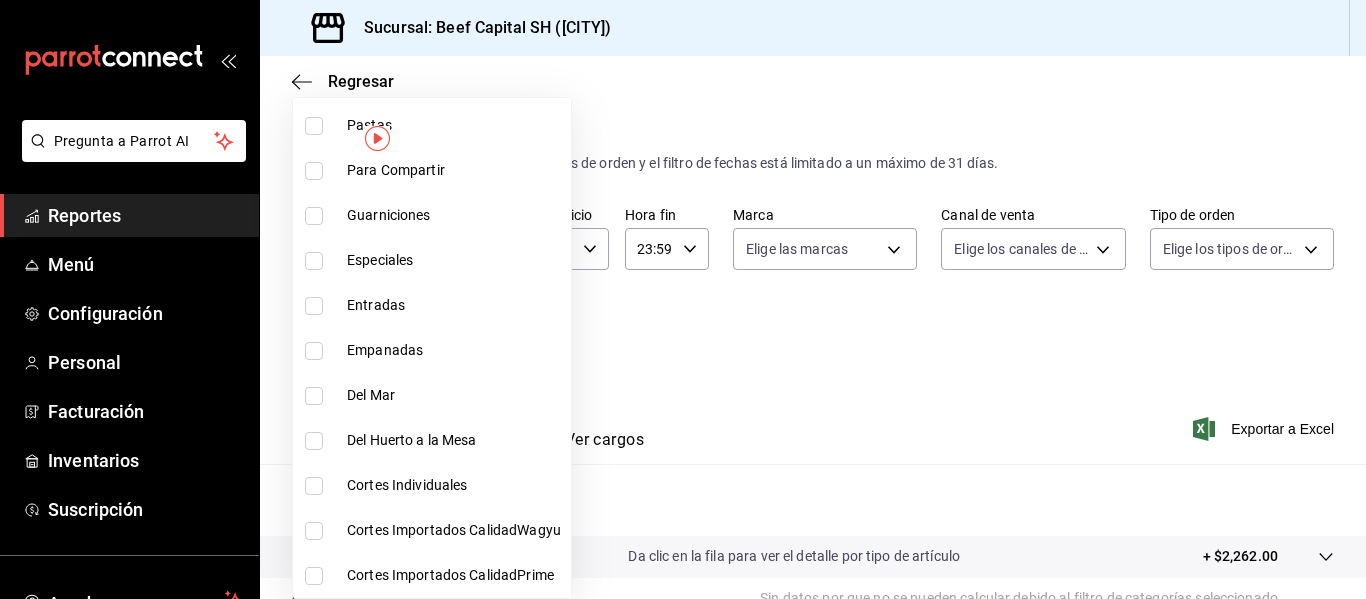 click at bounding box center (314, 576) 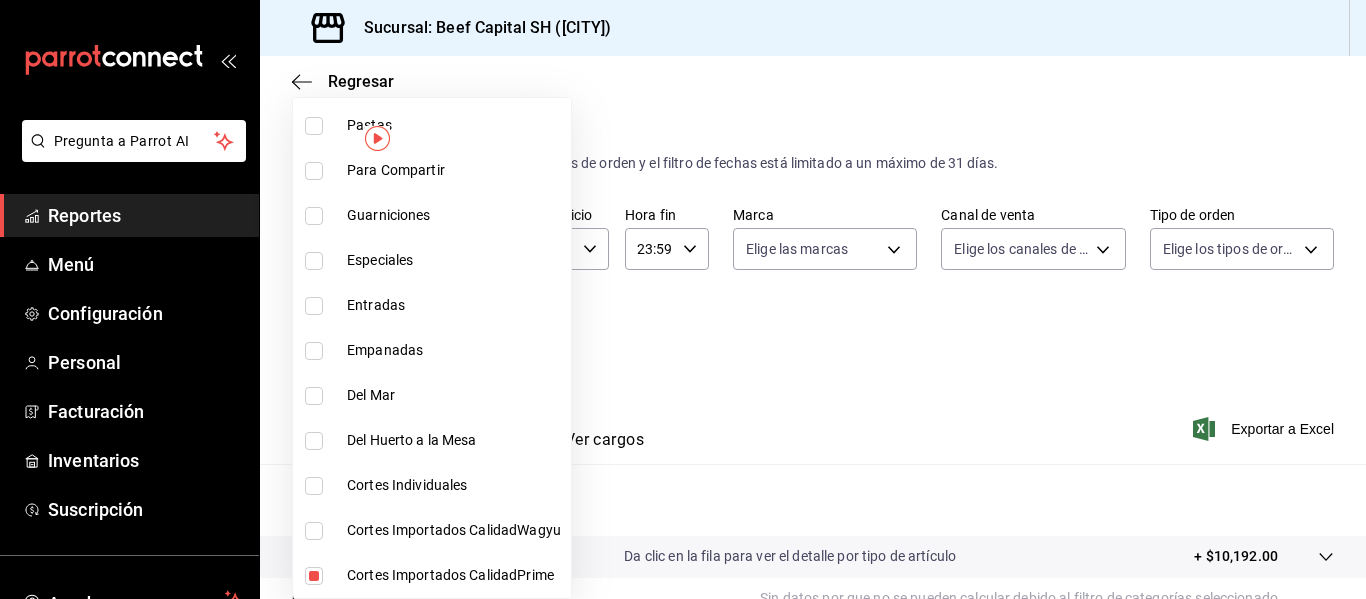 click at bounding box center [314, 531] 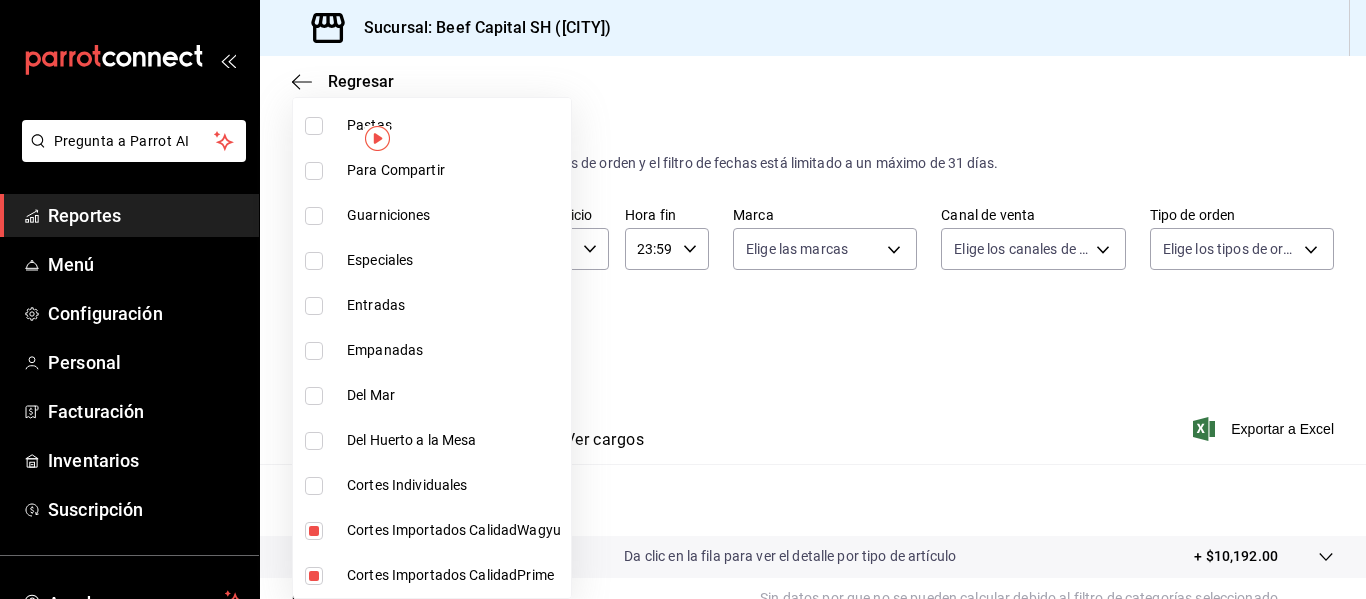 click at bounding box center (314, 486) 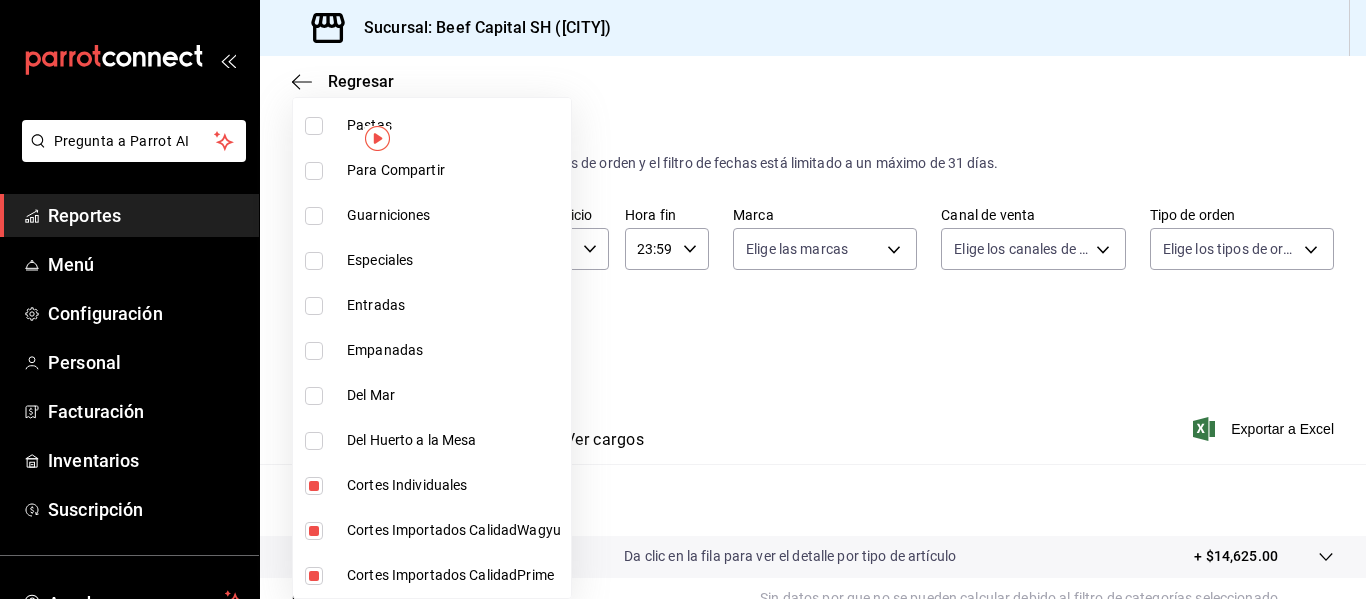 click at bounding box center (314, 441) 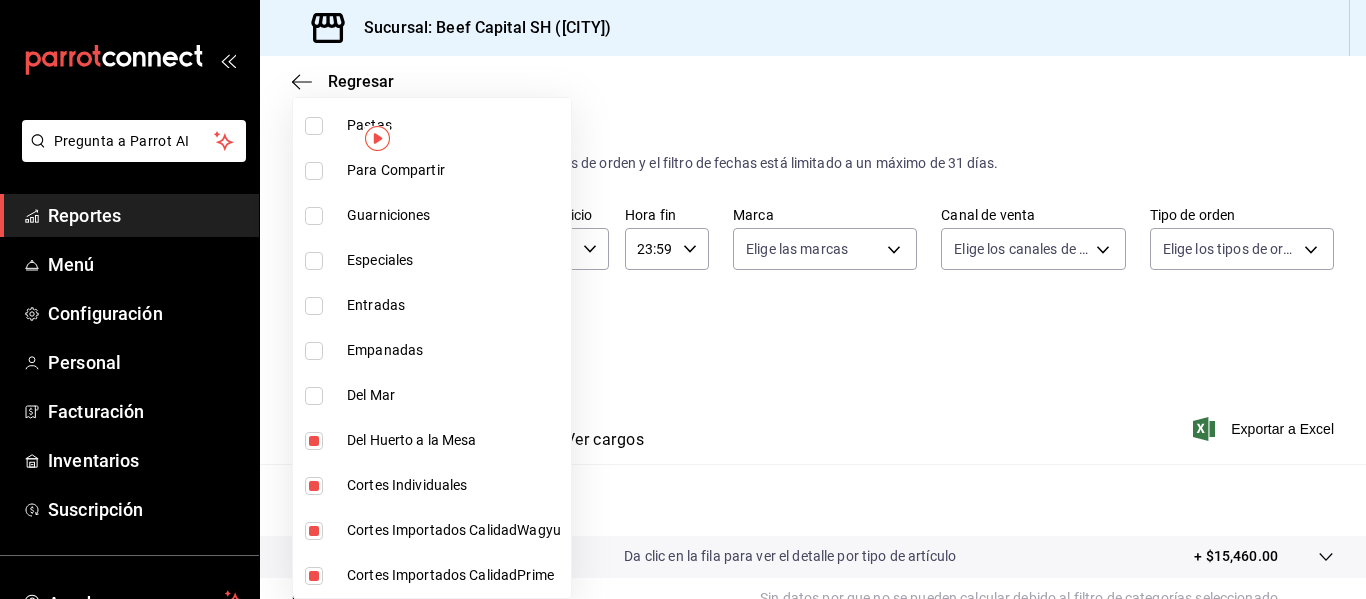 click at bounding box center [314, 396] 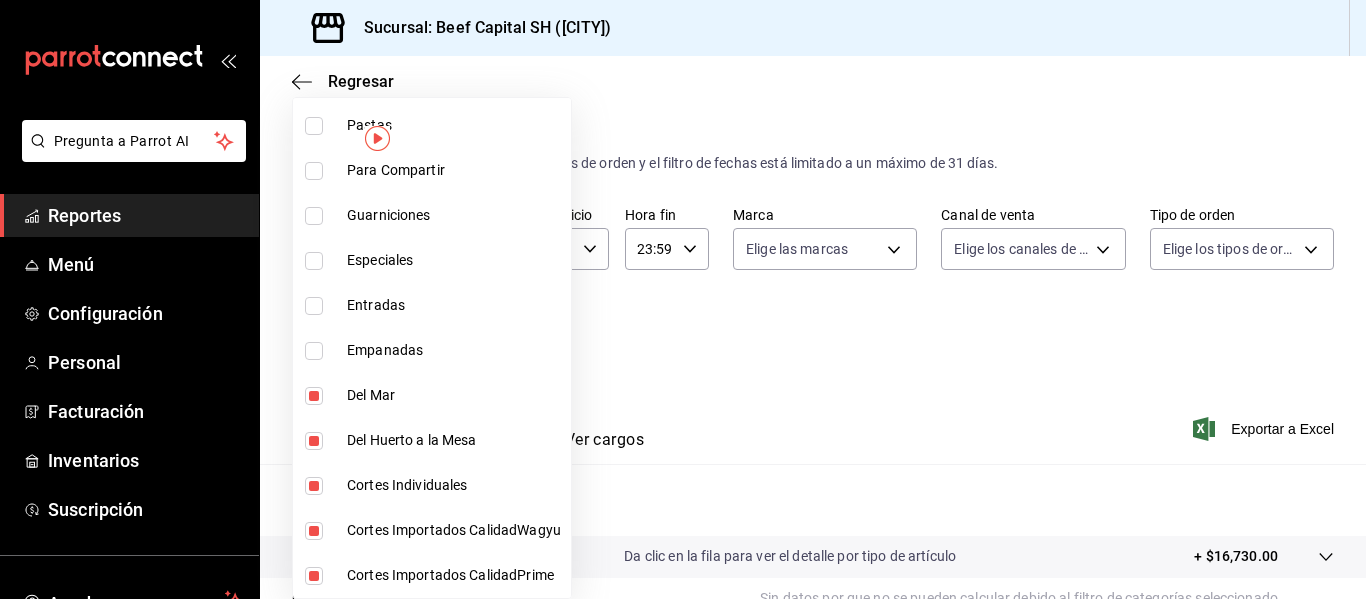 click at bounding box center [314, 351] 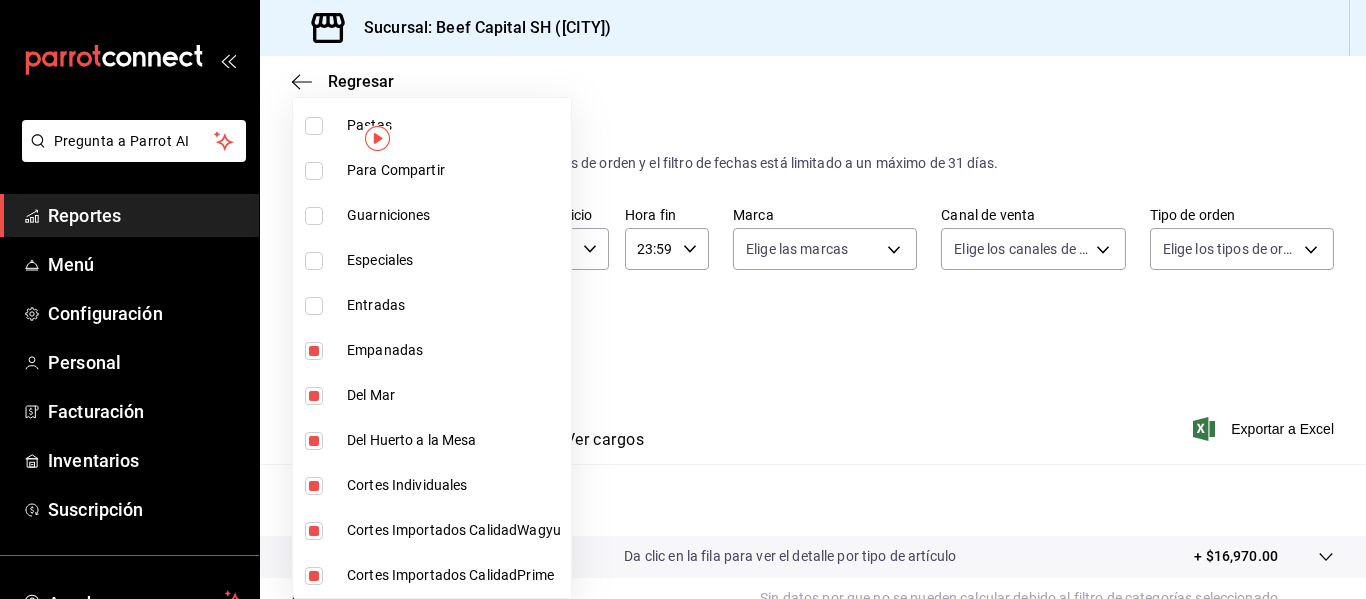 click at bounding box center (314, 306) 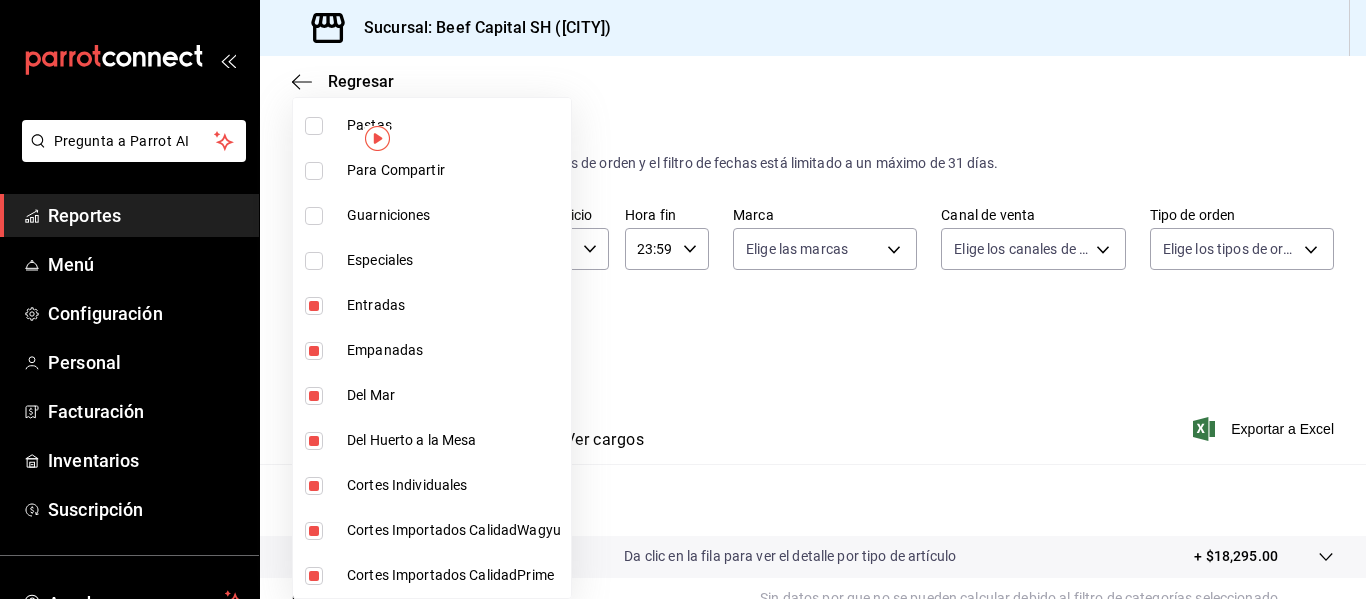 click at bounding box center (314, 261) 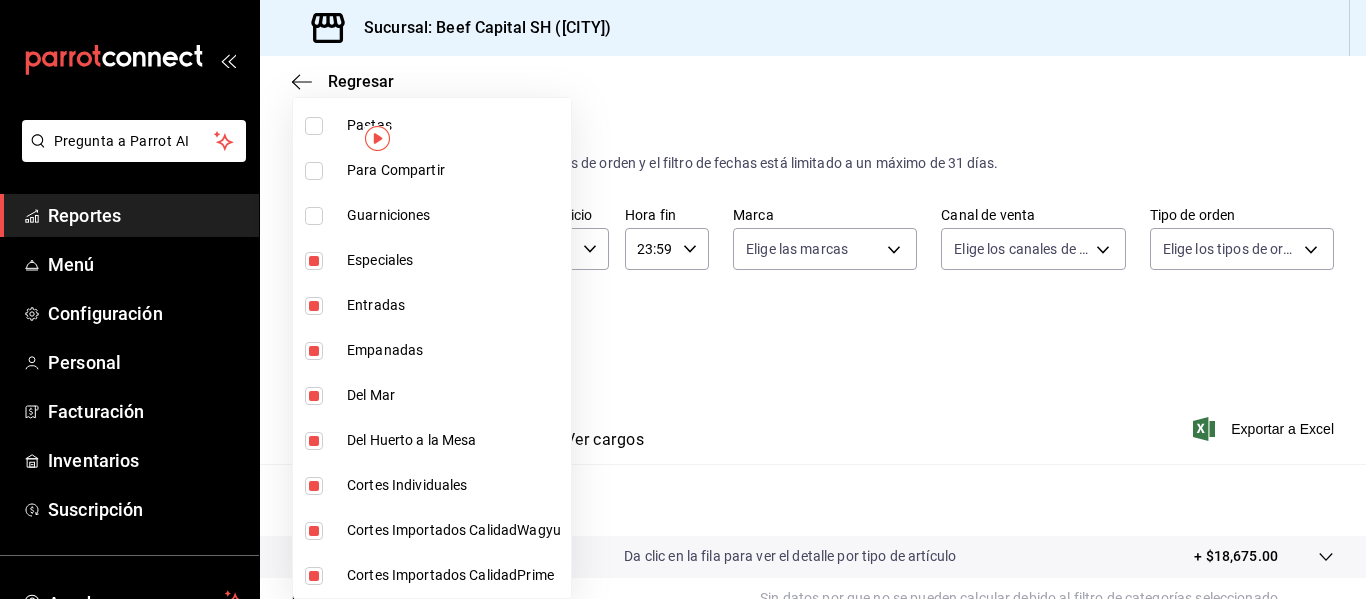 click at bounding box center [314, 216] 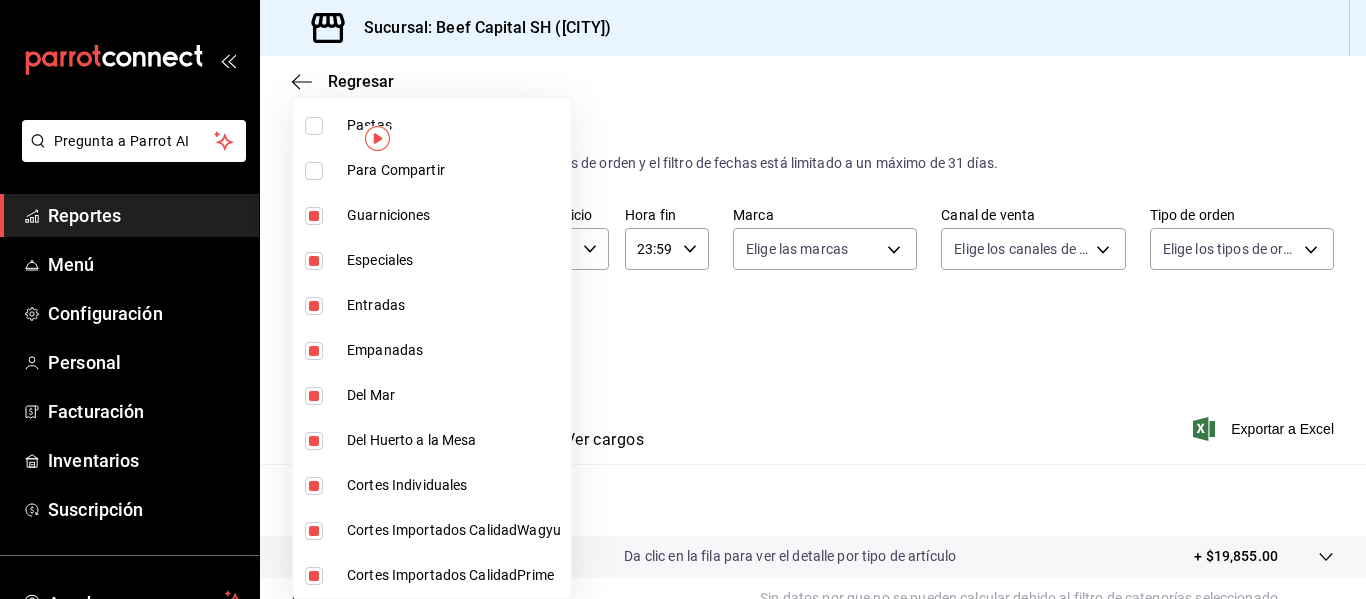 click at bounding box center [314, 171] 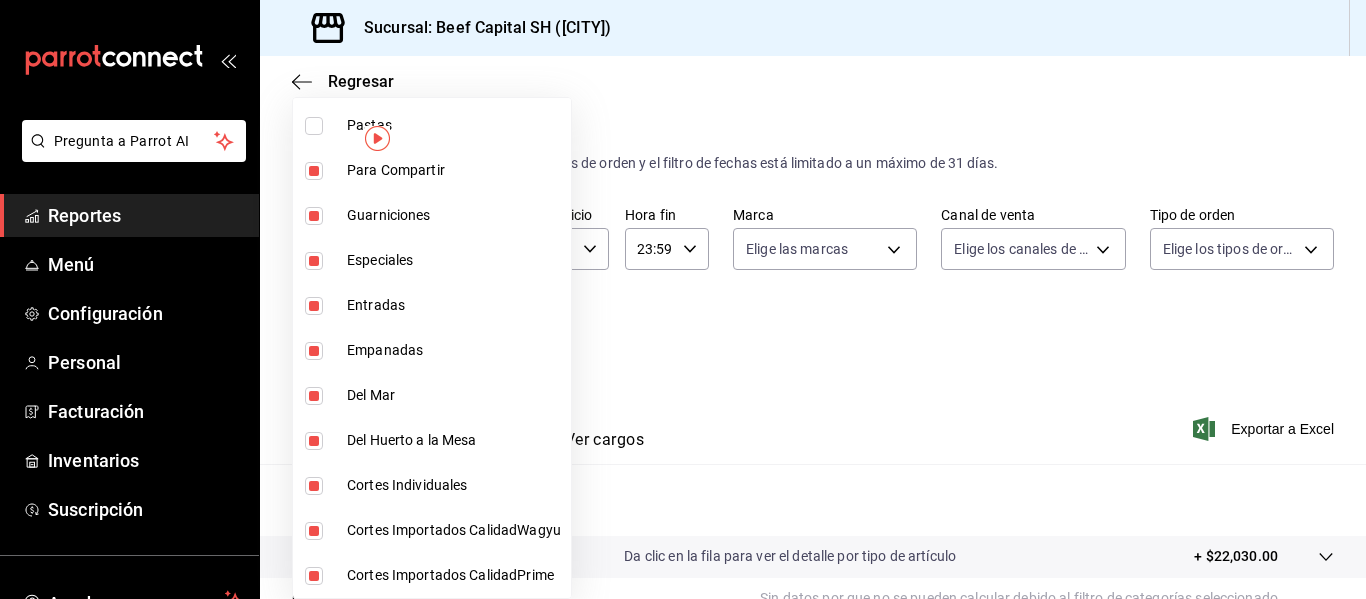 click at bounding box center (314, 126) 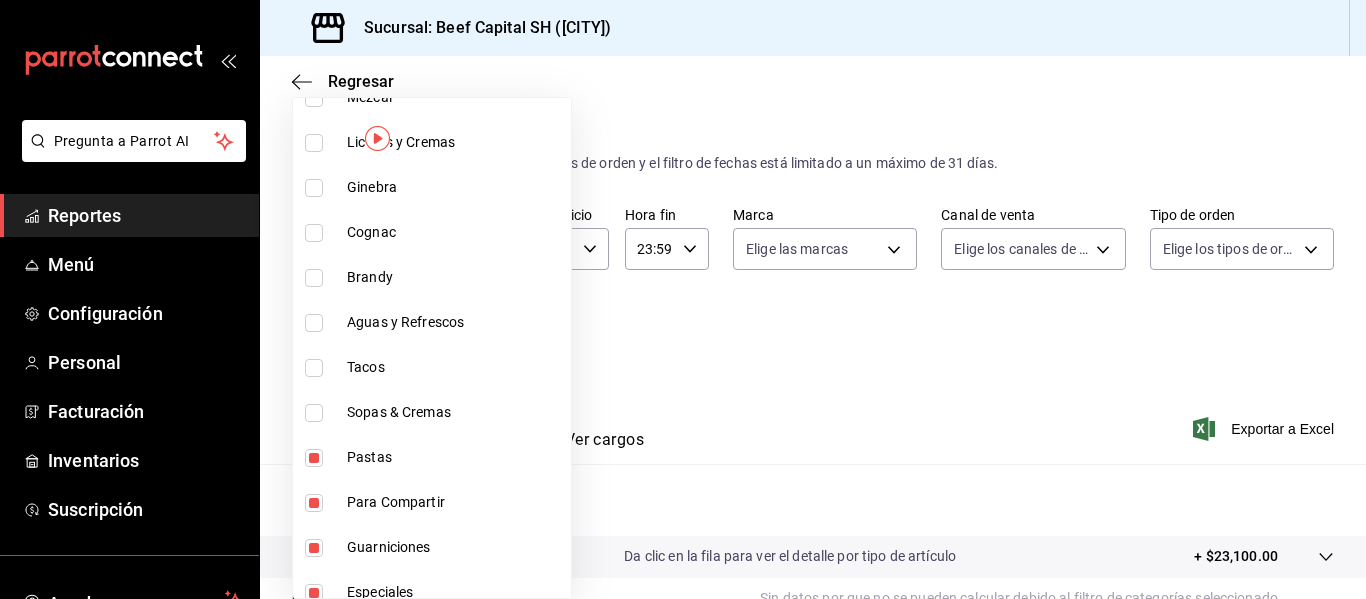 scroll, scrollTop: 1460, scrollLeft: 0, axis: vertical 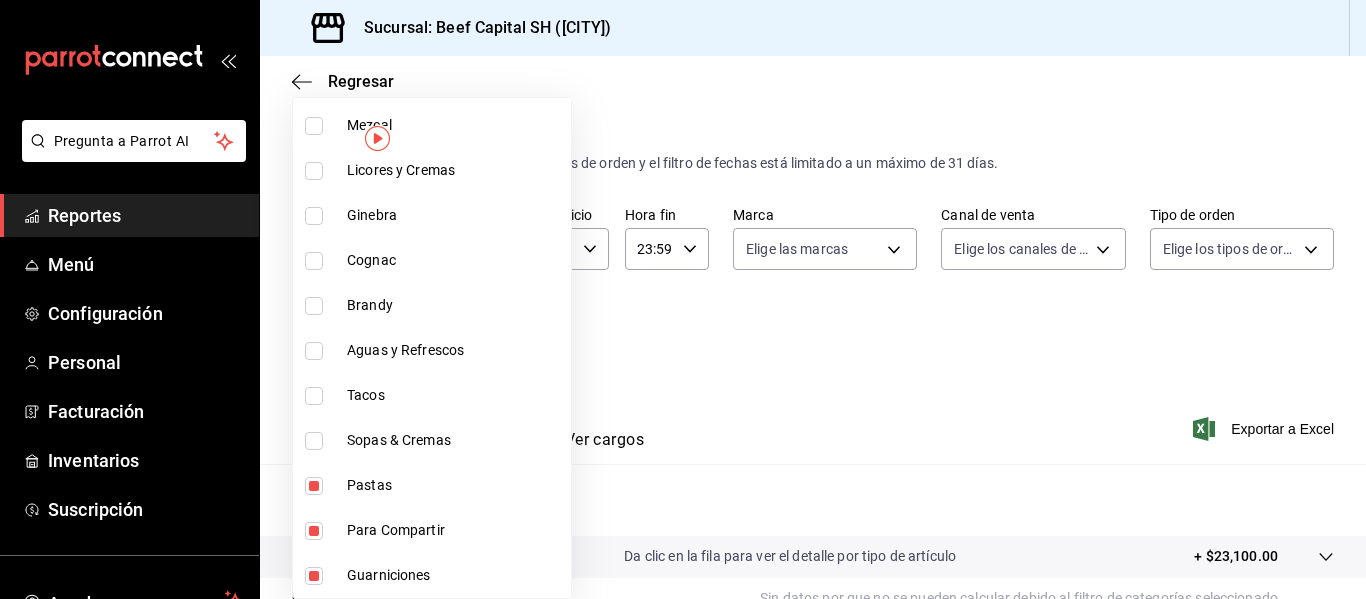 click at bounding box center [314, 441] 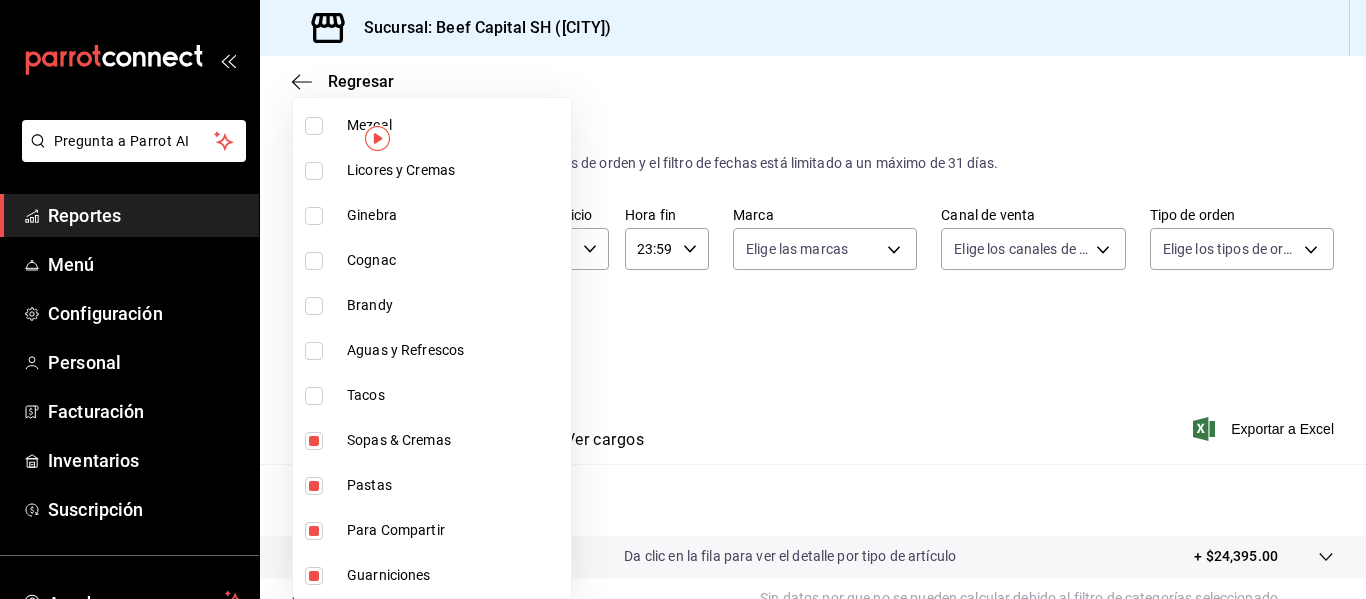 click at bounding box center [314, 396] 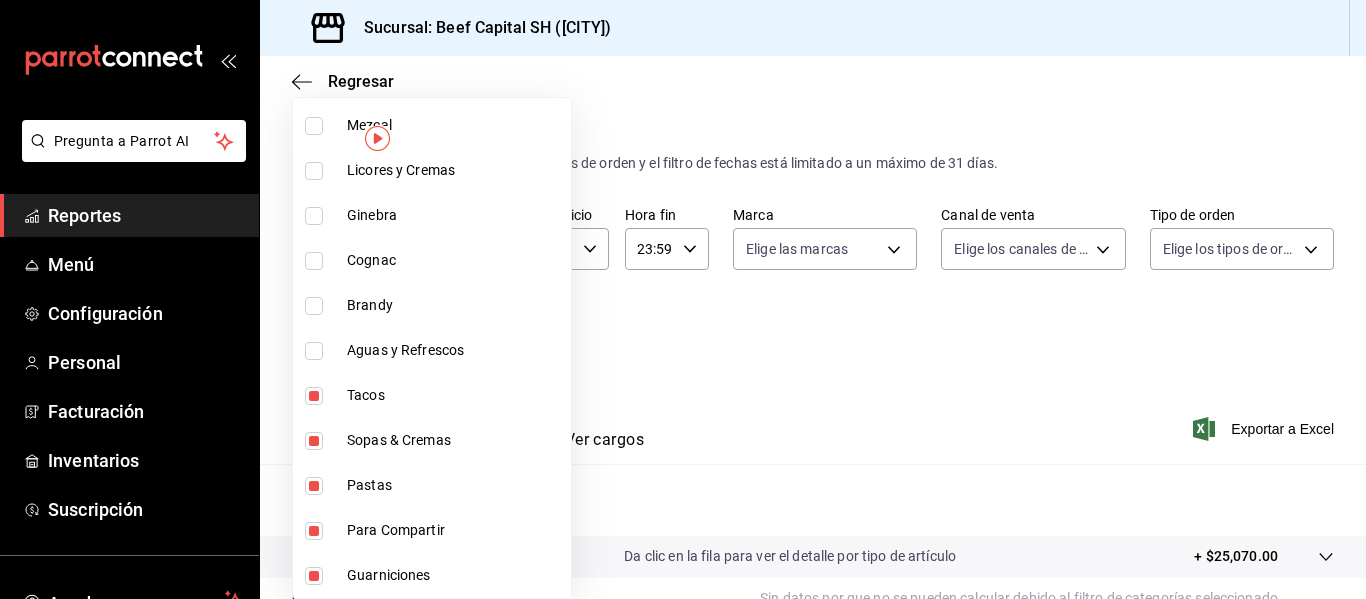 click at bounding box center [314, 351] 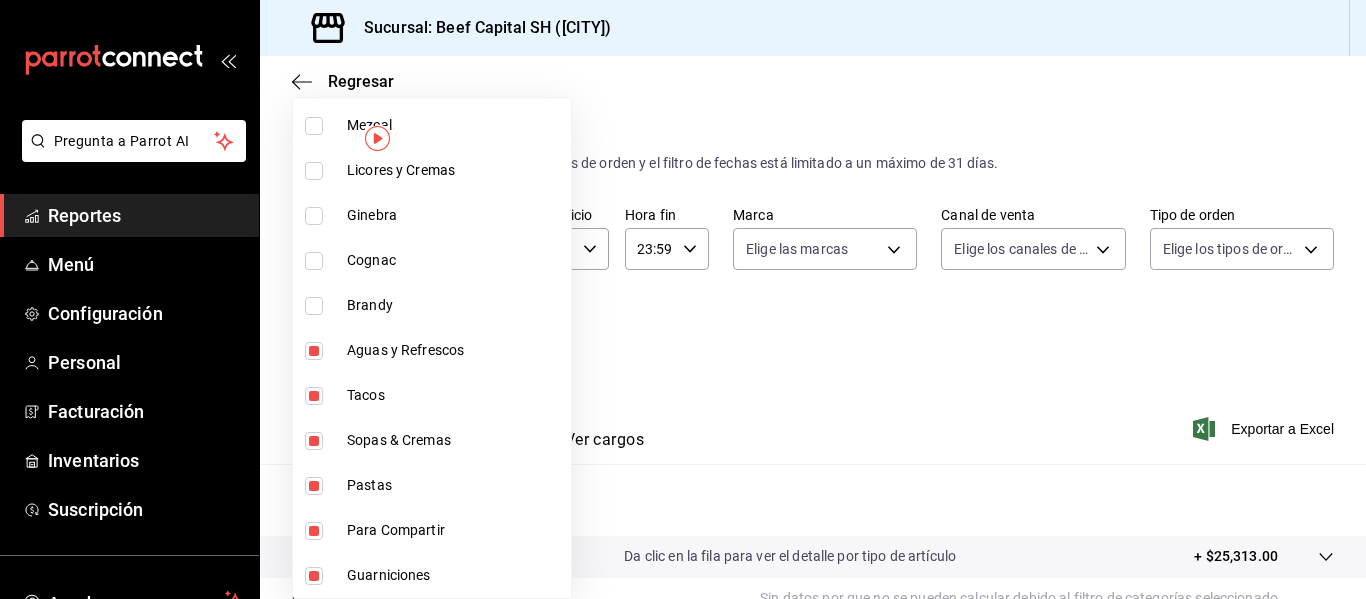 click at bounding box center [314, 351] 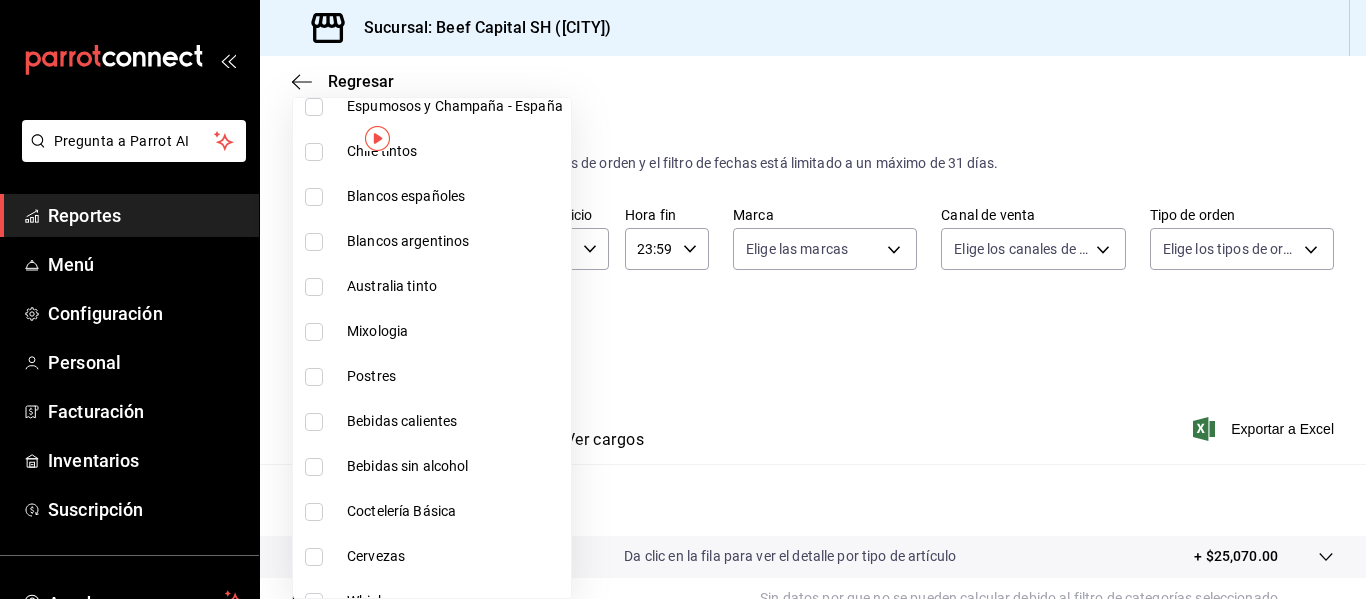 scroll, scrollTop: 780, scrollLeft: 0, axis: vertical 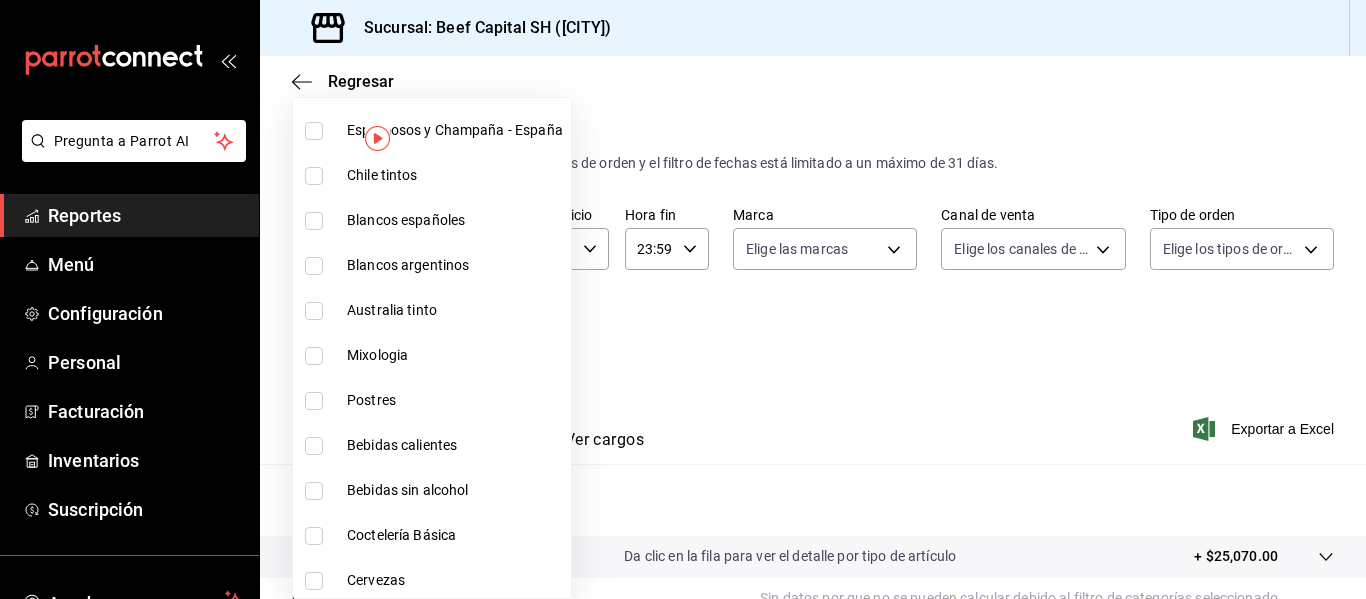 click at bounding box center [314, 401] 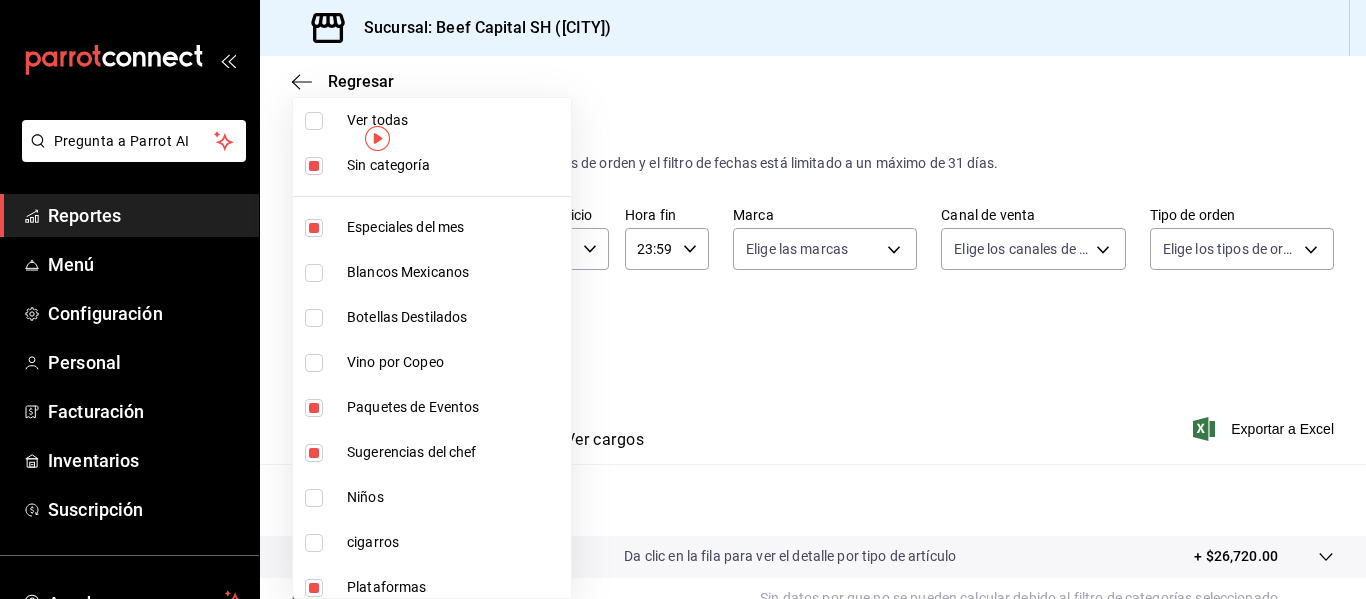scroll, scrollTop: 0, scrollLeft: 0, axis: both 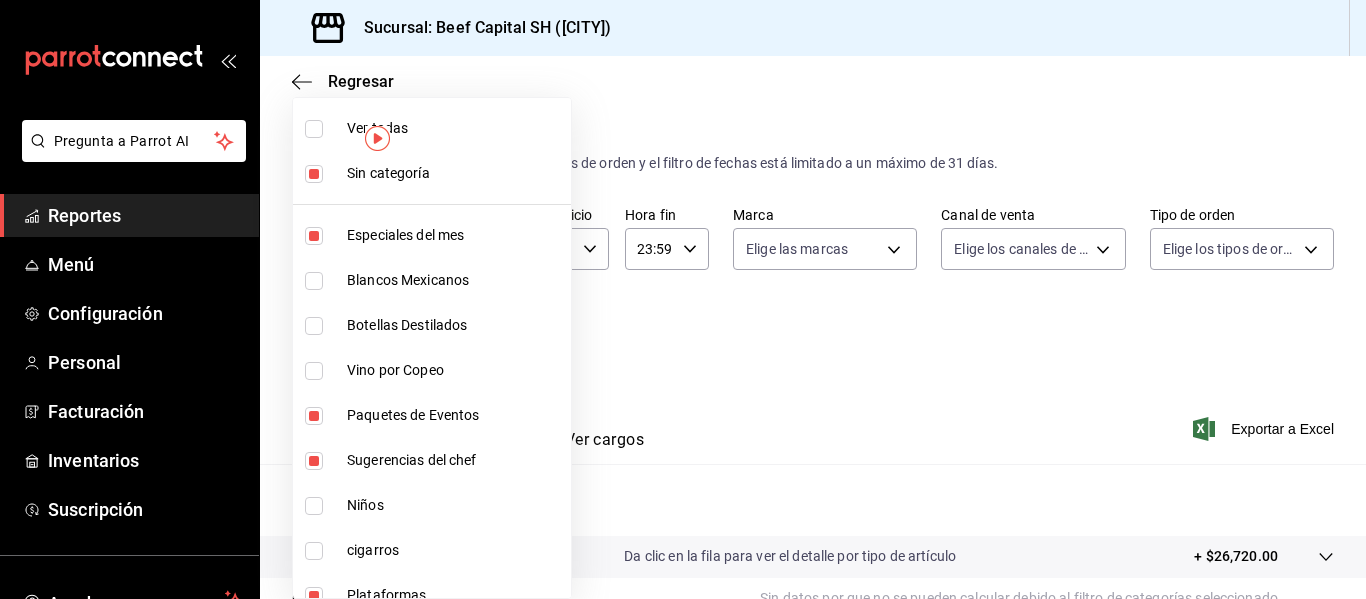 click at bounding box center [683, 299] 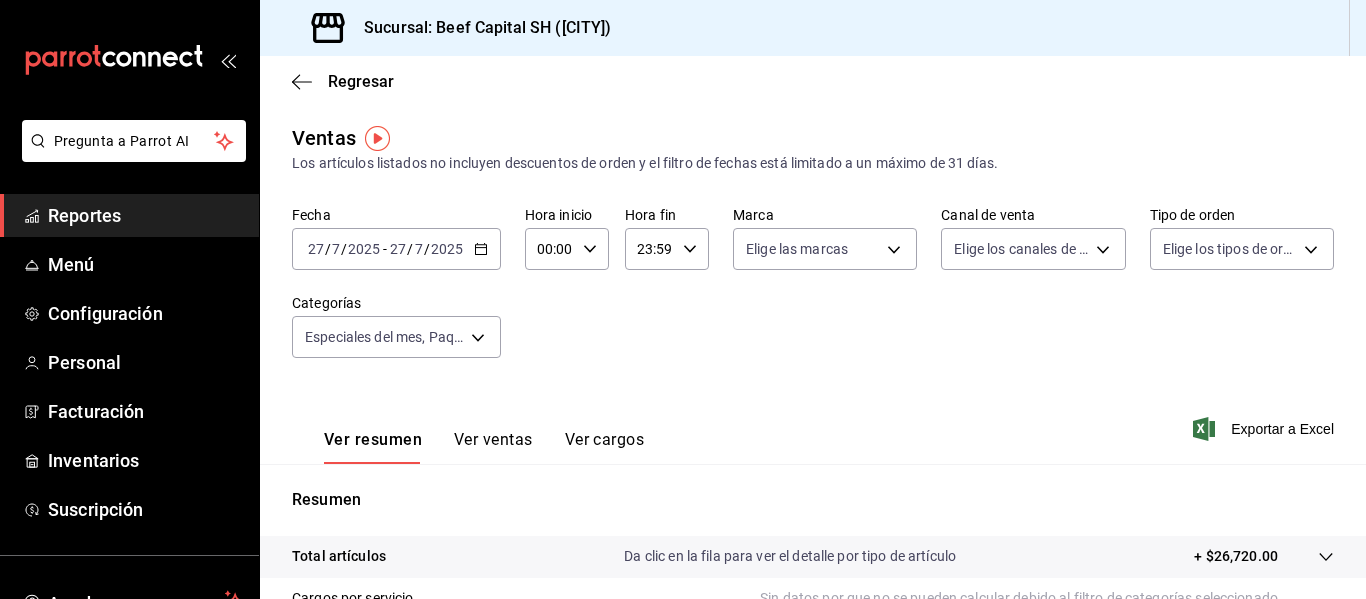 click on "Sucursal: Beef Capital SH ([CITY])" at bounding box center (813, 28) 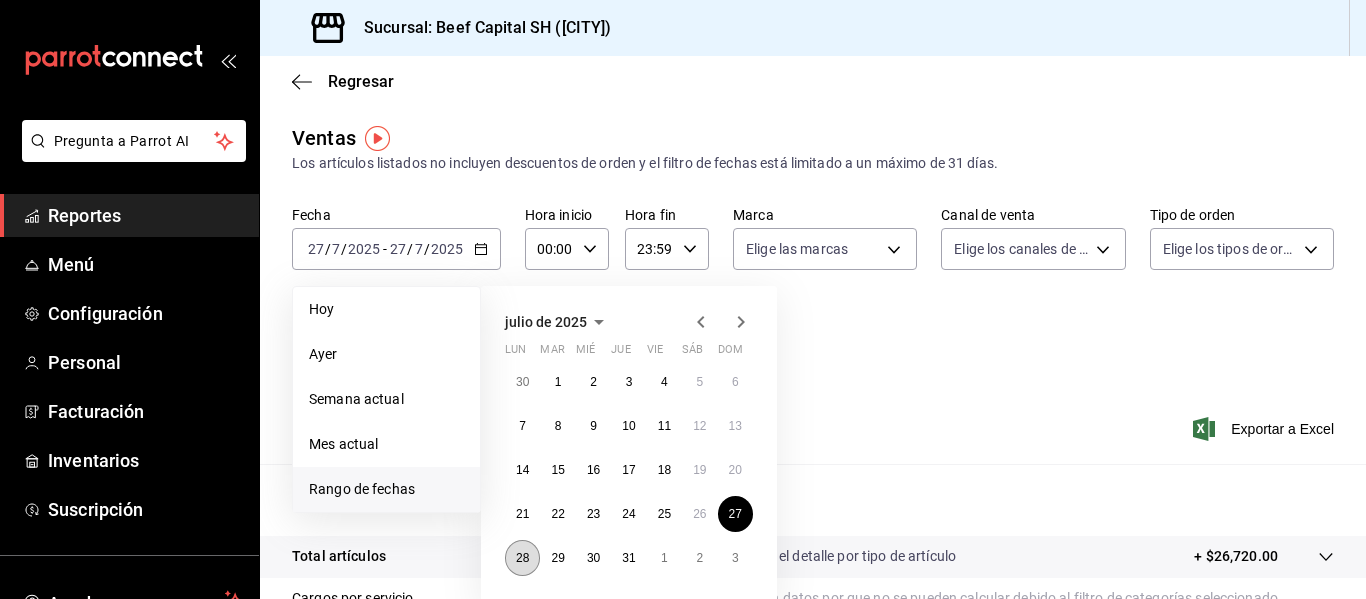 click on "28" at bounding box center [522, 558] 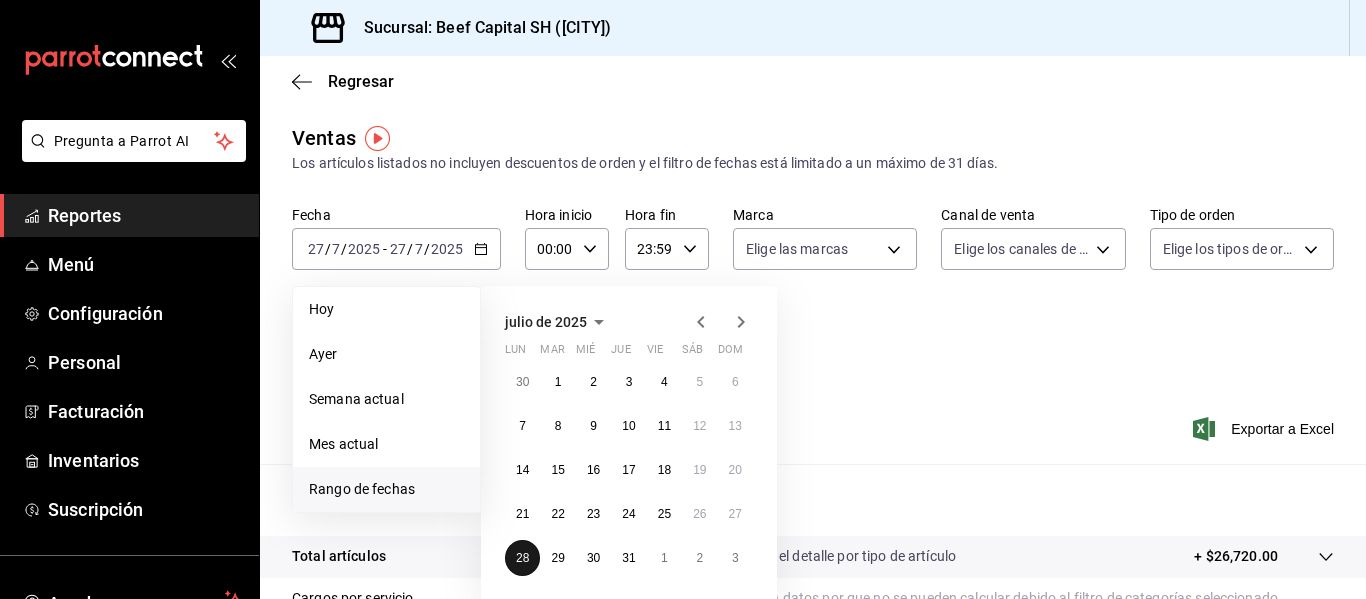 click on "28" at bounding box center [522, 558] 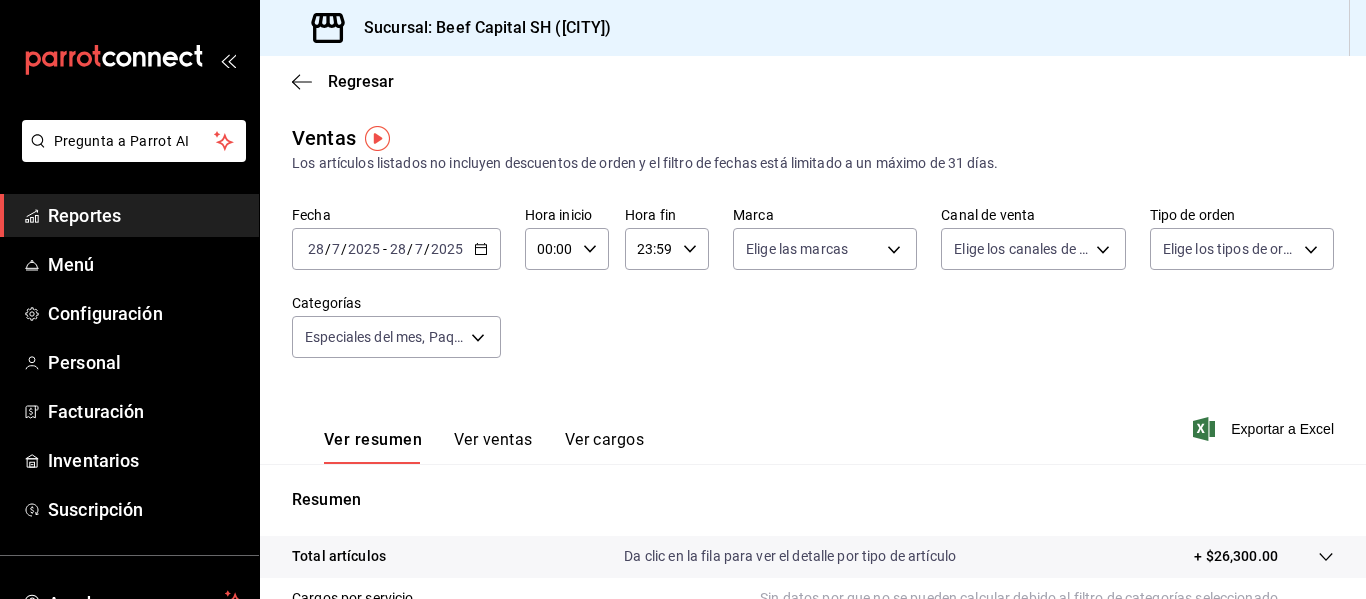 click on "[DATE] [DAY] / [MONTH] / [YEAR] - [DATE] [DAY] / [MONTH] / [YEAR]" at bounding box center (396, 249) 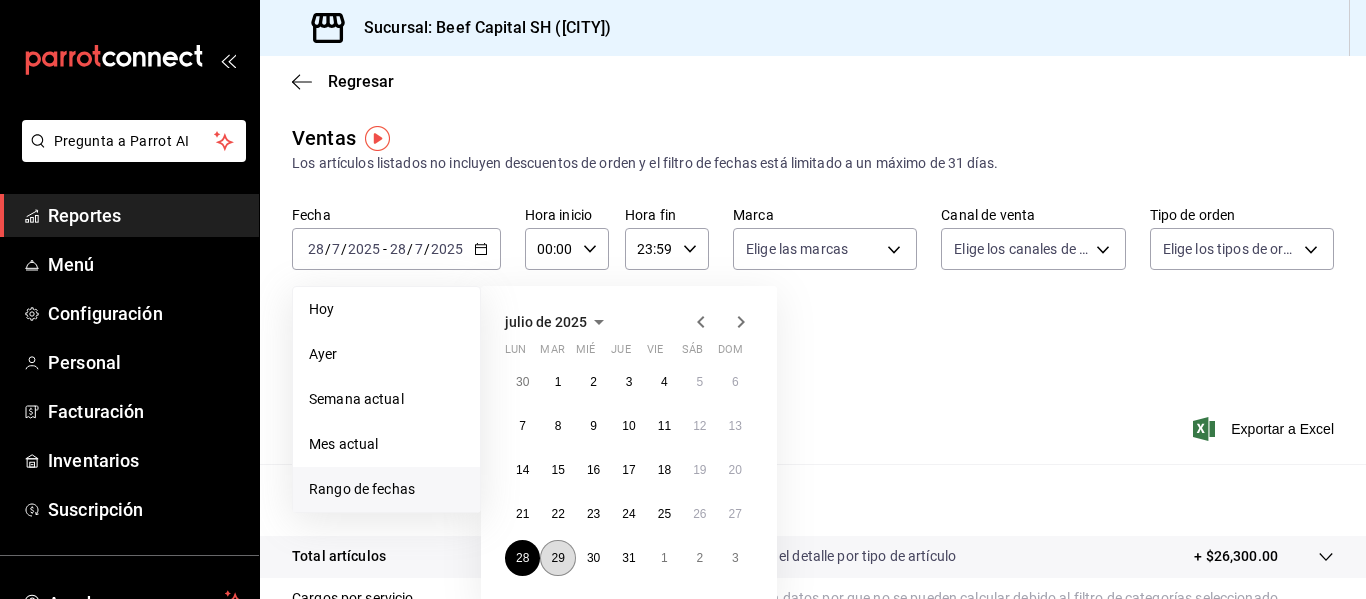 click on "29" at bounding box center [557, 558] 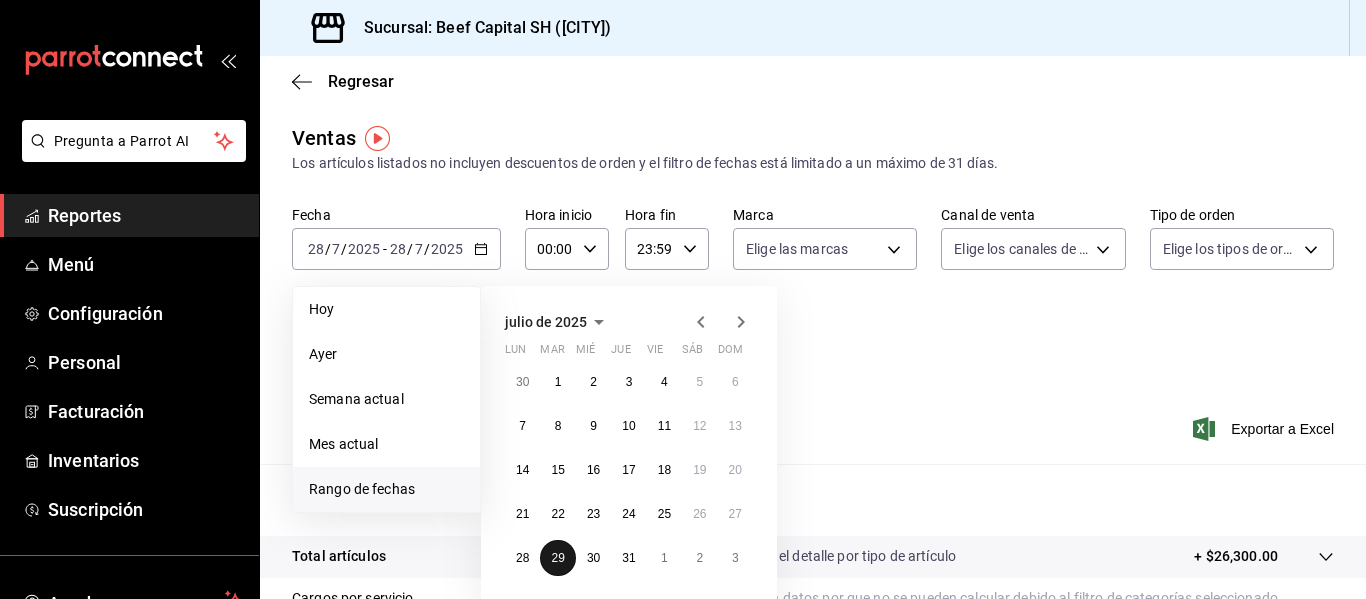 click on "29" at bounding box center [557, 558] 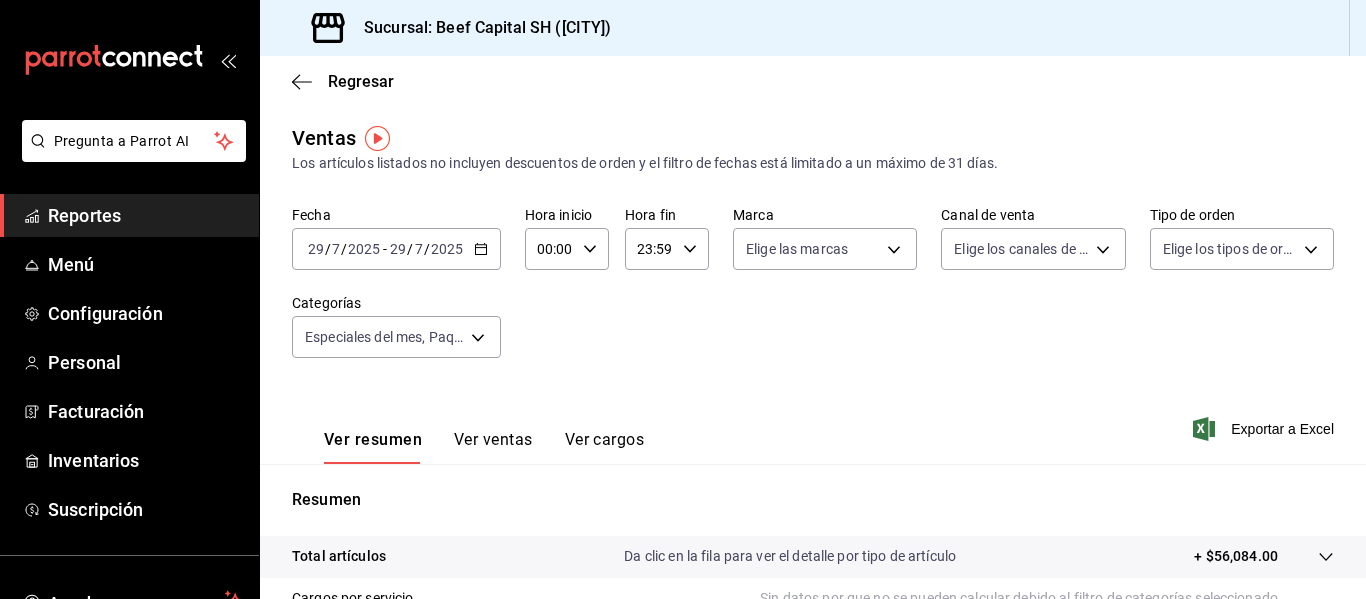 click 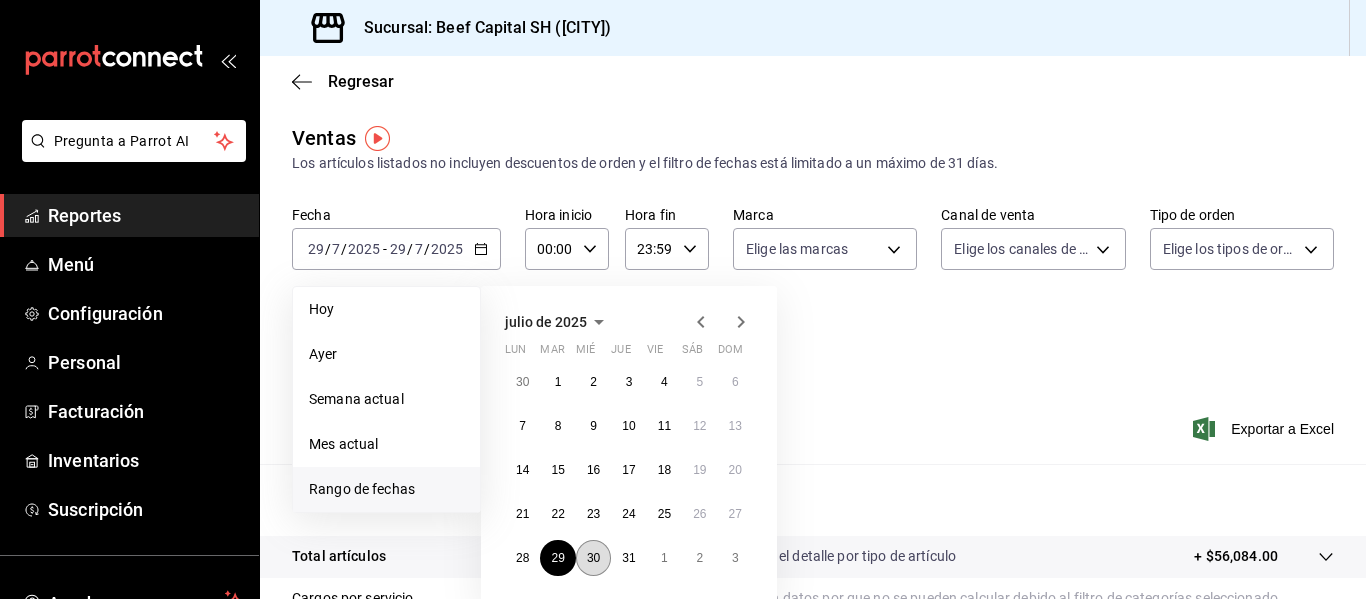 click on "30" at bounding box center [593, 558] 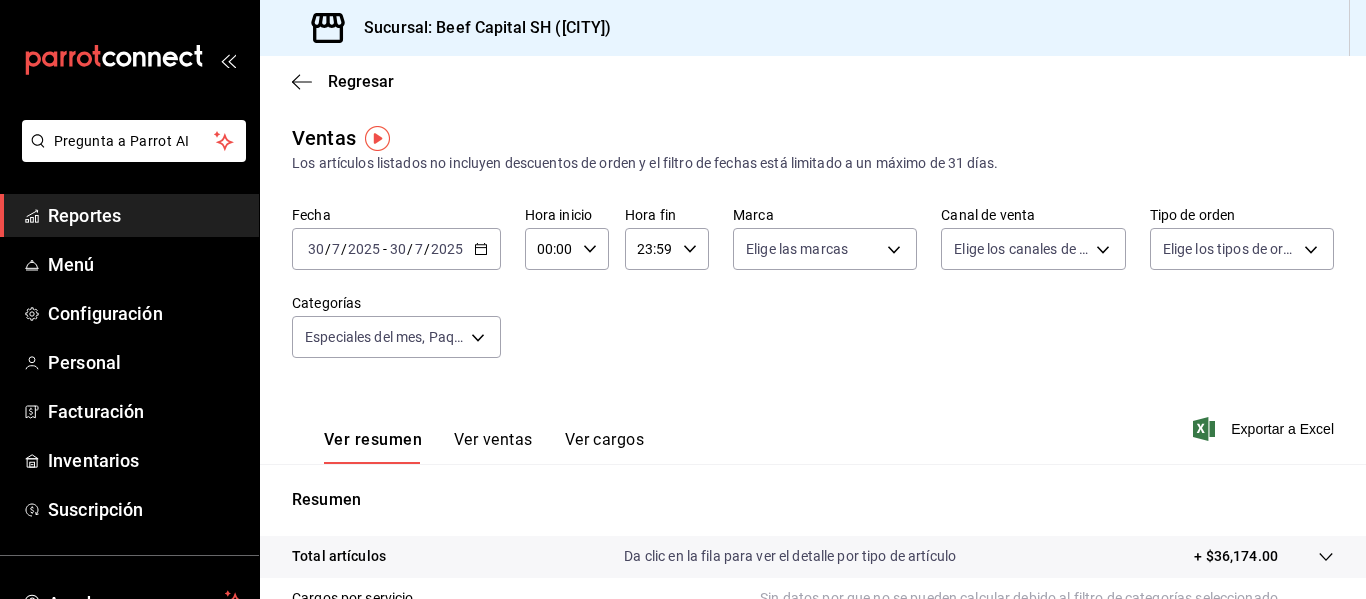 click on "2025-07-30 30 / 7 / 2025 - 2025-07-30 30 / 7 / 2025" at bounding box center [396, 249] 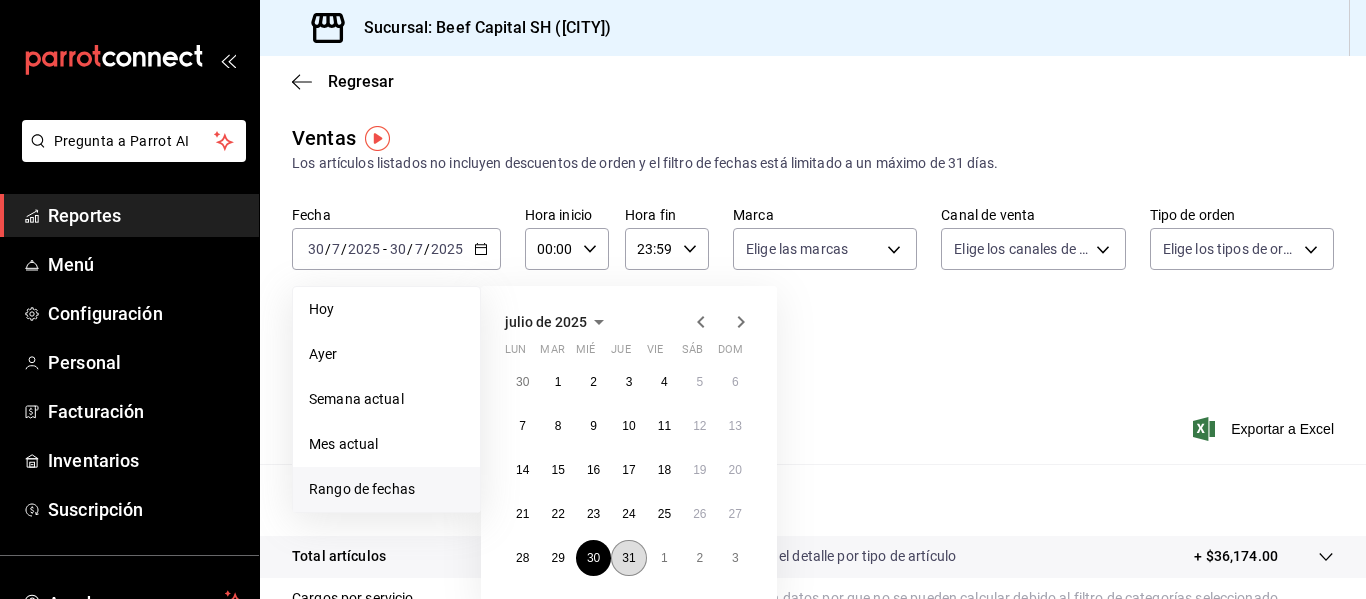 click on "31" at bounding box center (628, 558) 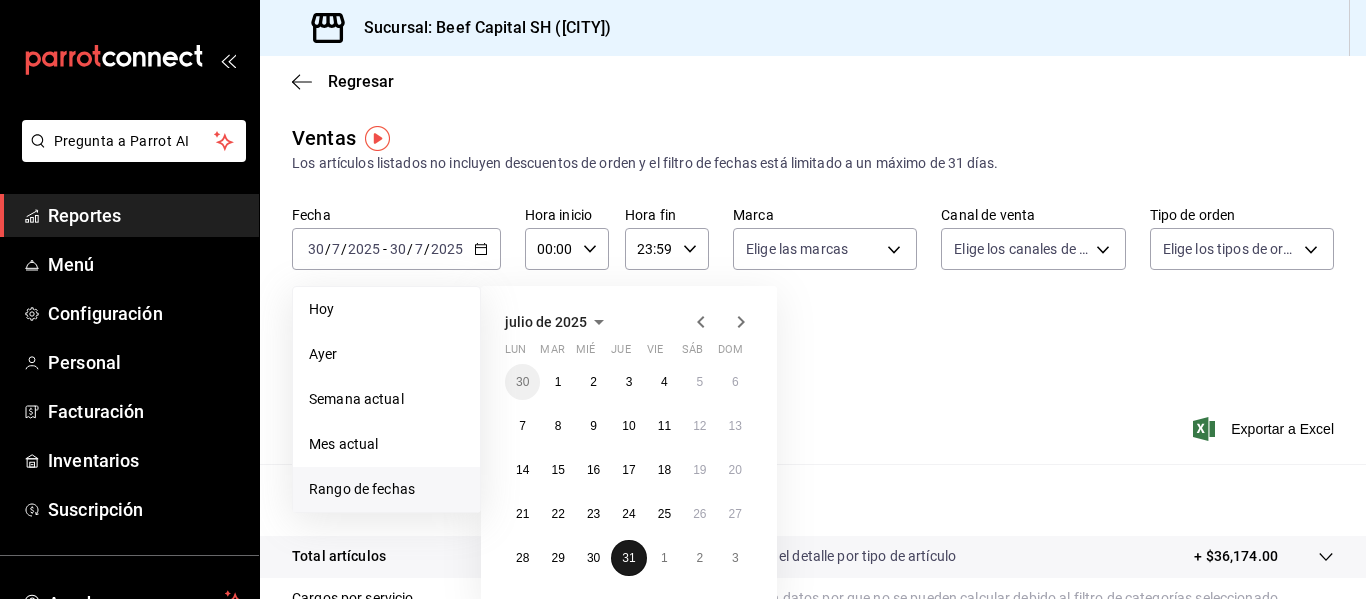click on "31" at bounding box center [628, 558] 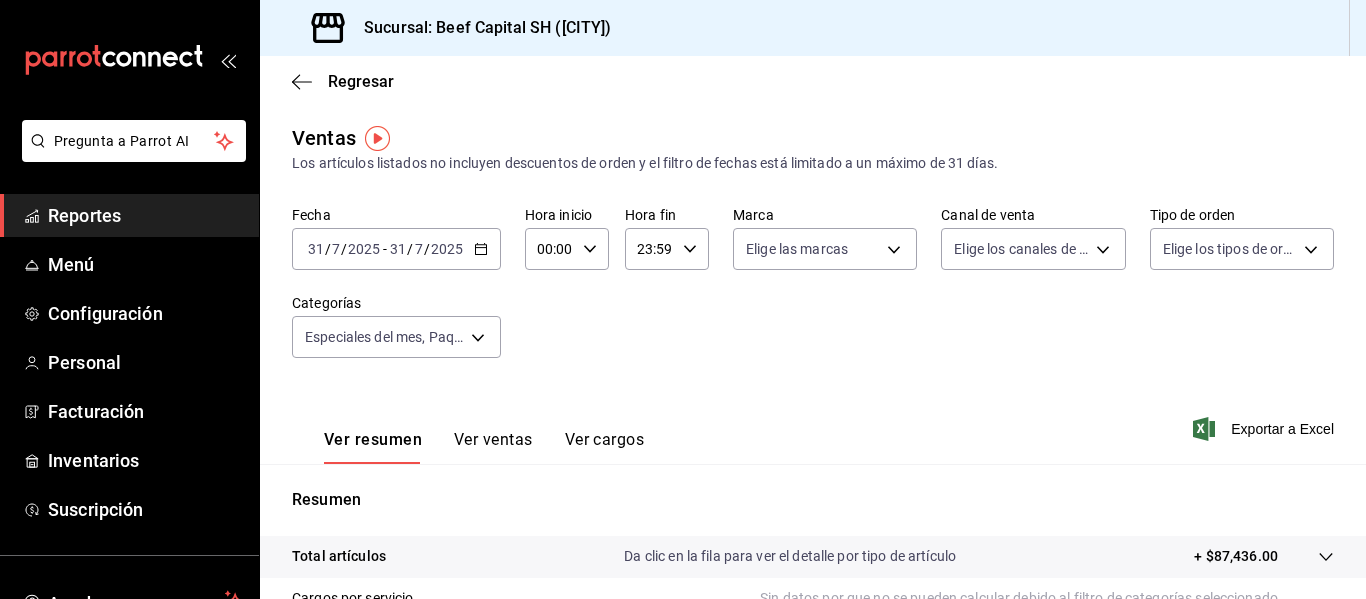 click on "2025-07-31 31 / 7 / 2025 - 2025-07-31 31 / 7 / 2025" at bounding box center (396, 249) 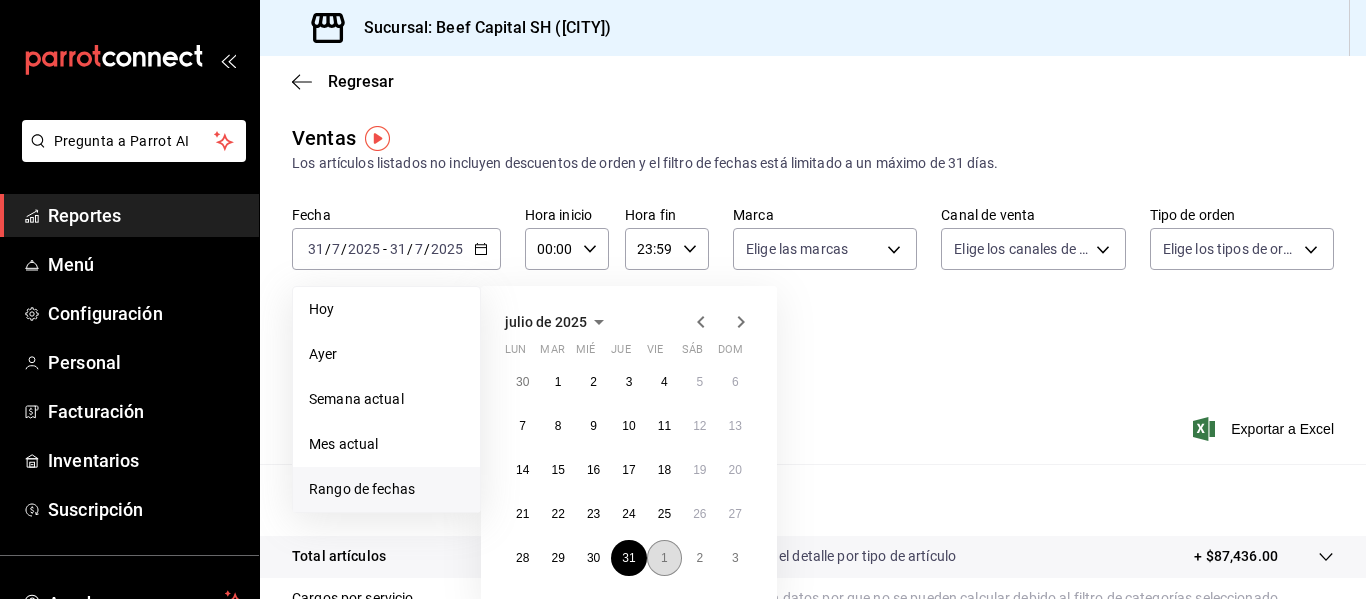 click on "1" at bounding box center [664, 558] 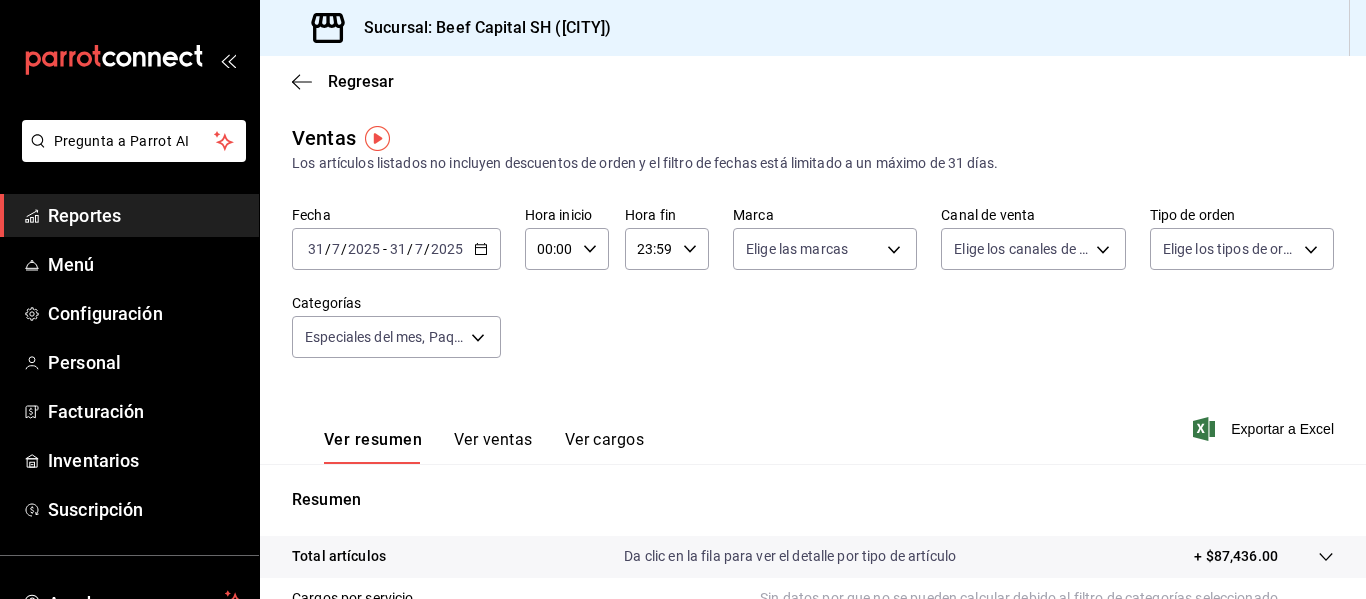 click 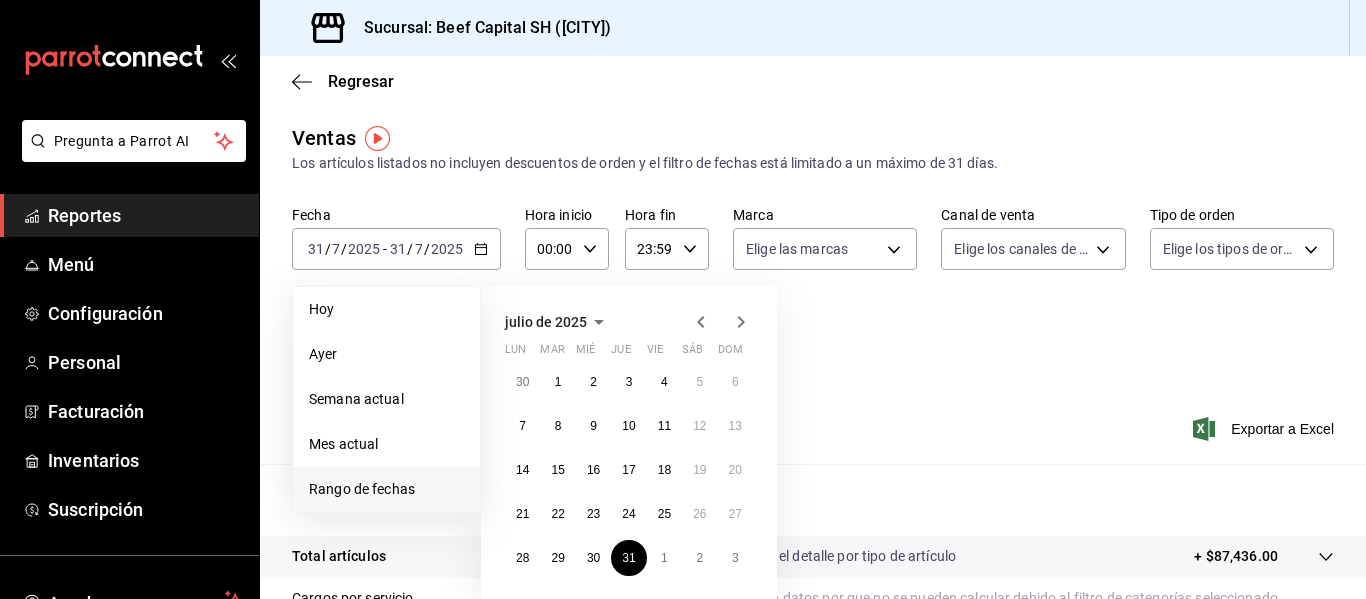 click 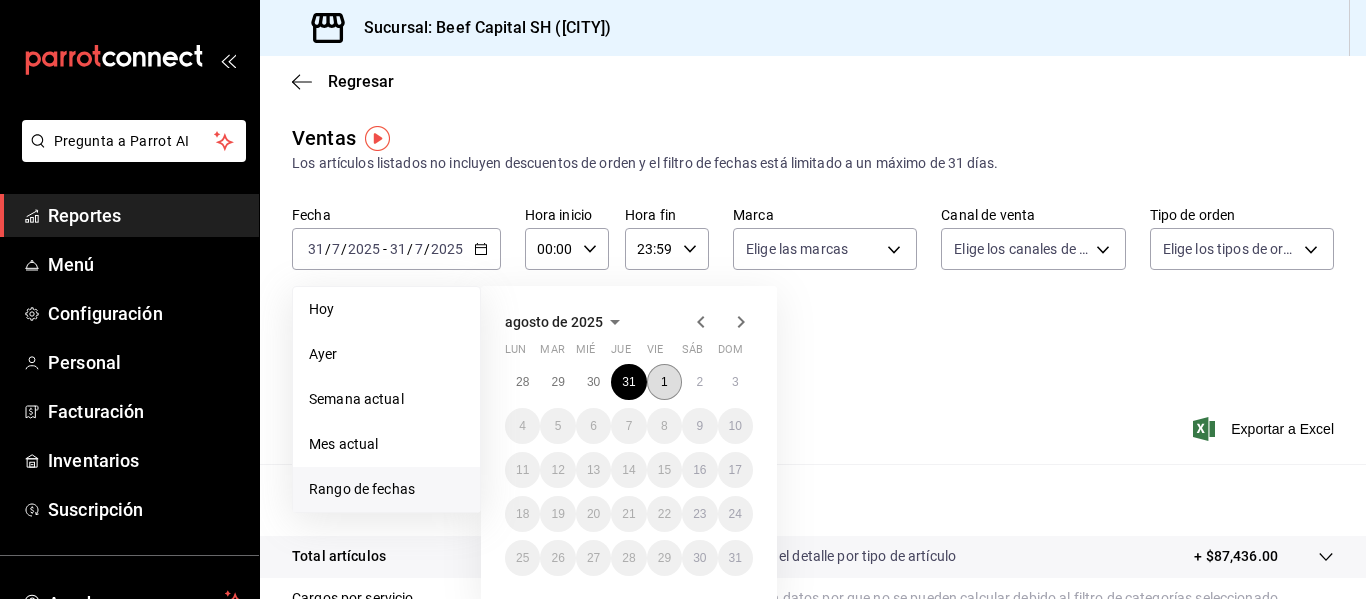 click on "1" at bounding box center [664, 382] 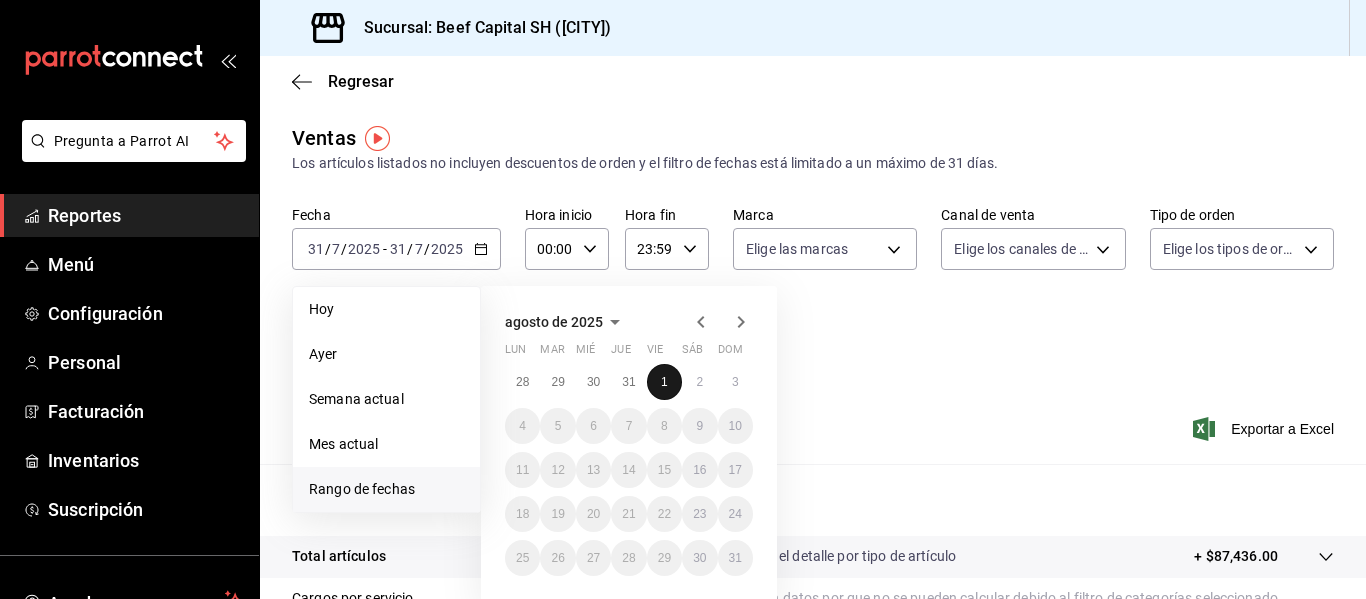 click on "1" at bounding box center [664, 382] 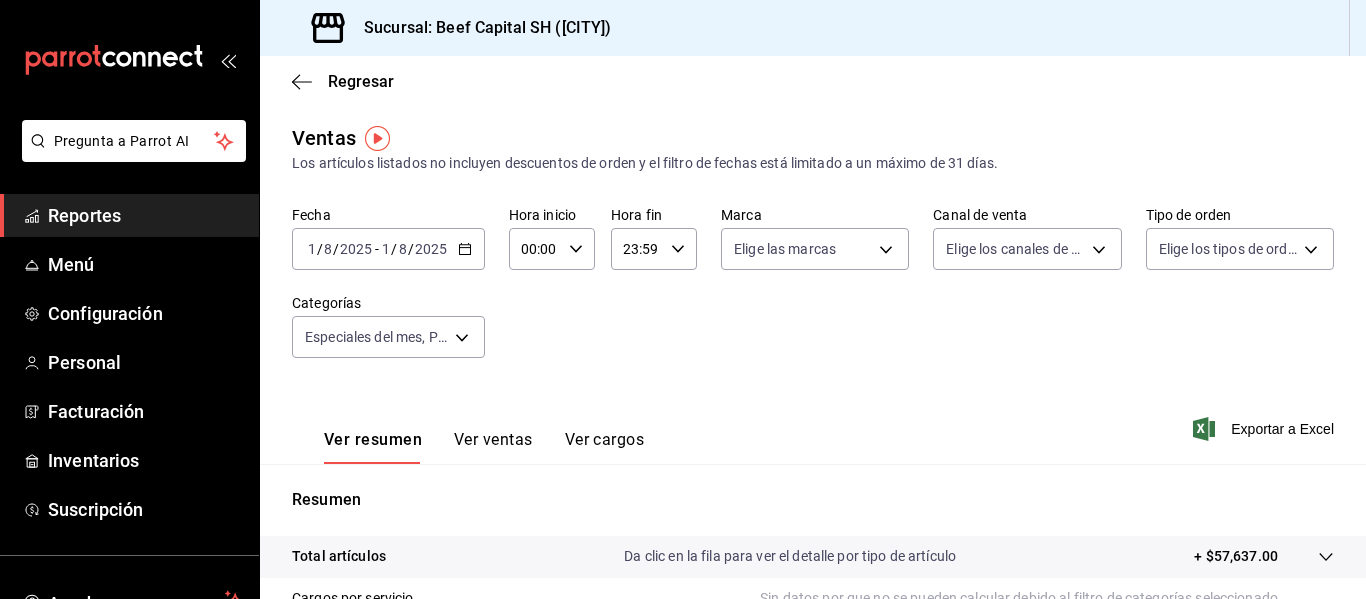 click 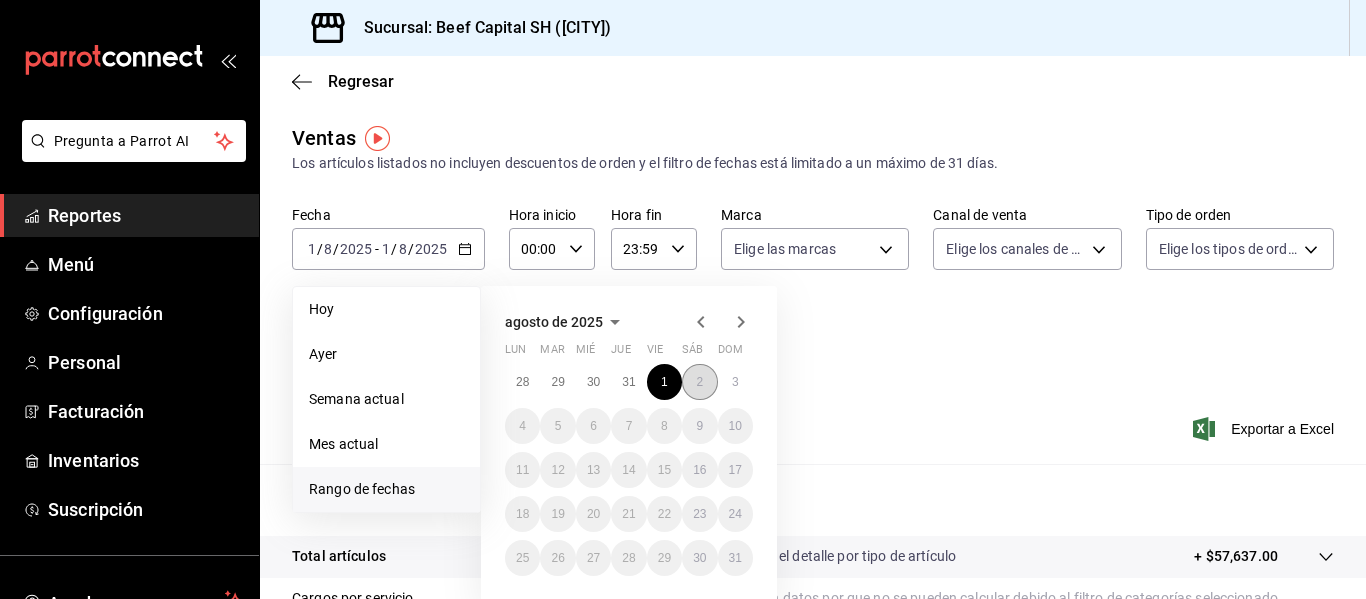click on "2" at bounding box center (699, 382) 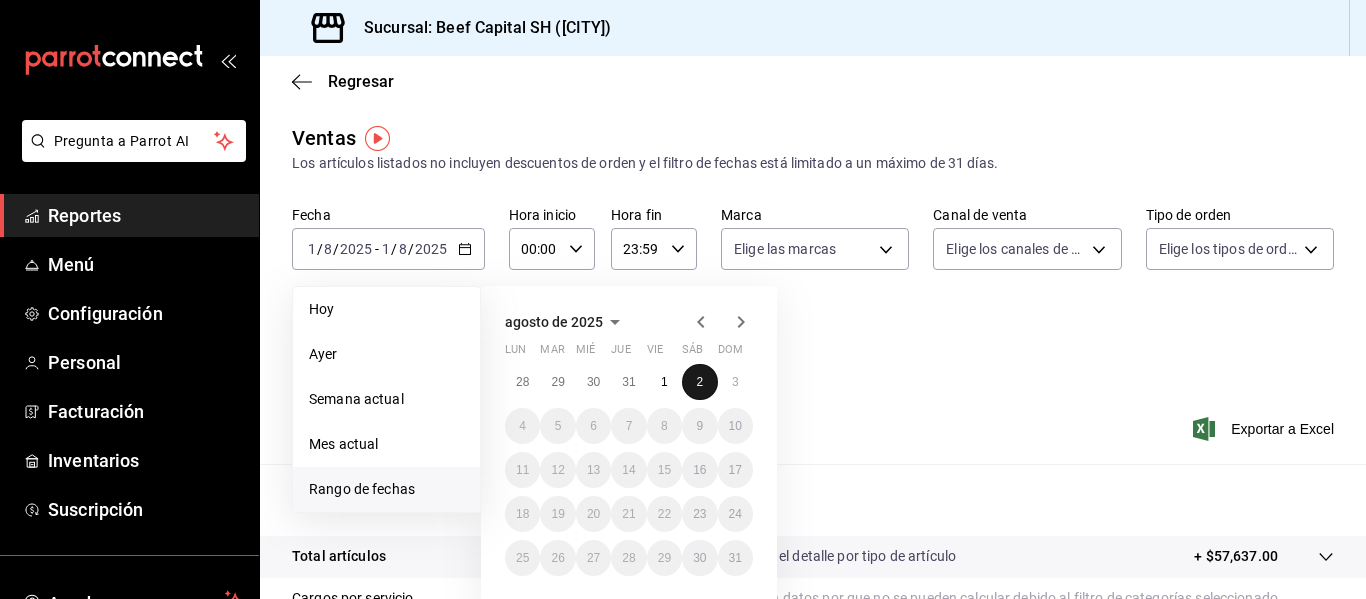 click on "2" at bounding box center (699, 382) 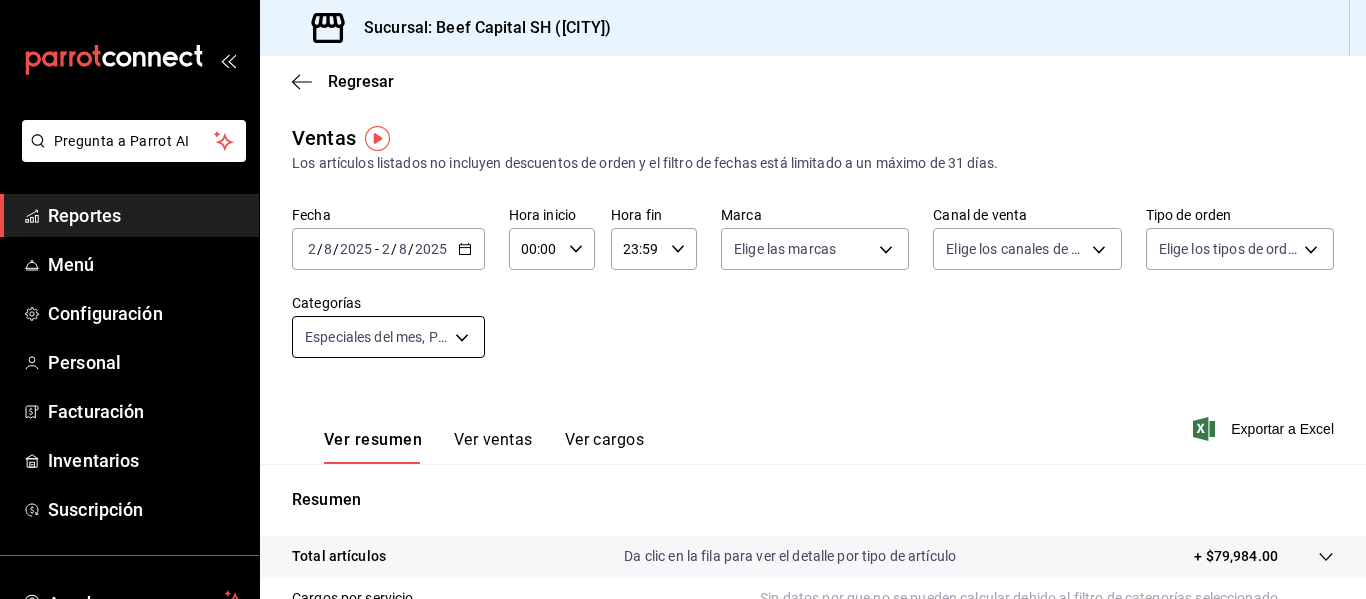 click on "Pregunta a Parrot AI Reportes   Menú   Configuración   Personal   Facturación   Inventarios   Suscripción   Ayuda Recomienda Parrot   [PERSON]   Sugerir nueva función   Sucursal: Beef Capital SH (Celaya) Regresar Ventas Los artículos listados no incluyen descuentos de orden y el filtro de fechas está limitado a un máximo de 31 días. Fecha [DATE] [DATE] - [DATE] Hora inicio 00:00 Hora inicio Hora fin 23:59 Hora fin Marca Elige las marcas Canal de venta Elige los canales de venta Tipo de orden Elige los tipos de orden Categorías Especiales del mes, Paquetes de Eventos, Sugerencias del chef, Plataformas, Postres, Tacos, Sopas & Cremas, Pastas, Para Compartir, Guarniciones, Especiales, Entradas, Empanadas, Del Mar, Del Huerto a la Mesa, Cortes Individuales, Cortes Importados CalidadWagyu, Cortes Importados CalidadPrime, Sin categoría Ver resumen Ver ventas Ver cargos Exportar a Excel Resumen Total artículos Da clic en la fila para ver el detalle por tipo de artículo" at bounding box center (683, 299) 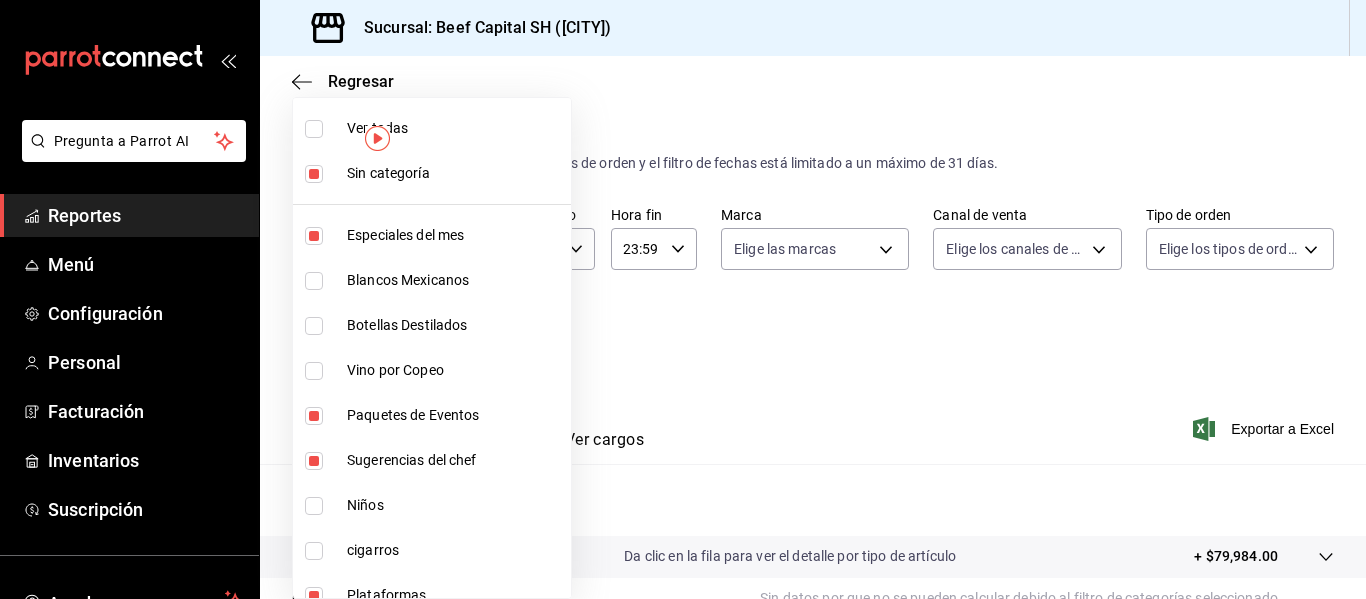 click at bounding box center [314, 129] 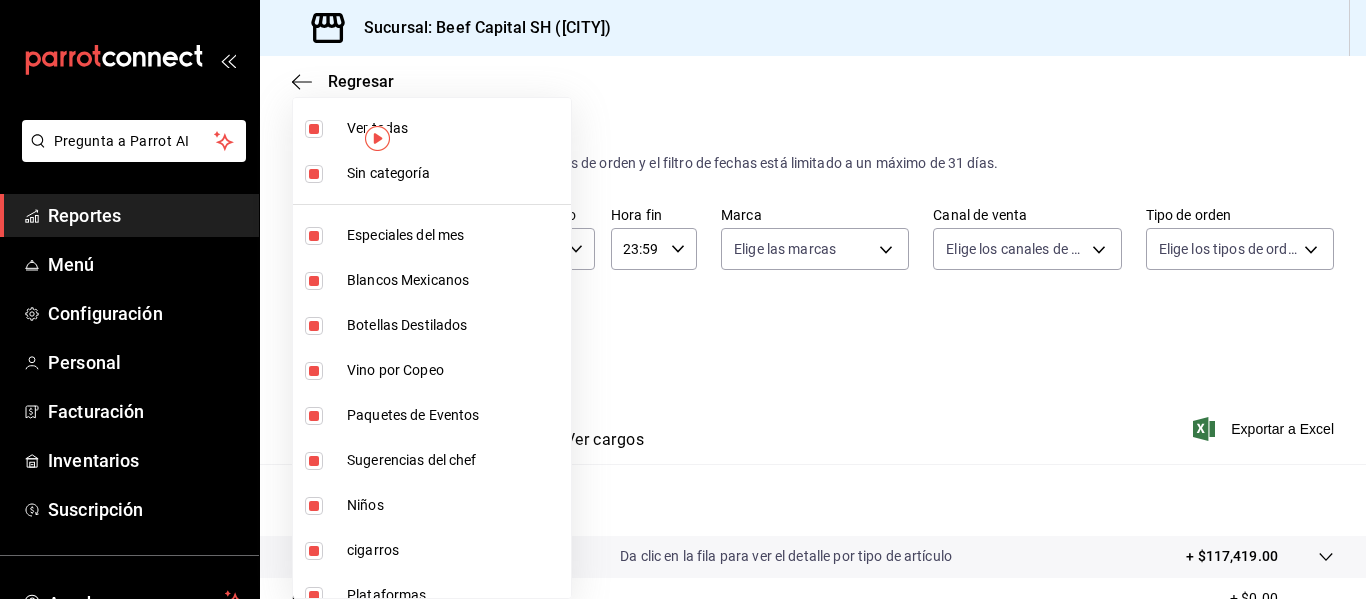 click at bounding box center [314, 174] 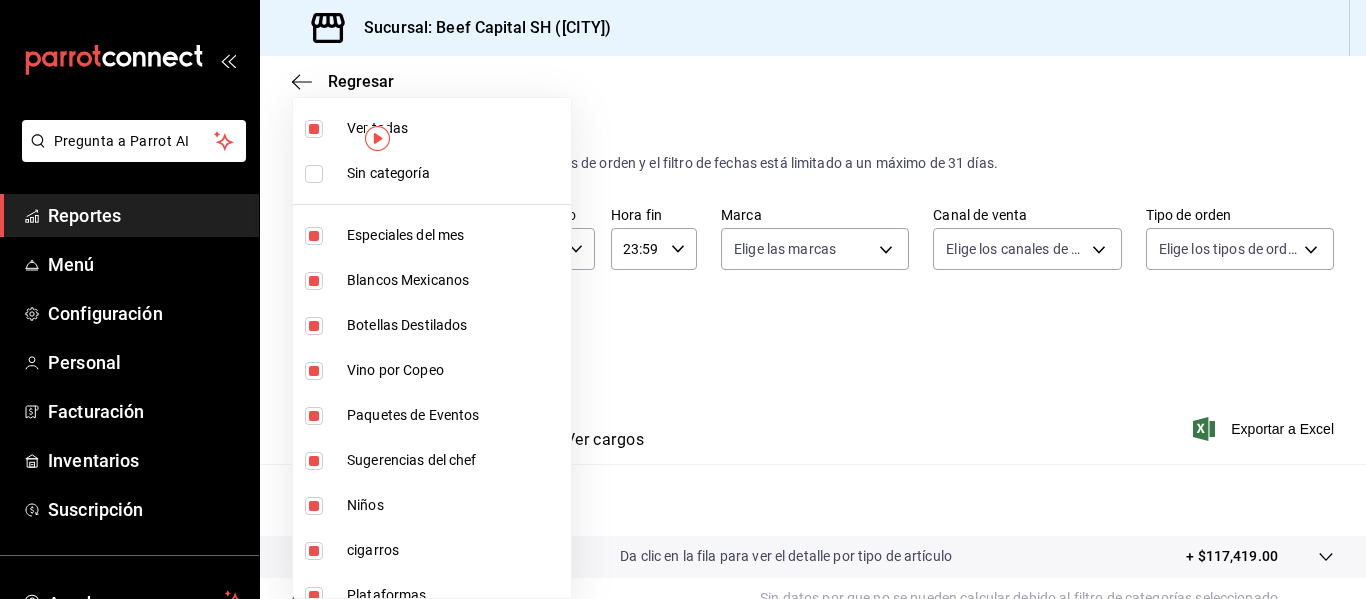 click at bounding box center (314, 129) 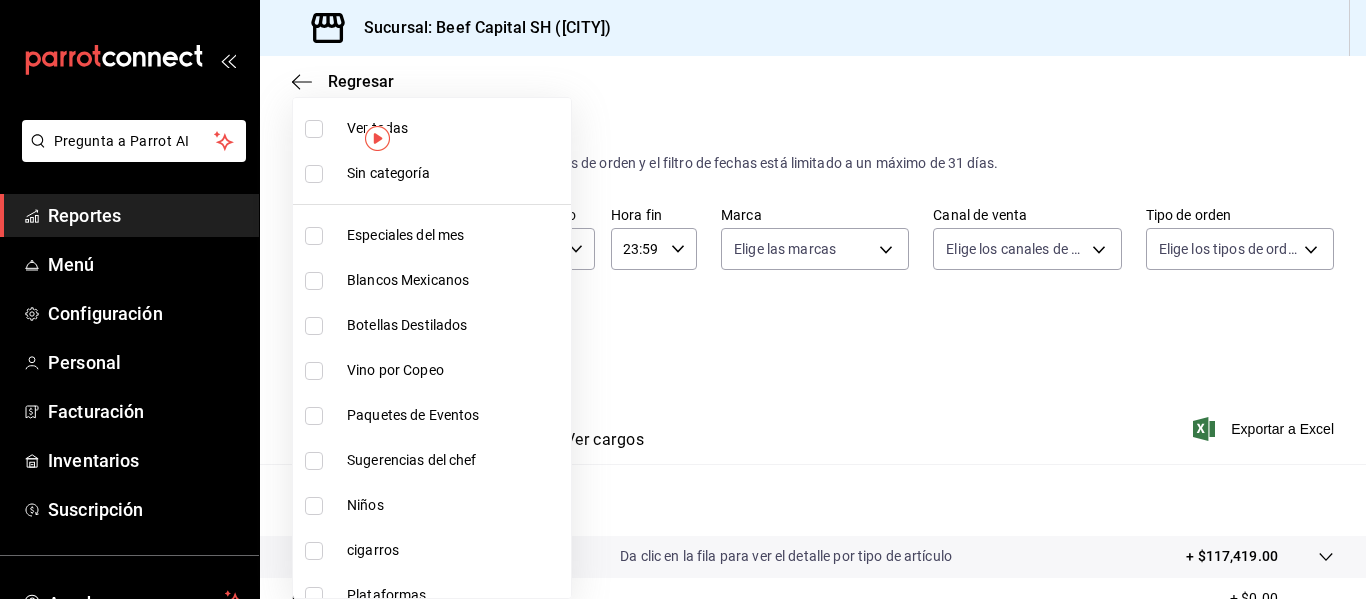 click at bounding box center (314, 281) 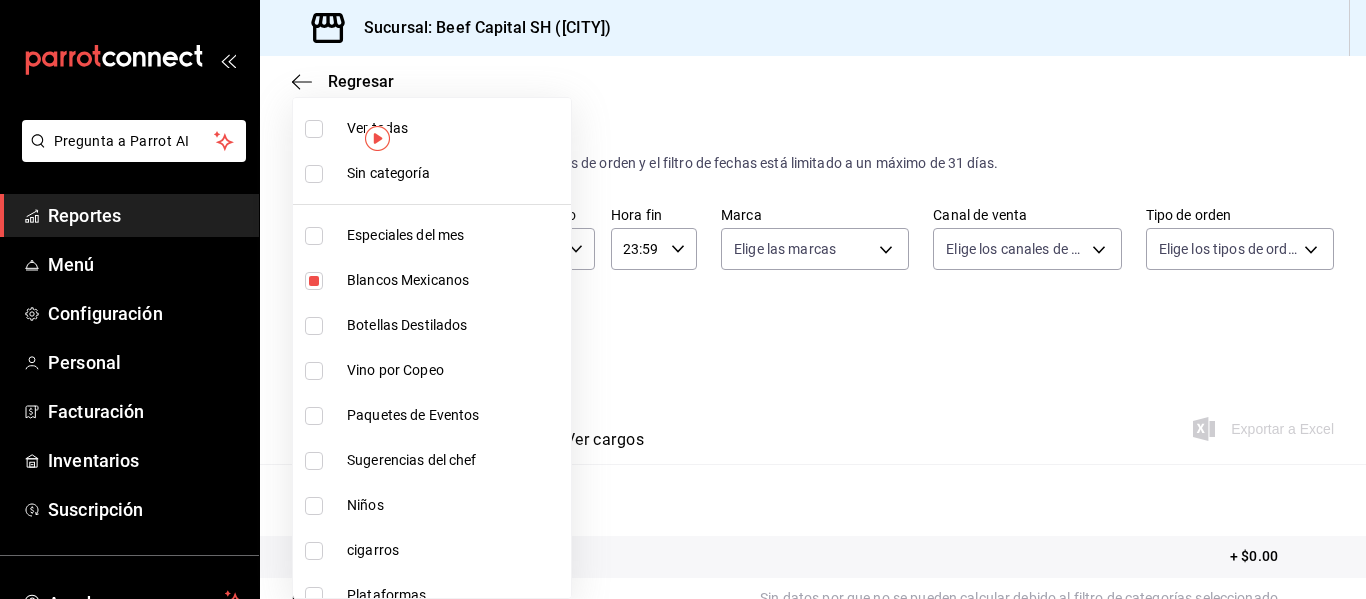 click at bounding box center [314, 326] 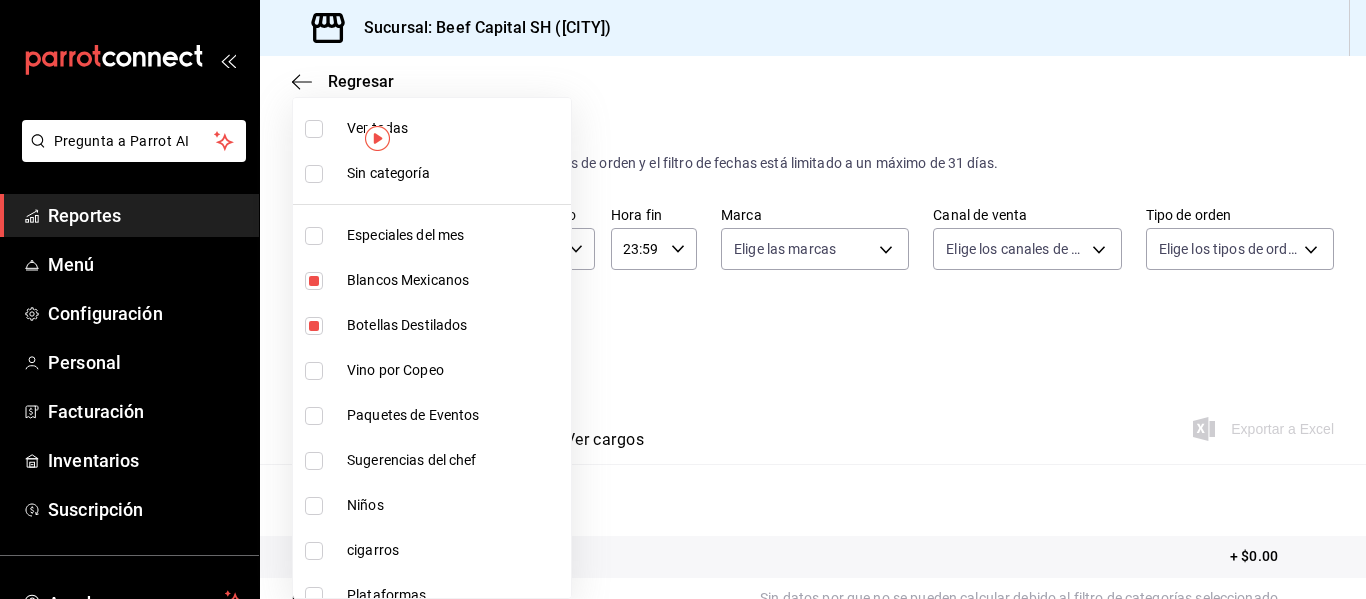 click at bounding box center (314, 371) 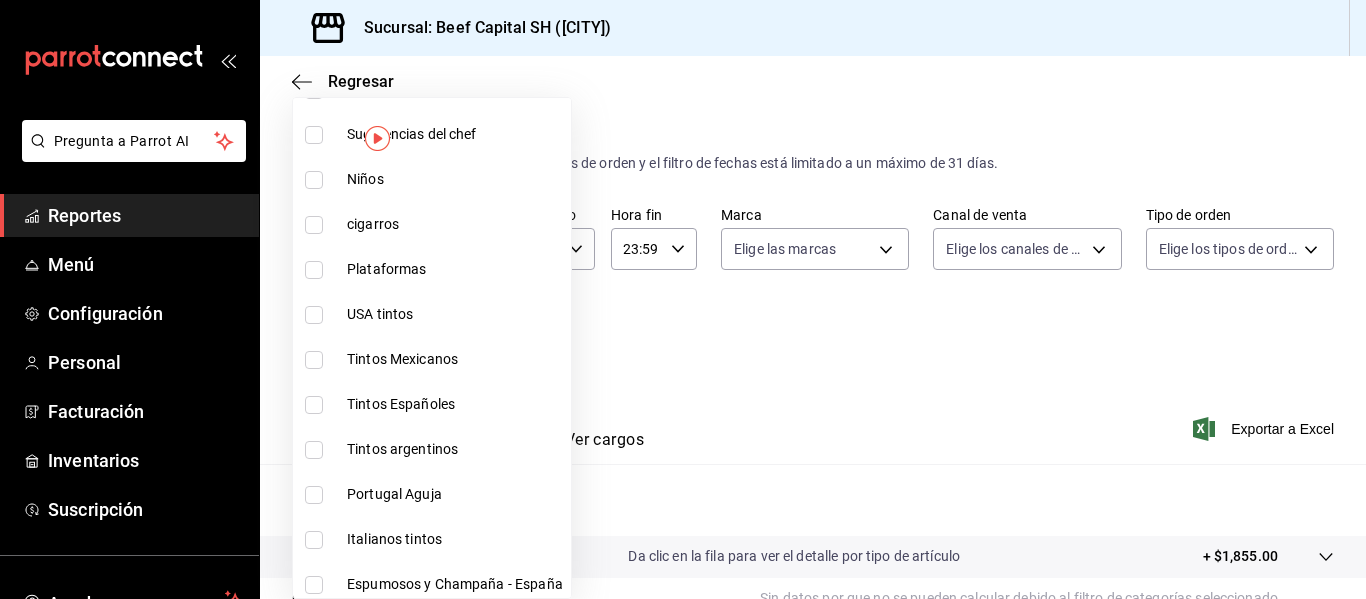 scroll, scrollTop: 360, scrollLeft: 0, axis: vertical 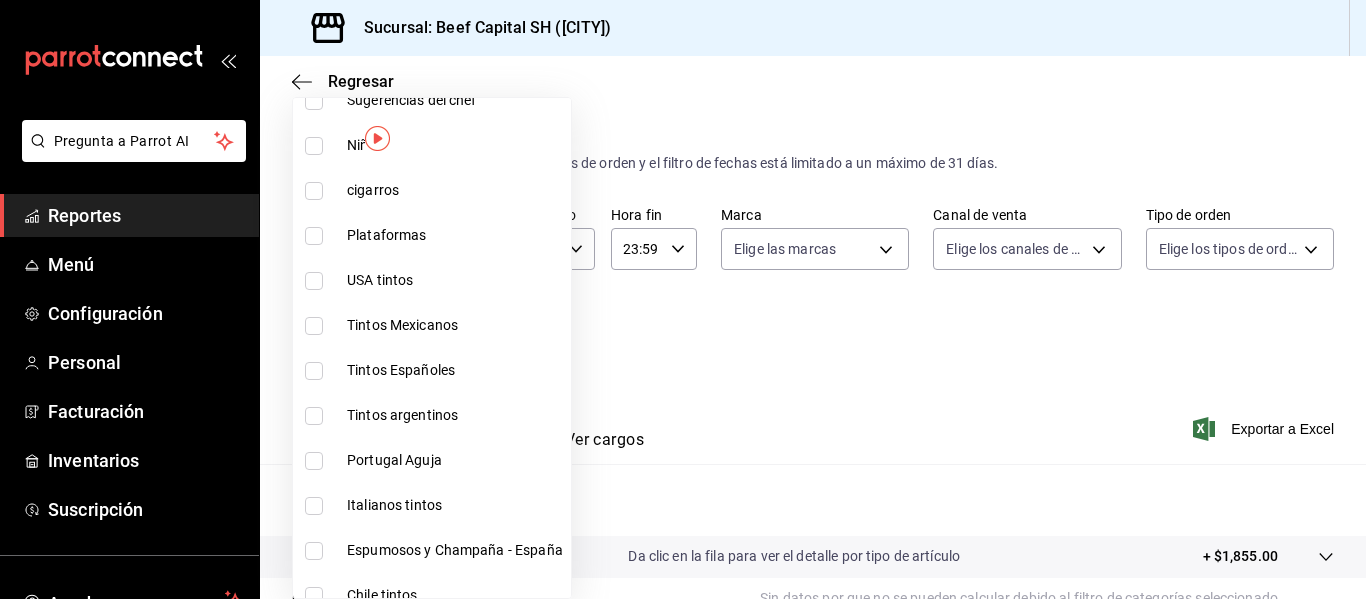 click at bounding box center (314, 281) 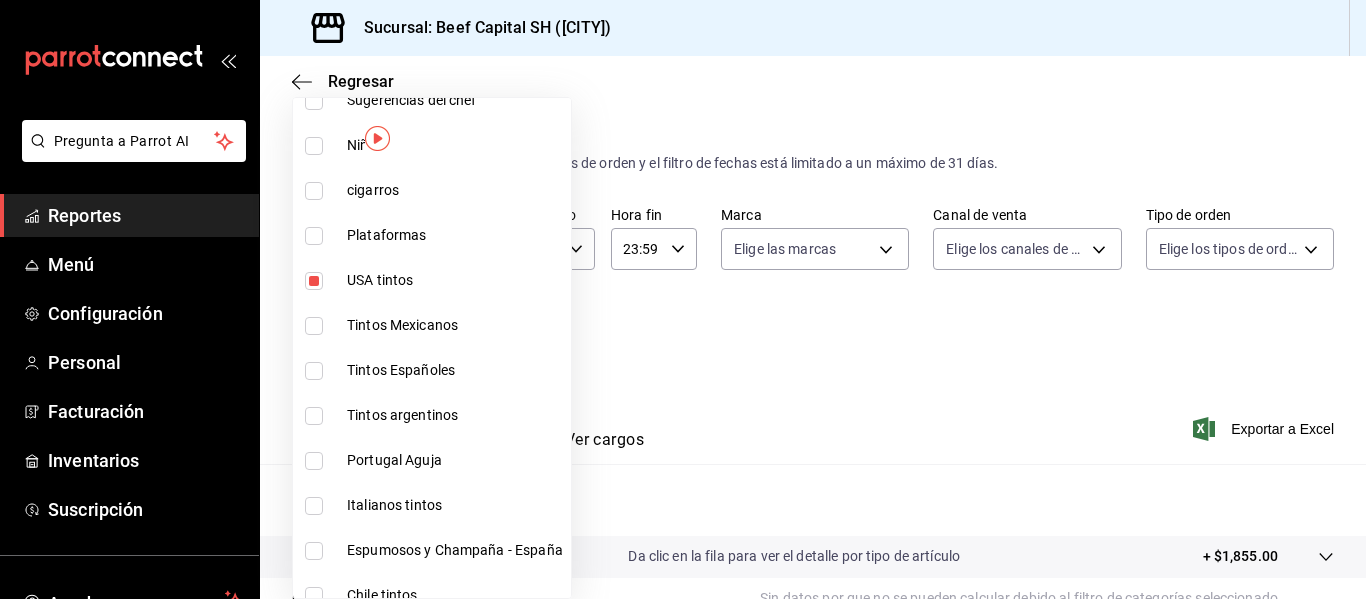 click at bounding box center (314, 326) 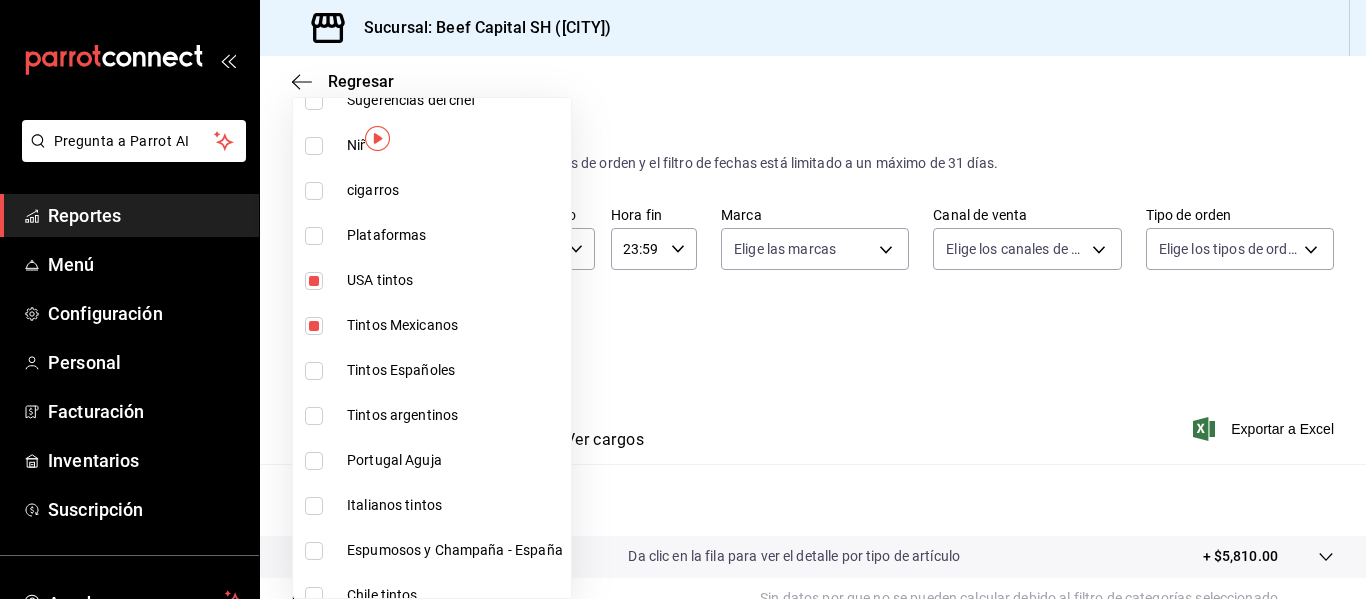 click at bounding box center [314, 371] 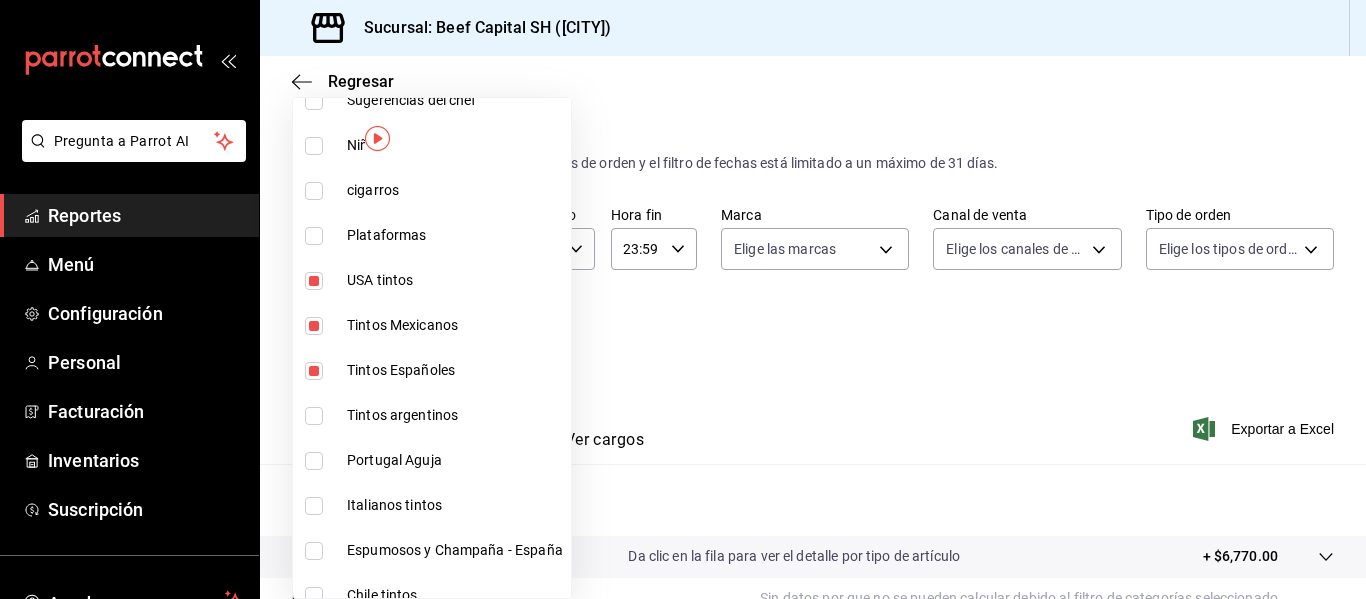 click at bounding box center (314, 416) 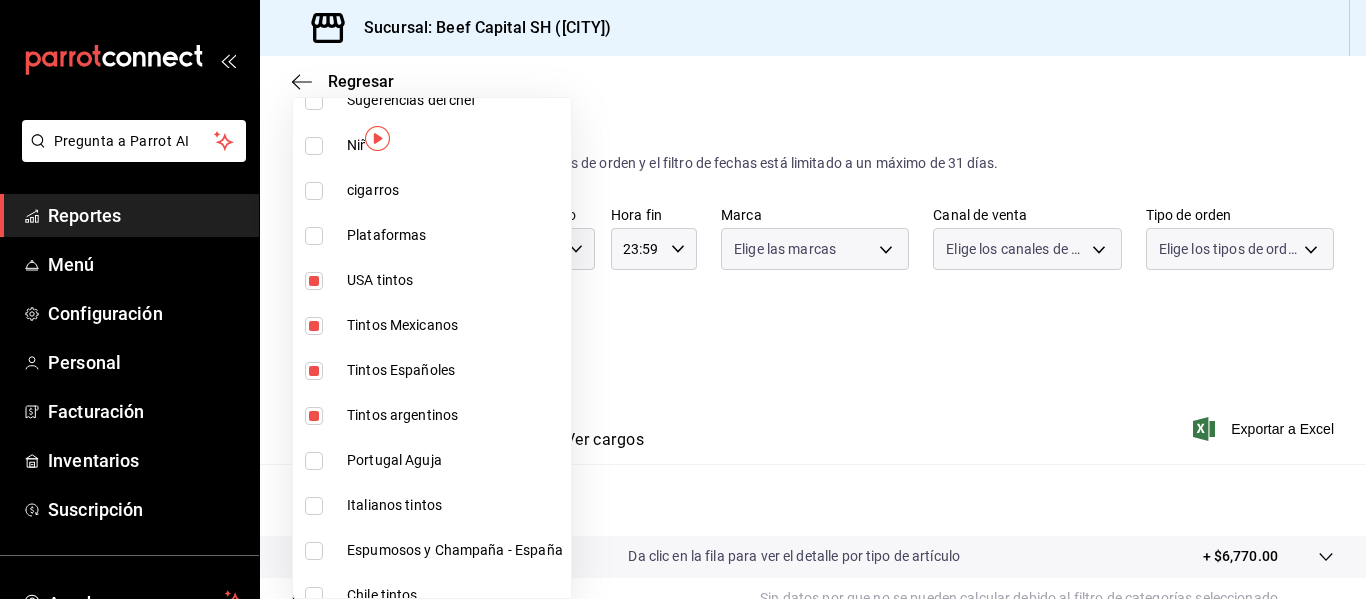 click at bounding box center (314, 461) 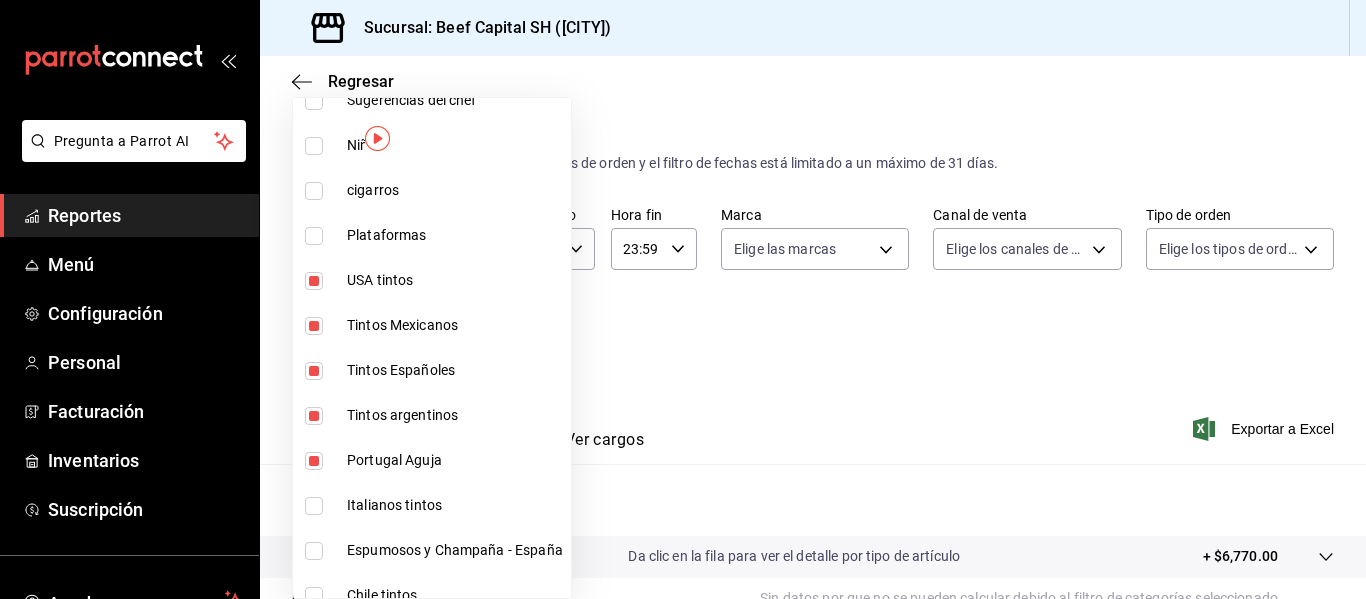 click at bounding box center (314, 506) 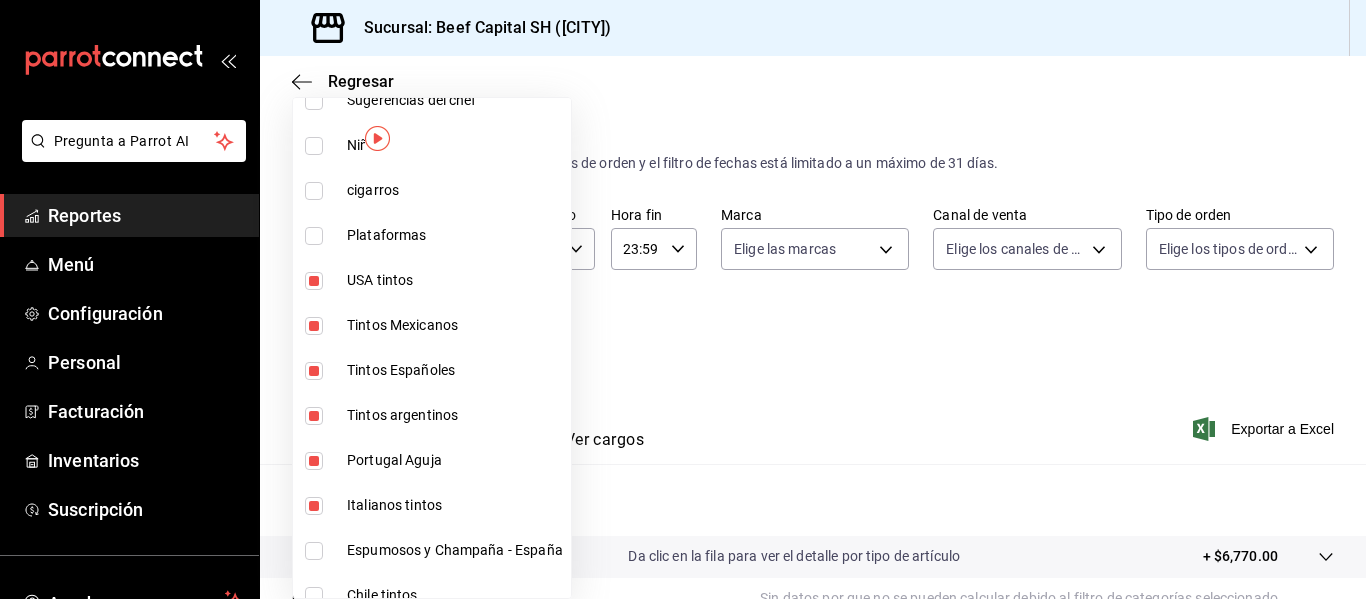 click at bounding box center (314, 551) 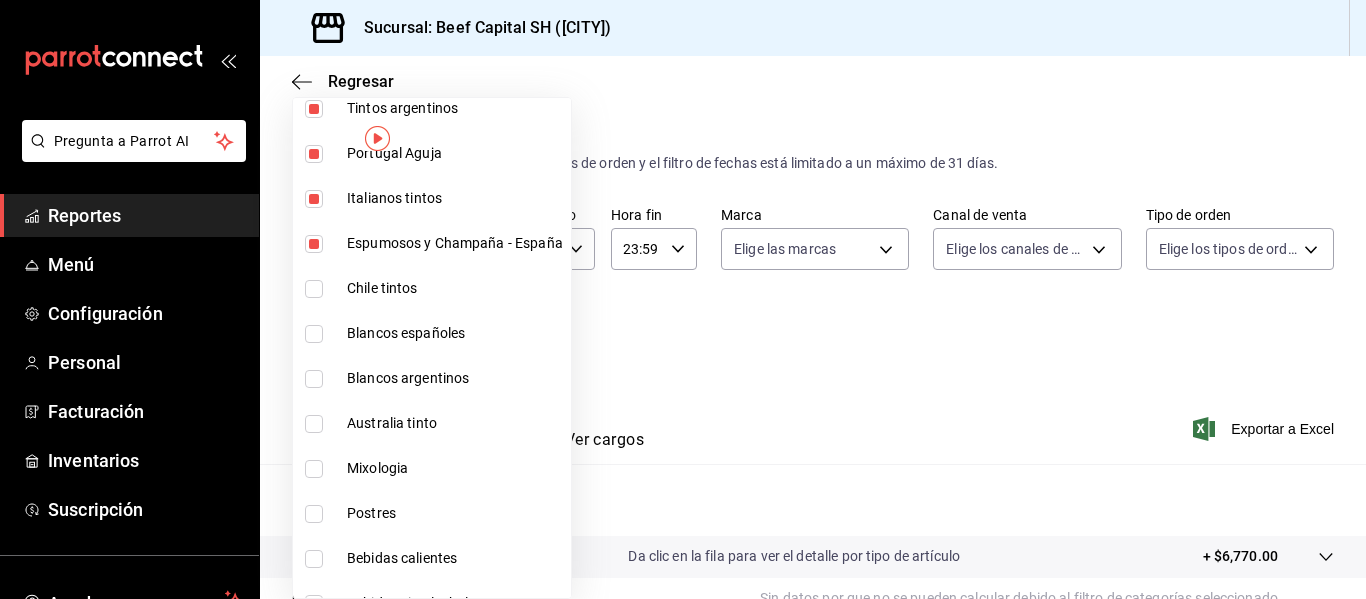 scroll, scrollTop: 680, scrollLeft: 0, axis: vertical 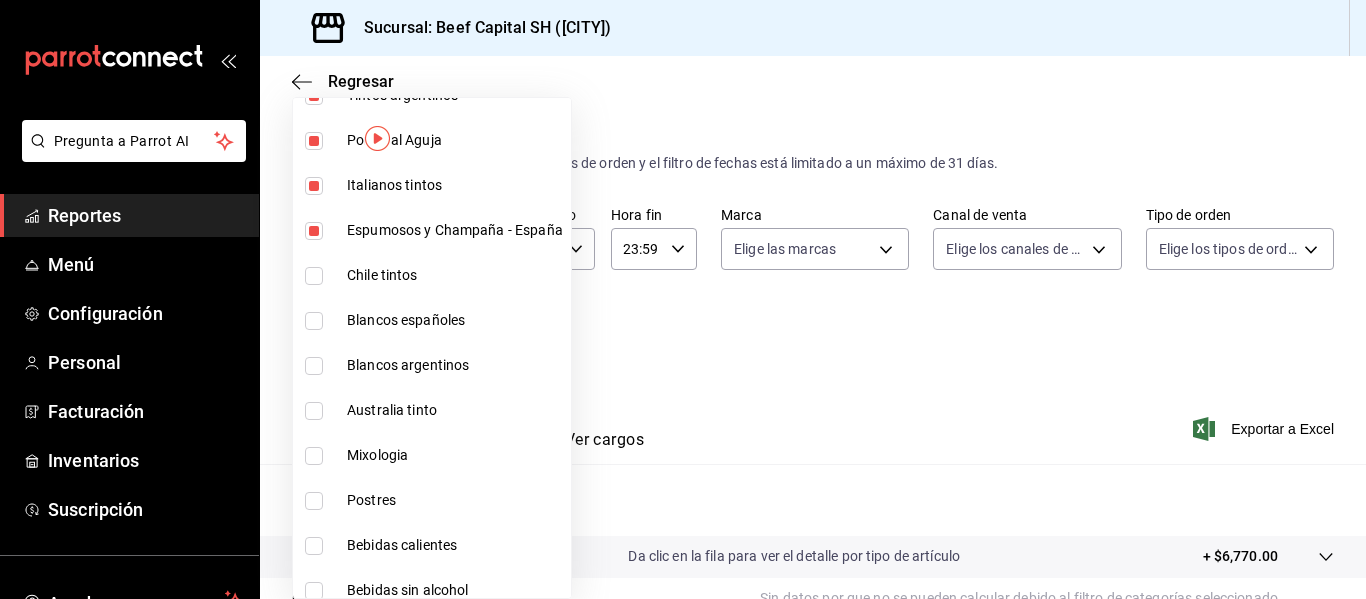 click at bounding box center [314, 276] 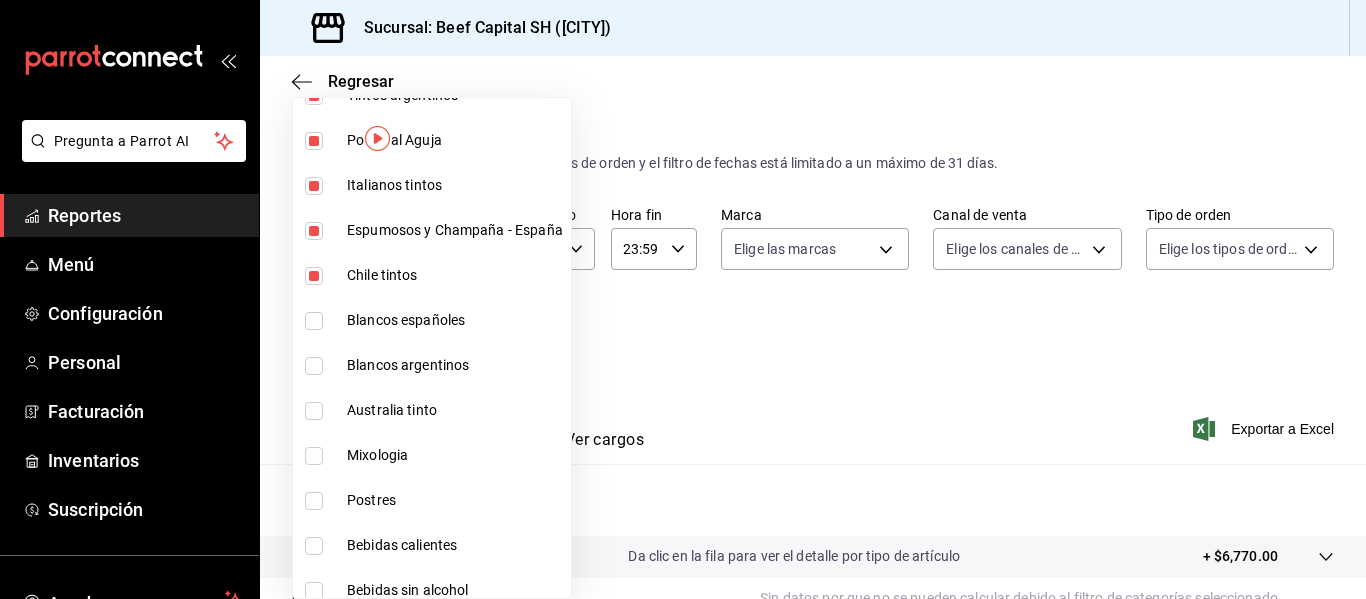 click at bounding box center (314, 321) 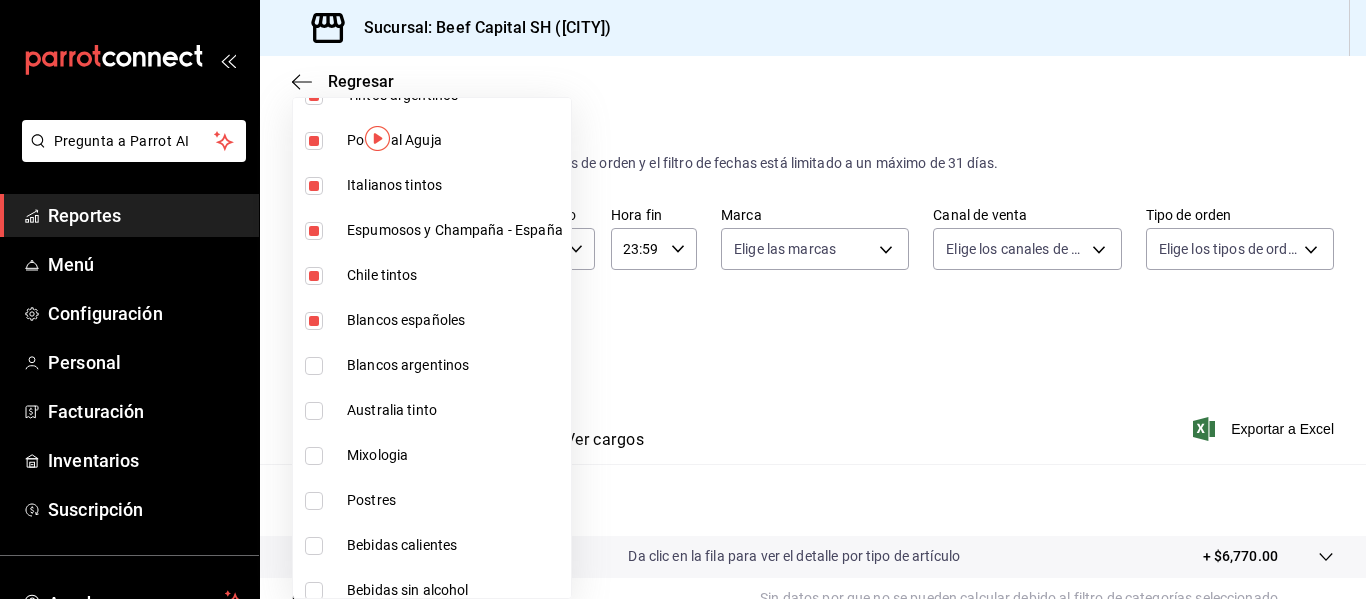 click at bounding box center (314, 366) 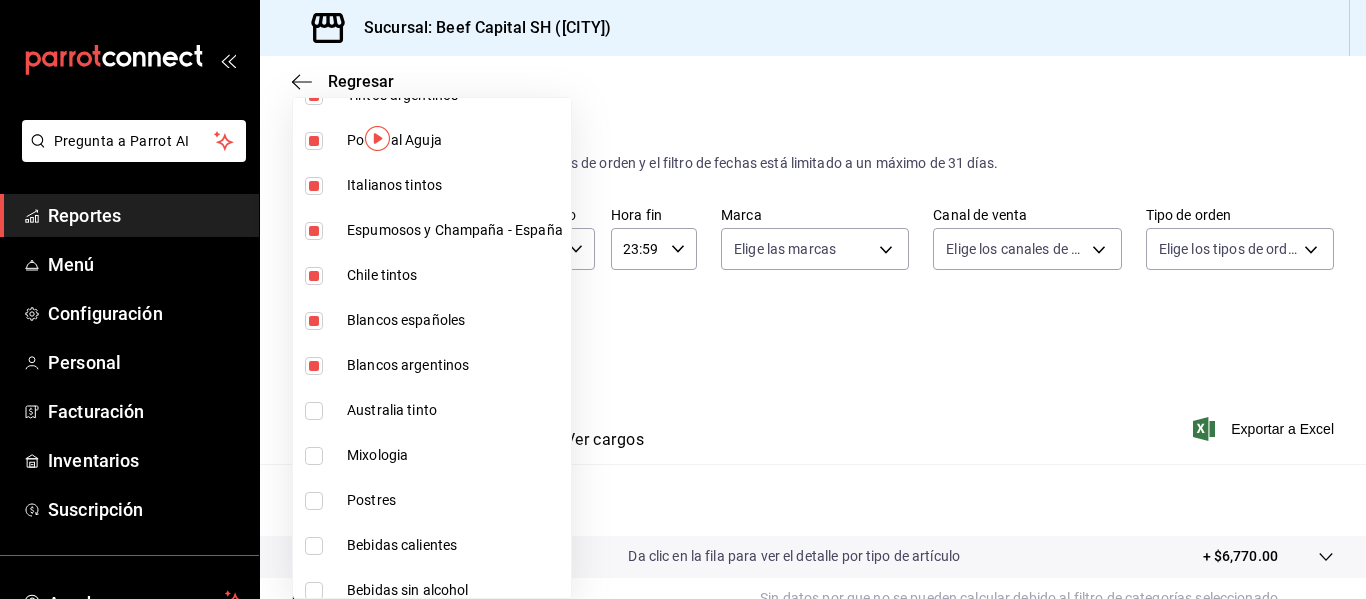 click at bounding box center (314, 411) 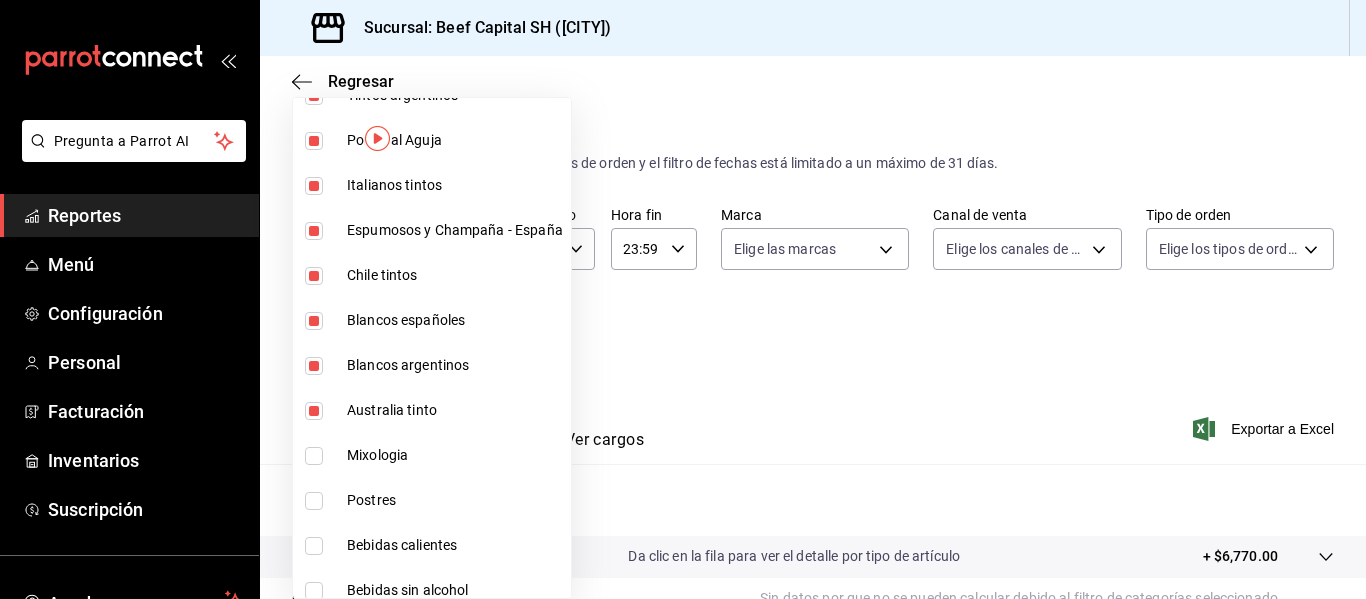 click at bounding box center (314, 456) 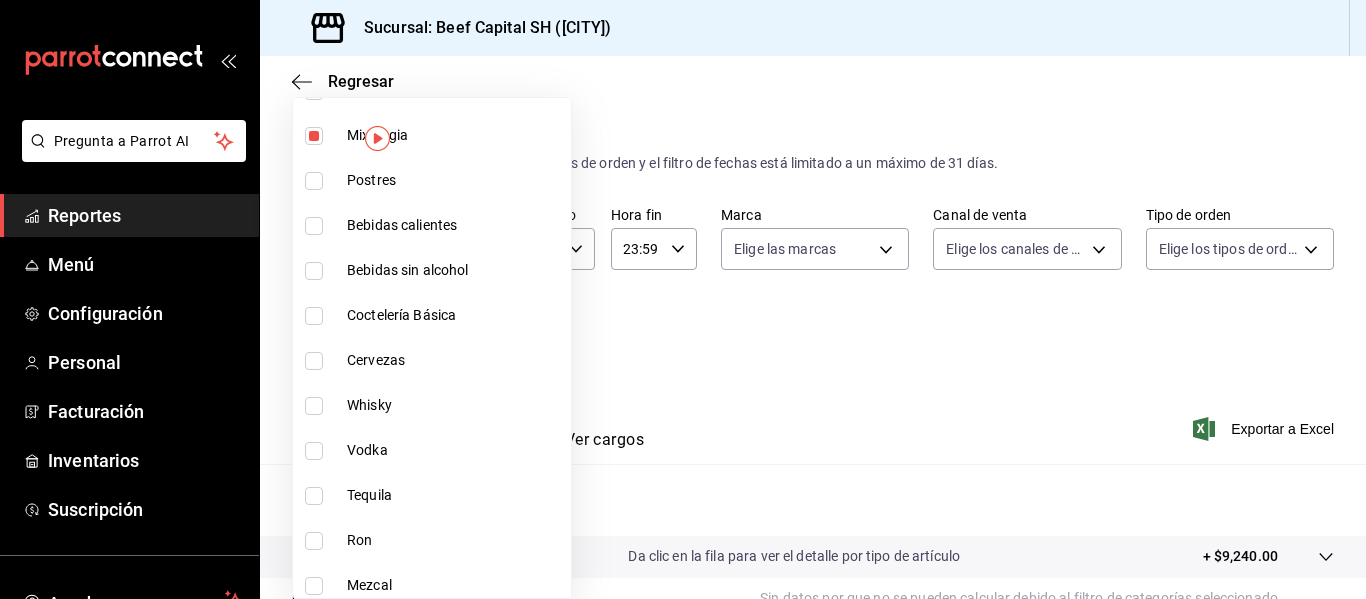 scroll, scrollTop: 1040, scrollLeft: 0, axis: vertical 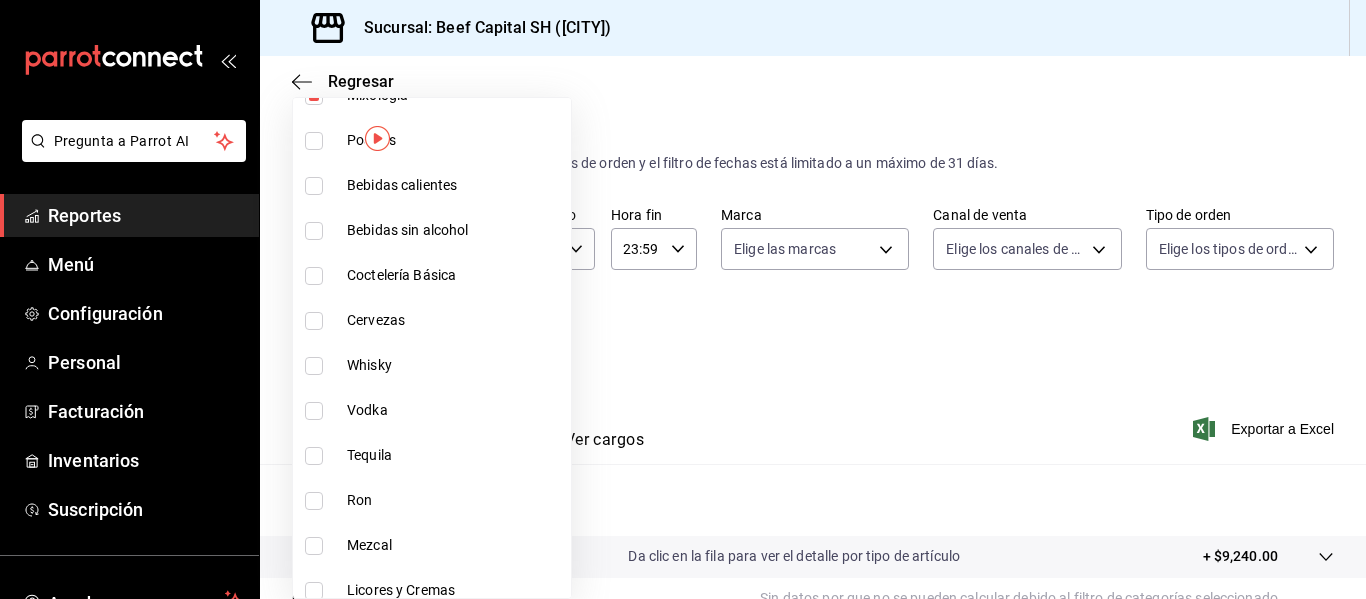 click at bounding box center (314, 186) 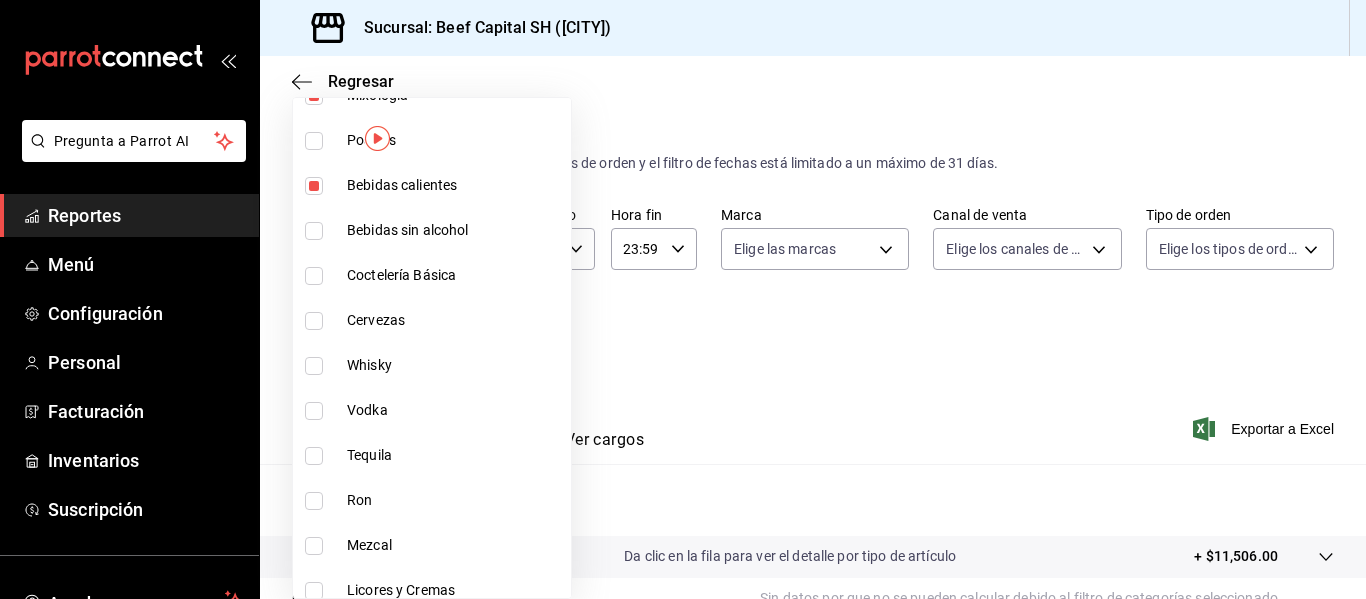 click at bounding box center [314, 231] 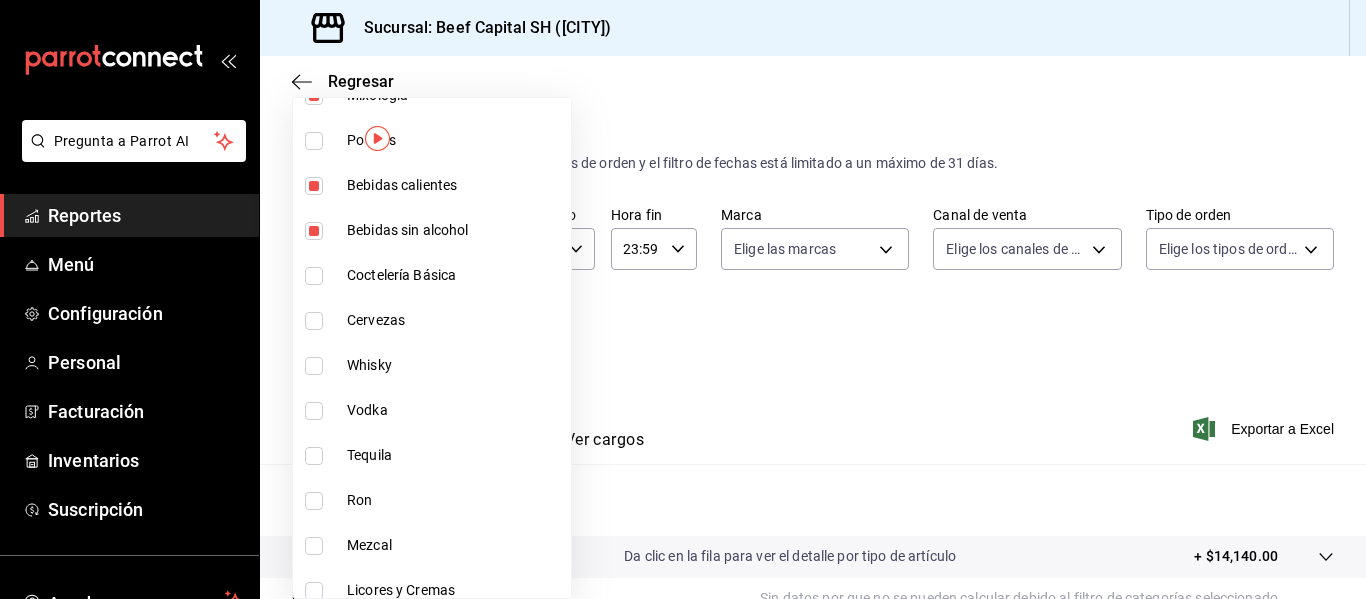 click at bounding box center [314, 276] 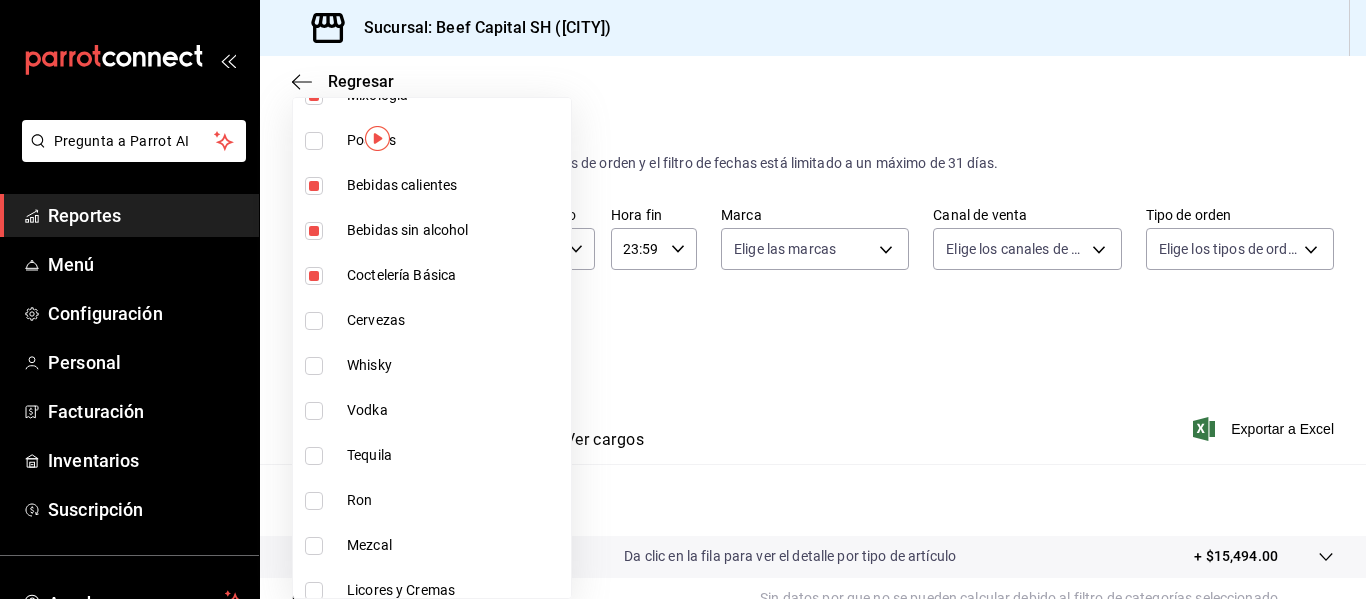click at bounding box center [314, 321] 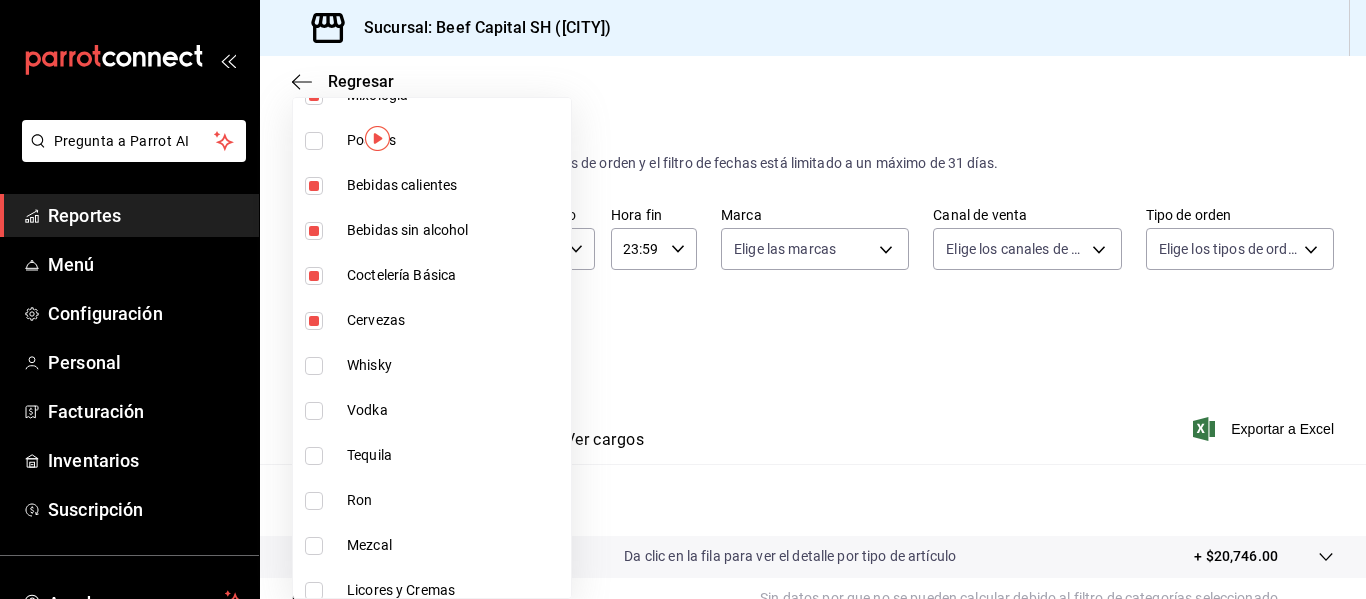 click at bounding box center [314, 366] 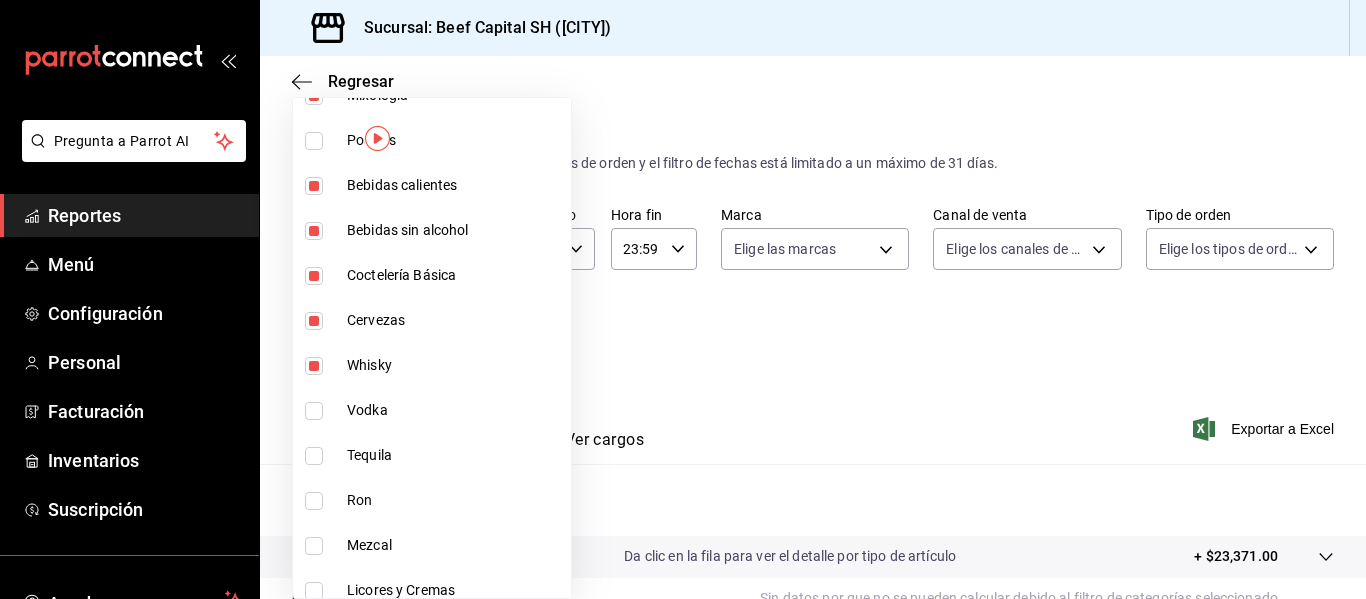 click at bounding box center (314, 411) 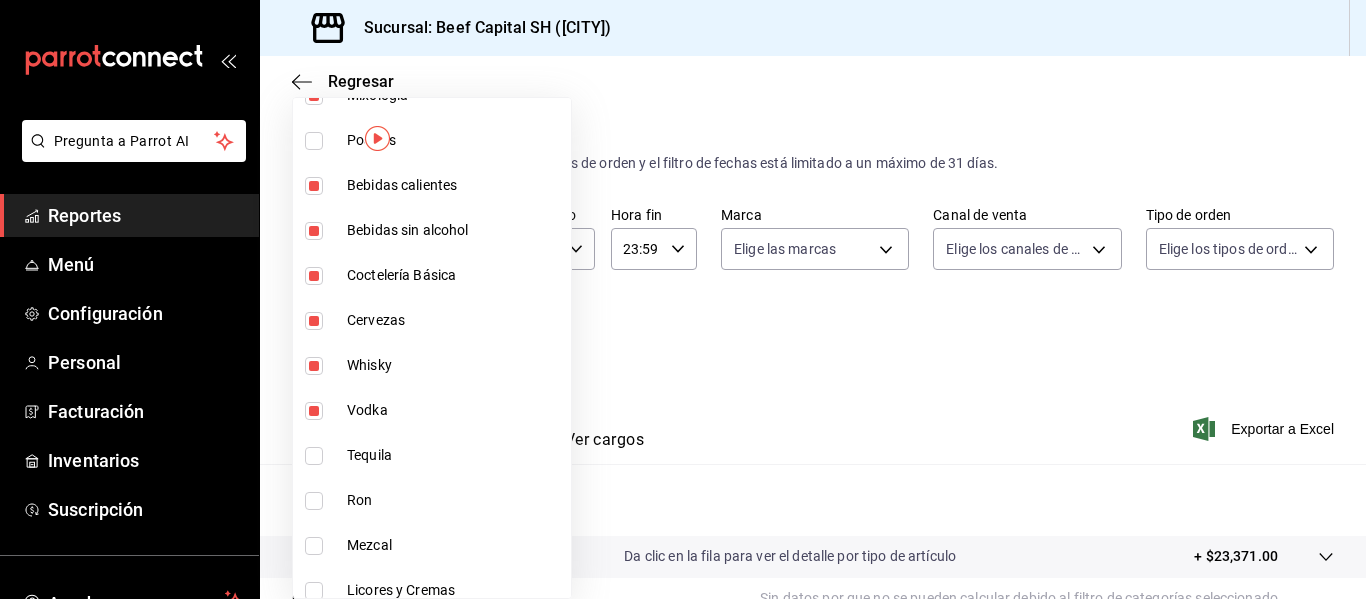 click at bounding box center (314, 456) 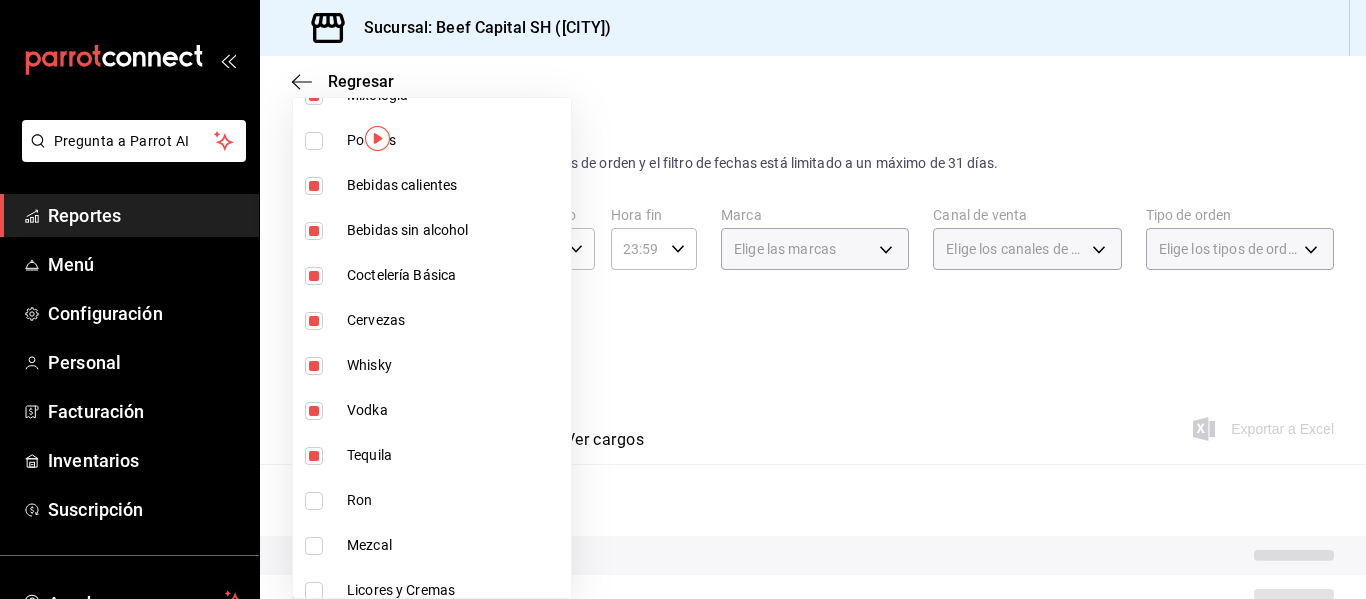 click at bounding box center [314, 501] 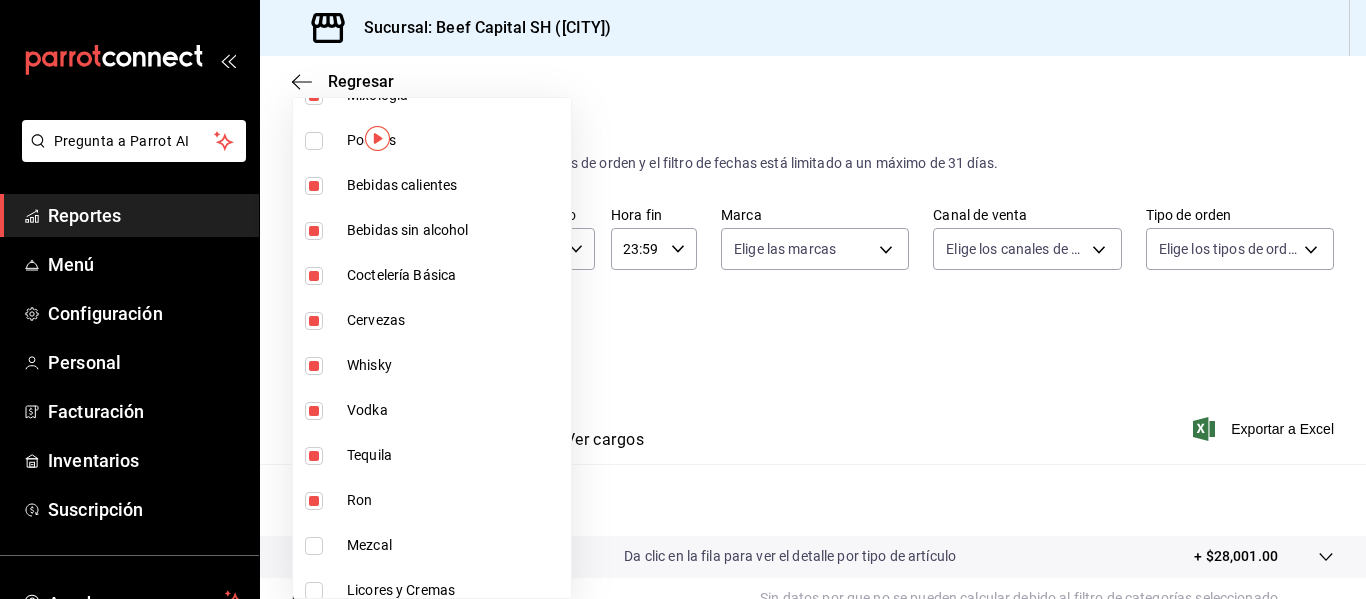 click at bounding box center [314, 546] 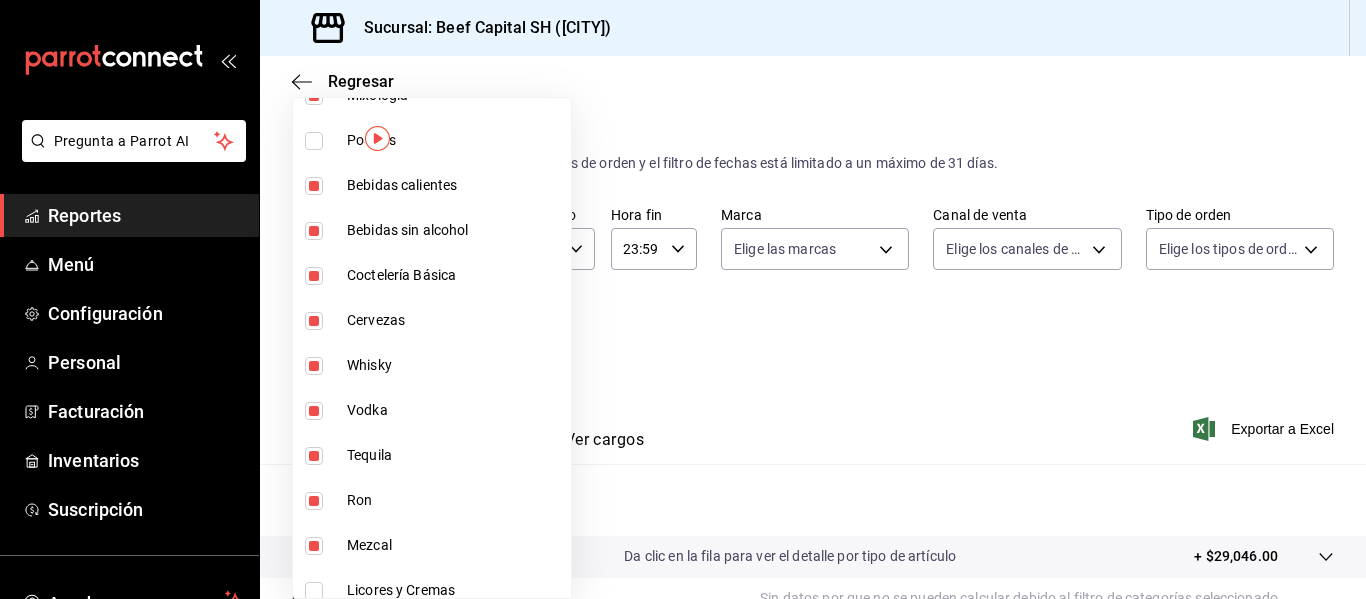 click at bounding box center (314, 591) 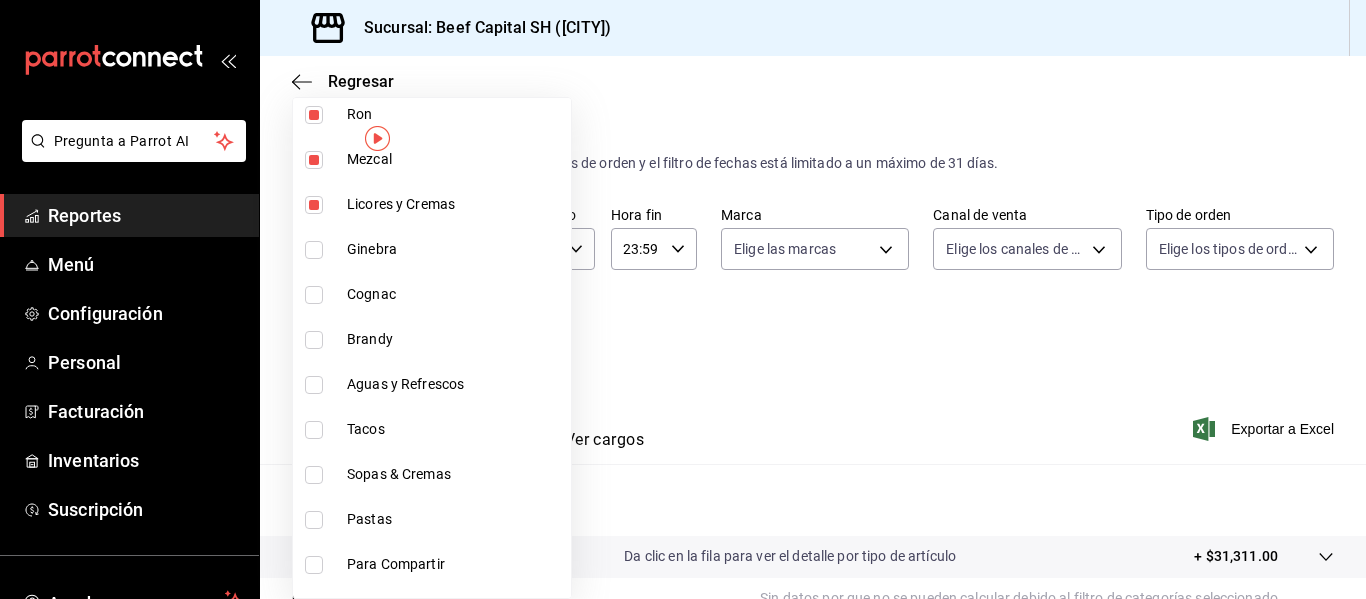 scroll, scrollTop: 1440, scrollLeft: 0, axis: vertical 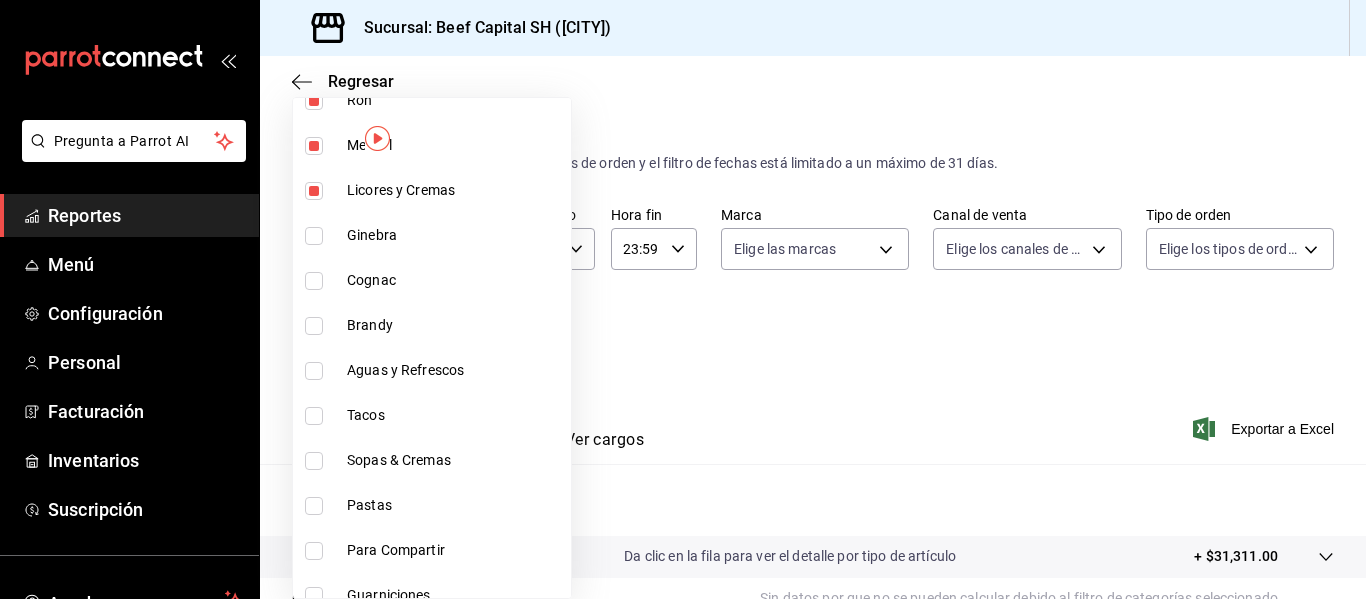 click at bounding box center [314, 236] 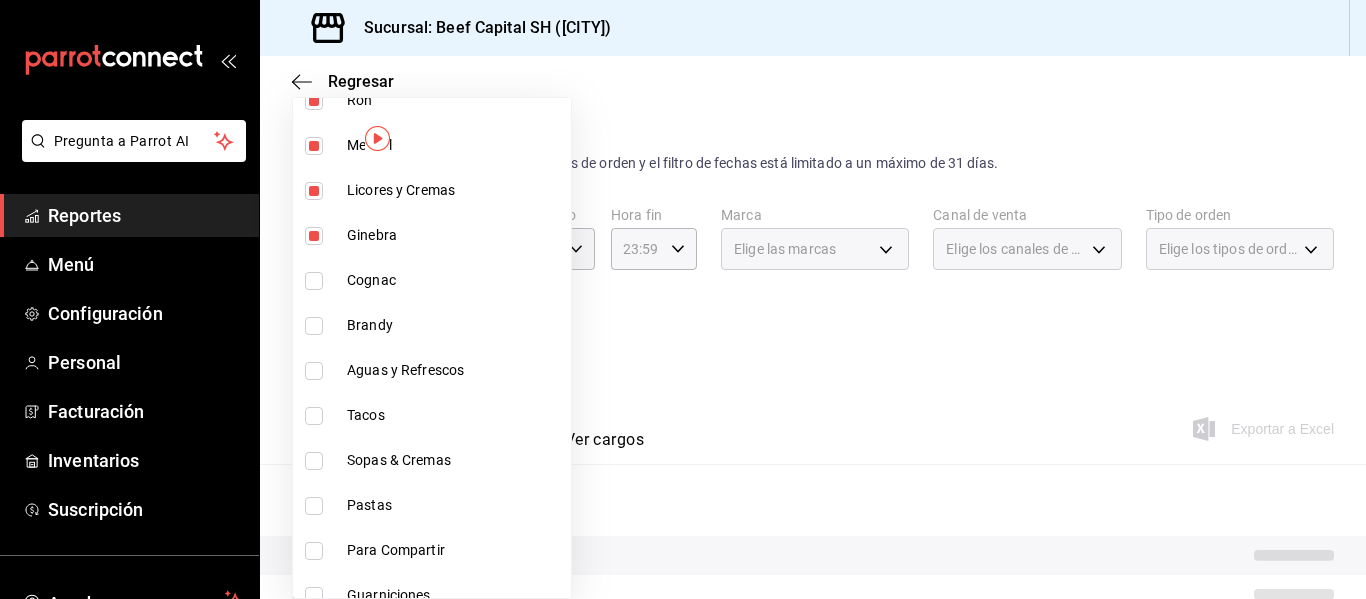 click at bounding box center (314, 281) 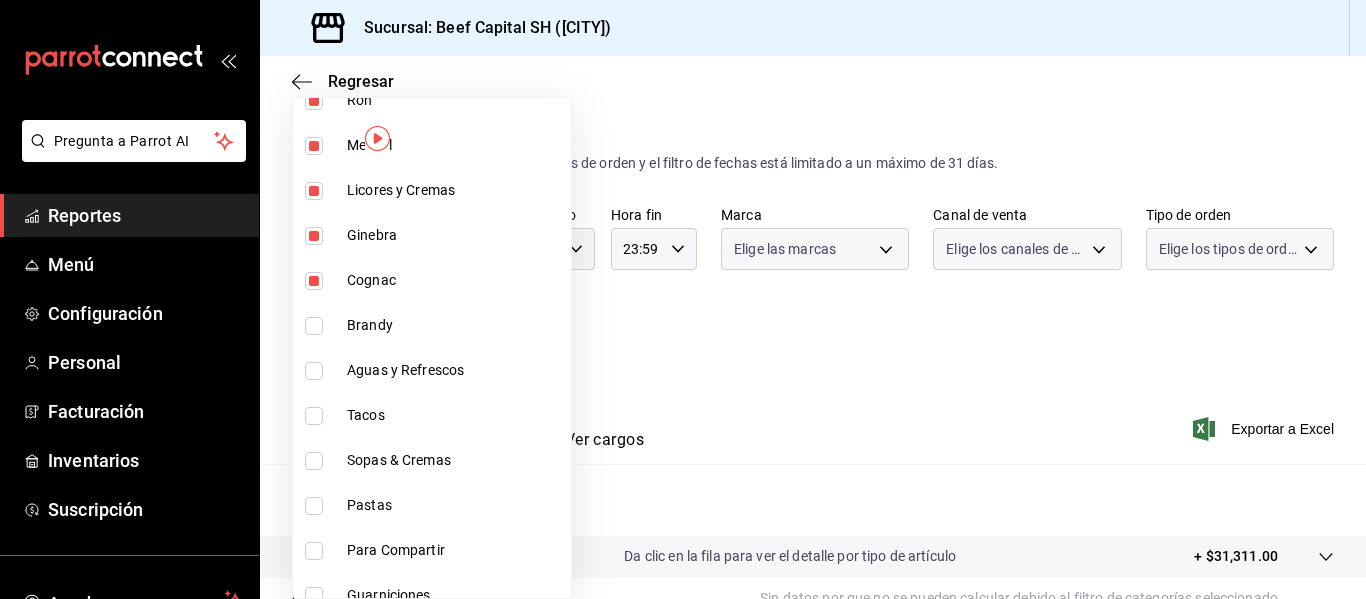 type on "c44b17cd-f0d2-44be-bc0b-f595a1b51d35,b1aff85c-33f8-41d6-9d6d-0d690ab08e76,008fc179-fcc6-4a64-9dbd-36ce493a1344,9b51590f-a894-4851-a53d-ceb6ea658026,e4e74c07-f3ae-479b-bdad-319df72fcc65,a3da39dd-bc99-4807-916e-897373cc3639,b8556722-043e-4805-b144-7c24cdeaa590,0b535179-87b4-400f-b7e3-43af57f4d86f,811c6920-9925-469f-ad95-75a70ea70971,55bfdf99-c98d-4bd3-a5b1-7deb27048241,4b32eb49-07cc-4eb2-a9b2-1213d62001a4,8b0c6748-a99f-4bb6-ae13-aa08bc0411e1,f9afbda5-ddd3-4ada-b322-604b10745603,c00e90db-906a-414b-b033-b0e976c55911,ed8464b0-ae2d-48fb-a3a1-69b90906862d,25b48a25-f7d5-4d46-af2a-a14d569b378f,d1586cb1-38c0-4d3a-8be9-15fc38c88de1,33c40437-a4d4-4e20-946a-026ba95b49b3,6c483df0-7df1-4876-beda-8d11b225c510,0ae1a585-21c1-4fa5-b112-9aeb7d82f0ed,09b2c54c-1b45-477a-b65f-50fce953164e,e2ed3d6b-6828-4cf1-8daa-08b26a60a624,df0ad5f2-dec9-4eaa-a26a-3a23099ac9cb,488d7ad1-fc71-47be-9acd-9722f883cec1,14d85251-71b3-4bc9-ab90-9d2b3e2b4cb0,69bb30e0-d869-4a4d-b59d-da0ee8f723a4,acc84b51-c2a9-43af-8182-9b95b86aca94" 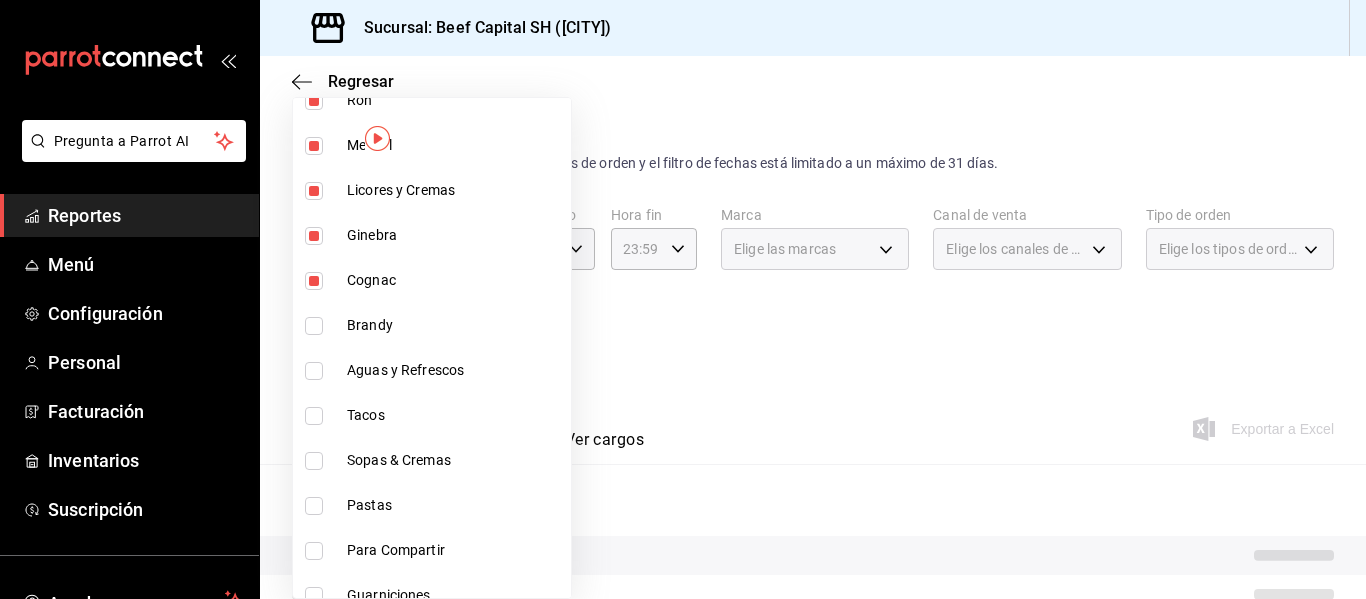 click at bounding box center (314, 326) 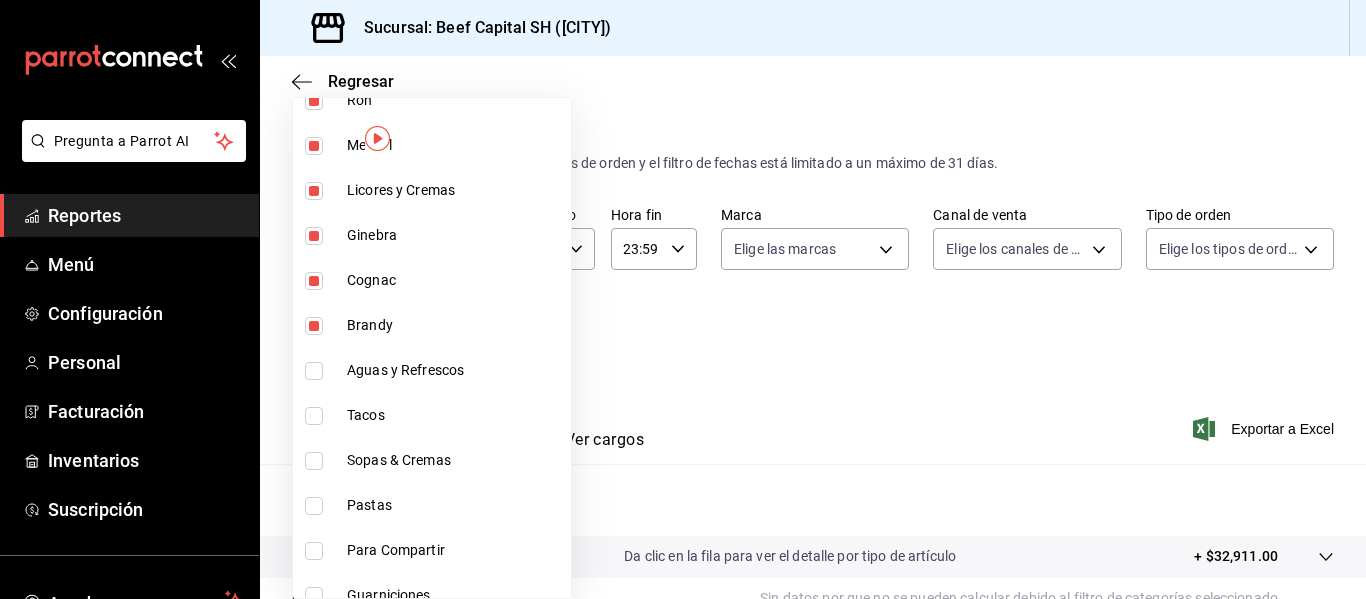 click at bounding box center [314, 371] 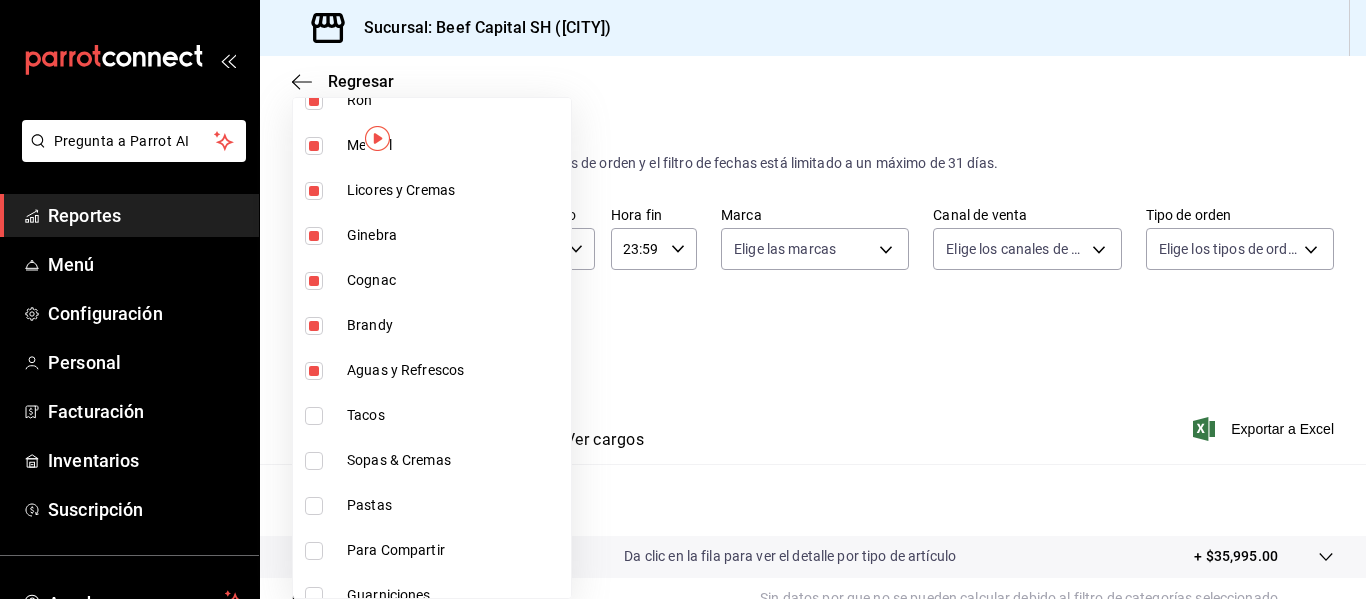 click at bounding box center [314, 416] 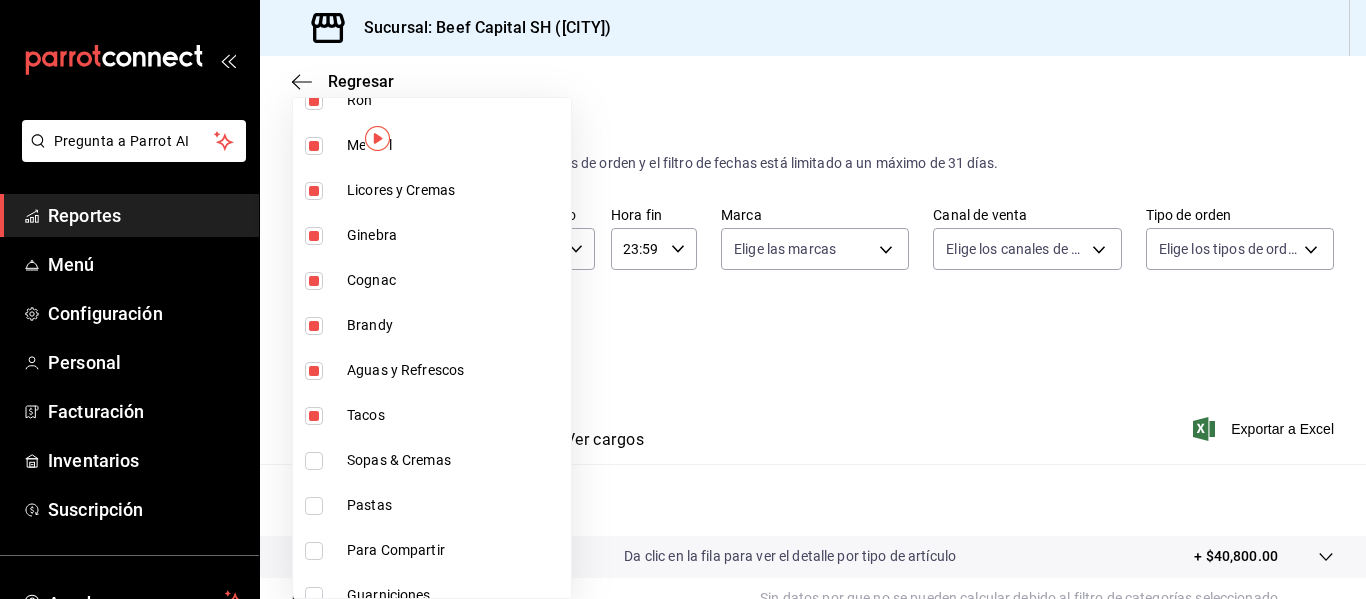 click at bounding box center [314, 416] 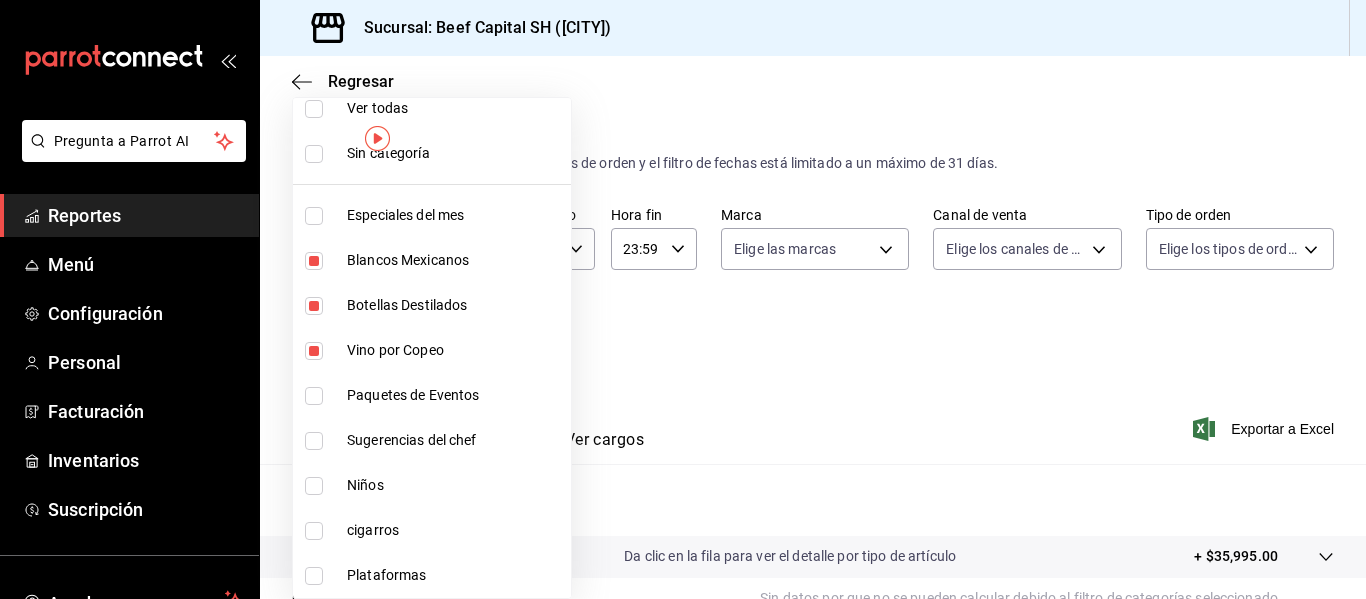 scroll, scrollTop: 0, scrollLeft: 0, axis: both 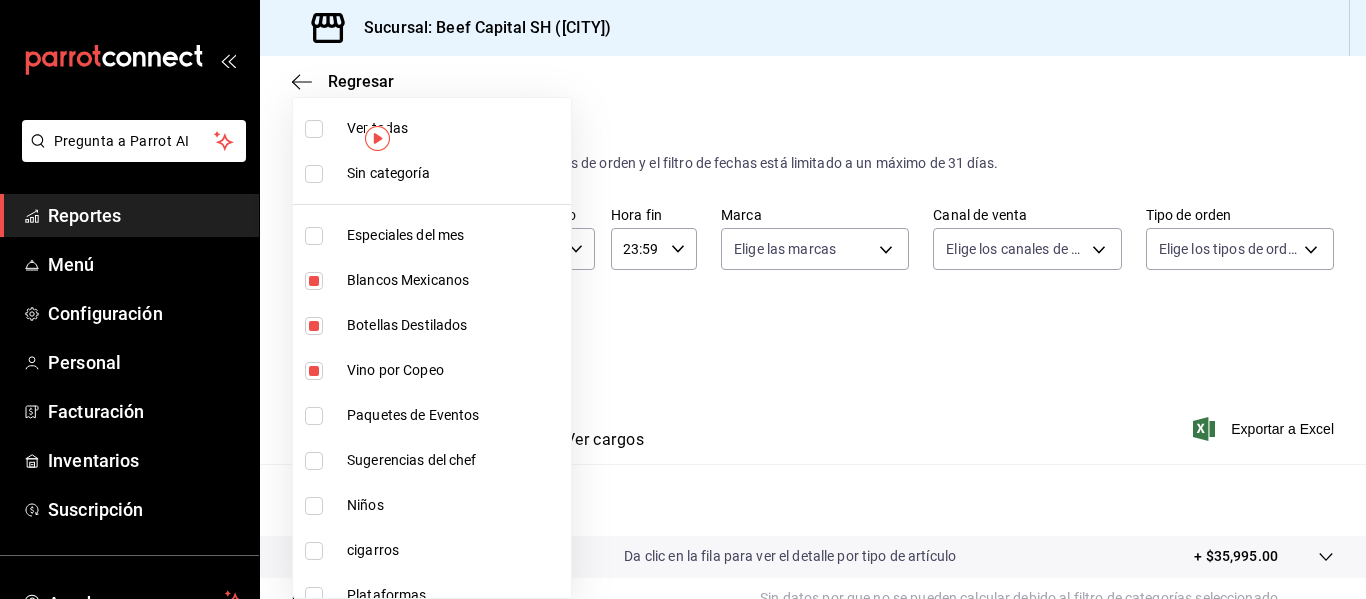 click at bounding box center [683, 299] 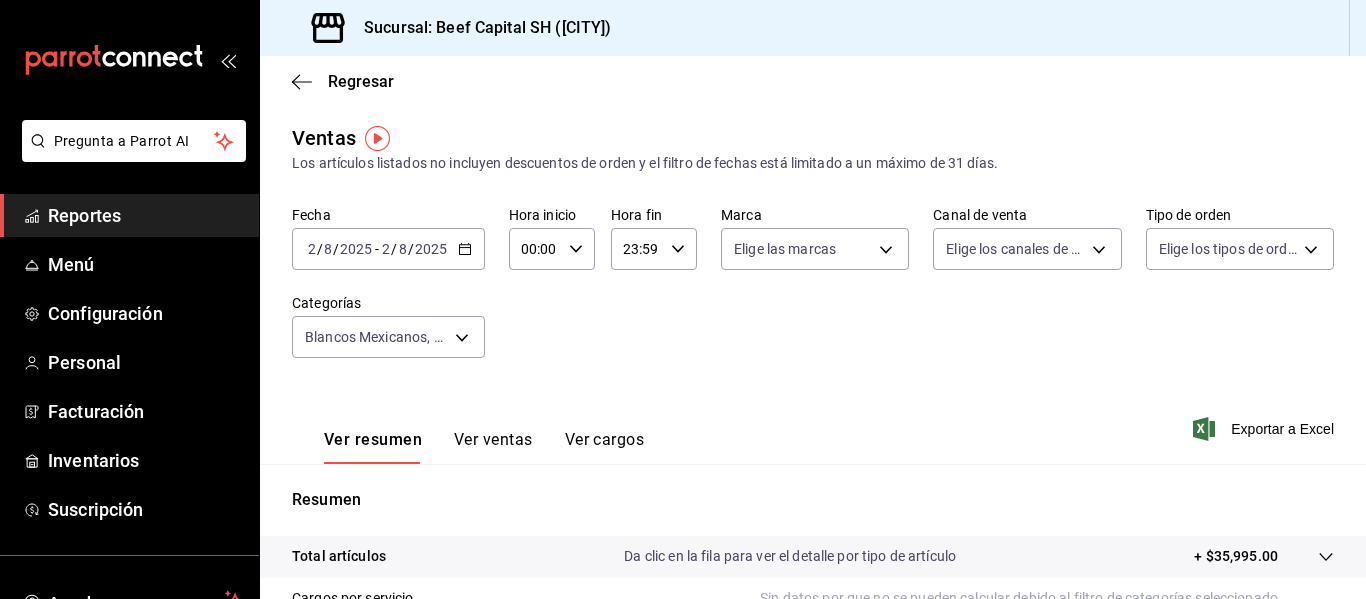 click 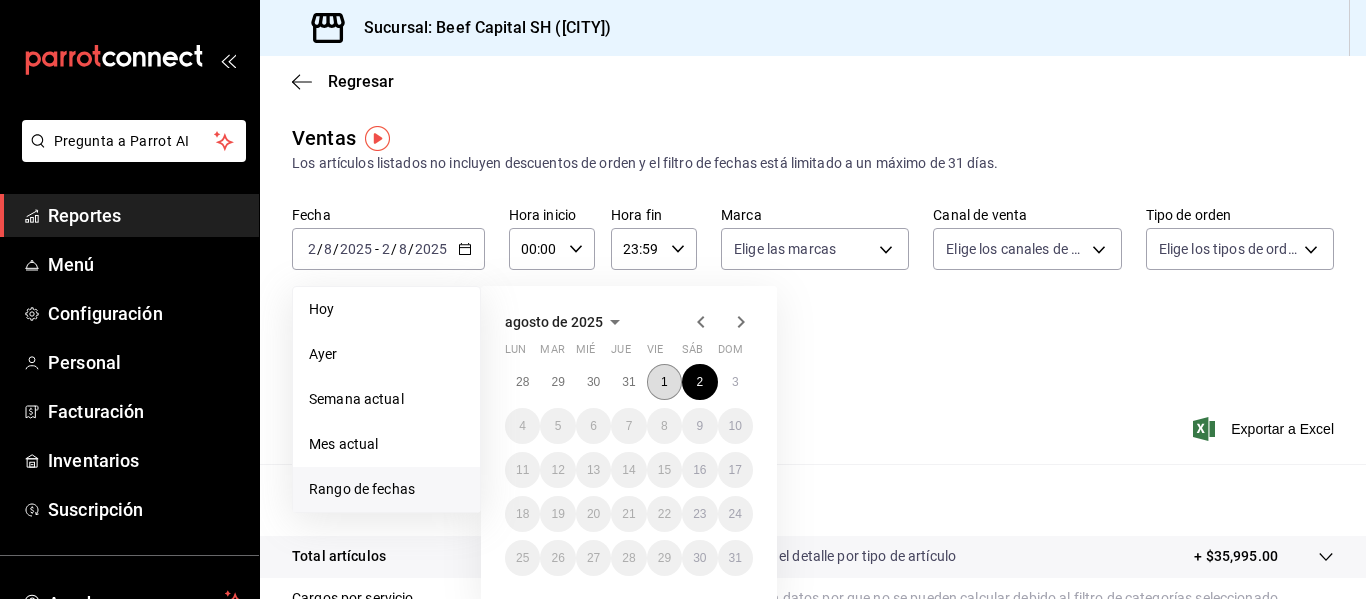 click on "1" at bounding box center [664, 382] 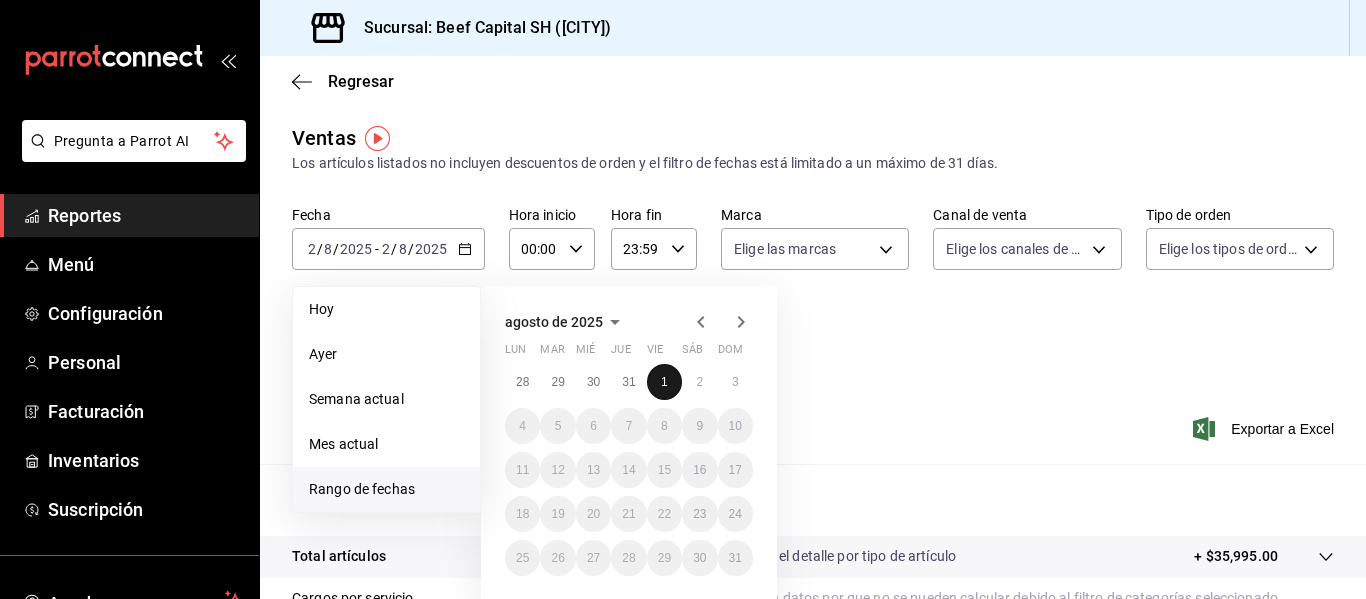 click on "1" at bounding box center (664, 382) 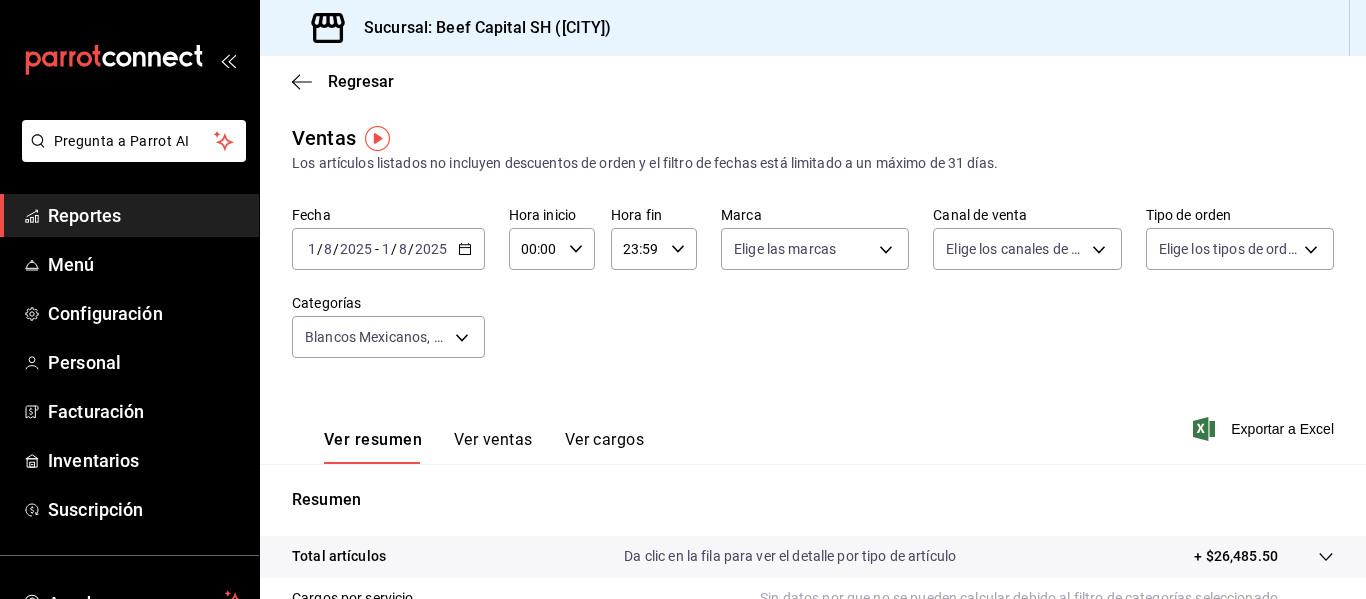 click 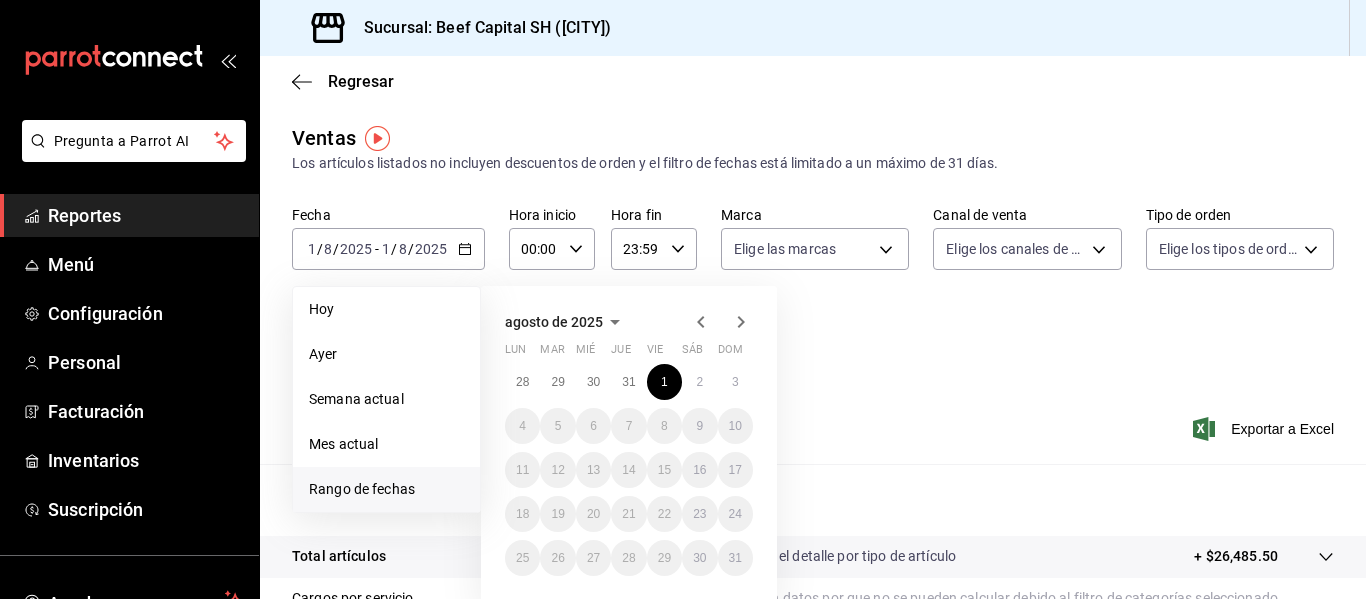 click 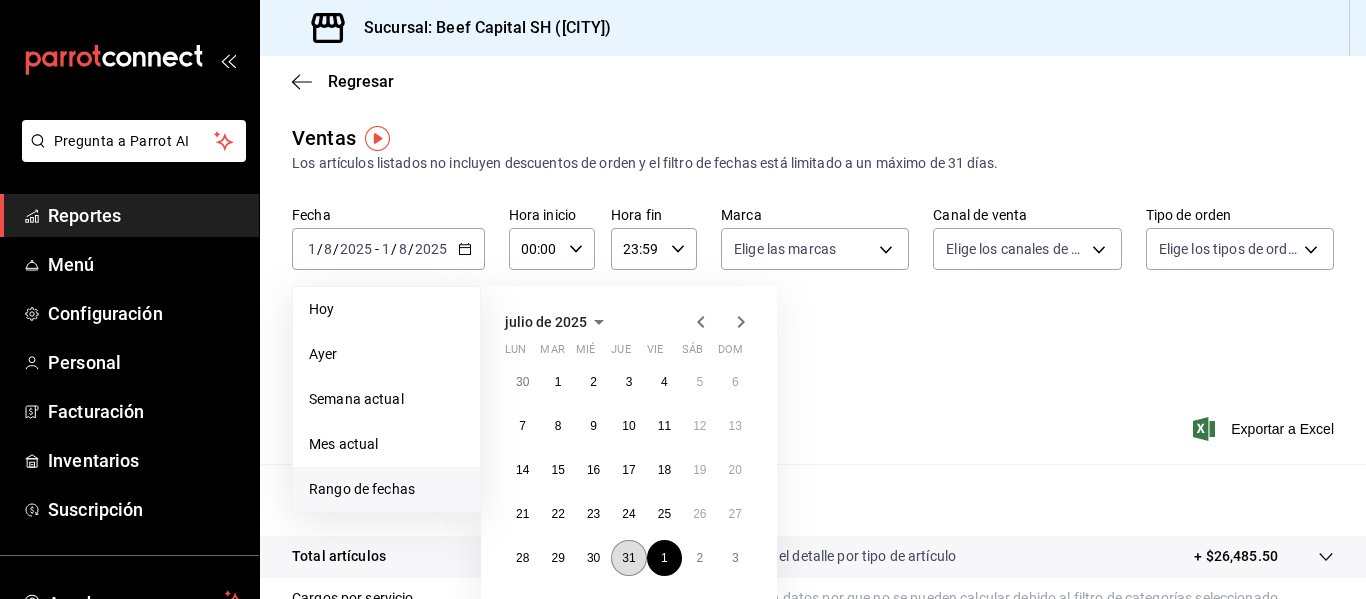 click on "31" at bounding box center [628, 558] 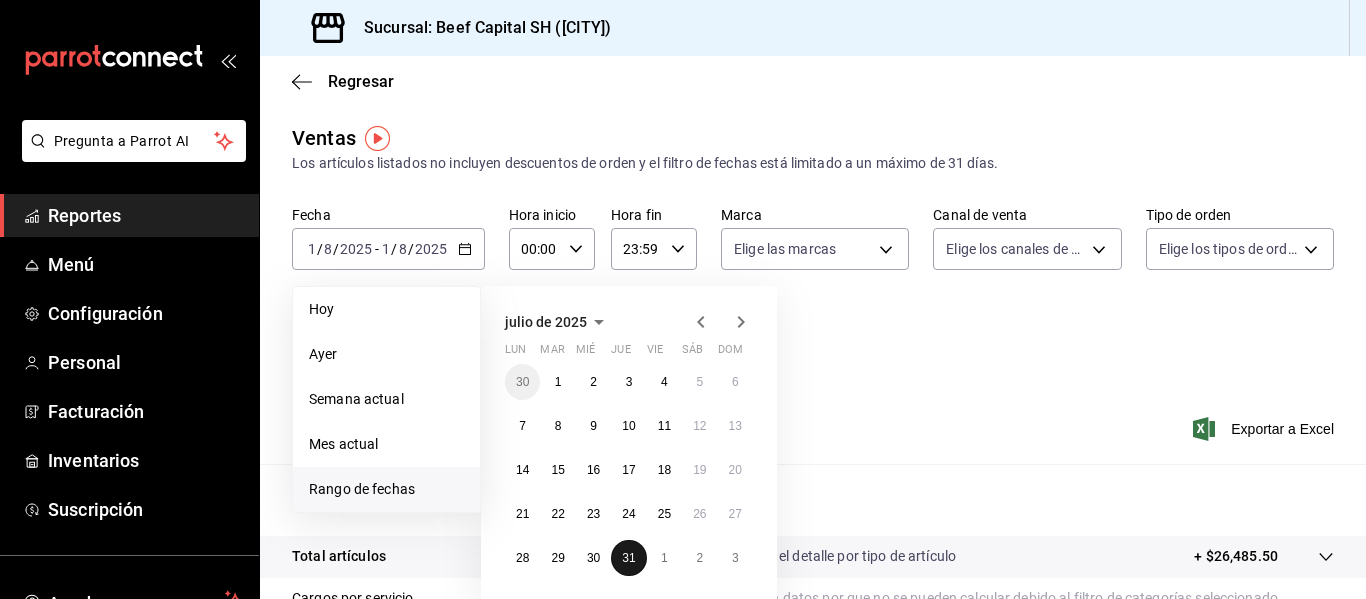 click on "31" at bounding box center [628, 558] 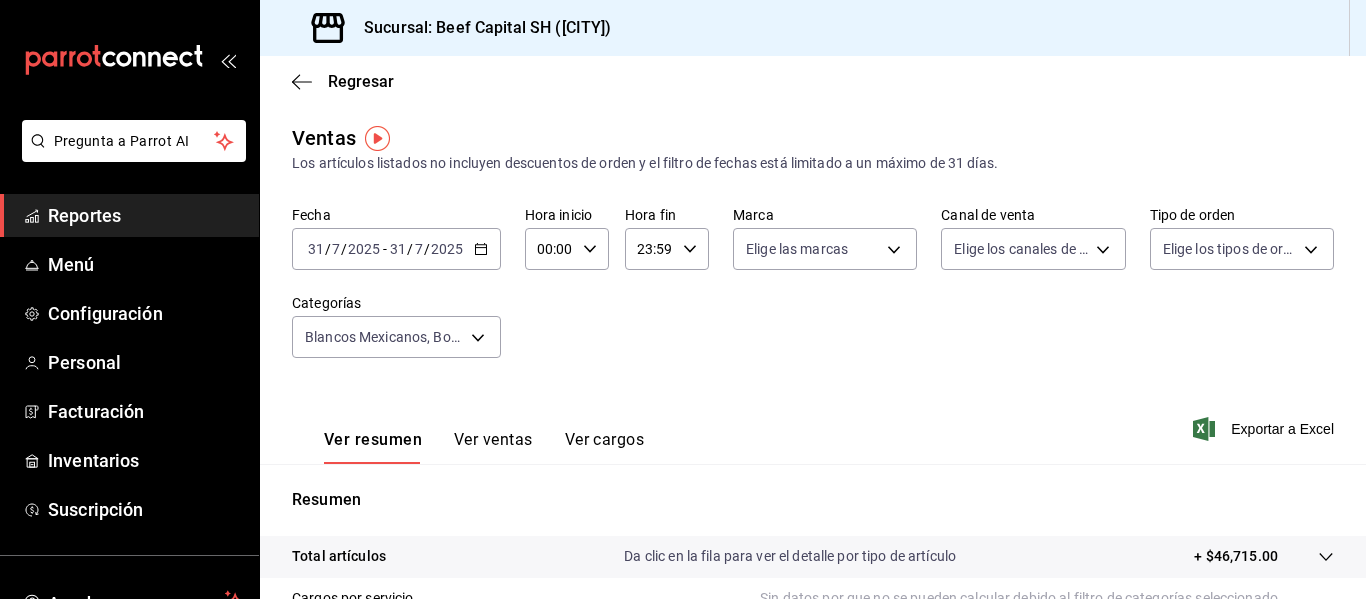 click 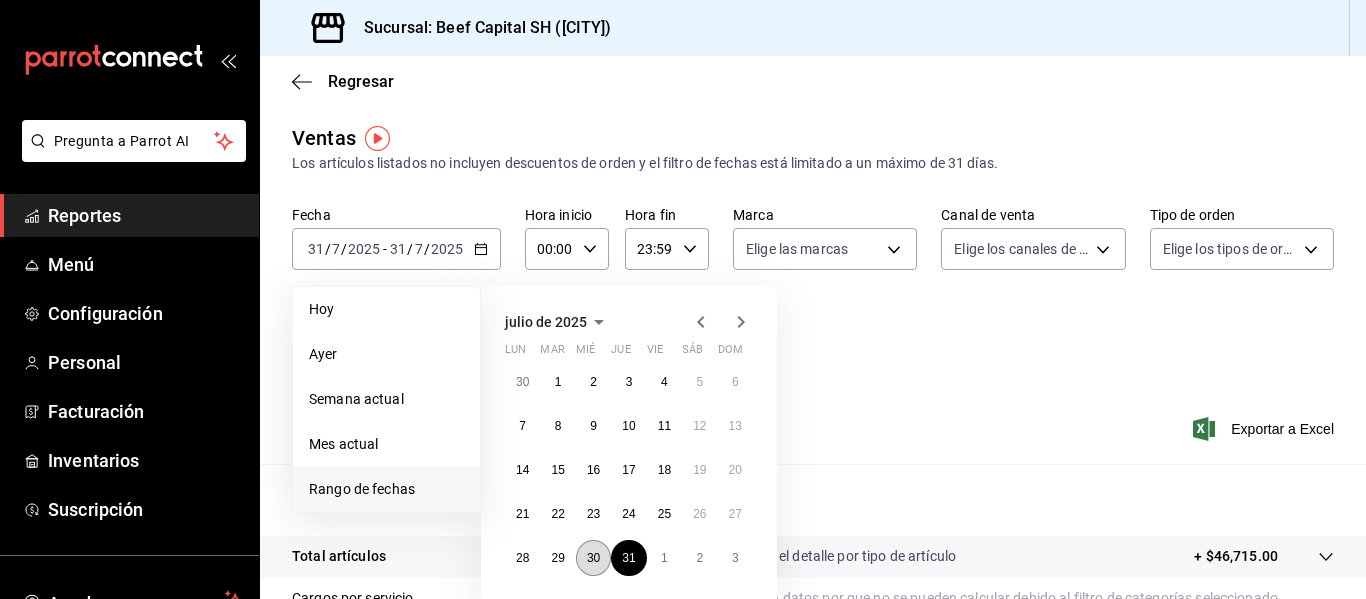 click on "30" at bounding box center [593, 558] 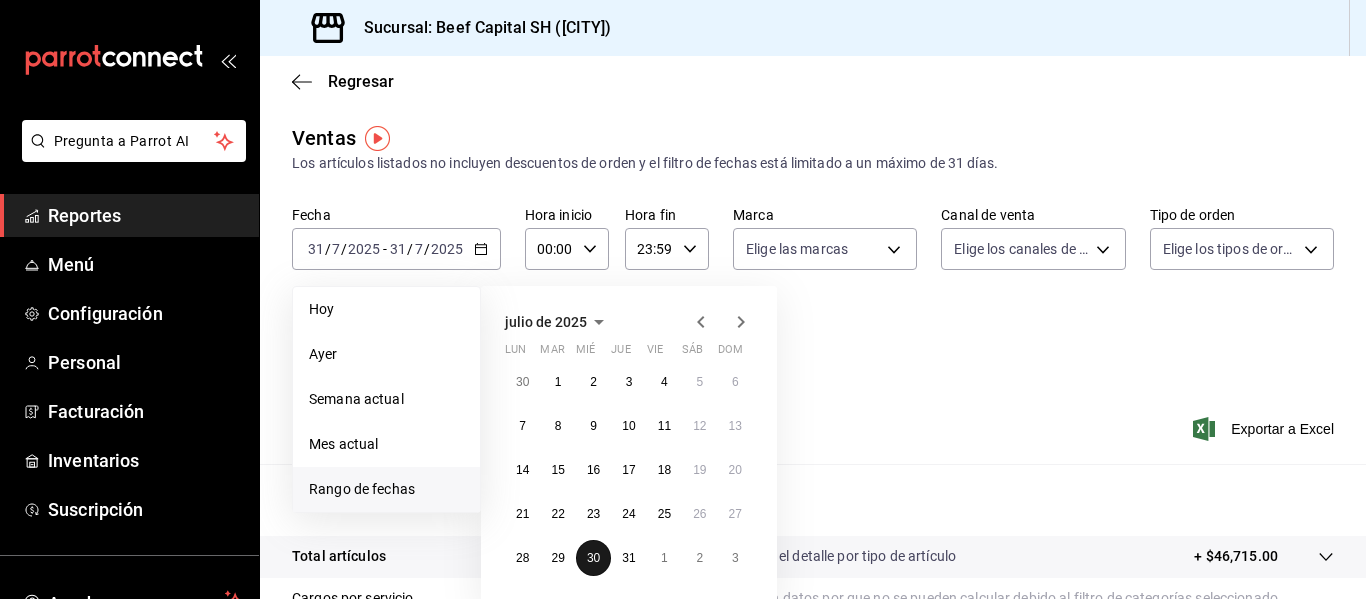 click on "30" at bounding box center [593, 558] 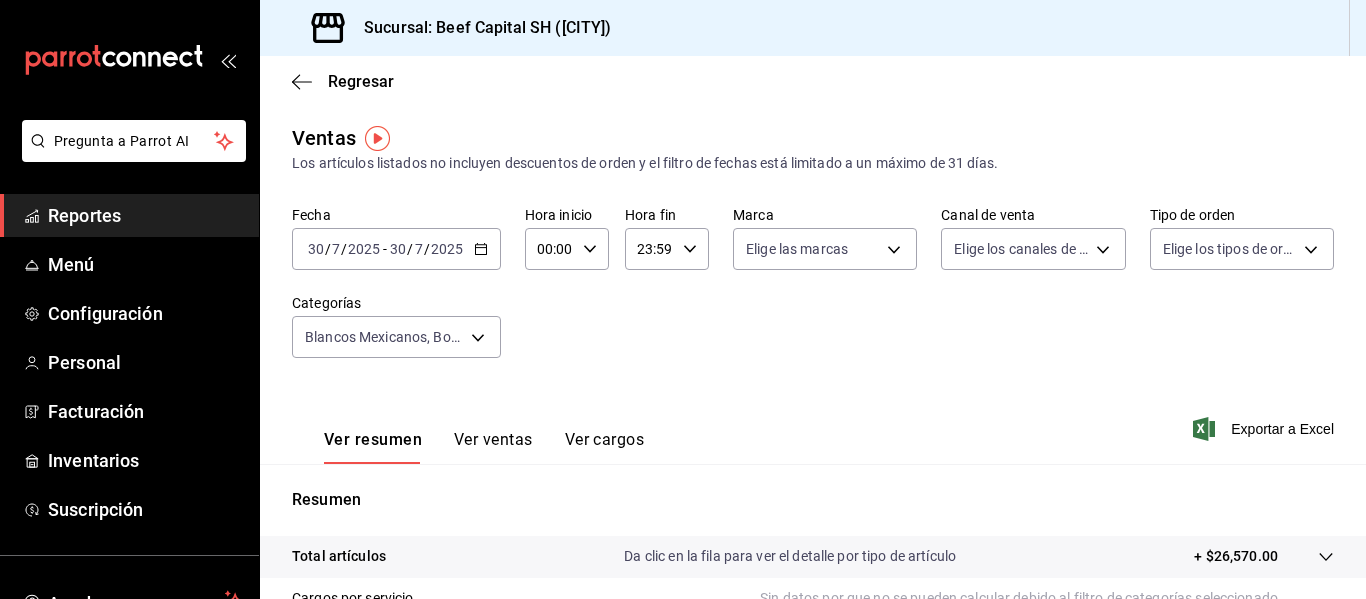 click 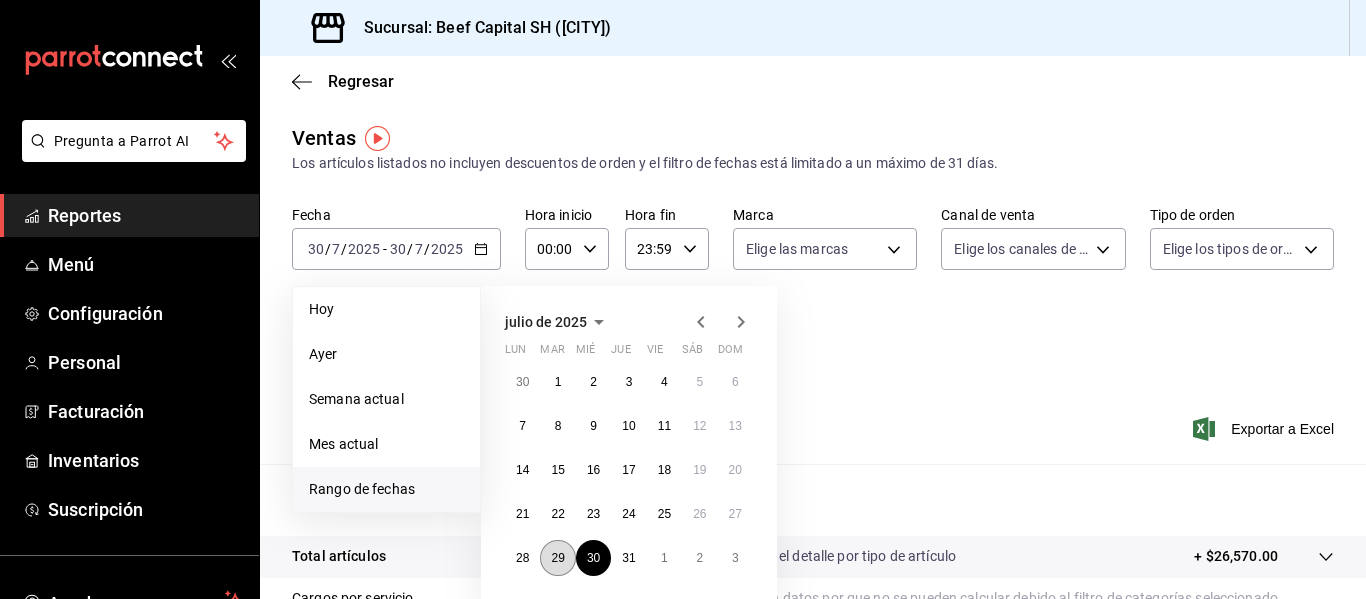 click on "29" at bounding box center [557, 558] 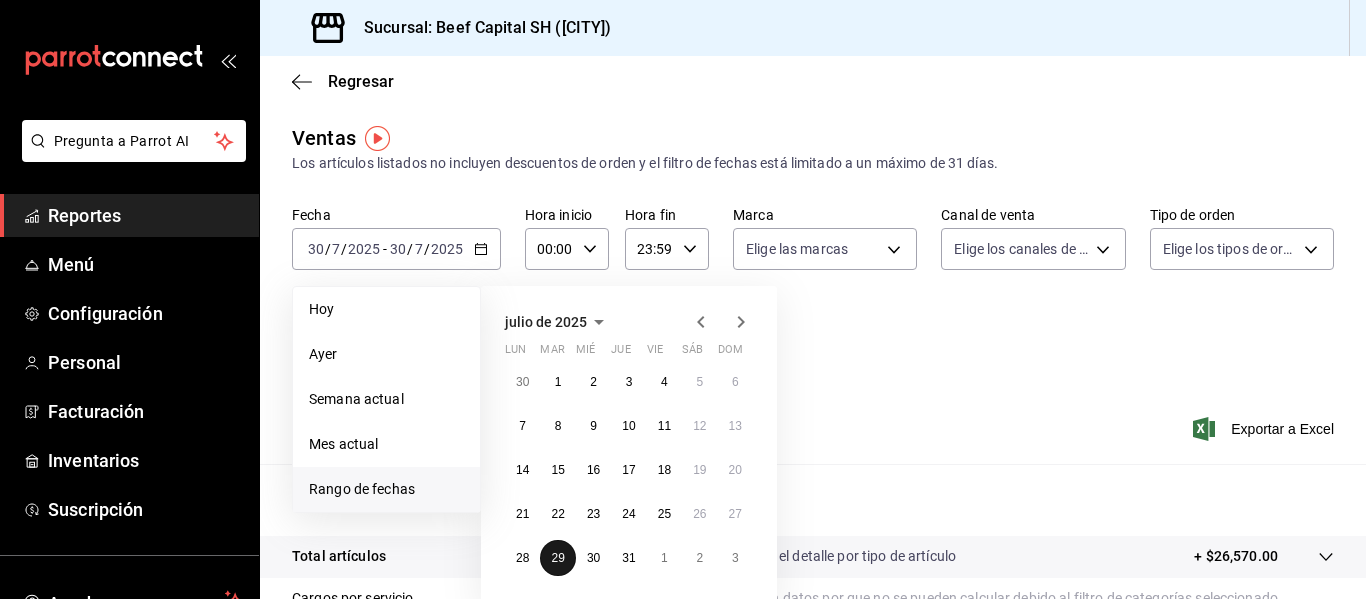 click on "29" at bounding box center (557, 558) 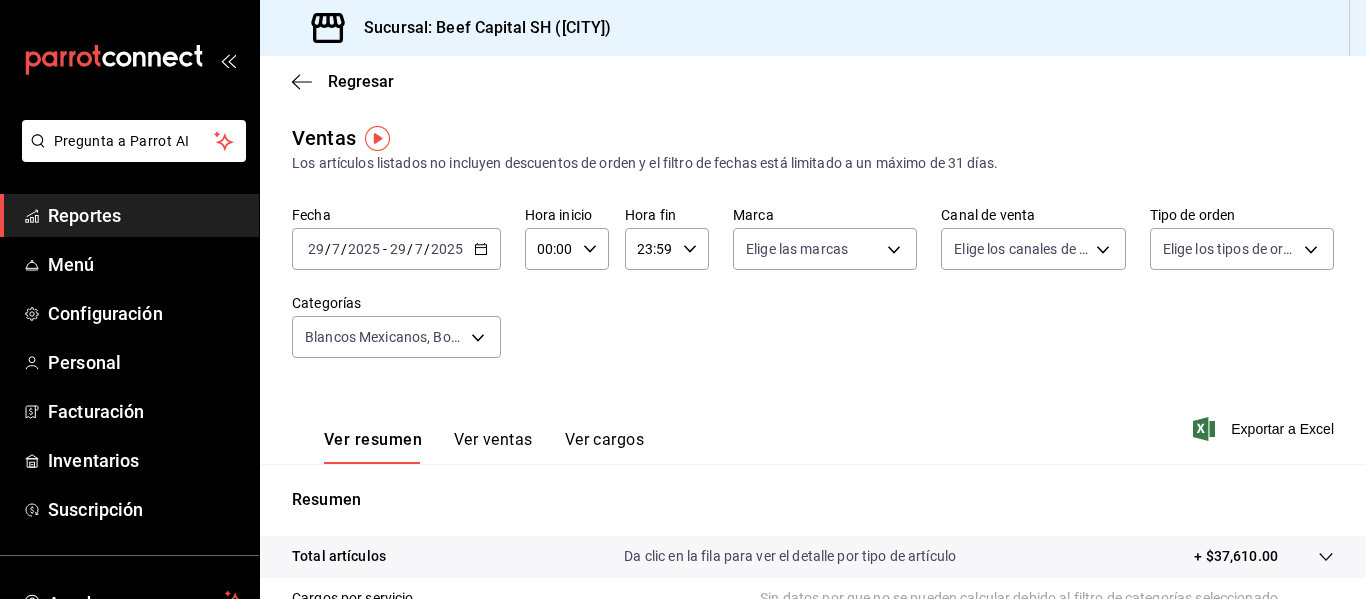 click on "[DATE] [DATE] - [DATE] [DATE]" at bounding box center [396, 249] 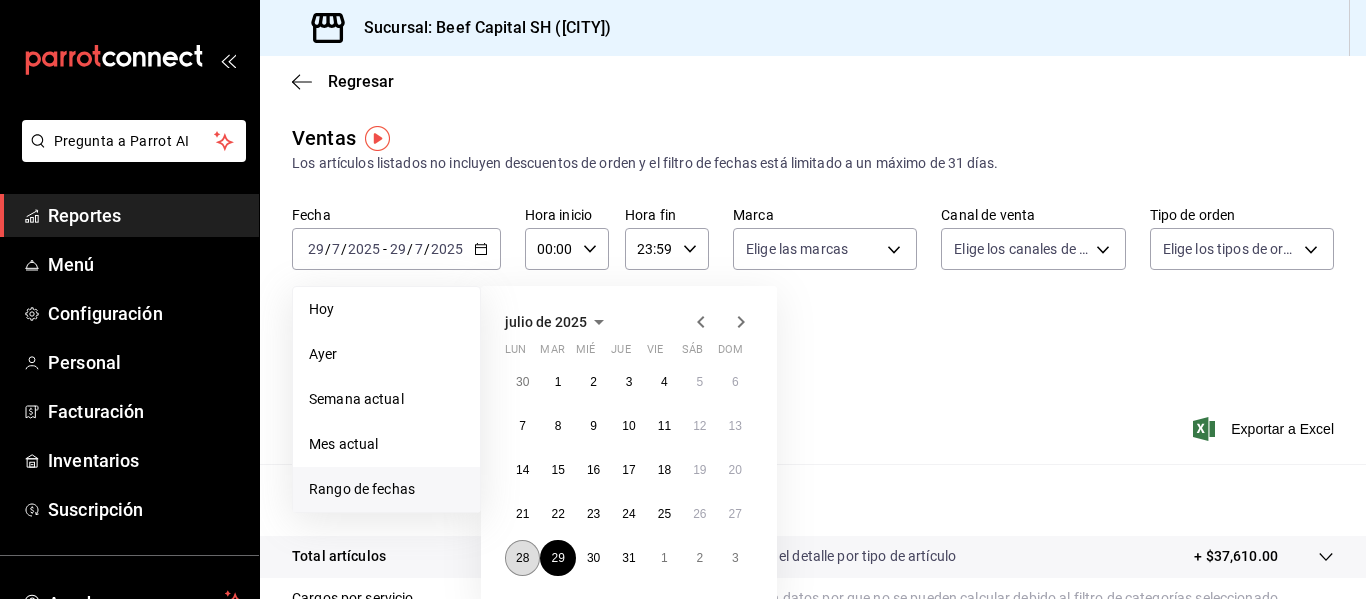 click on "28" at bounding box center [522, 558] 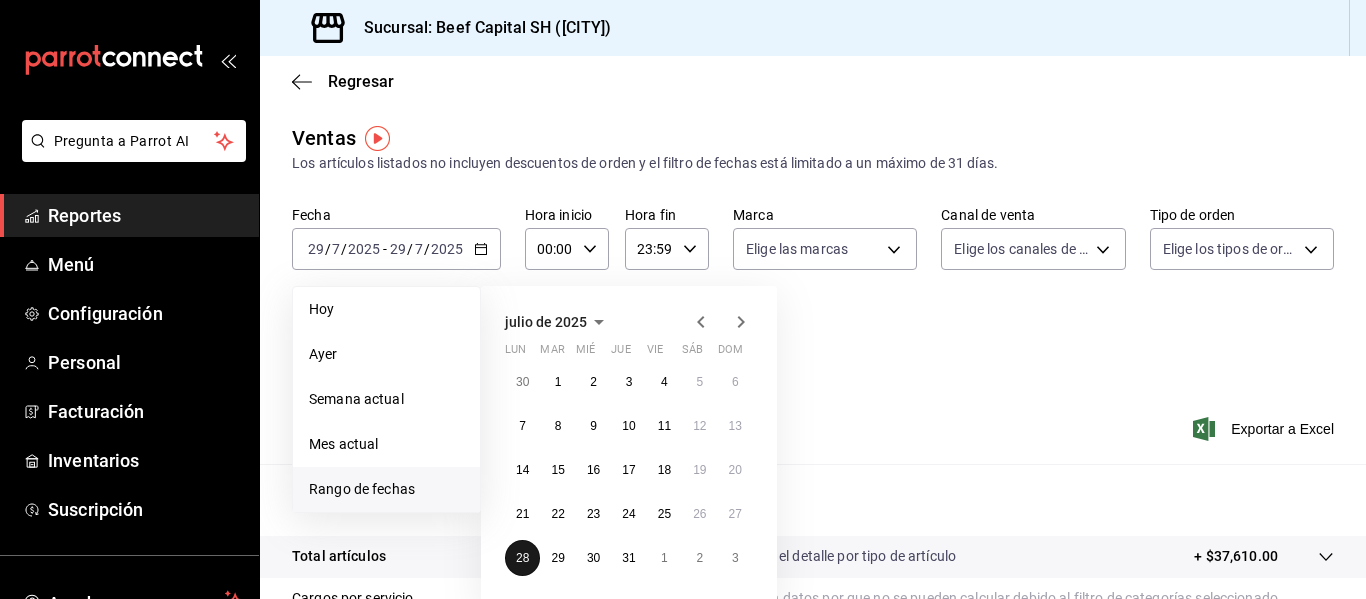 click on "28" at bounding box center [522, 558] 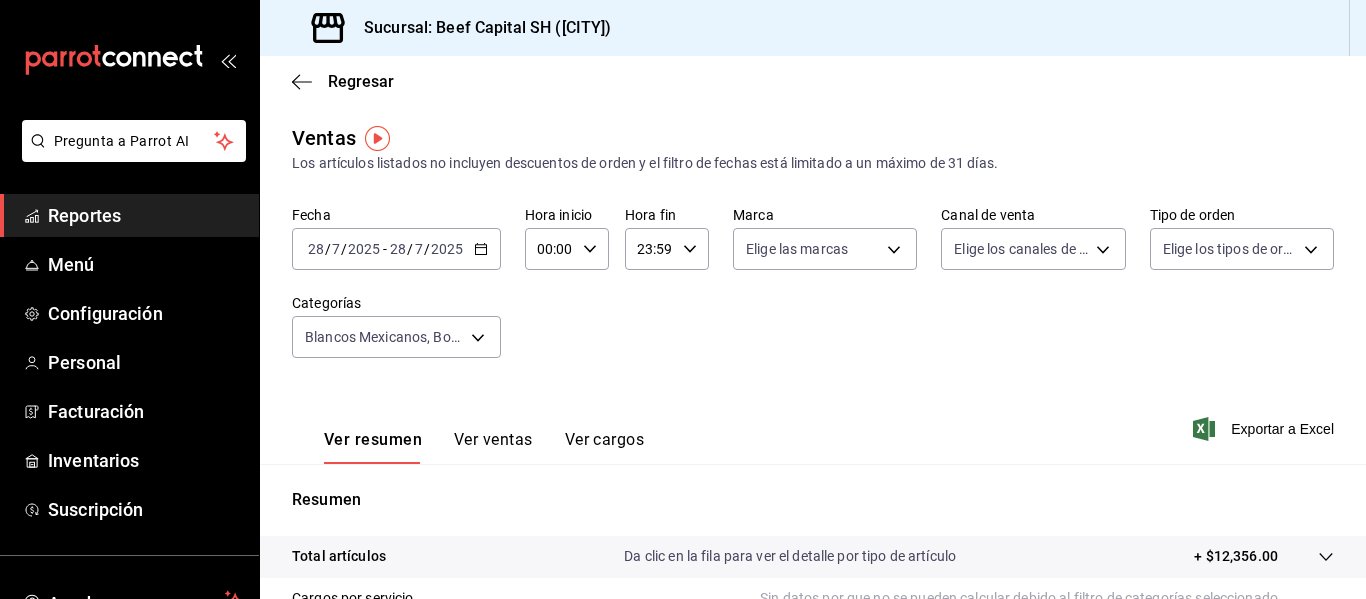 click 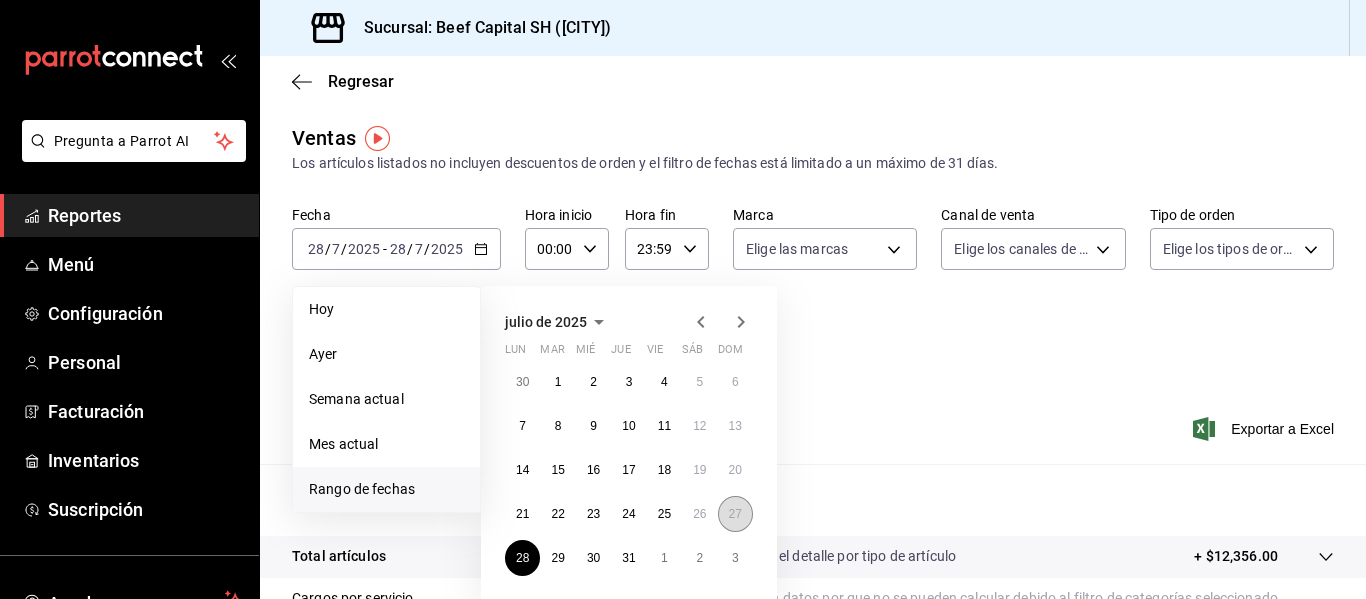 click on "27" at bounding box center (735, 514) 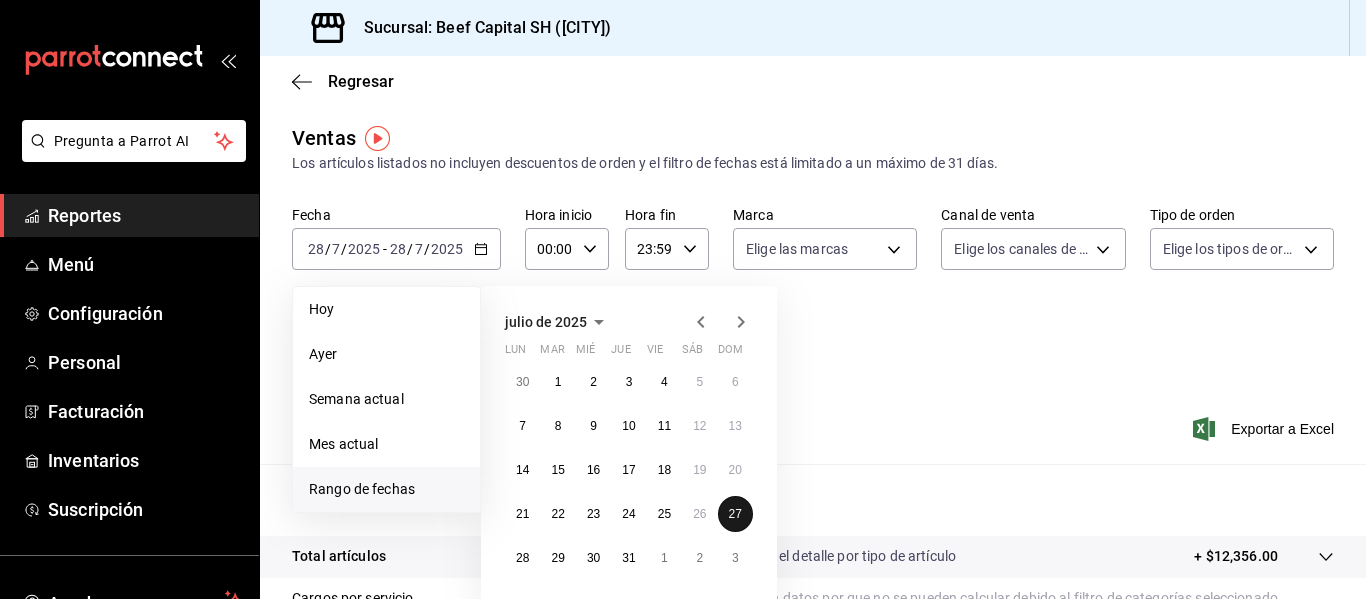 click on "27" at bounding box center [735, 514] 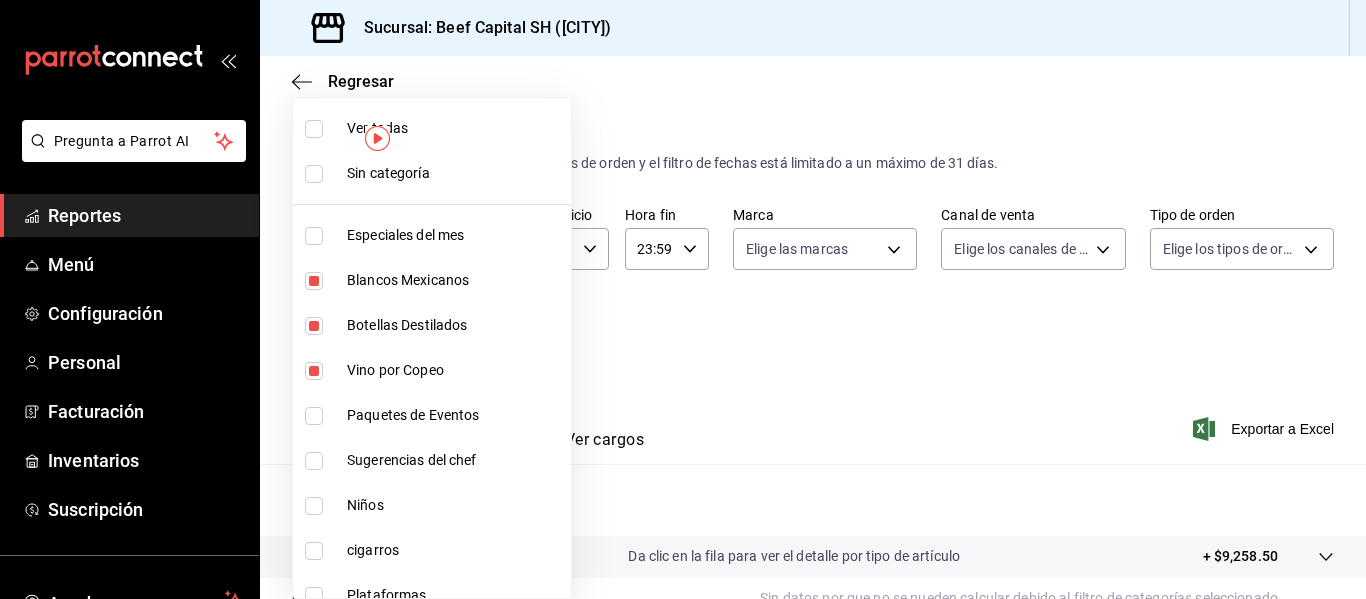 click on "Pregunta a Parrot AI Reportes   Menú   Configuración   Personal   Facturación   Inventarios   Suscripción   Ayuda Recomienda Parrot   [PERSON]   Sugerir nueva función   Sucursal: Beef Capital SH (Celaya) Regresar Ventas Los artículos listados no incluyen descuentos de orden y el filtro de fechas está limitado a un máximo de 31 días. Fecha [DATE] [DATE] - [DATE] Hora inicio 00:00 Hora inicio Hora fin 23:59 Hora fin Marca Elige las marcas Canal de venta Elige los canales de venta Tipo de orden Elige los tipos de orden Categorías Blancos Mexicanos, Botellas Destilados, Vino por Copeo, [COUNTRY] tintos, Tintos Mexicanos, Tintos Españoles, Tintos argentinos, Portugal Aguja, Italianos tintos, Espumosos y Champaña - España, Chile tintos, Blancos españoles, Blancos argentinos, Australia tinto, Mixologia, Bebidas calientes, Bebidas sin alcohol, Coctelería Básica, Cervezas, Whisky, Vodka, Tequila, Ron, Mezcal, Licores y Cremas, Ginebra, Cognac, Brandy, Aguas y Refrescos" at bounding box center [683, 299] 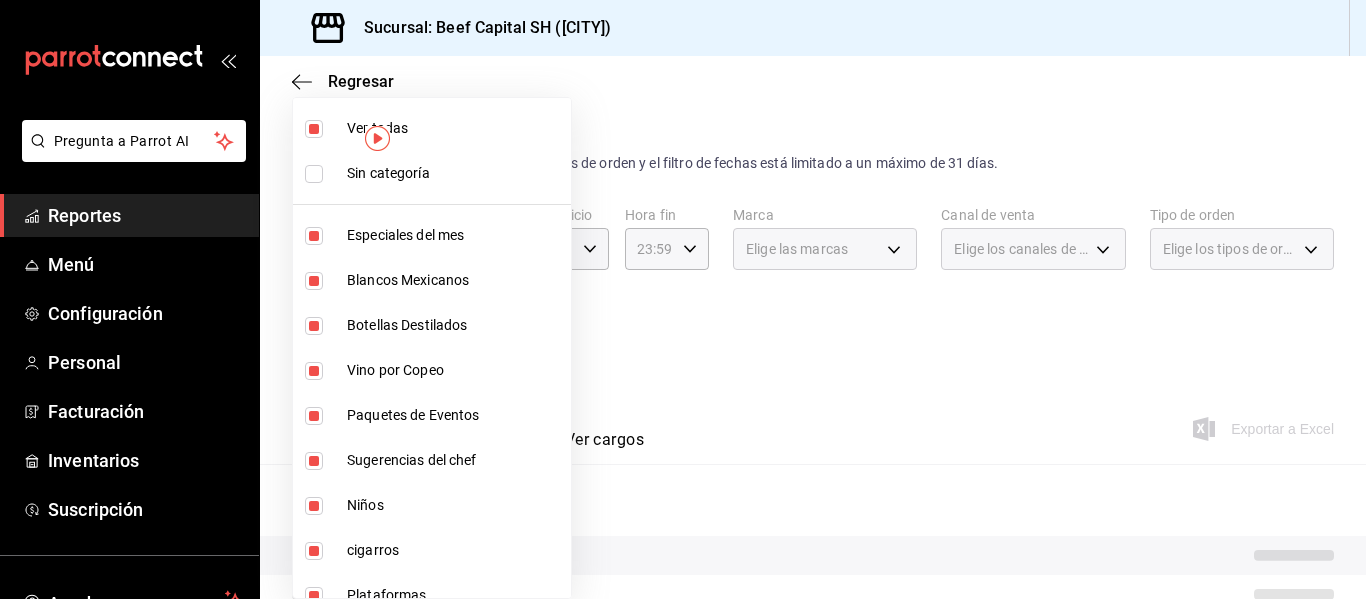 click at bounding box center [314, 129] 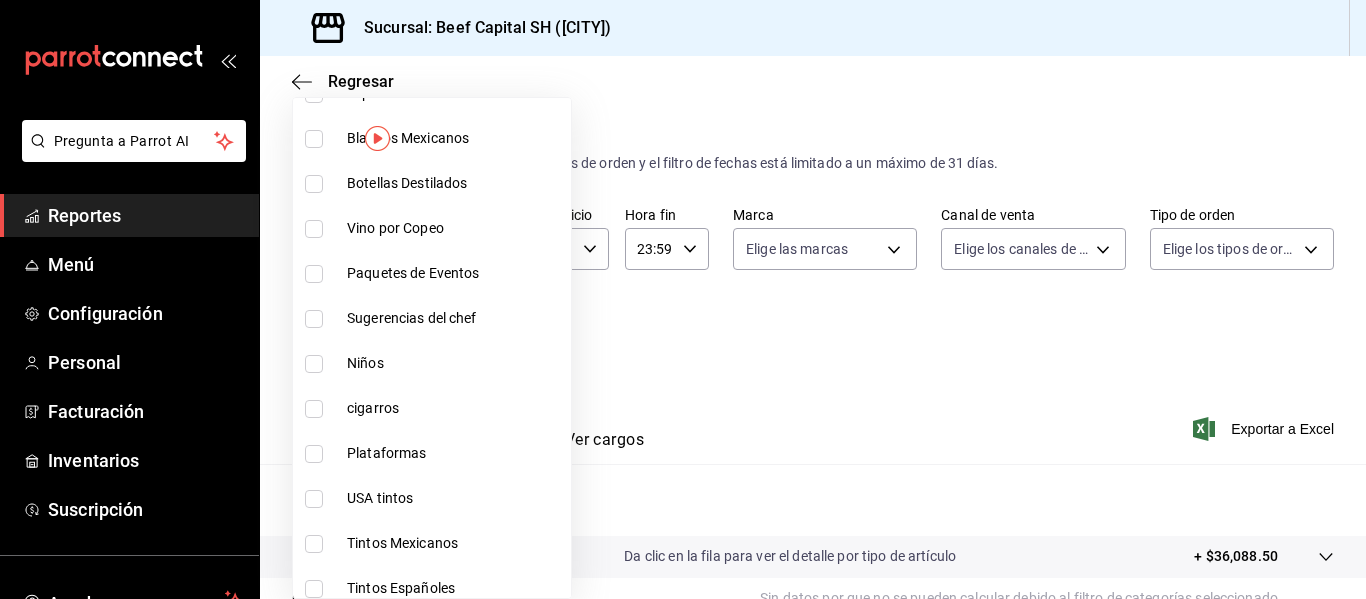 scroll, scrollTop: 160, scrollLeft: 0, axis: vertical 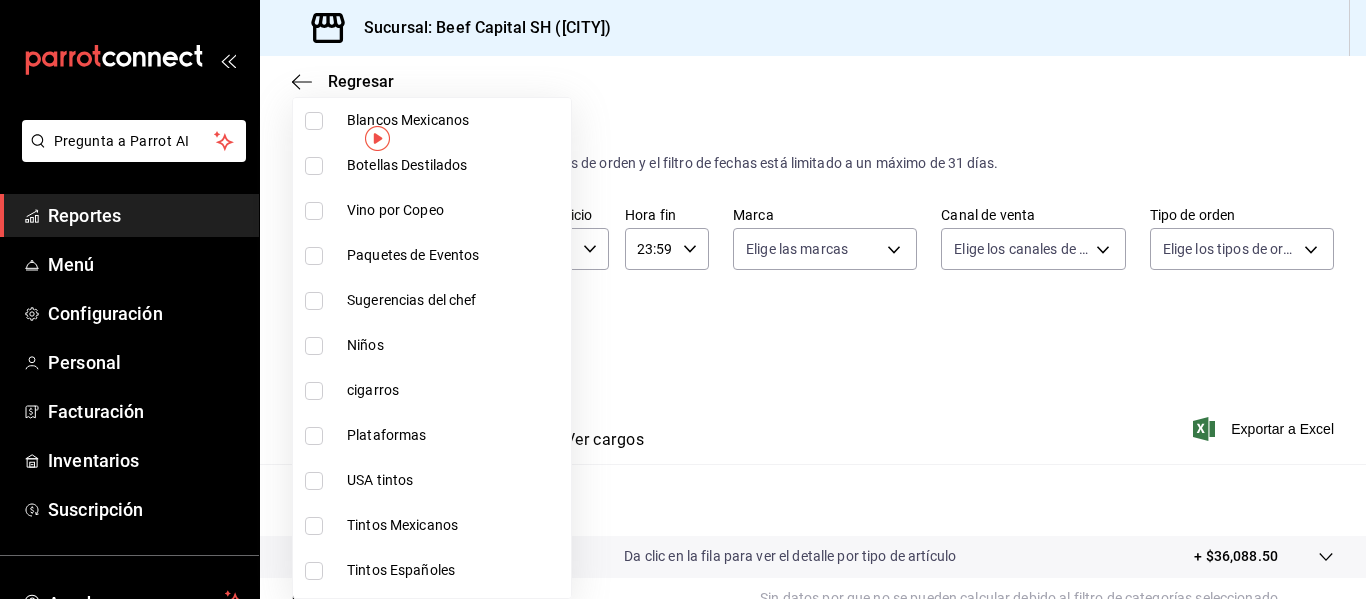 click at bounding box center (314, 346) 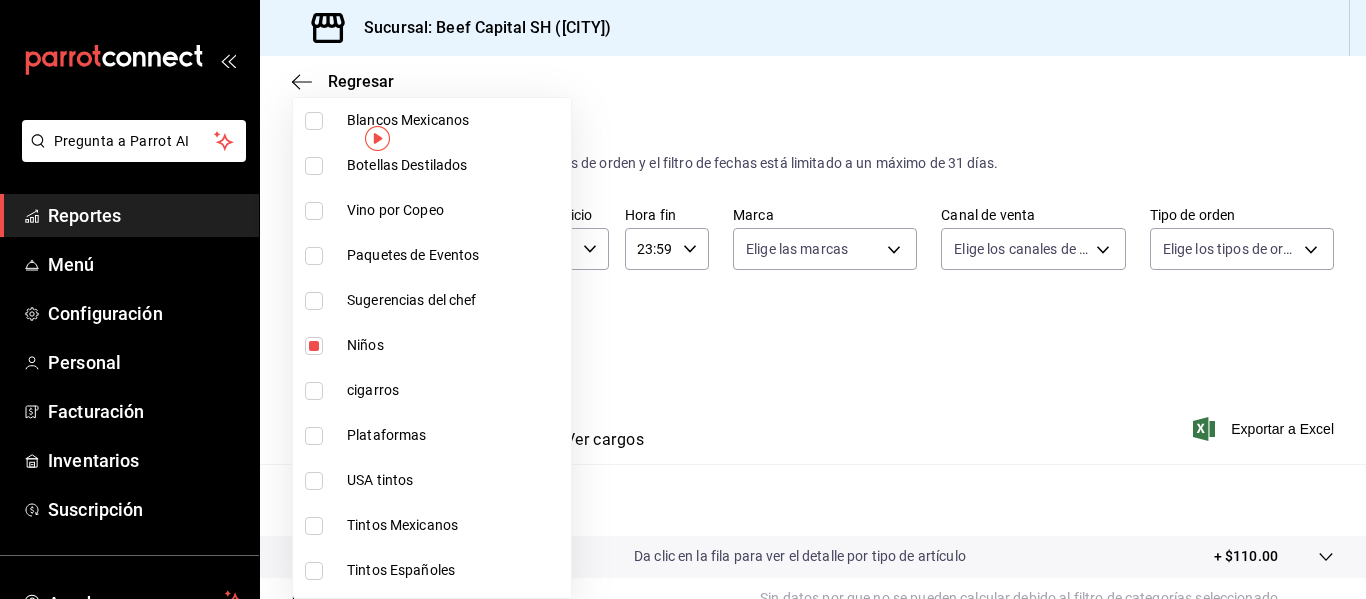 click at bounding box center (683, 299) 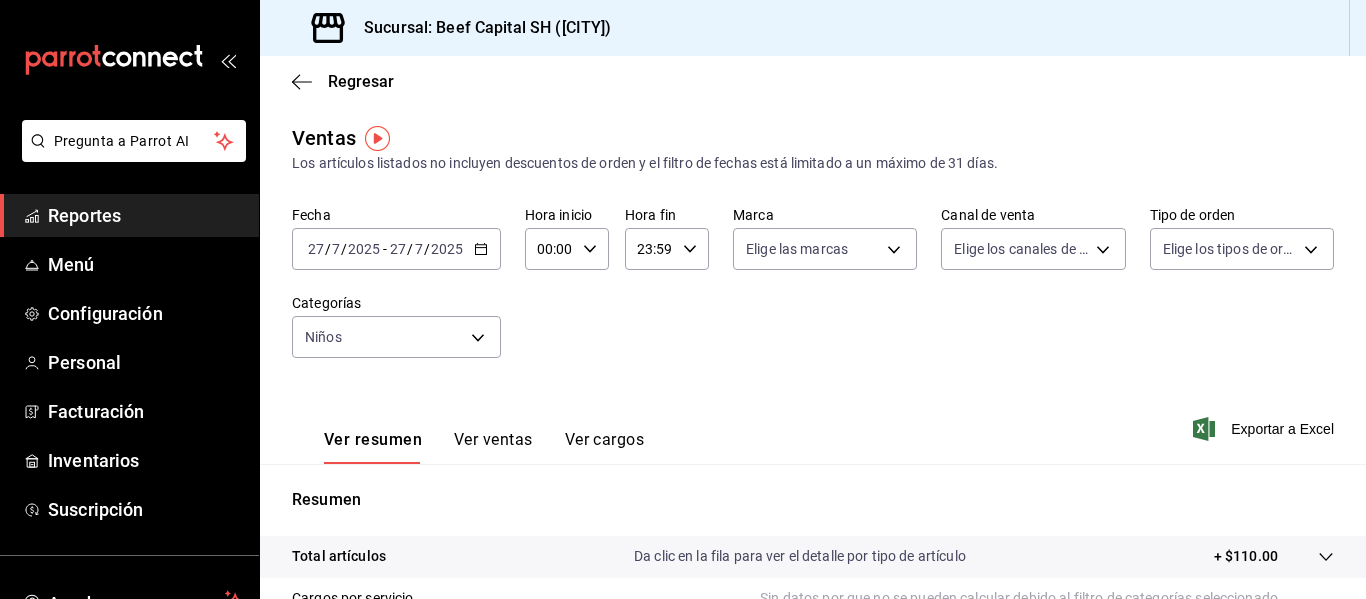 click 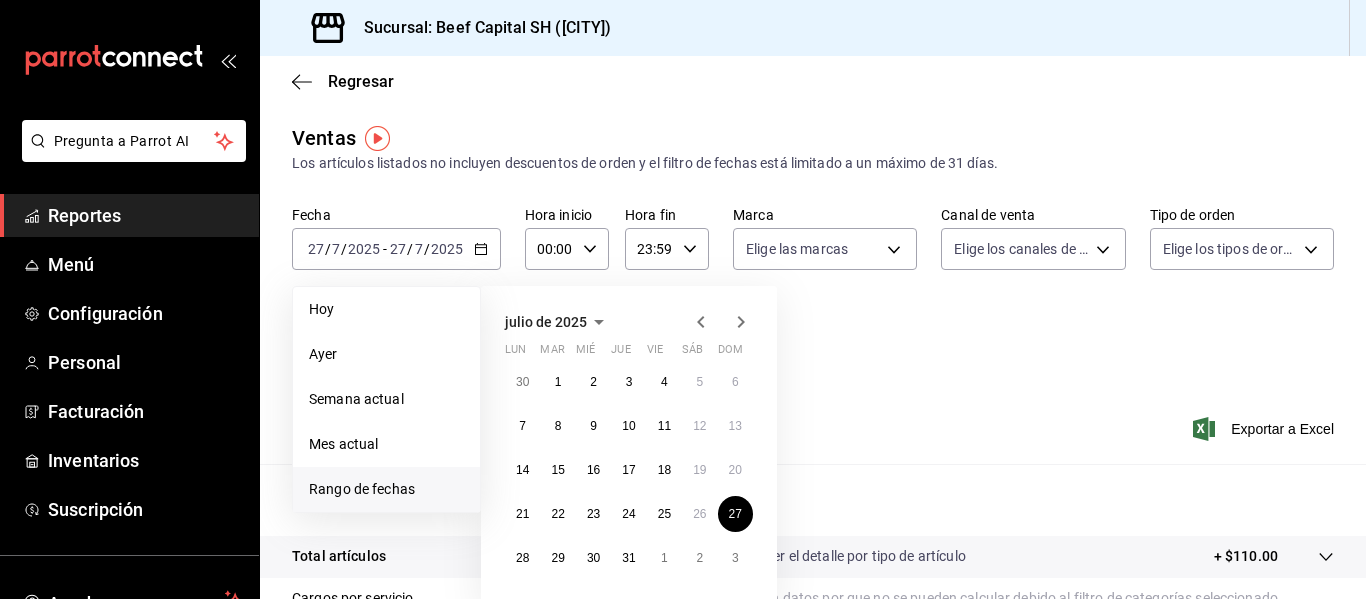 click 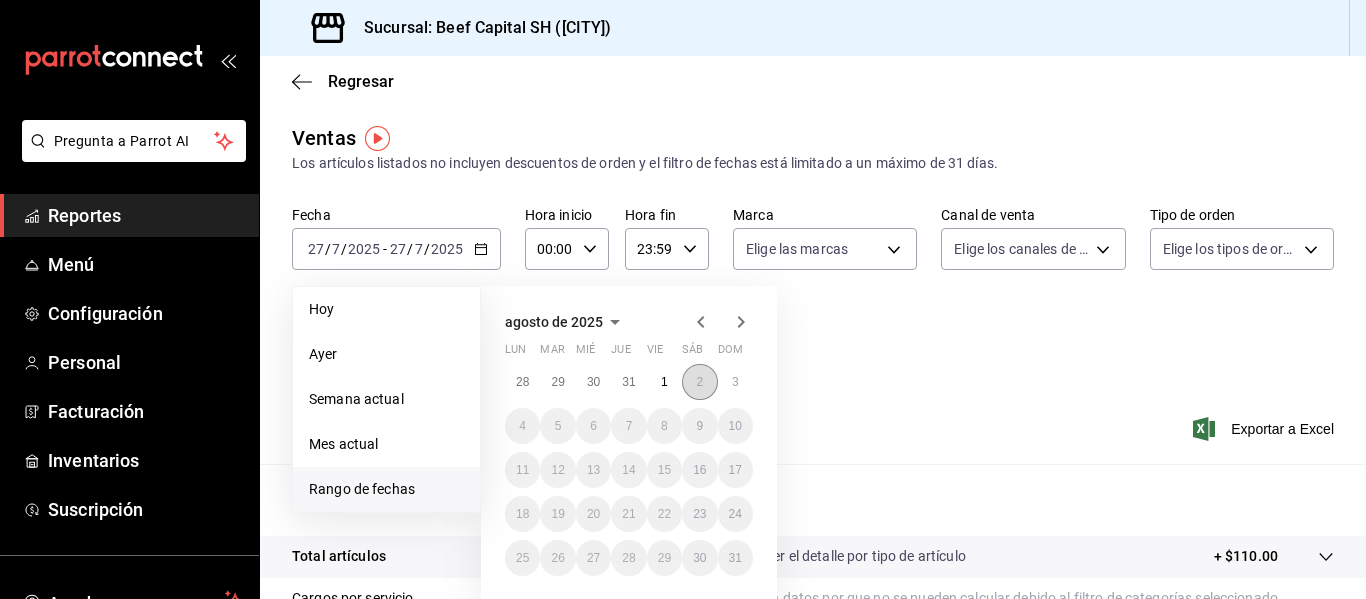 click on "2" at bounding box center [699, 382] 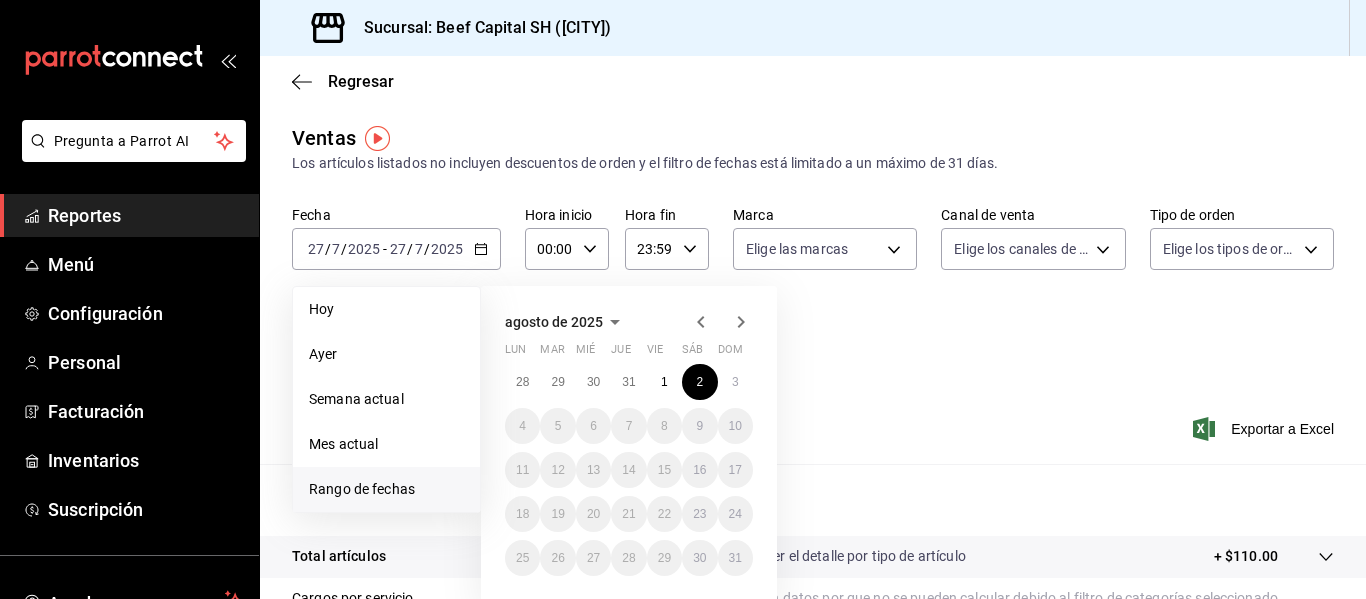 click 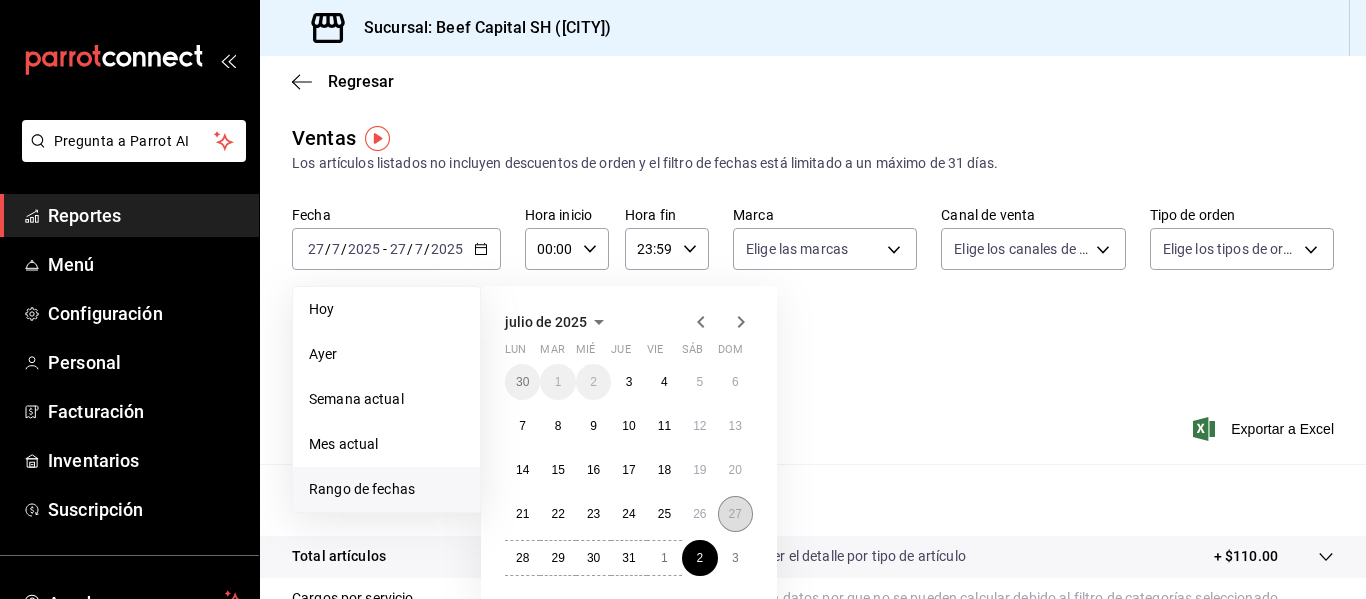 click on "27" at bounding box center (735, 514) 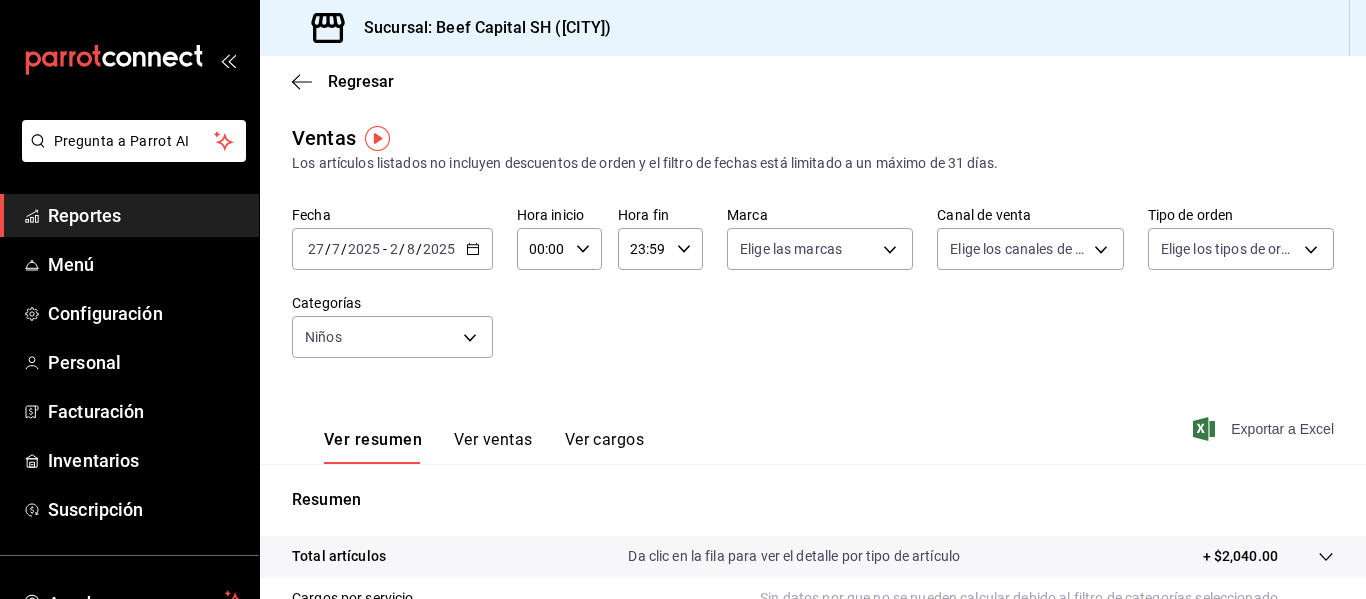 click on "Exportar a Excel" at bounding box center [1265, 429] 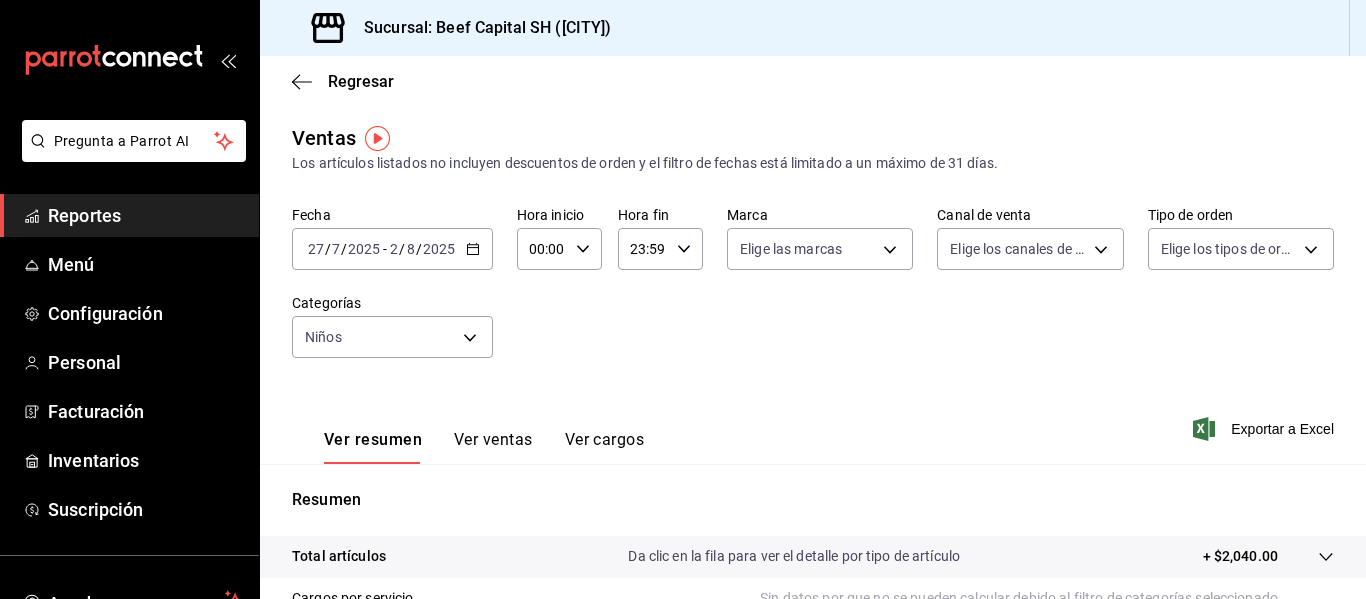 click on "2025-07-27 27 / 7 / 2025 - 2025-08-02 2 / 8 / 2025" at bounding box center (392, 249) 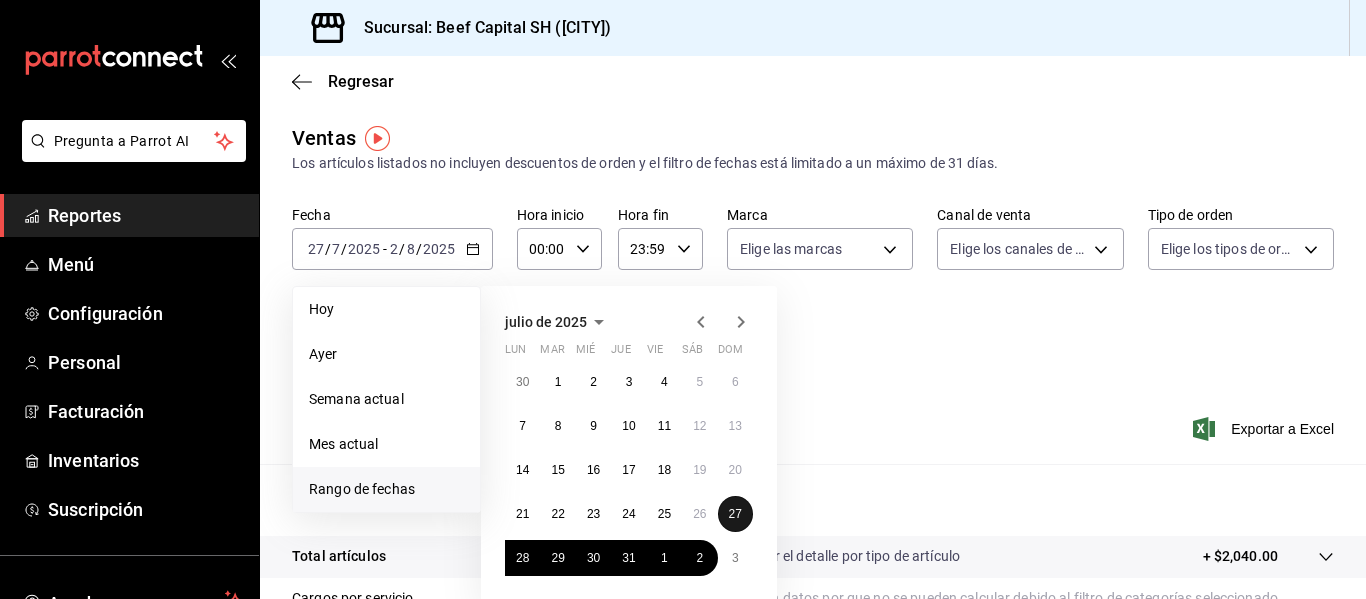 click on "27" at bounding box center (735, 514) 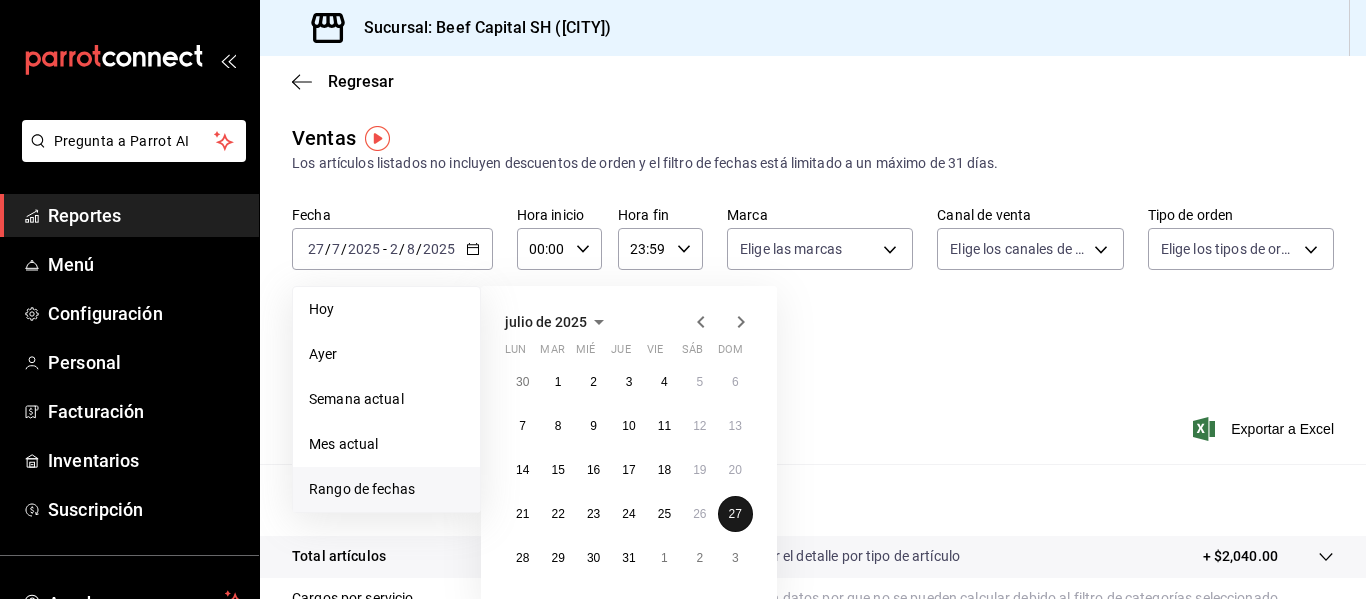 click on "27" at bounding box center [735, 514] 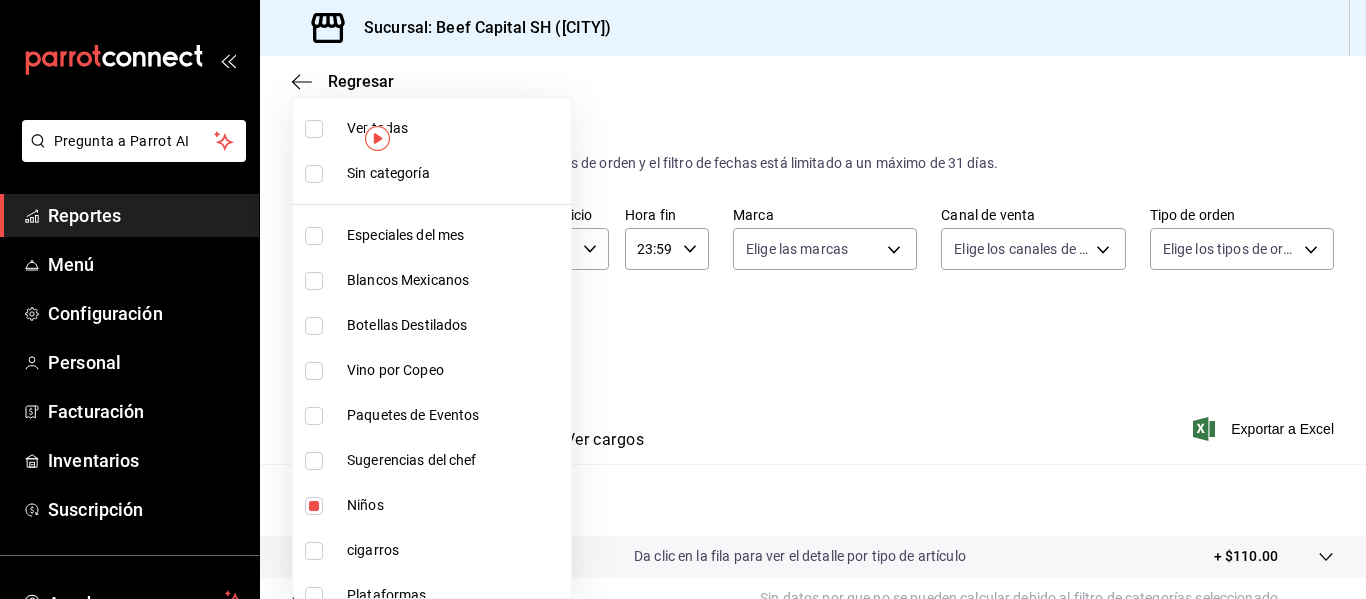 click on "Pregunta a Parrot AI Reportes   Menú   Configuración   Personal   Facturación   Inventarios   Suscripción   Ayuda Recomienda Parrot   [PERSON]   Sugerir nueva función   Sucursal: Beef Capital SH ([CITY]) Regresar Ventas Los artículos listados no incluyen descuentos de orden y el filtro de fechas está limitado a un máximo de 31 días. Fecha [DATE] [DATE] - [DATE] [DATE] Hora inicio 00:00 Hora inicio Hora fin 23:59 Hora fin Marca Elige las marcas Canal de venta Elige los canales de venta Tipo de orden Elige los tipos de orden Categorías Niños [UUID] Ver resumen Ver ventas Ver cargos Exportar a Excel Resumen Total artículos Da clic en la fila para ver el detalle por tipo de artículo + [PRICE] Cargos por servicio  Sin datos por que no se pueden calcular debido al filtro de categorías seleccionado Venta bruta = [PRICE] Descuentos totales  Sin datos por que no se pueden calcular debido al filtro de categorías seleccionado Certificados de regalo" at bounding box center [683, 299] 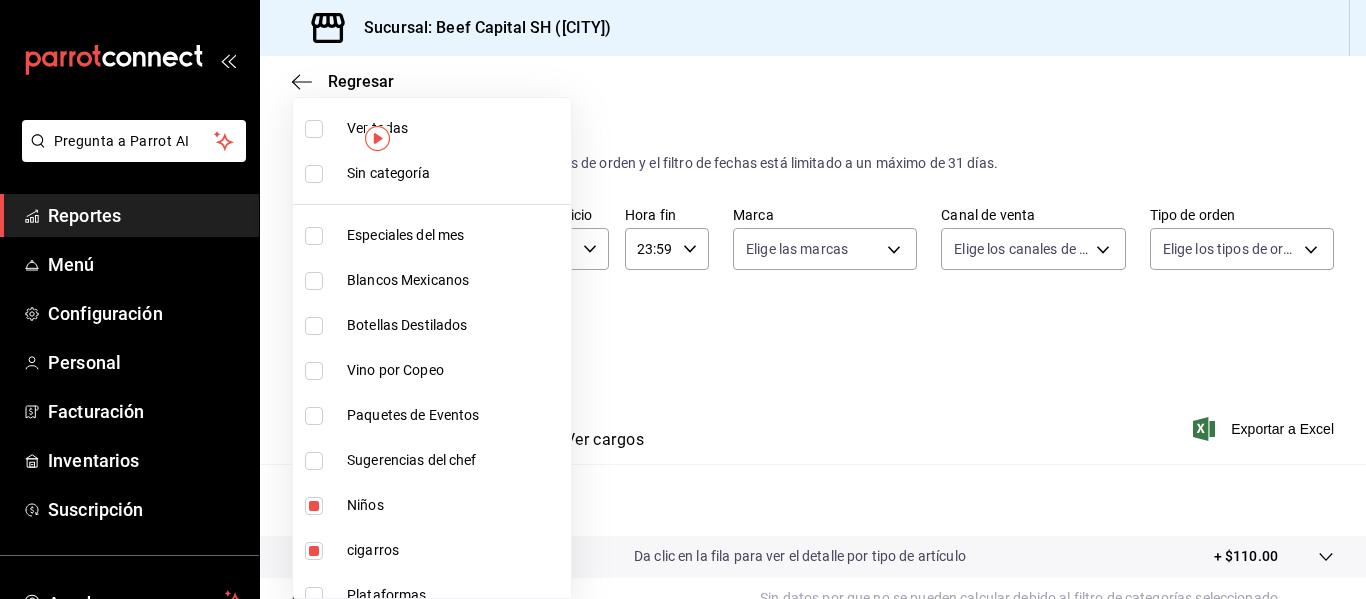 click at bounding box center (314, 506) 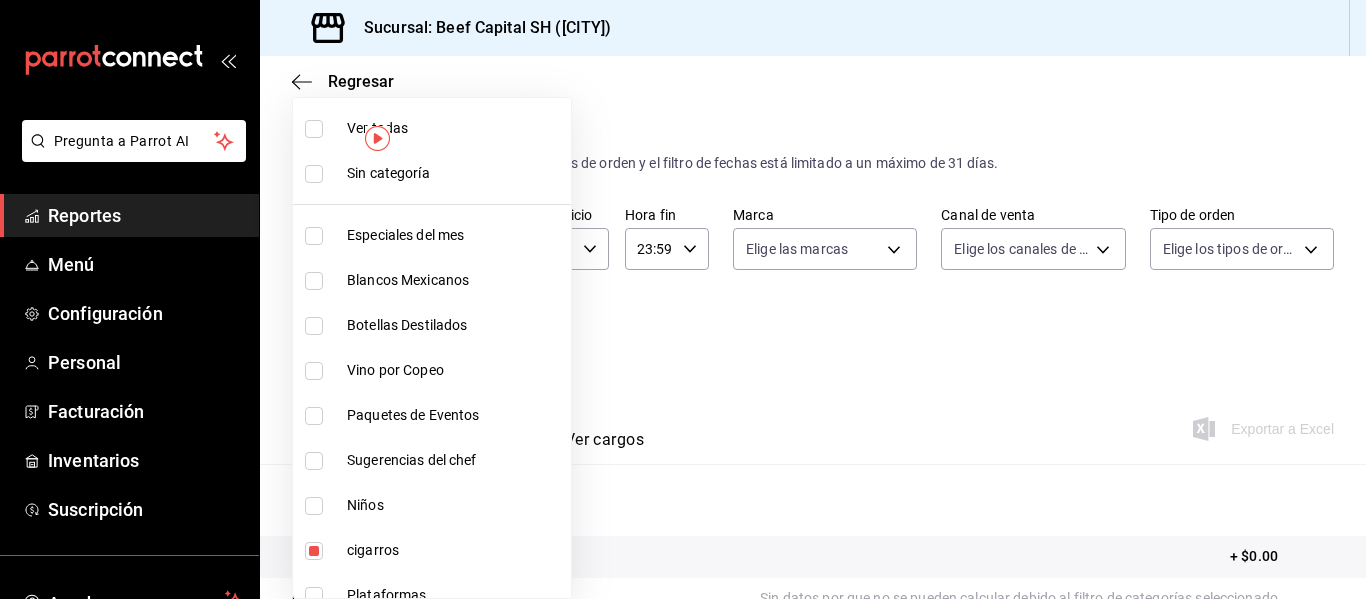 click at bounding box center [683, 299] 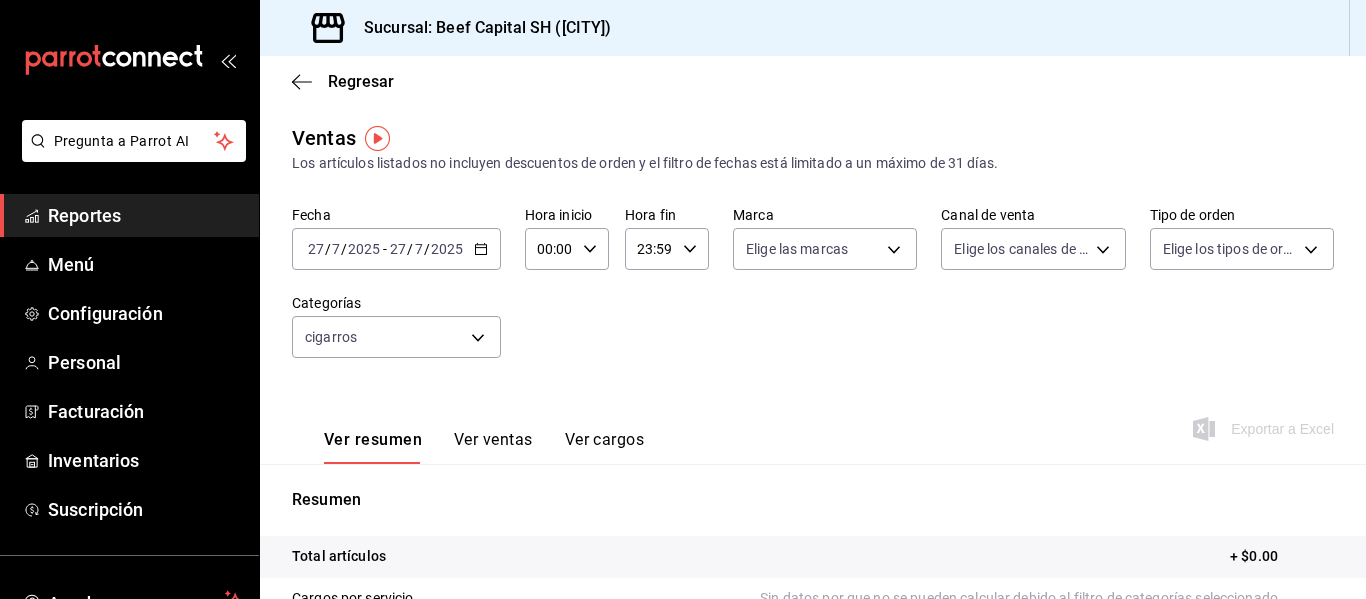click 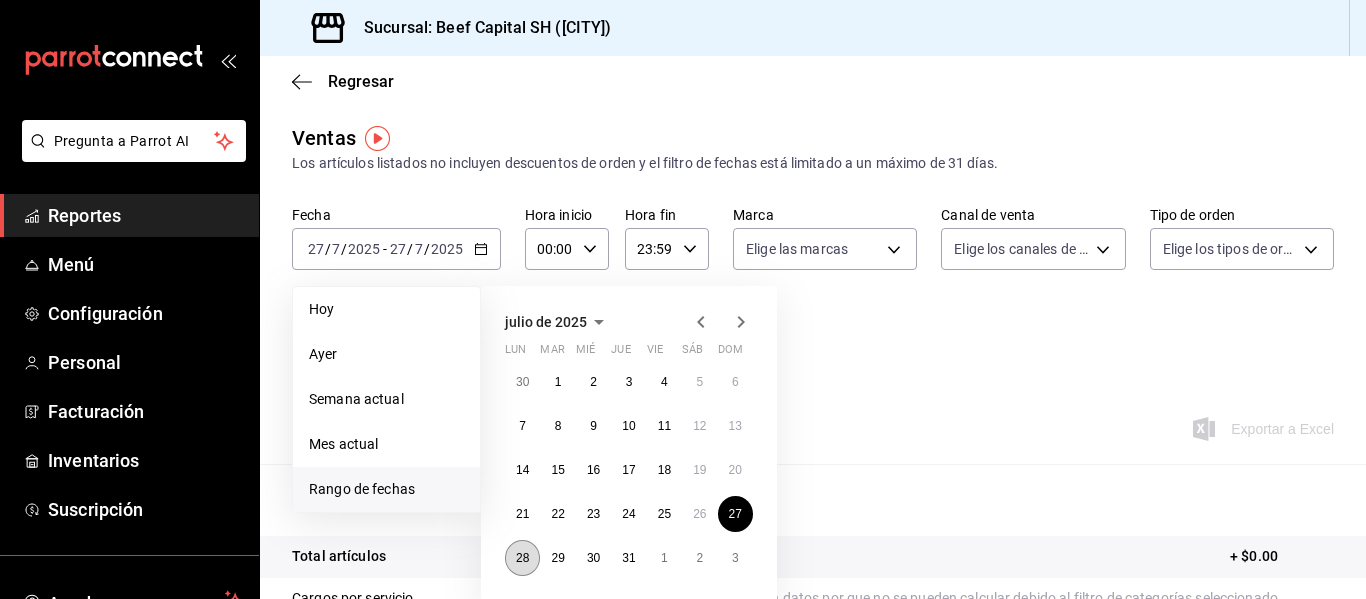 click on "28" at bounding box center [522, 558] 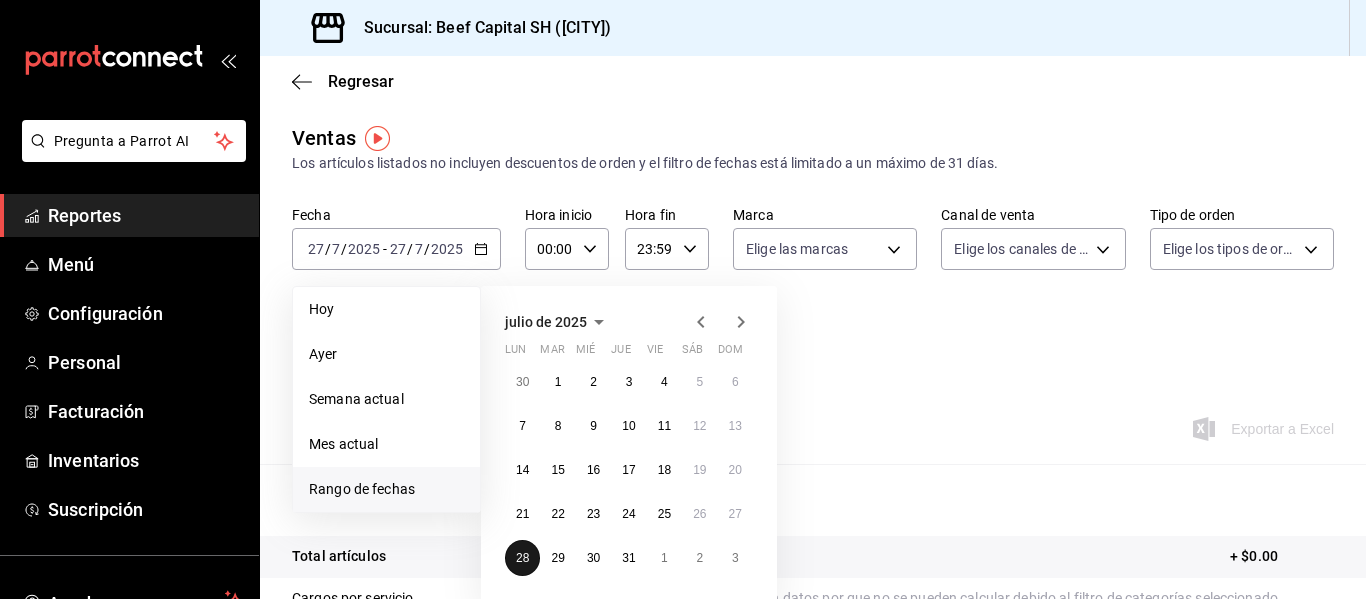 click on "28" at bounding box center [522, 558] 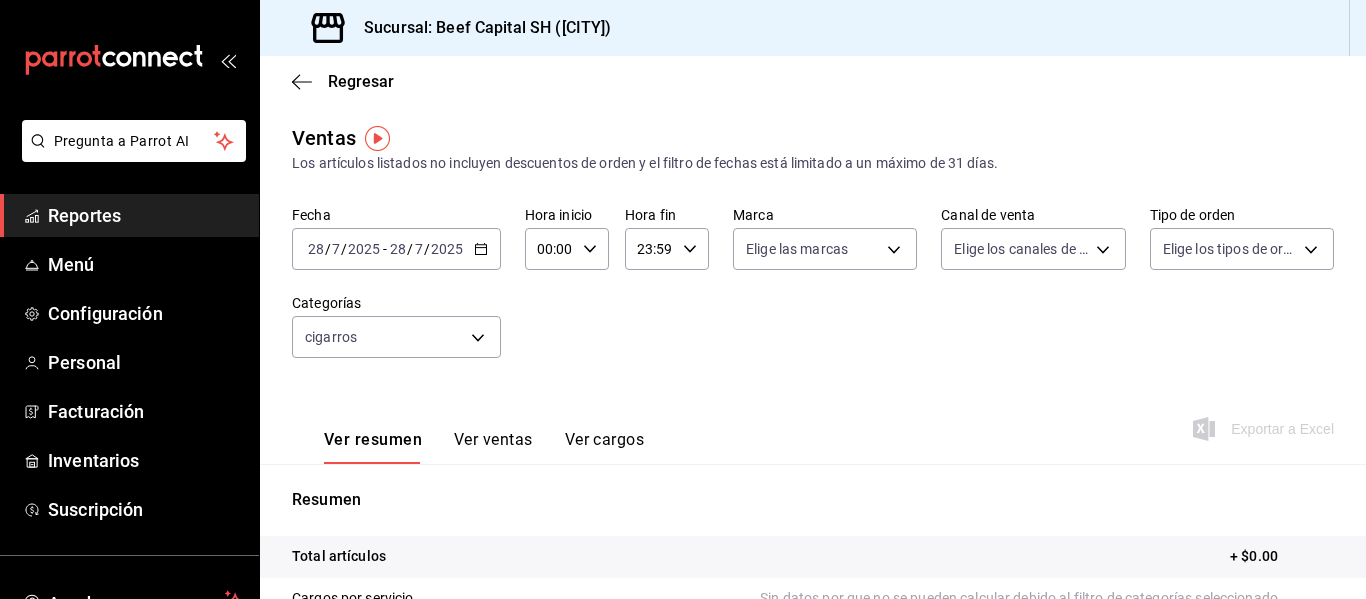 click 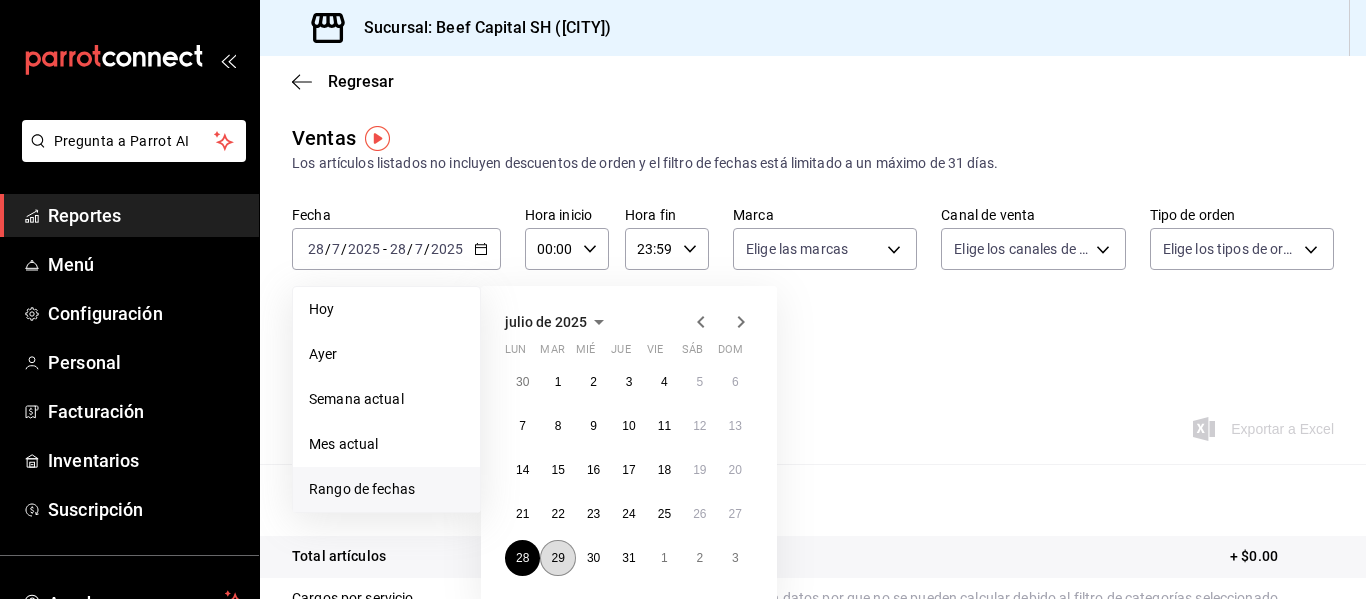 click on "29" at bounding box center [557, 558] 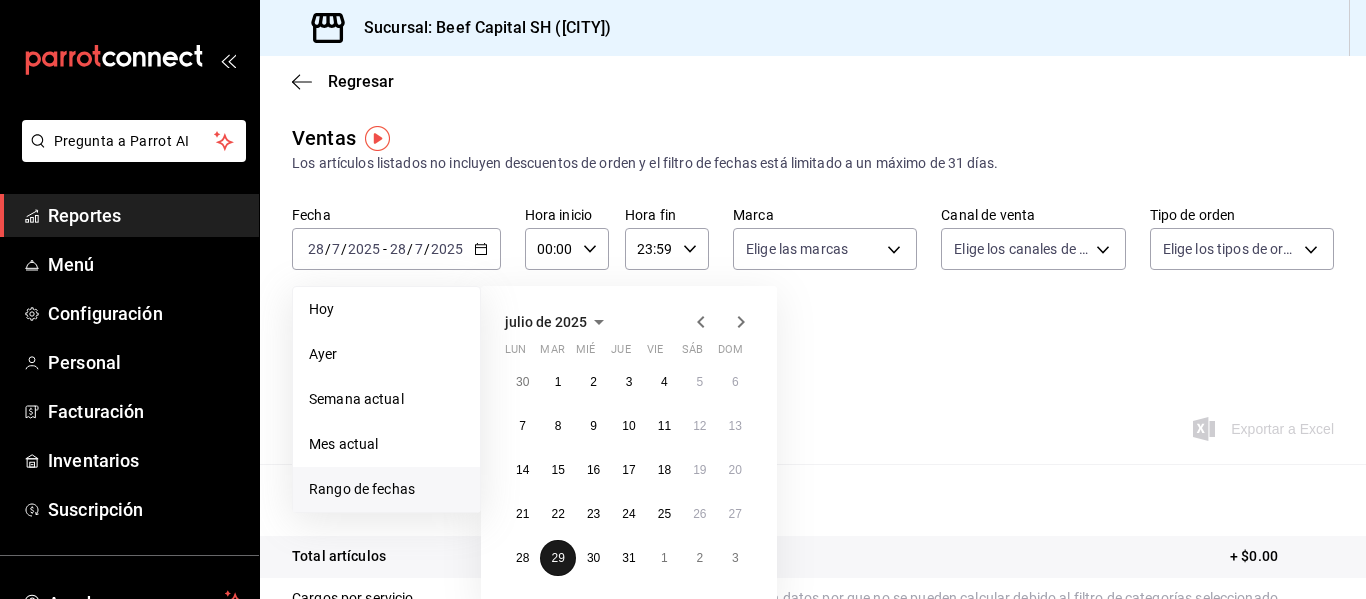 click on "29" at bounding box center (557, 558) 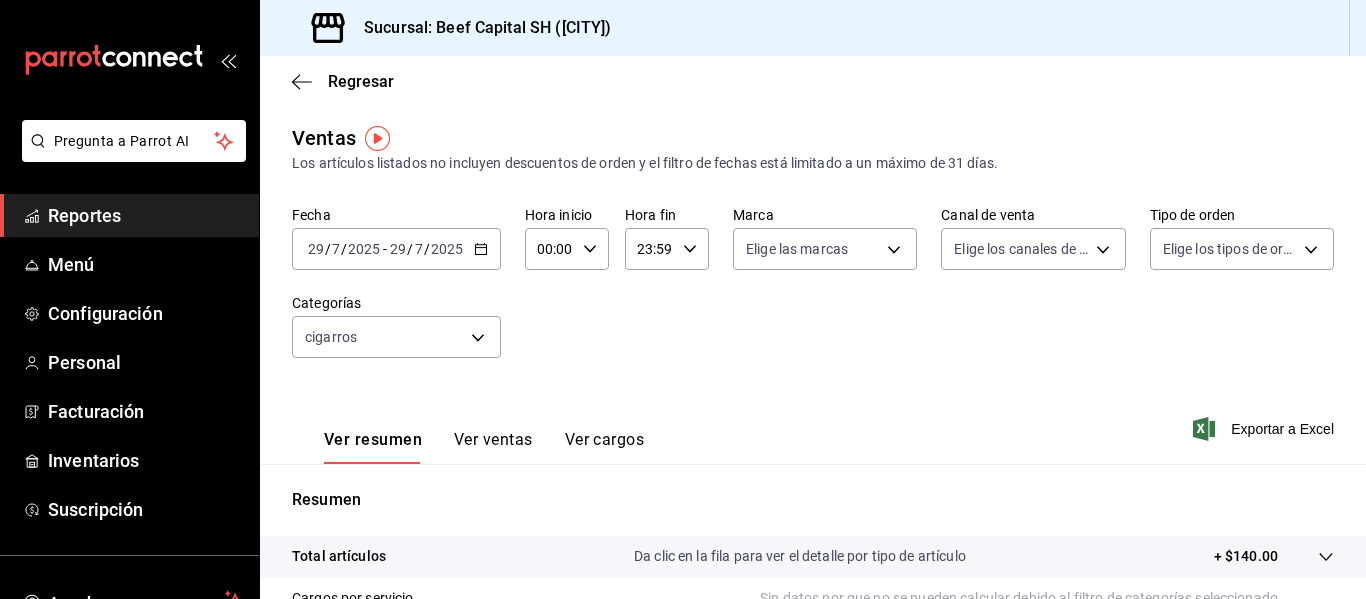 click 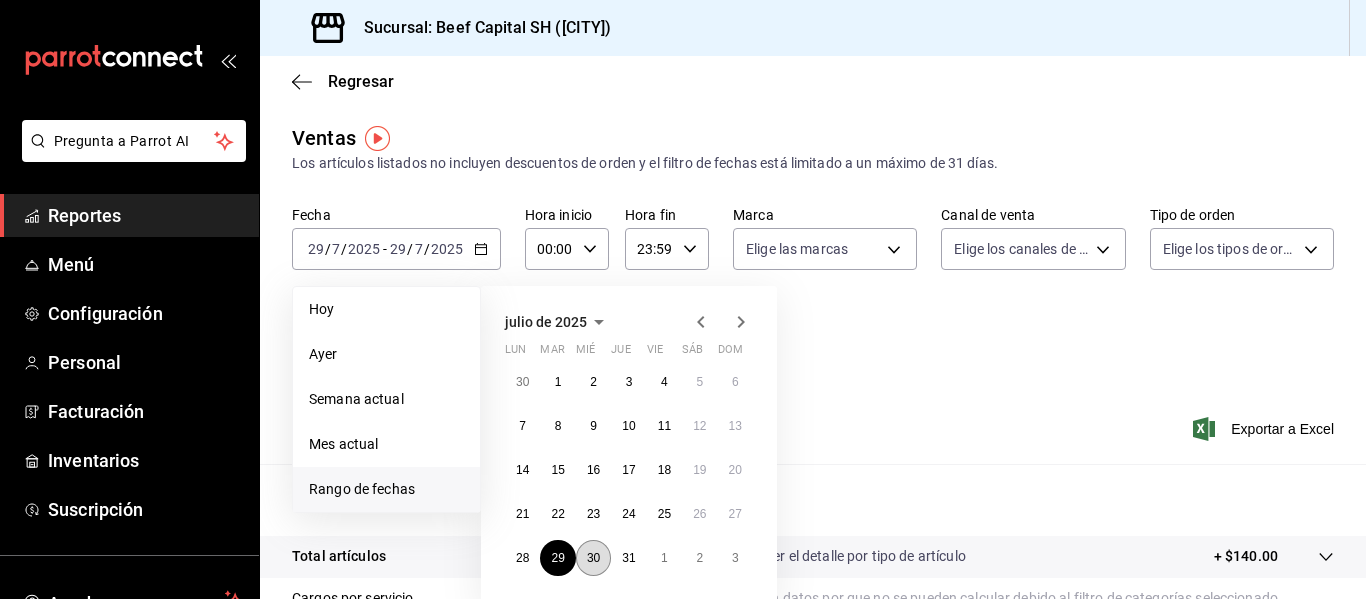 click on "30" at bounding box center (593, 558) 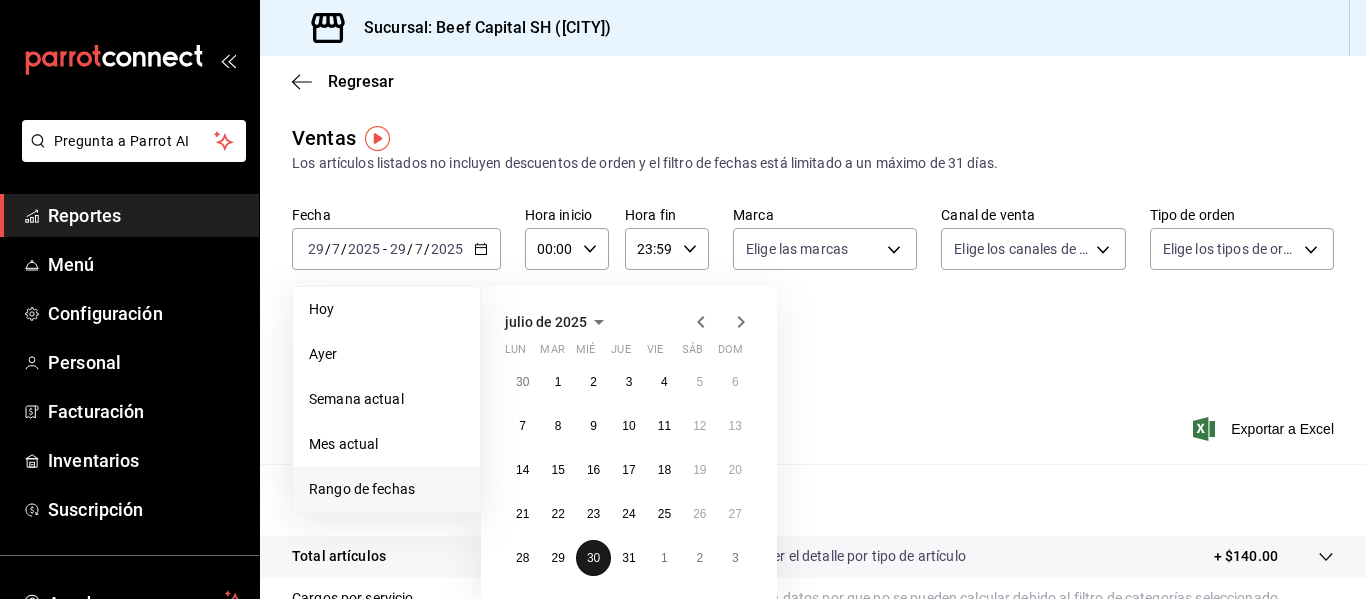 click on "30" at bounding box center (593, 558) 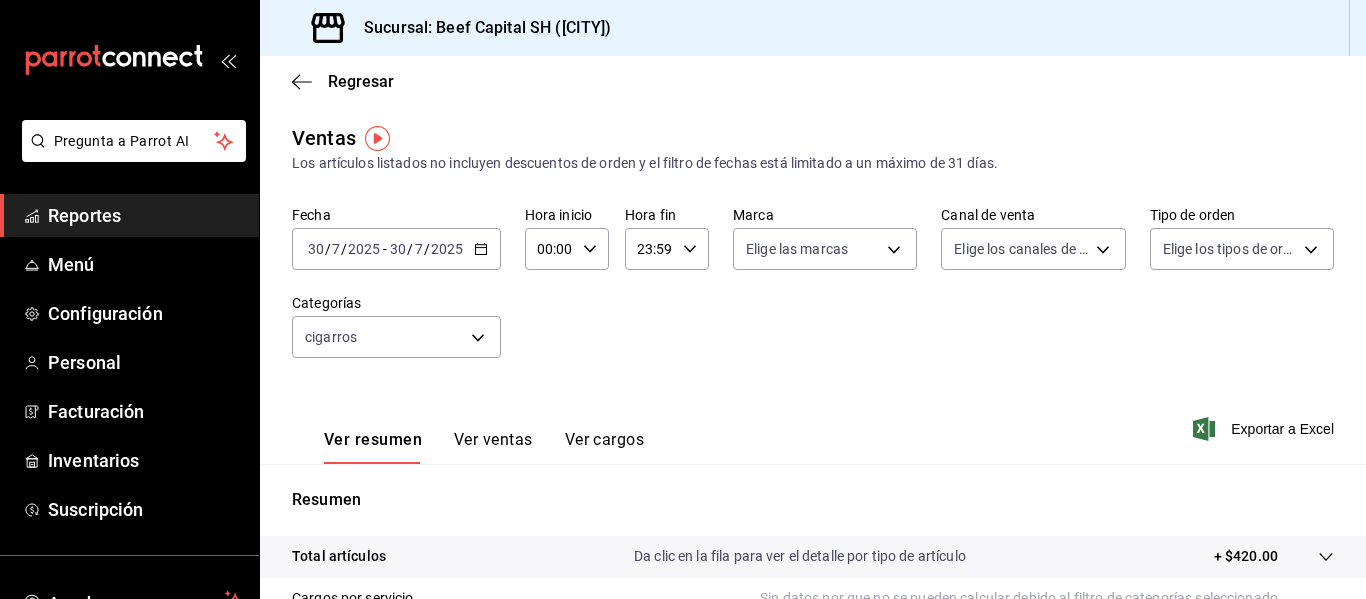 click 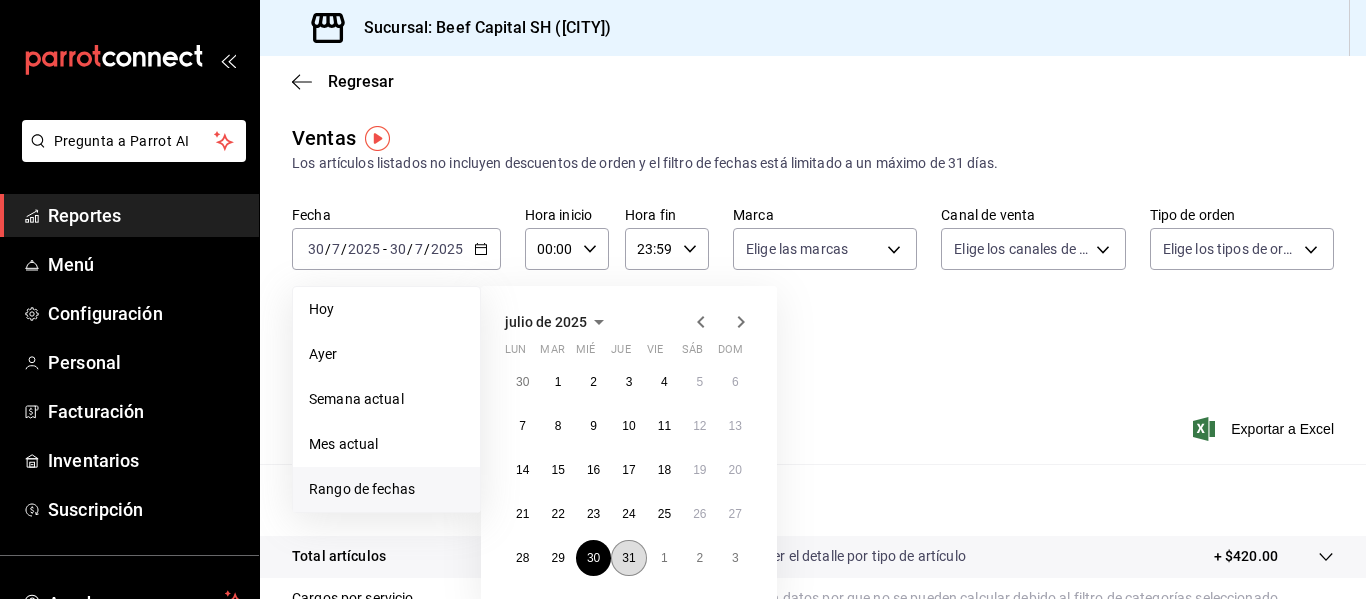 click on "31" at bounding box center [628, 558] 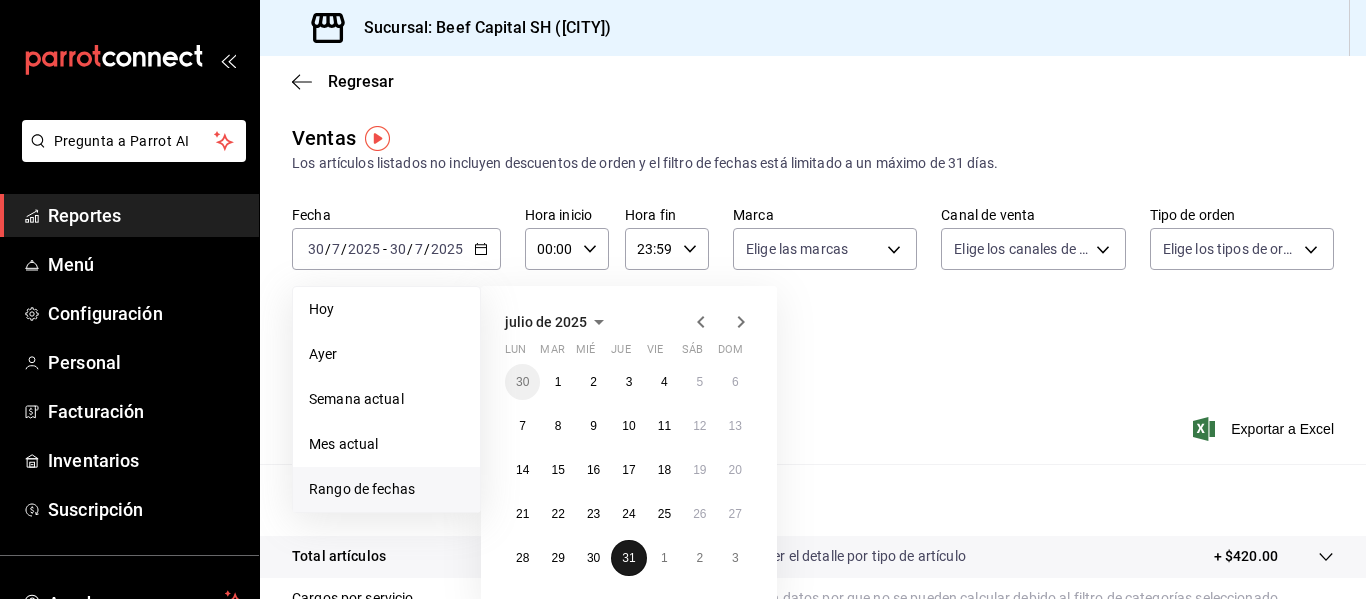click on "31" at bounding box center (628, 558) 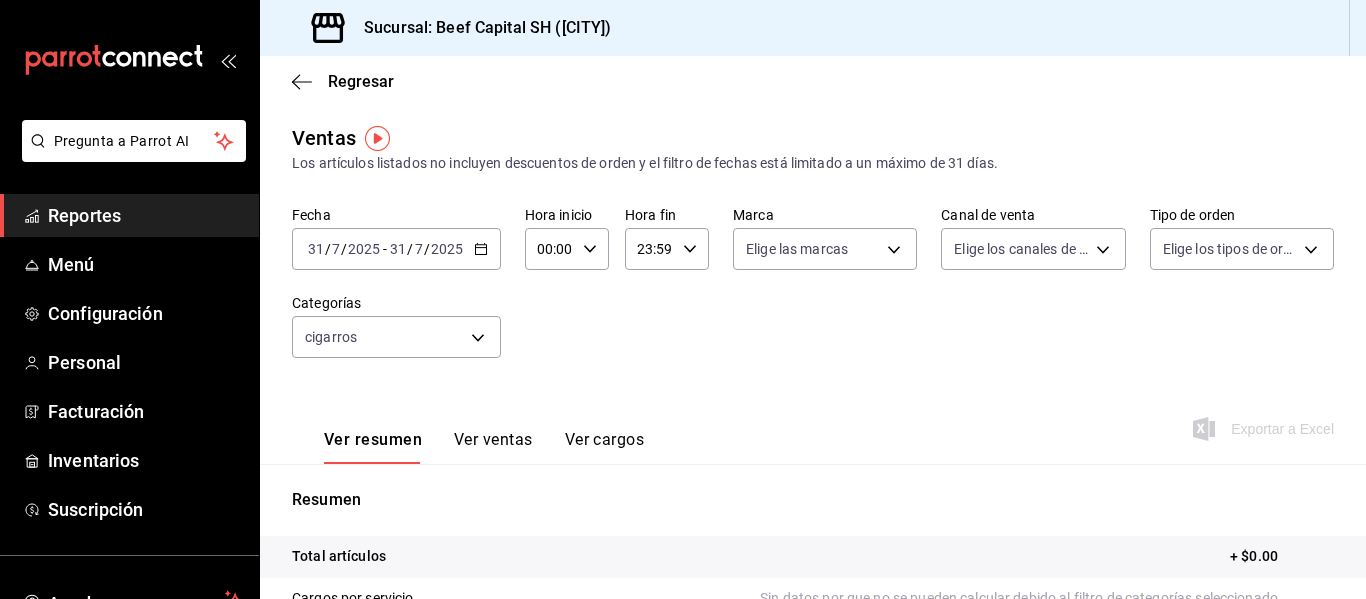 click 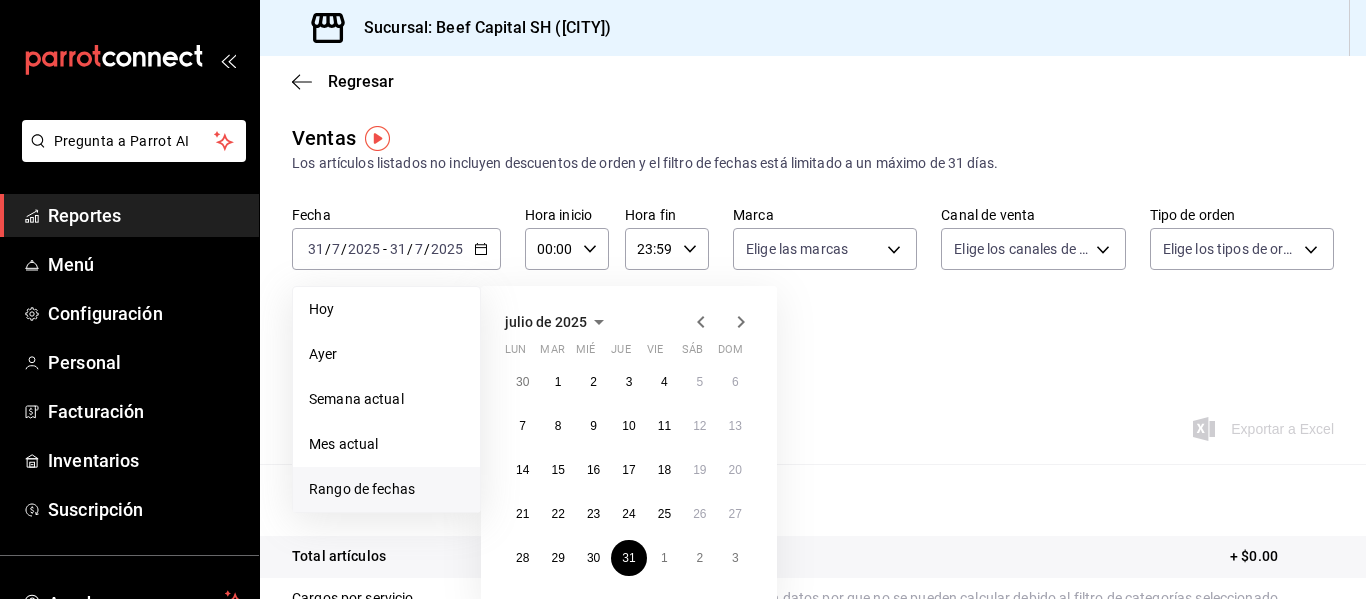 click 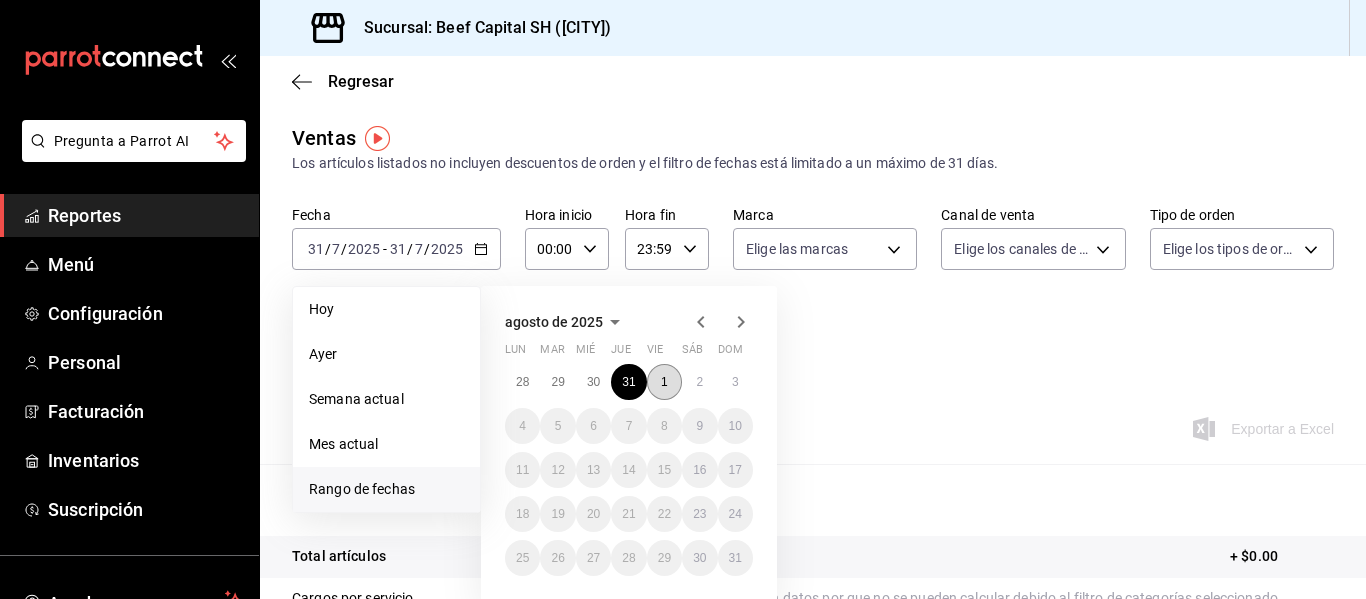 click on "1" at bounding box center (664, 382) 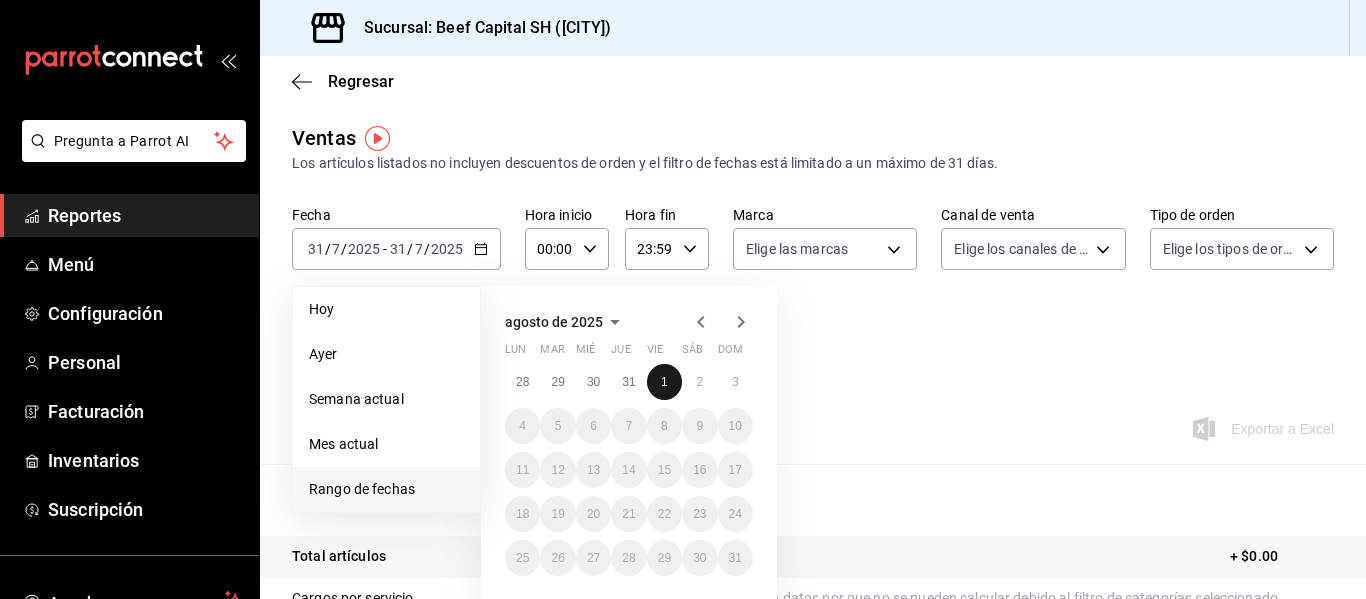click on "1" at bounding box center (664, 382) 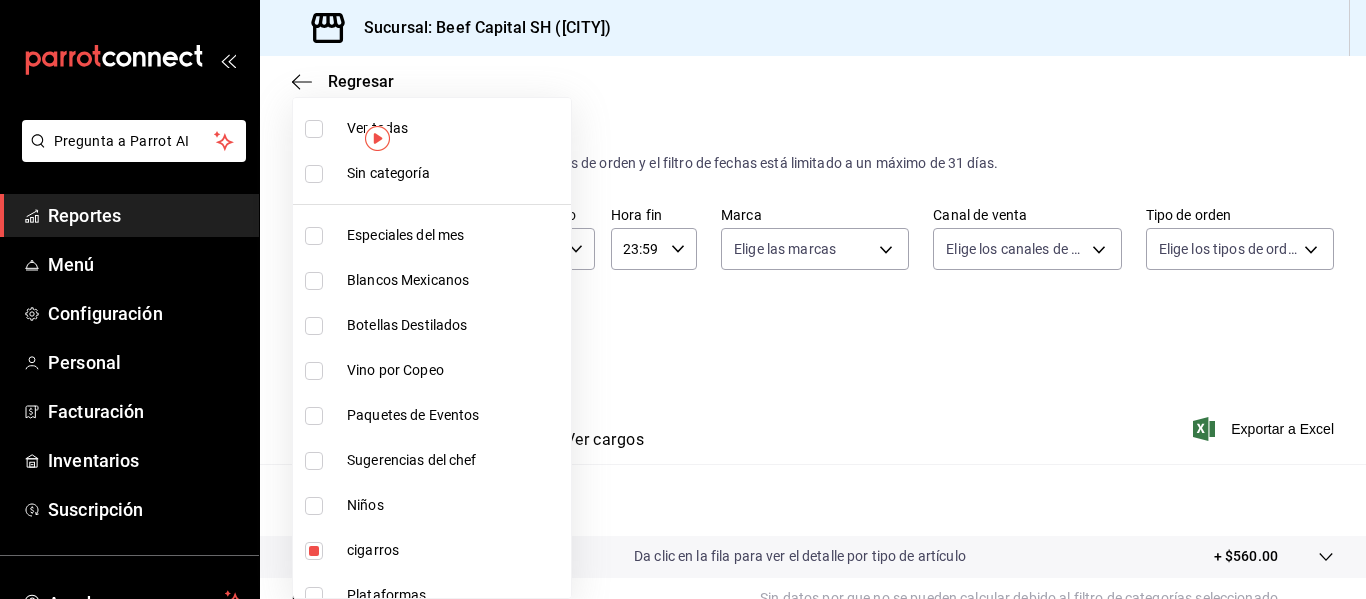 click on "Pregunta a Parrot AI Reportes   Menú   Configuración   Personal   Facturación   Inventarios   Suscripción   Ayuda Recomienda Parrot   [FIRST] [LAST]   Sugerir nueva función   Sucursal: Beef Capital SH ([CITY]) Regresar Ventas Los artículos listados no incluyen descuentos de orden y el filtro de fechas está limitado a un máximo de 31 días. Fecha [DATE] [DAY] / [MONTH] / [YEAR] - [DATE] [DAY] / [MONTH] / [YEAR] Hora inicio 00:00 Hora inicio Hora fin 23:59 Hora fin Marca Elige las marcas Canal de venta Elige los canales de venta Tipo de orden Elige los tipos de orden Categorías cigarros [UUID] Ver resumen Ver ventas Ver cargos Exportar a Excel Resumen Total artículos Da clic en la fila para ver el detalle por tipo de artículo + $560.00 Cargos por servicio  Sin datos por que no se pueden calcular debido al filtro de categorías seleccionado Venta bruta = $560.00 Descuentos totales  Sin datos por que no se pueden calcular debido al filtro de categorías seleccionado Certificados de regalo" at bounding box center [683, 299] 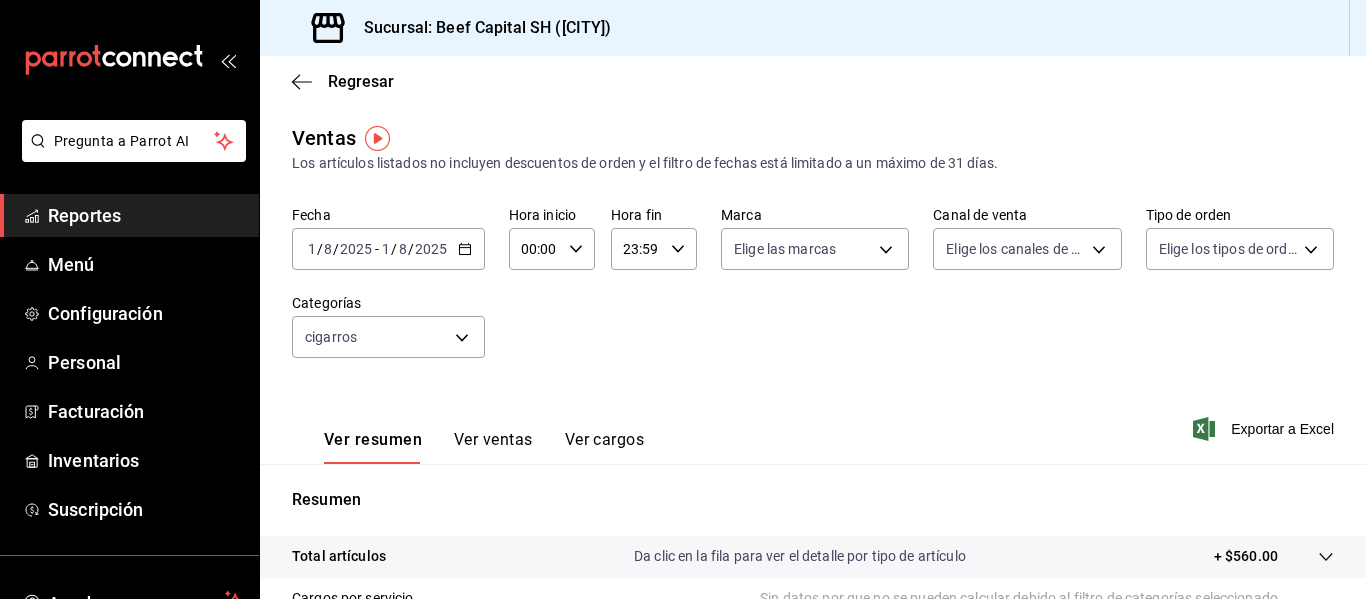 click 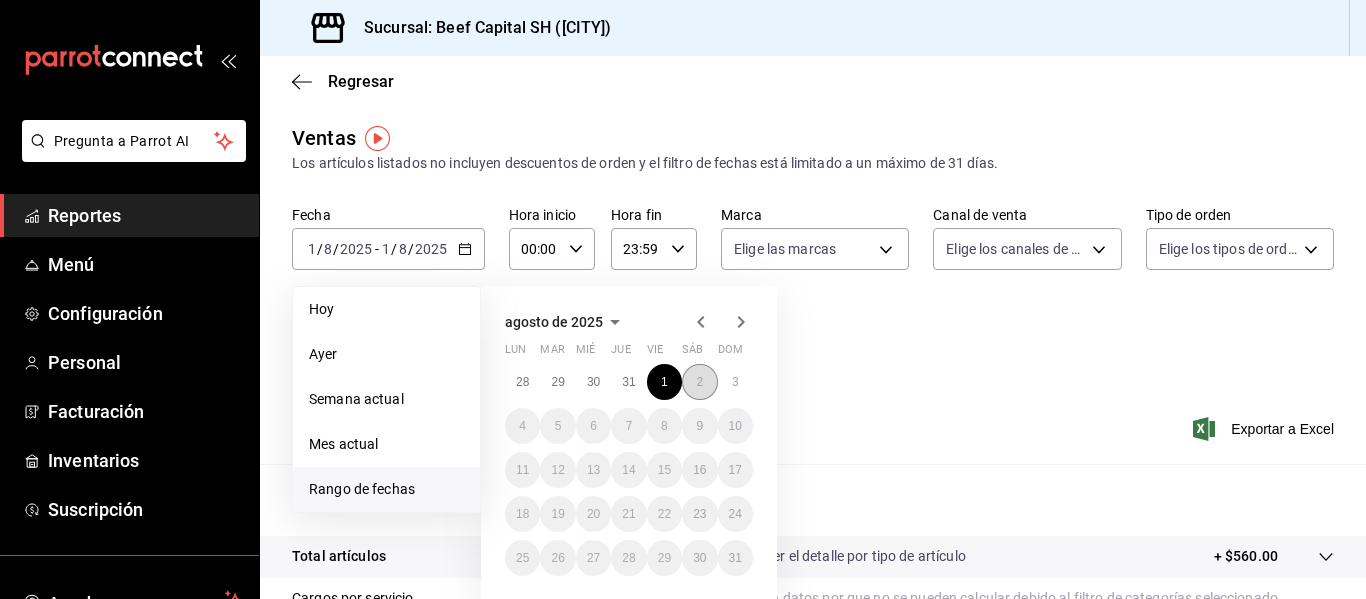 click on "2" at bounding box center [699, 382] 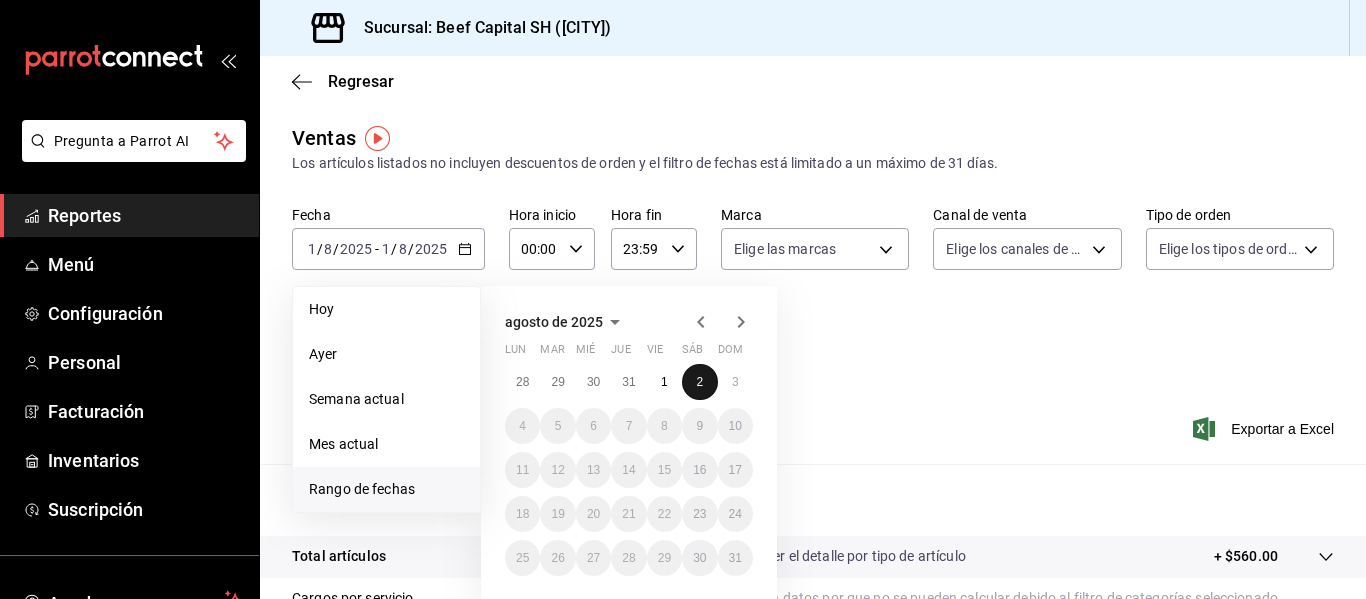 click on "2" at bounding box center (699, 382) 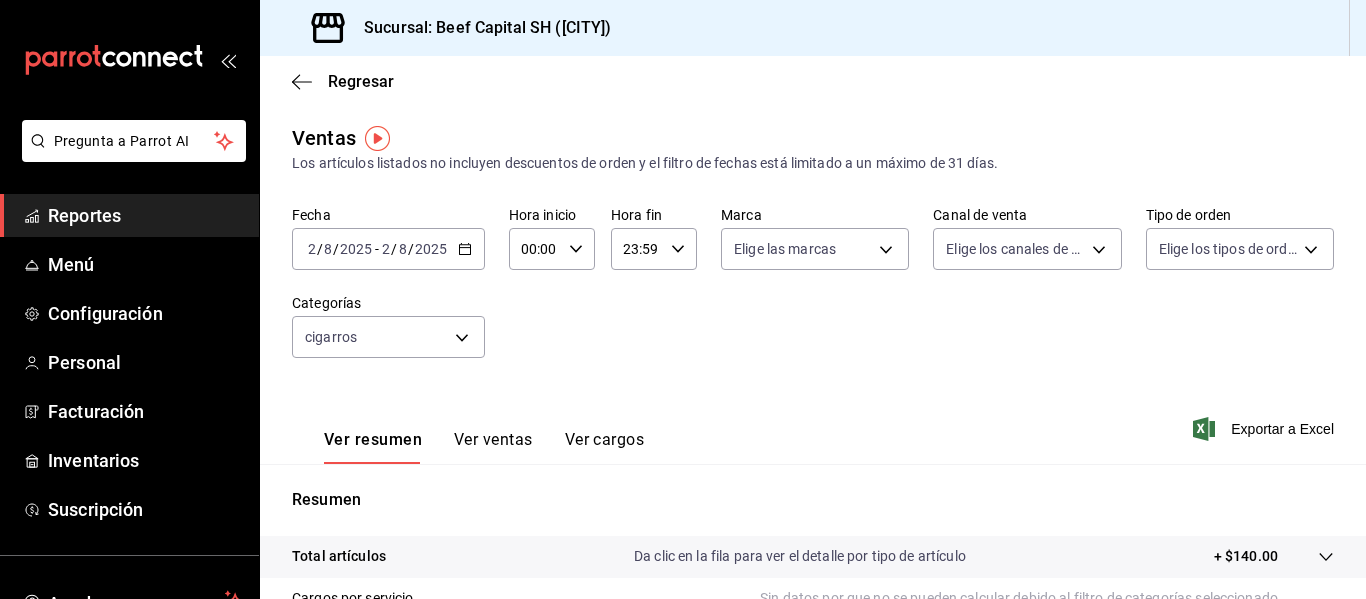 click 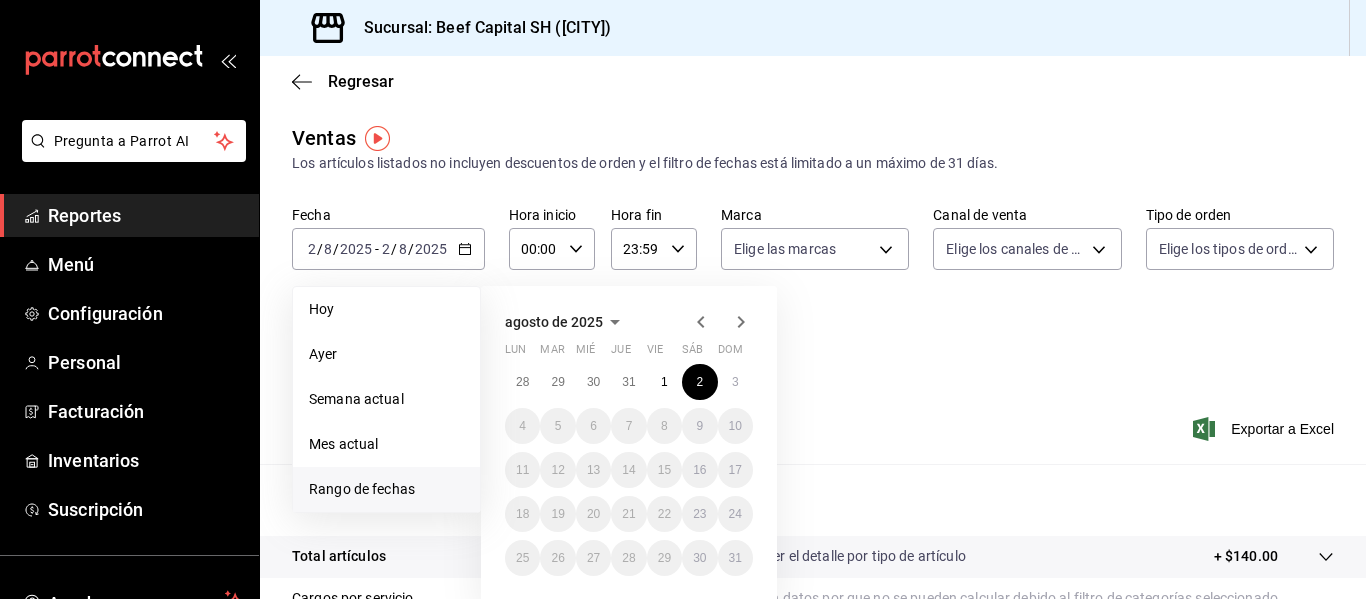 click 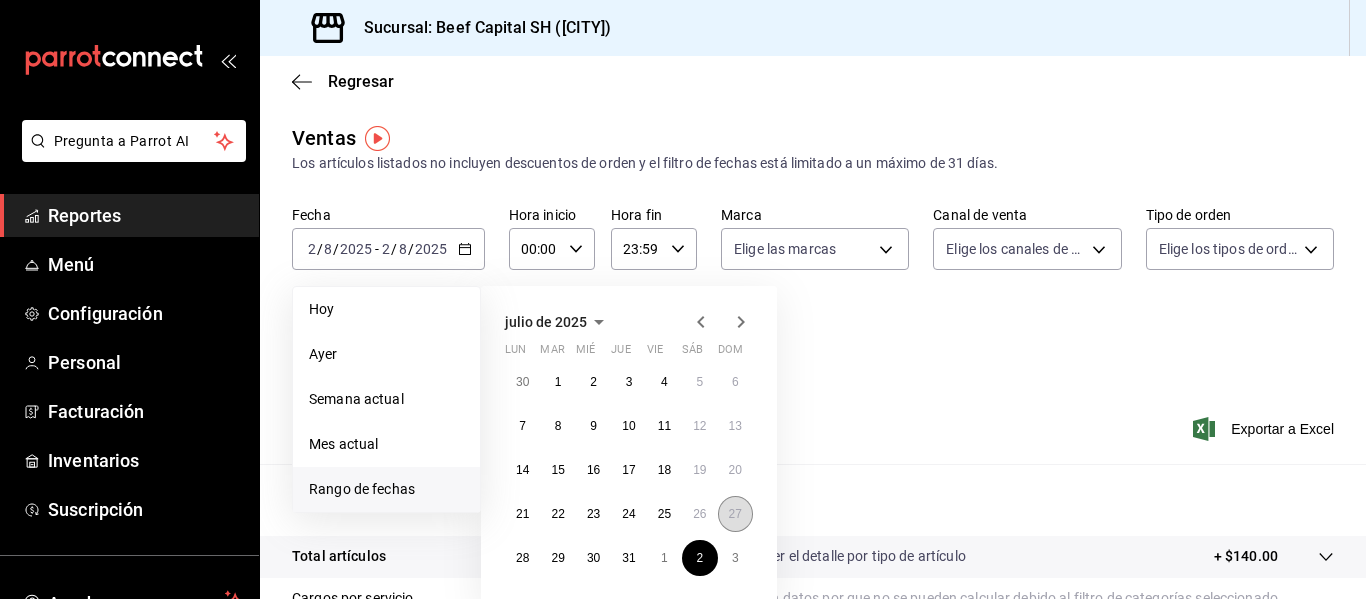click on "27" at bounding box center [735, 514] 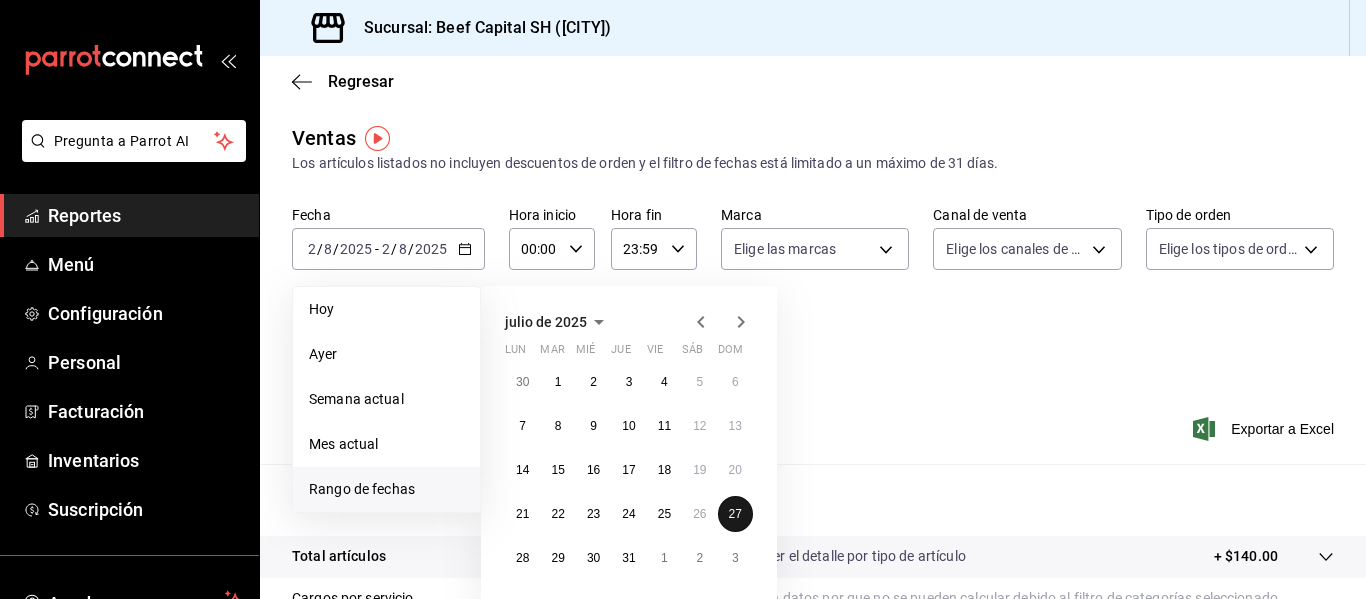 click on "27" at bounding box center [735, 514] 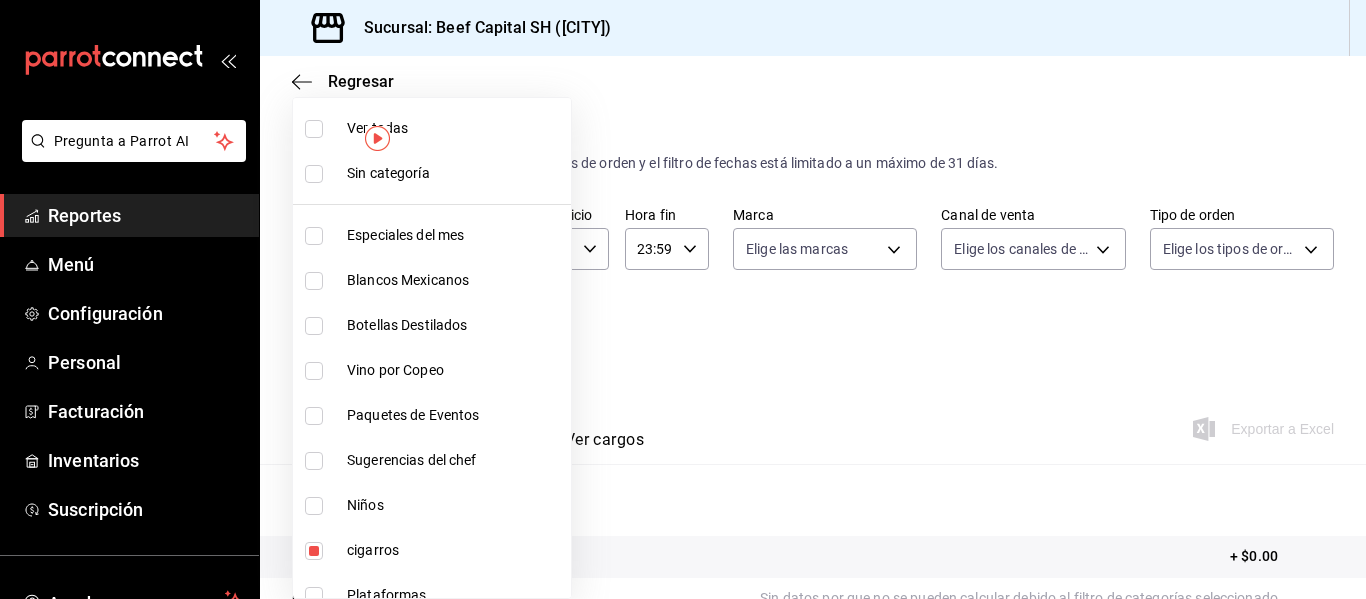 click on "Pregunta a Parrot AI Reportes   Menú   Configuración   Personal   Facturación   Inventarios   Suscripción   Ayuda Recomienda Parrot   [PERSON]   Sugerir nueva función   Sucursal: Beef Capital SH ([CITY]) Regresar Ventas Los artículos listados no incluyen descuentos de orden y el filtro de fechas está limitado a un máximo de 31 días. Fecha [DATE] [DATE] - [DATE] [DATE] Hora inicio 00:00 Hora inicio Hora fin 23:59 Hora fin Marca Elige las marcas Canal de venta Elige los canales de venta Tipo de orden Elige los tipos de orden Categorías cigarros [UUID] Ver resumen Ver ventas Ver cargos Exportar a Excel Resumen Total artículos + [PRICE] Cargos por servicio  Sin datos por que no se pueden calcular debido al filtro de categorías seleccionado Venta bruta = [PRICE] Descuentos totales  Sin datos por que no se pueden calcular debido al filtro de categorías seleccionado Certificados de regalo Venta total = [PRICE] Impuestos - [PRICE] Venta neta = [PRICE]" at bounding box center [683, 299] 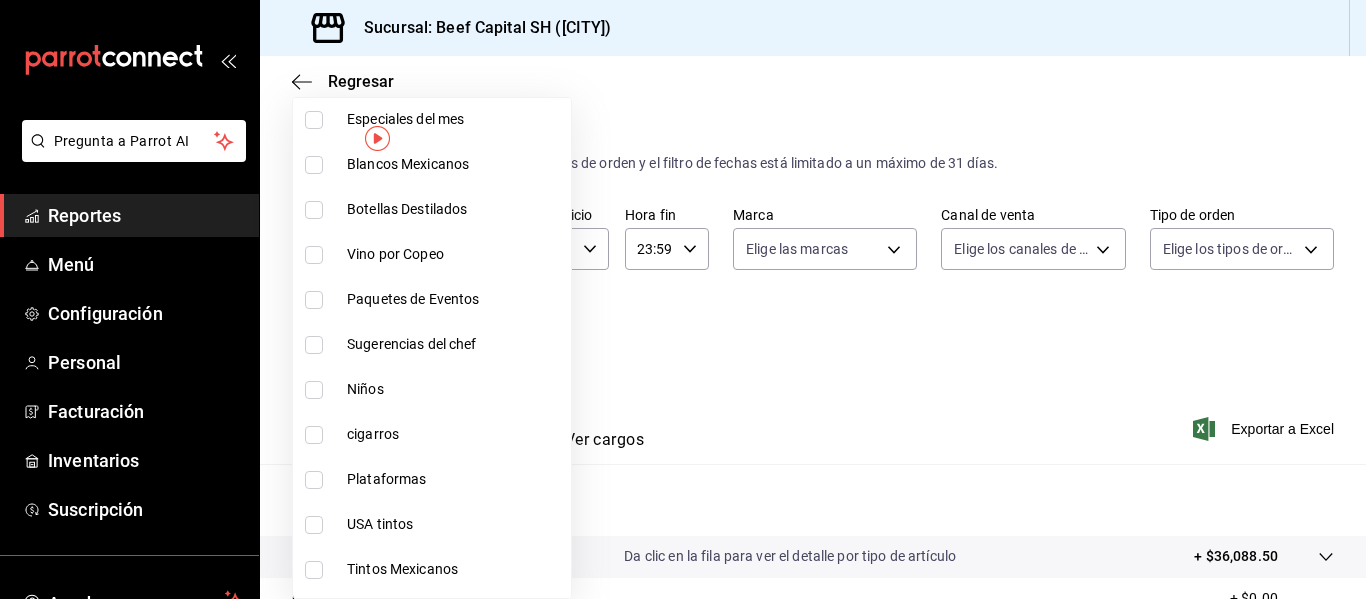 scroll, scrollTop: 120, scrollLeft: 0, axis: vertical 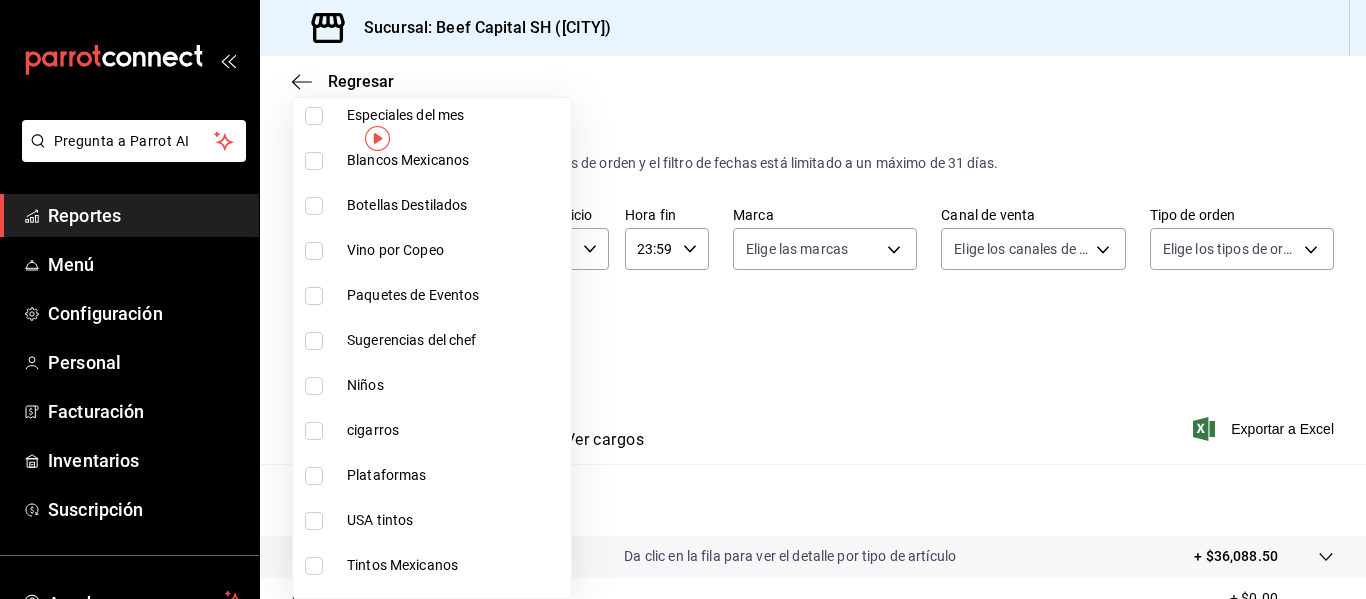 click at bounding box center [314, 476] 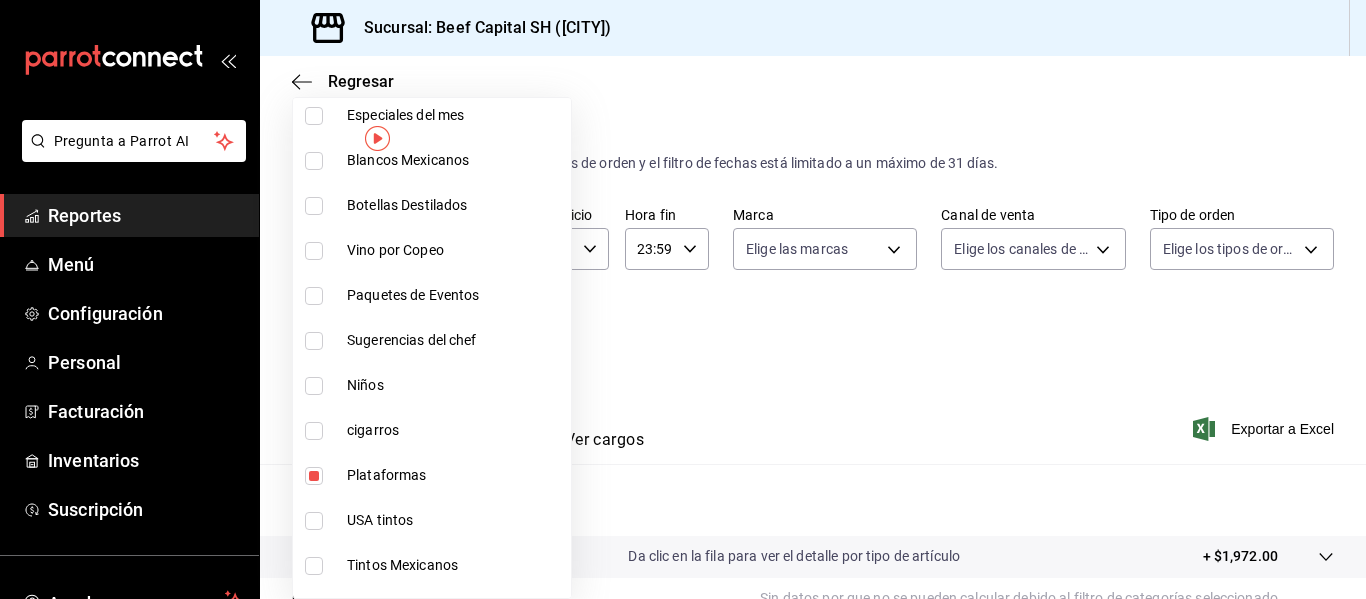 click at bounding box center (683, 299) 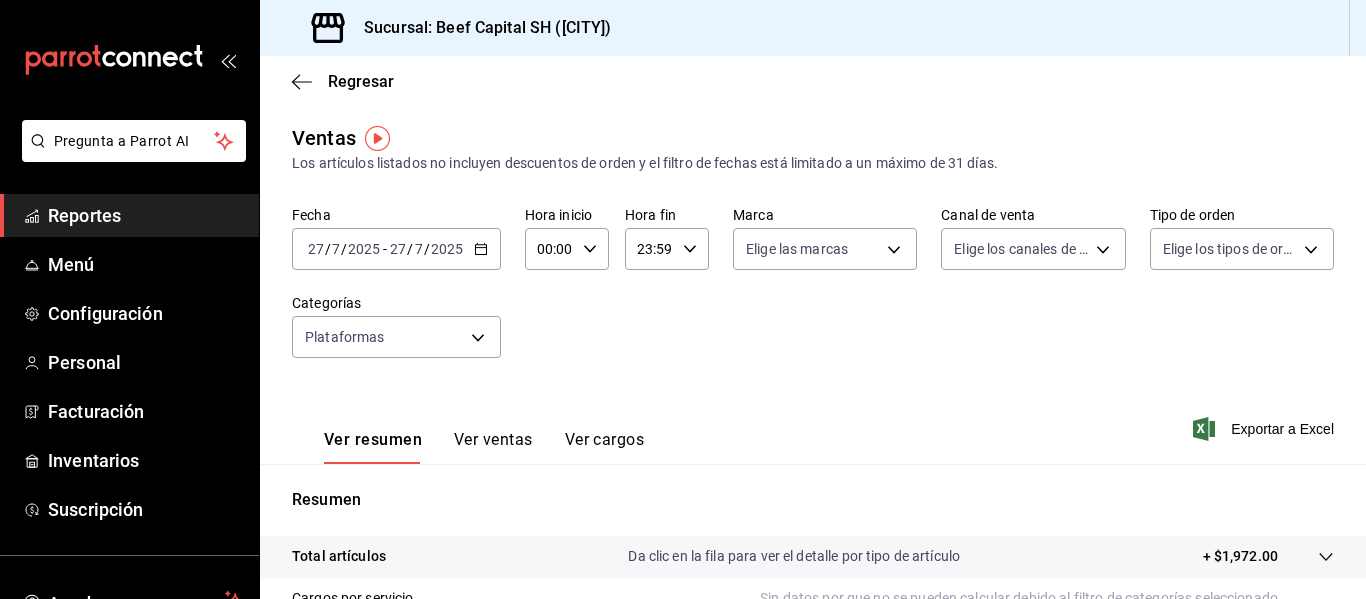 click on "Exportar a Excel" at bounding box center [1265, 429] 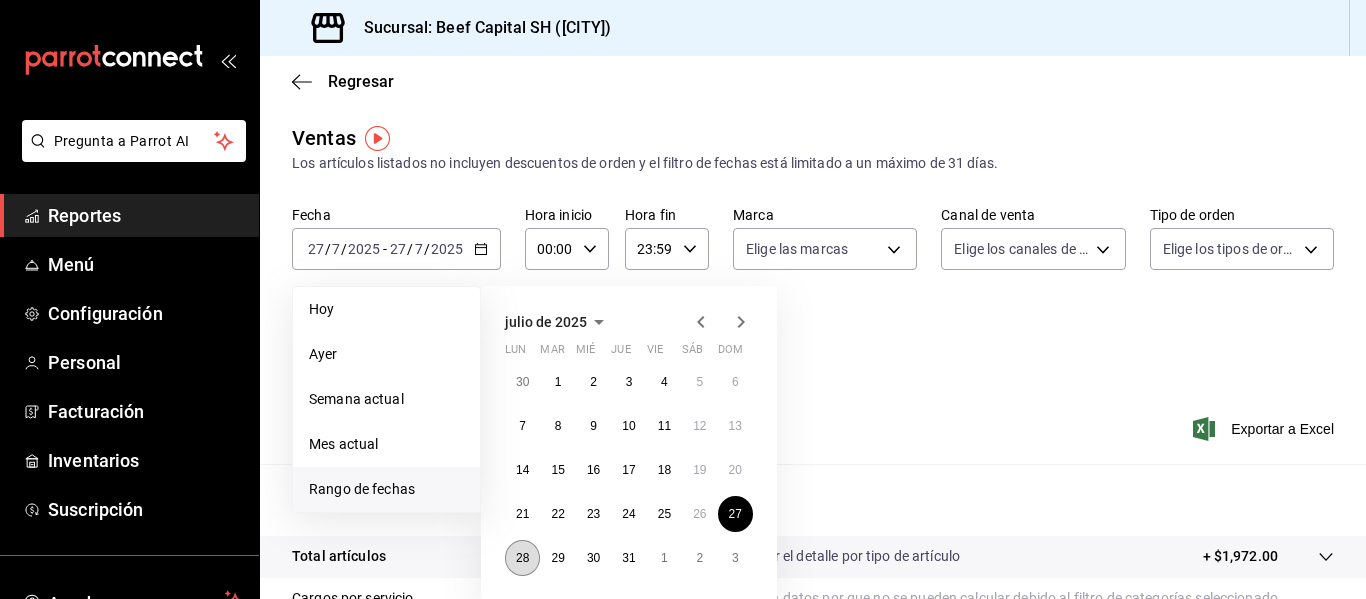 click on "28" at bounding box center (522, 558) 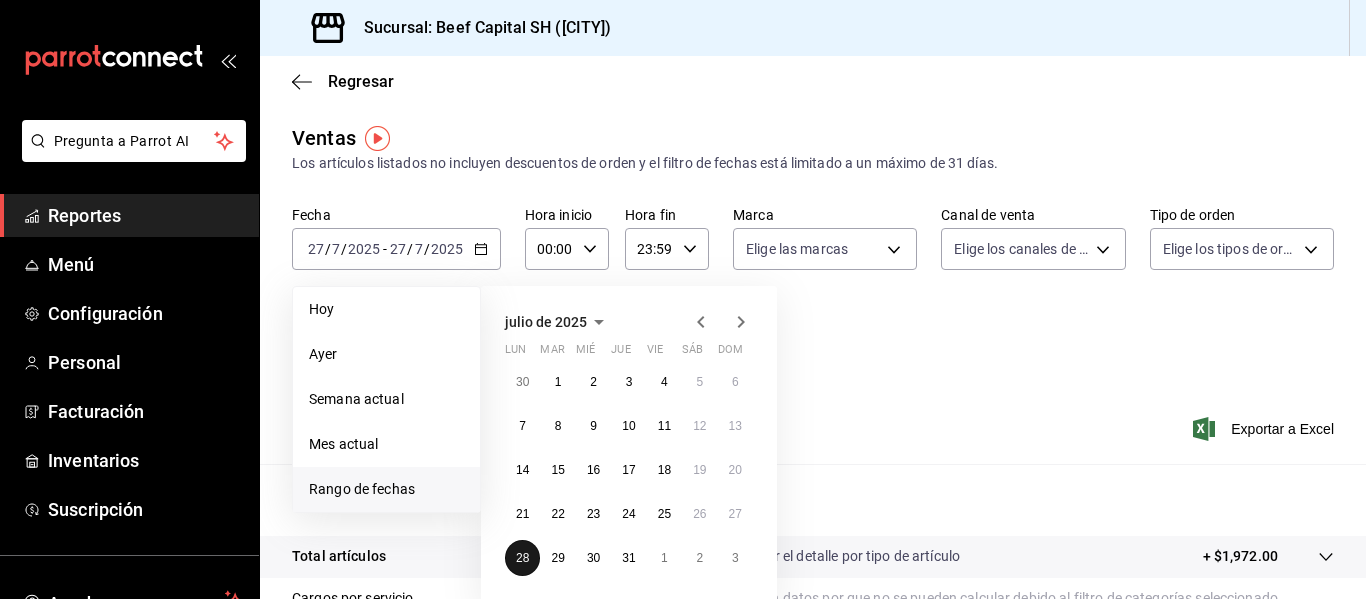 click on "28" at bounding box center [522, 558] 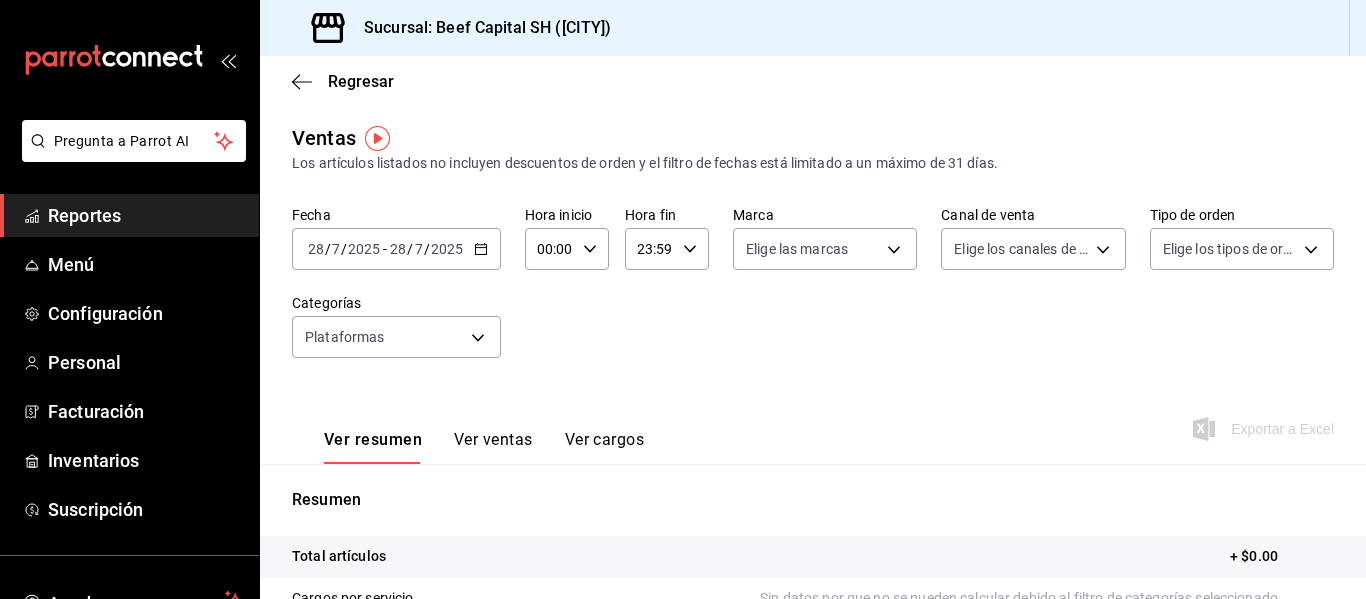 click 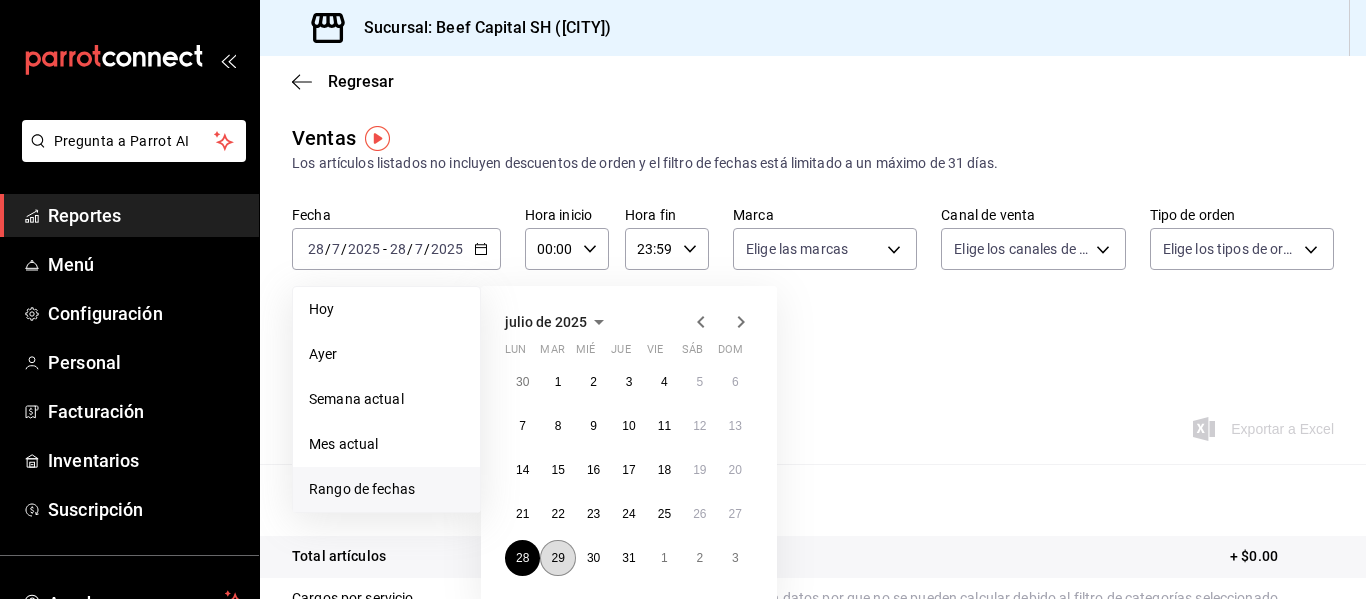 click on "29" at bounding box center (557, 558) 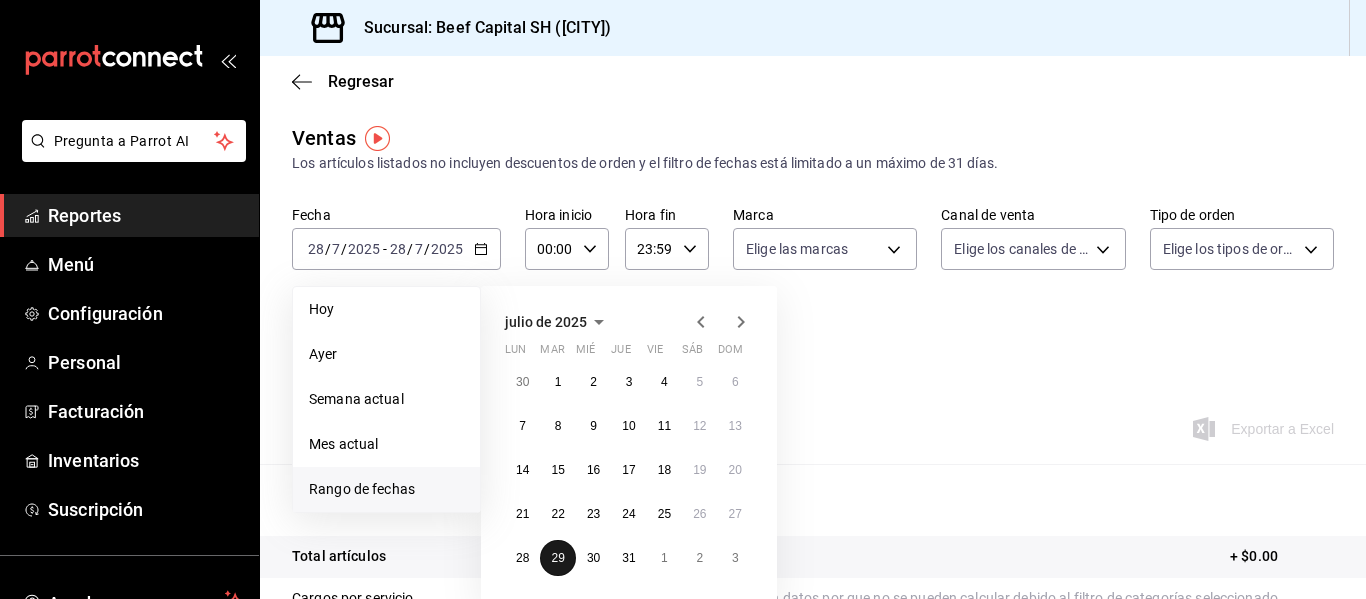 click on "29" at bounding box center [557, 558] 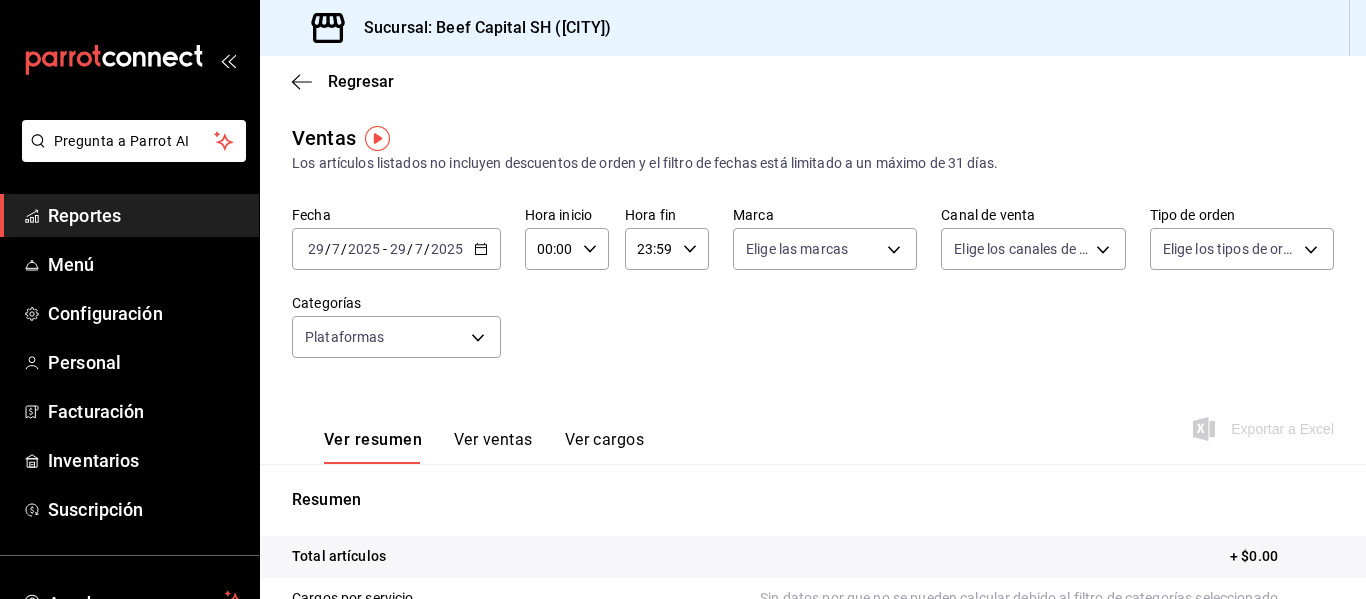 click 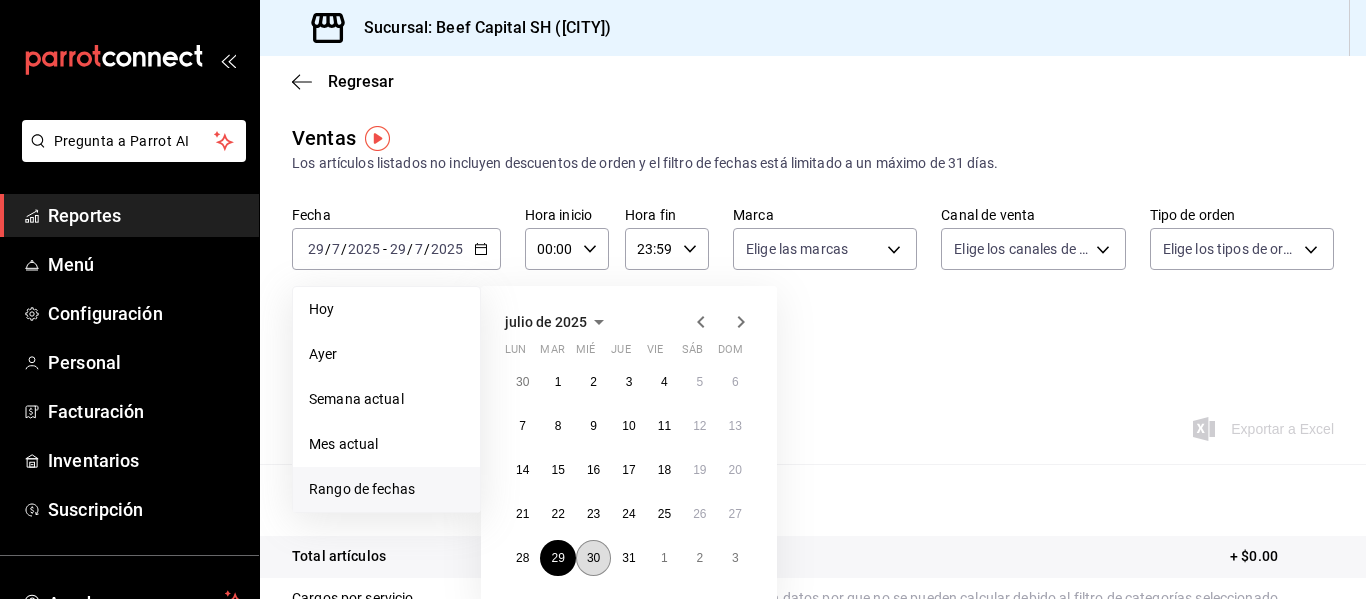 click on "30" at bounding box center (593, 558) 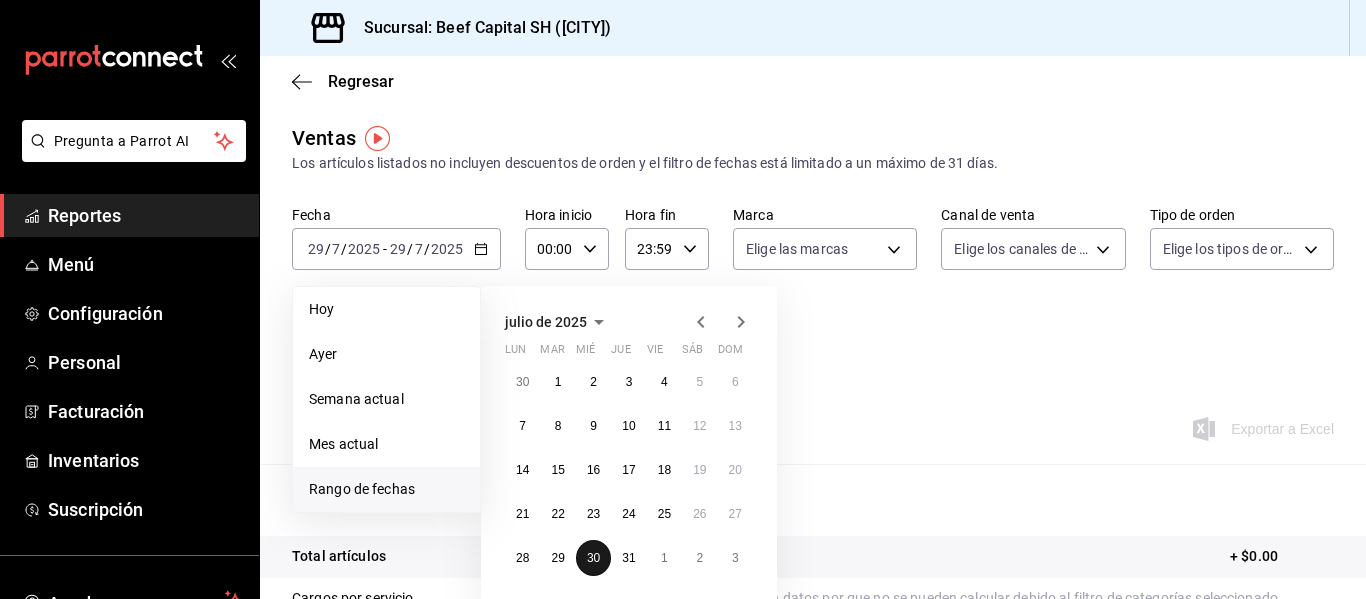 click on "30" at bounding box center [593, 558] 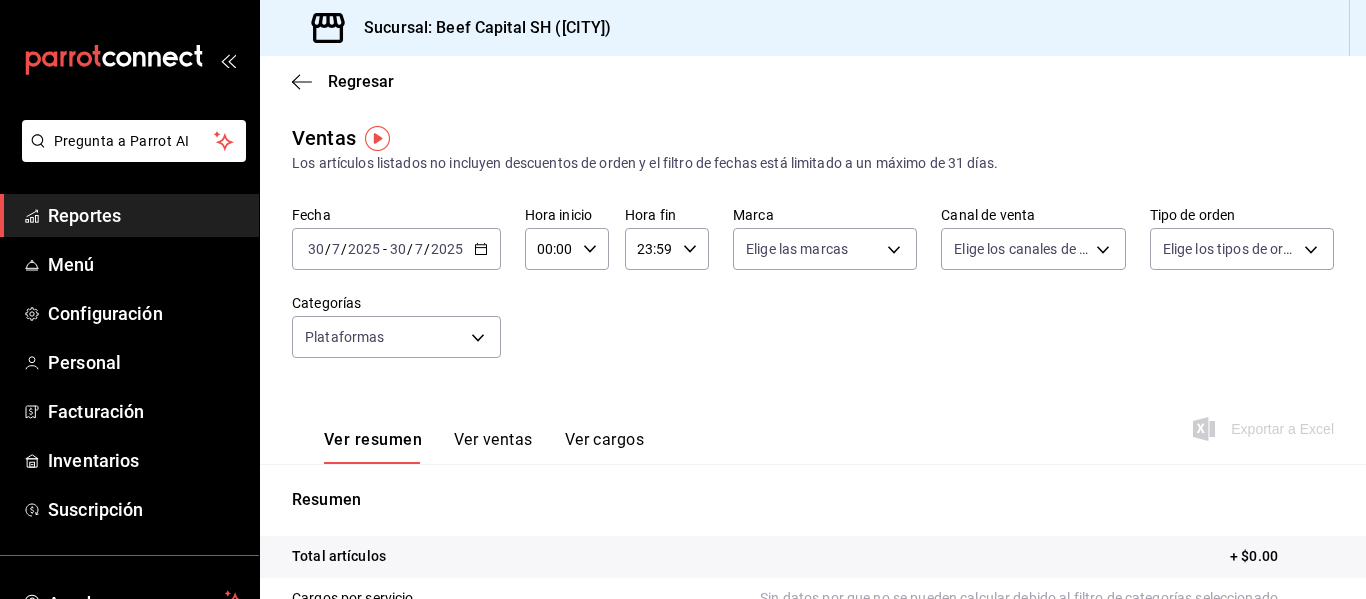 click 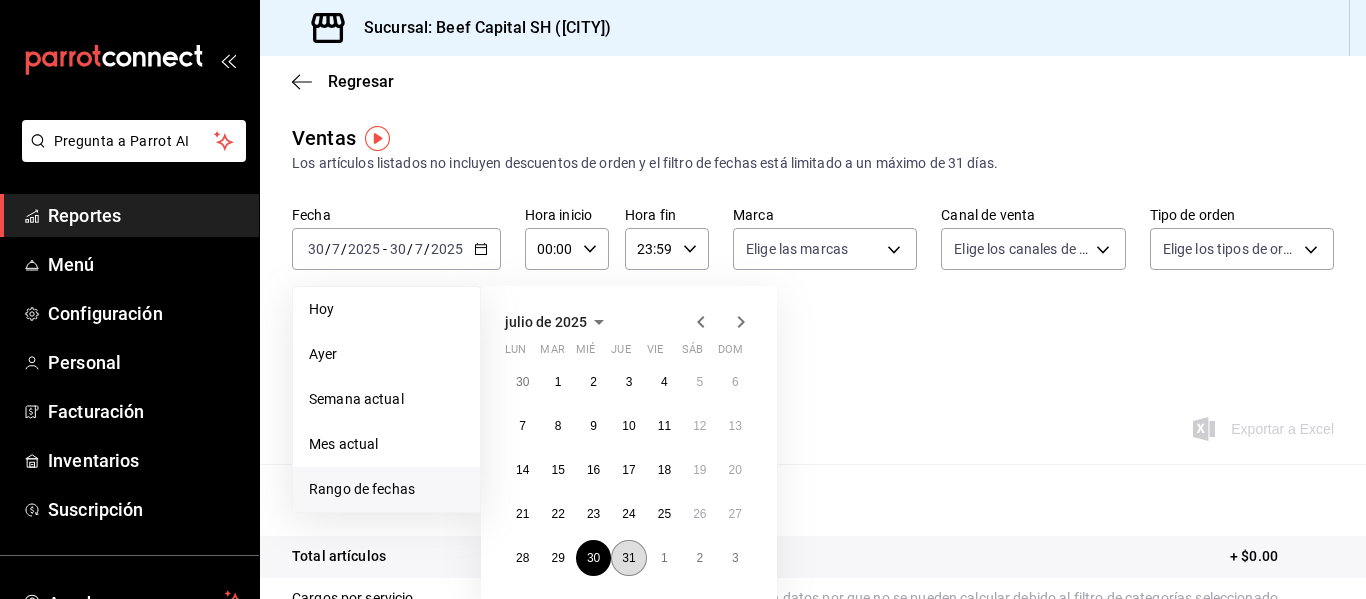 click on "31" at bounding box center (628, 558) 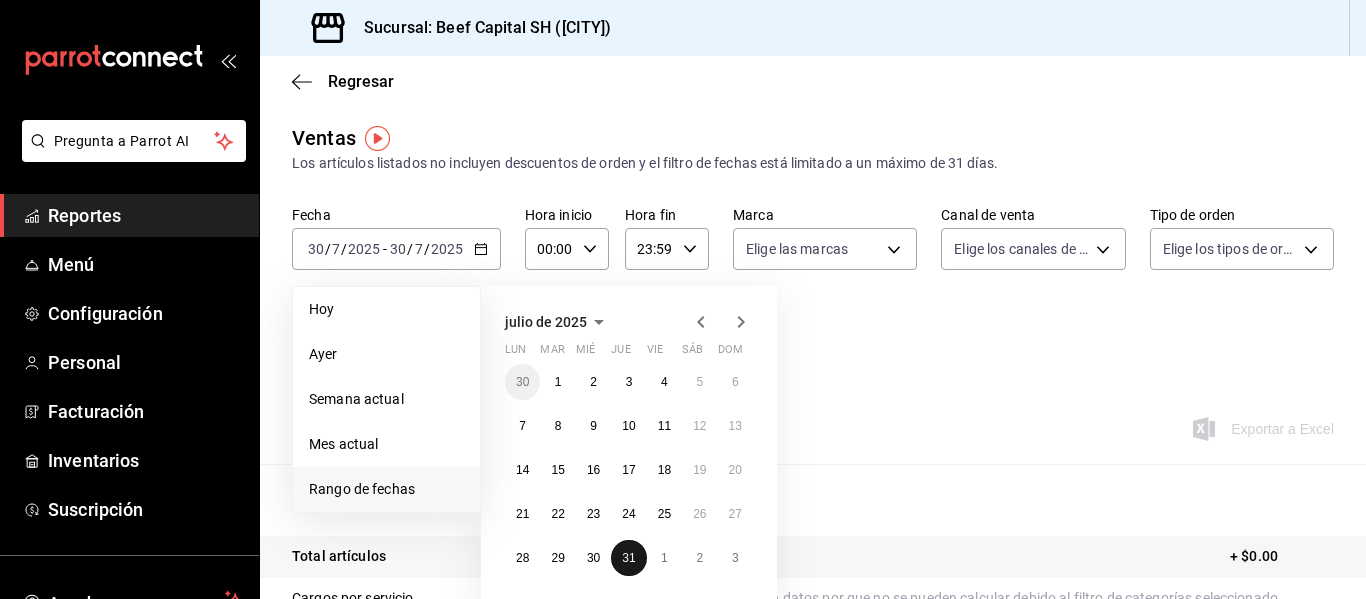 click on "31" at bounding box center (628, 558) 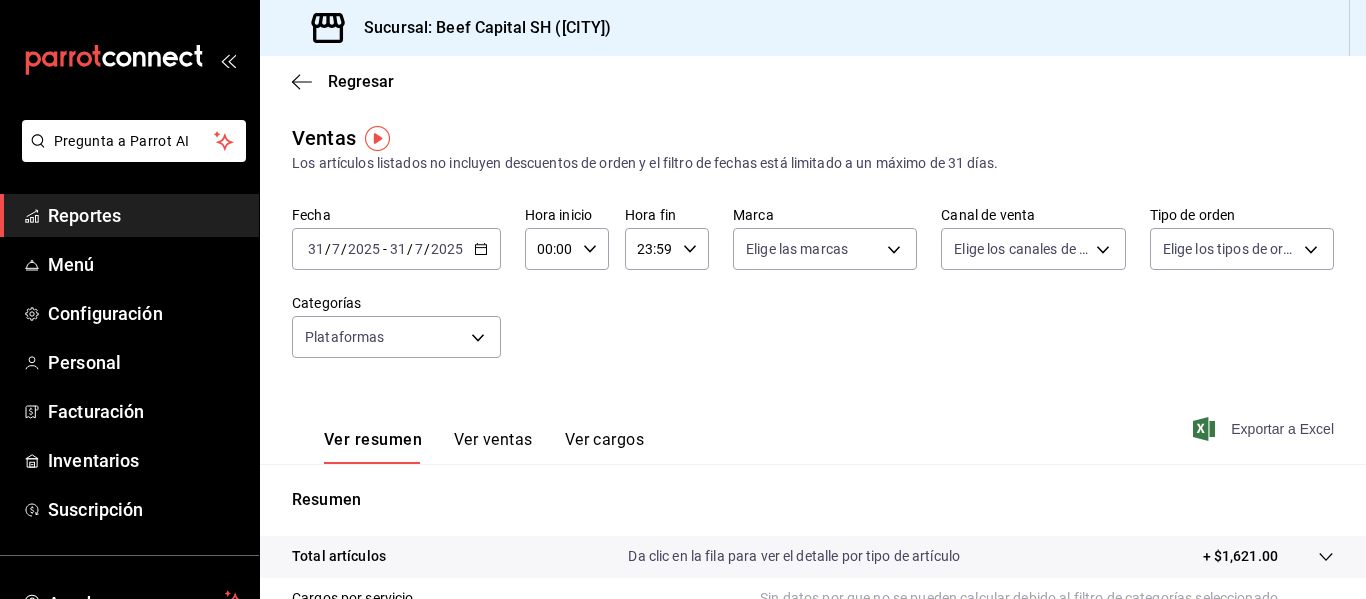 click on "Exportar a Excel" at bounding box center (1265, 429) 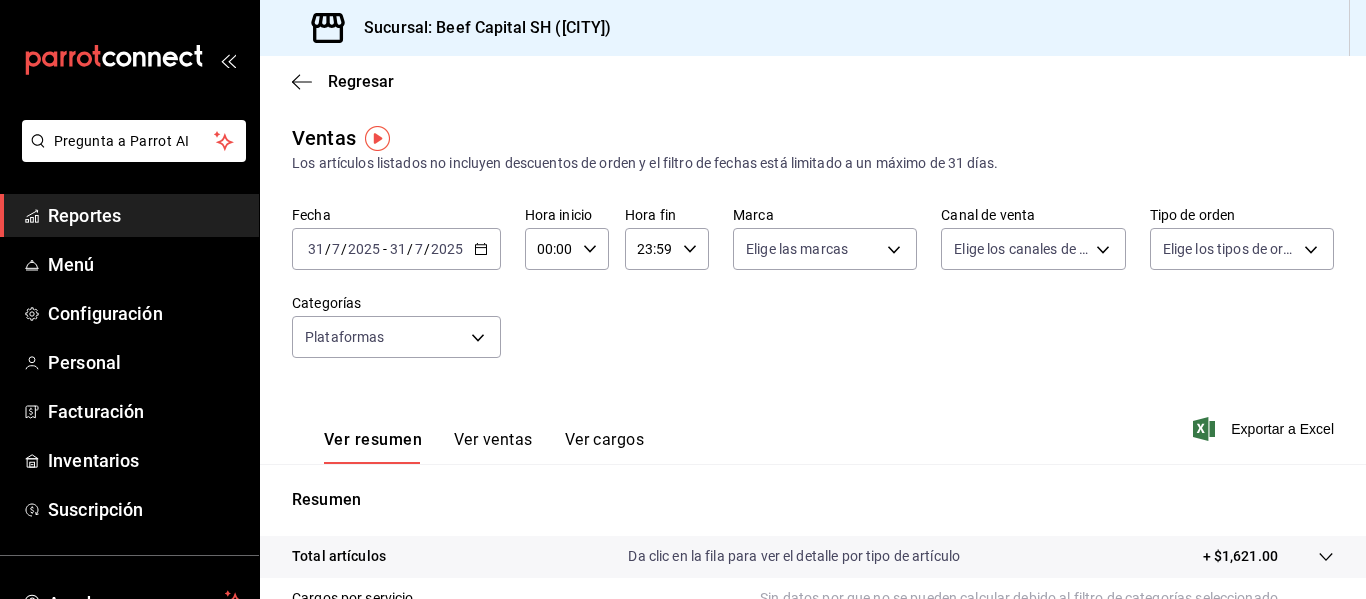 click 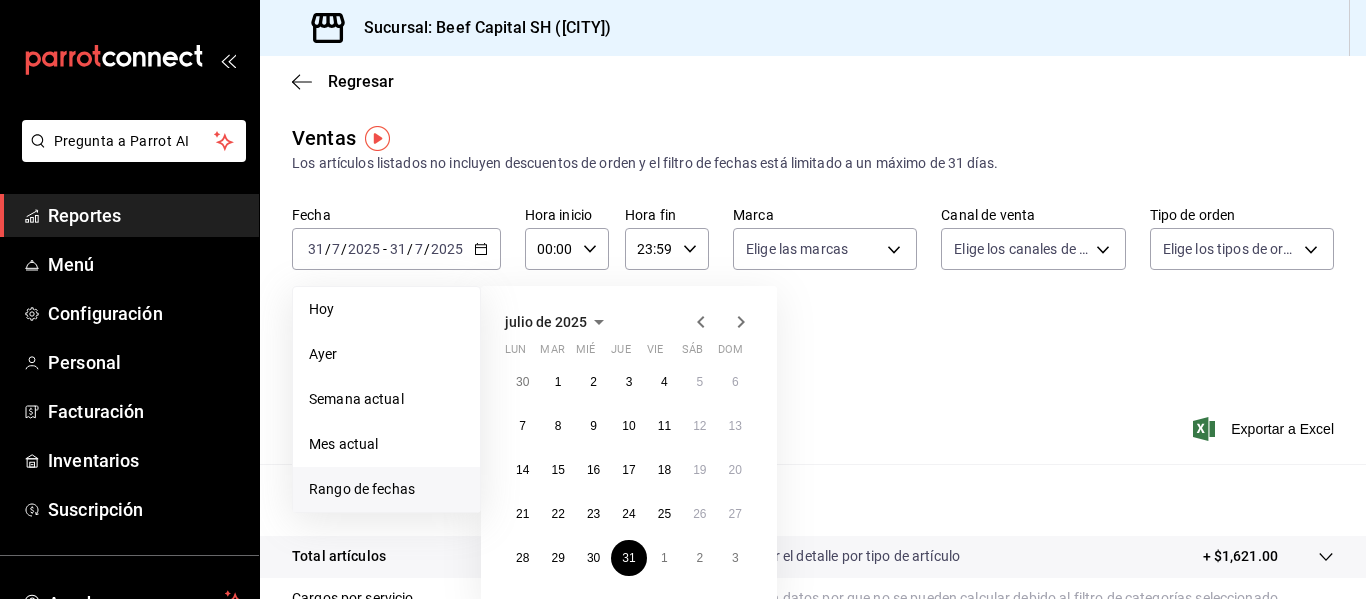 click 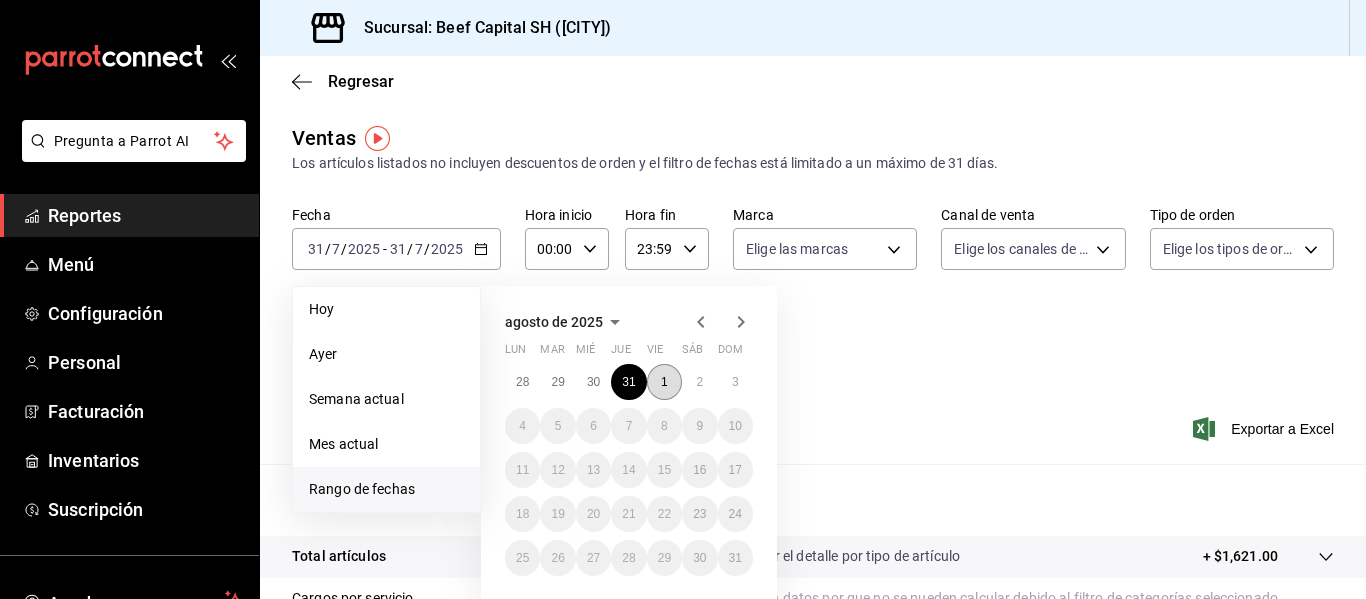 click on "1" at bounding box center (664, 382) 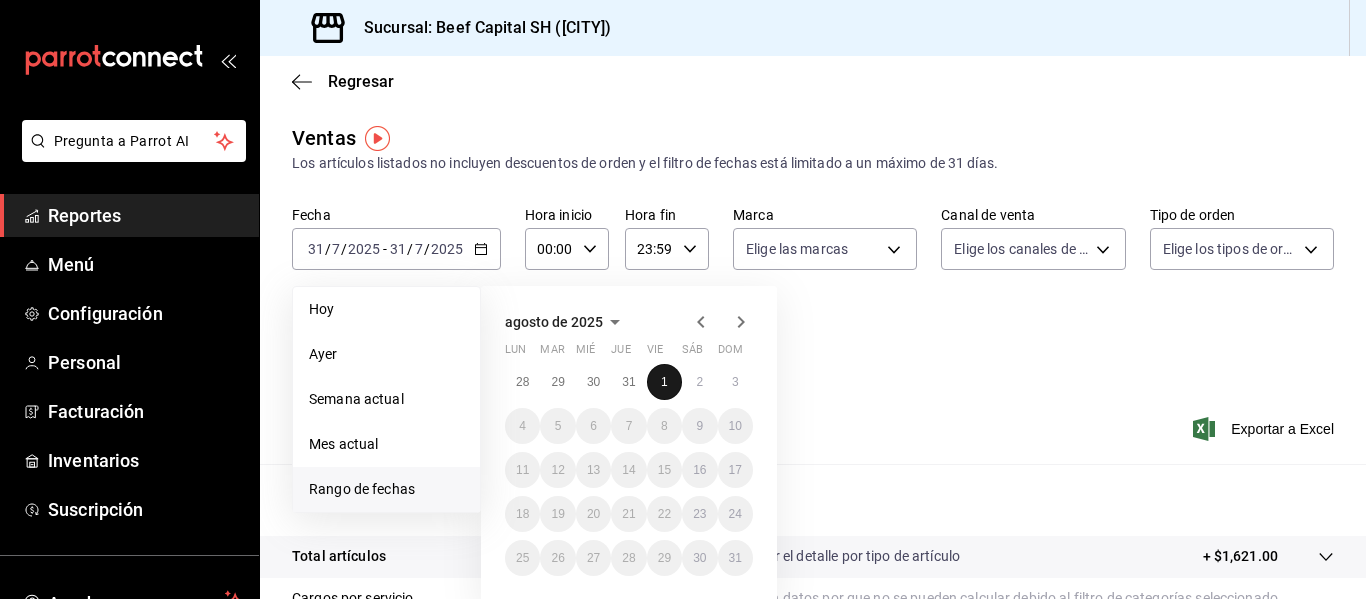 click on "1" at bounding box center (664, 382) 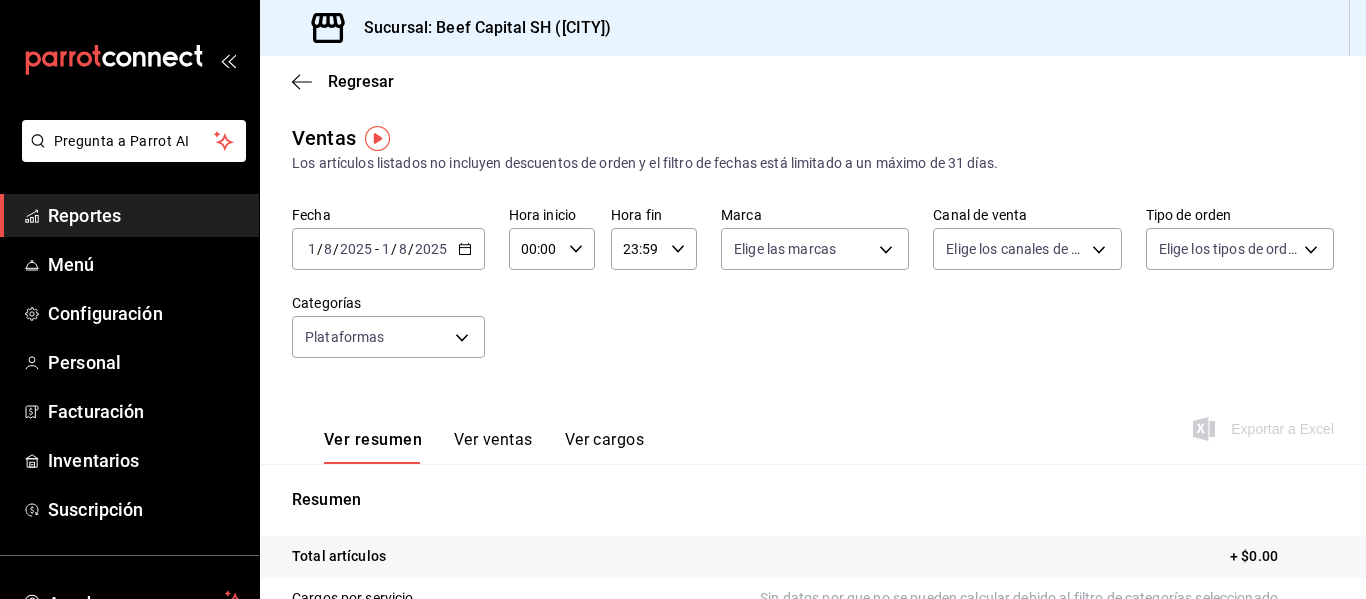 click 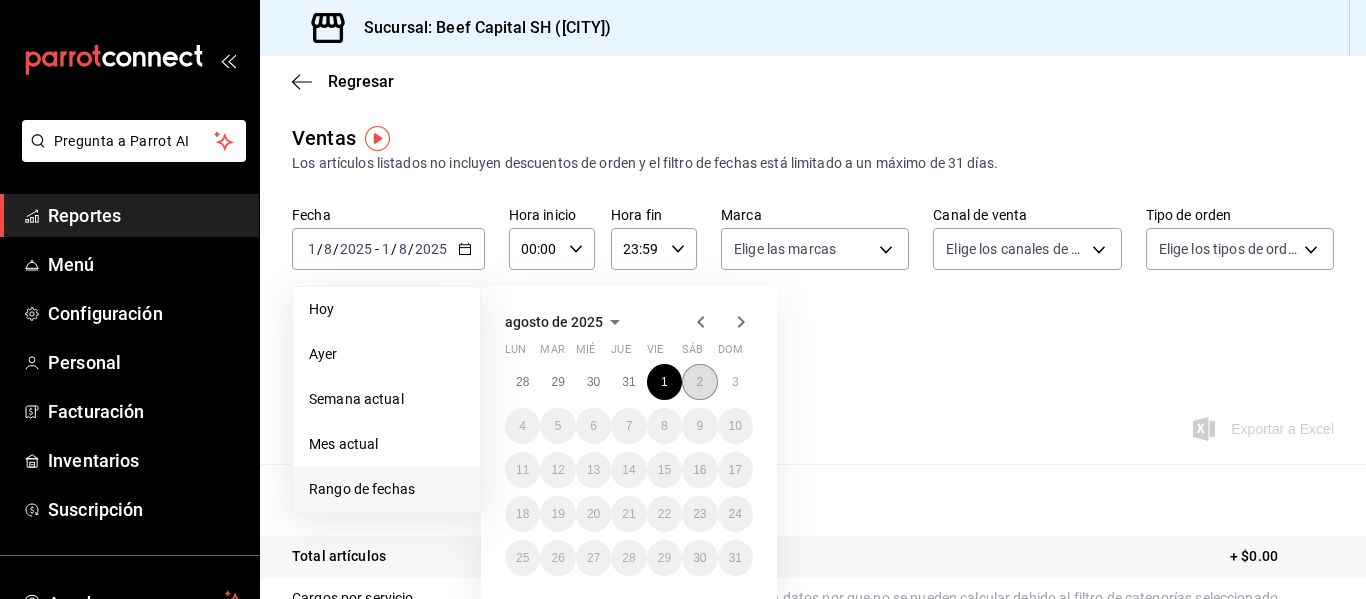 click on "2" at bounding box center (699, 382) 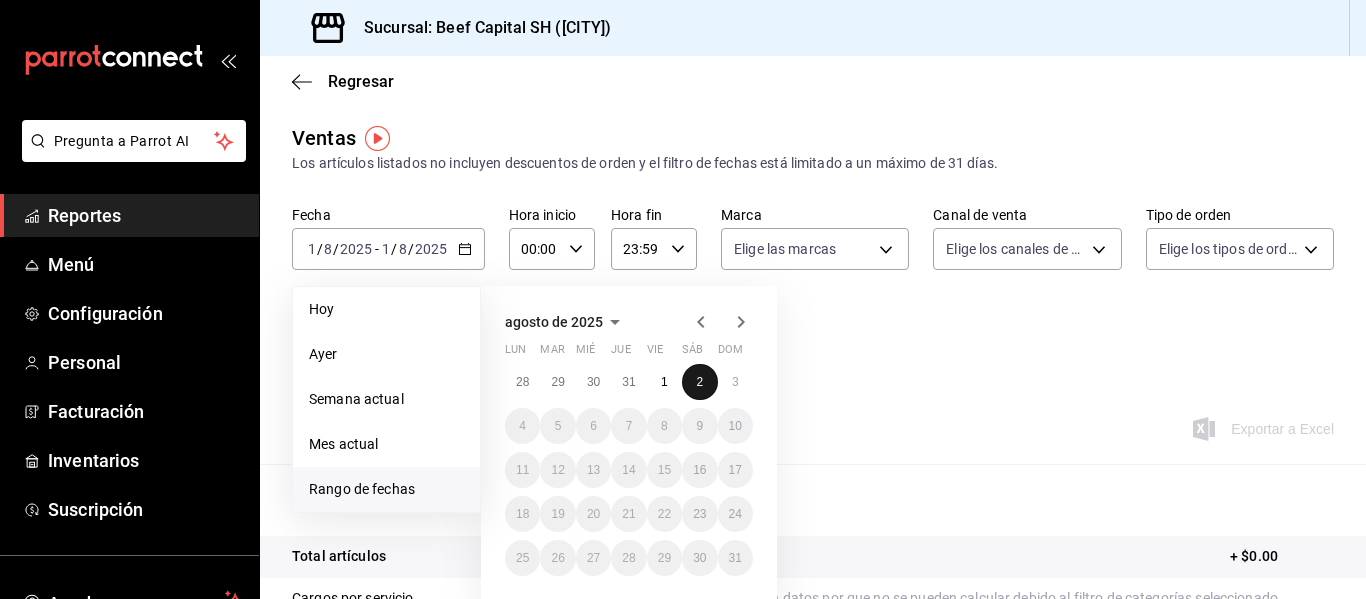 click on "2" at bounding box center (699, 382) 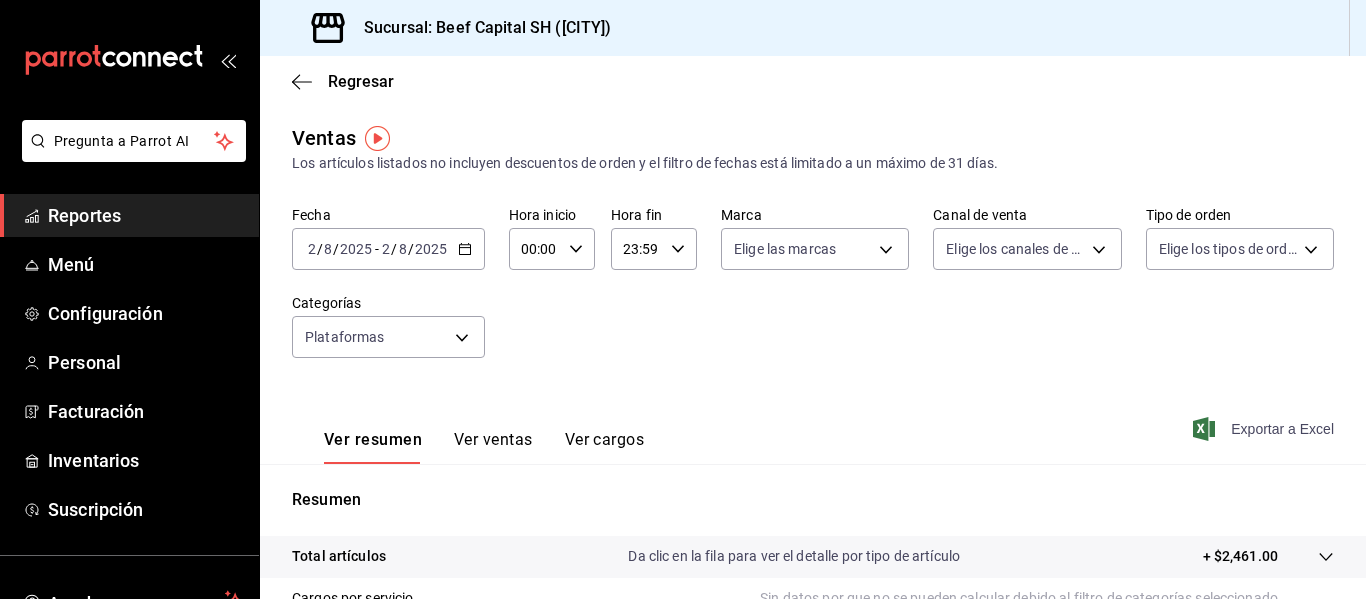 click on "Exportar a Excel" at bounding box center [1265, 429] 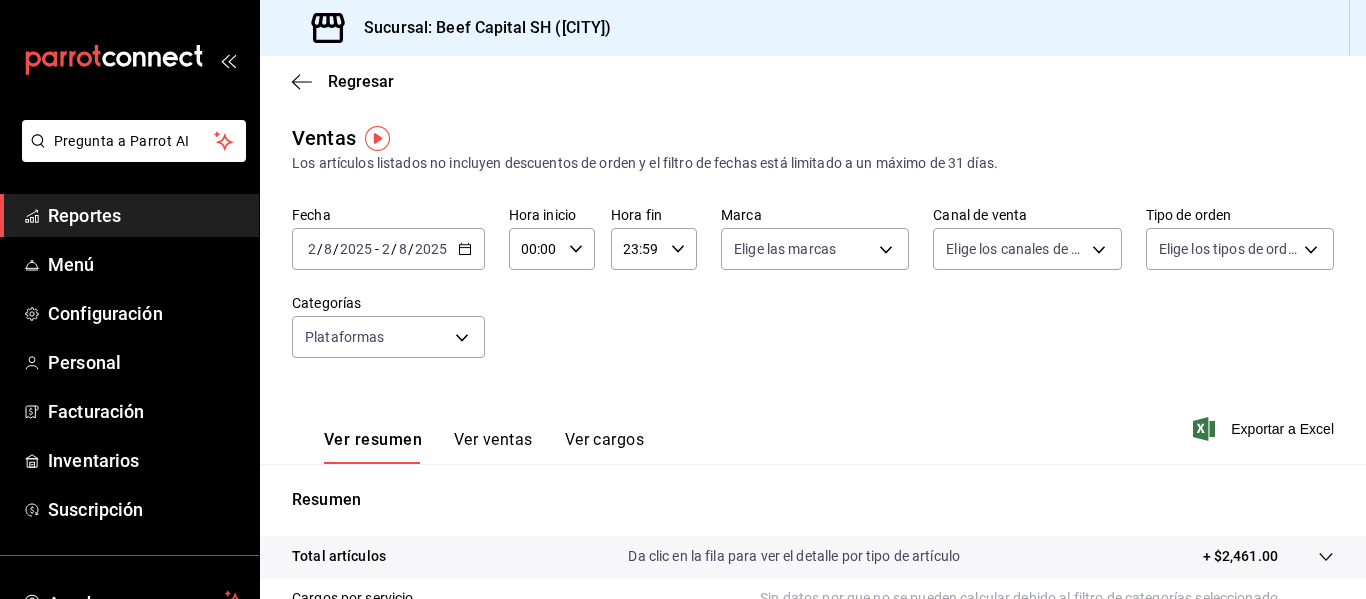 click 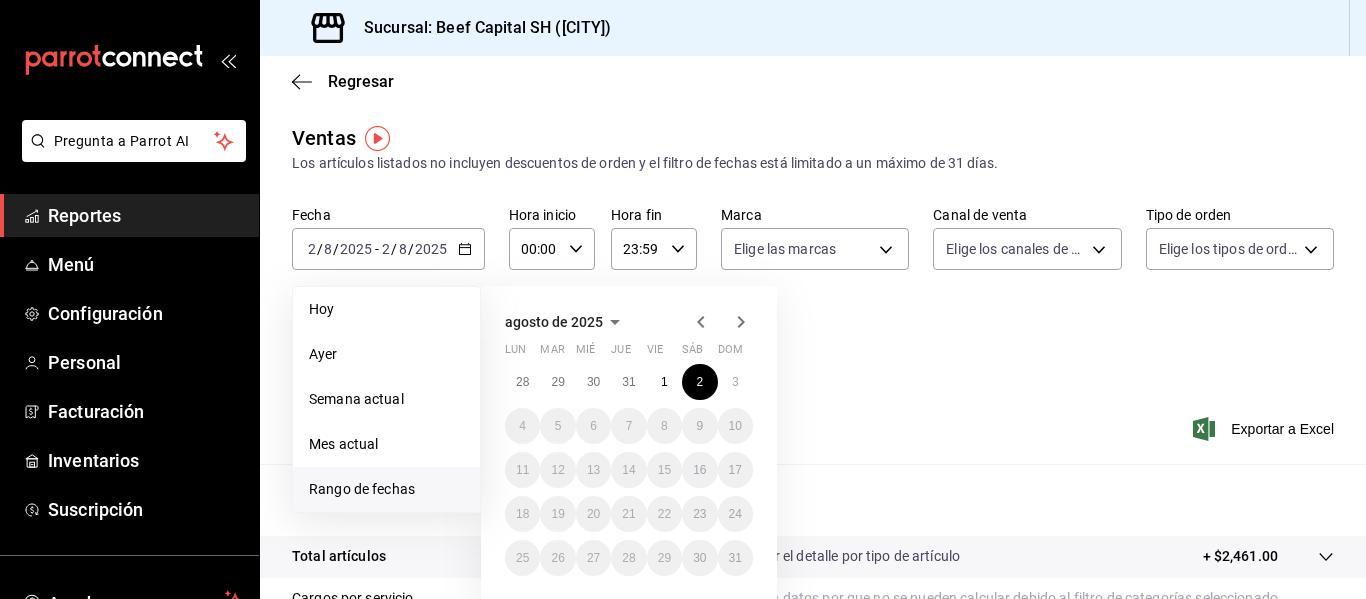 click 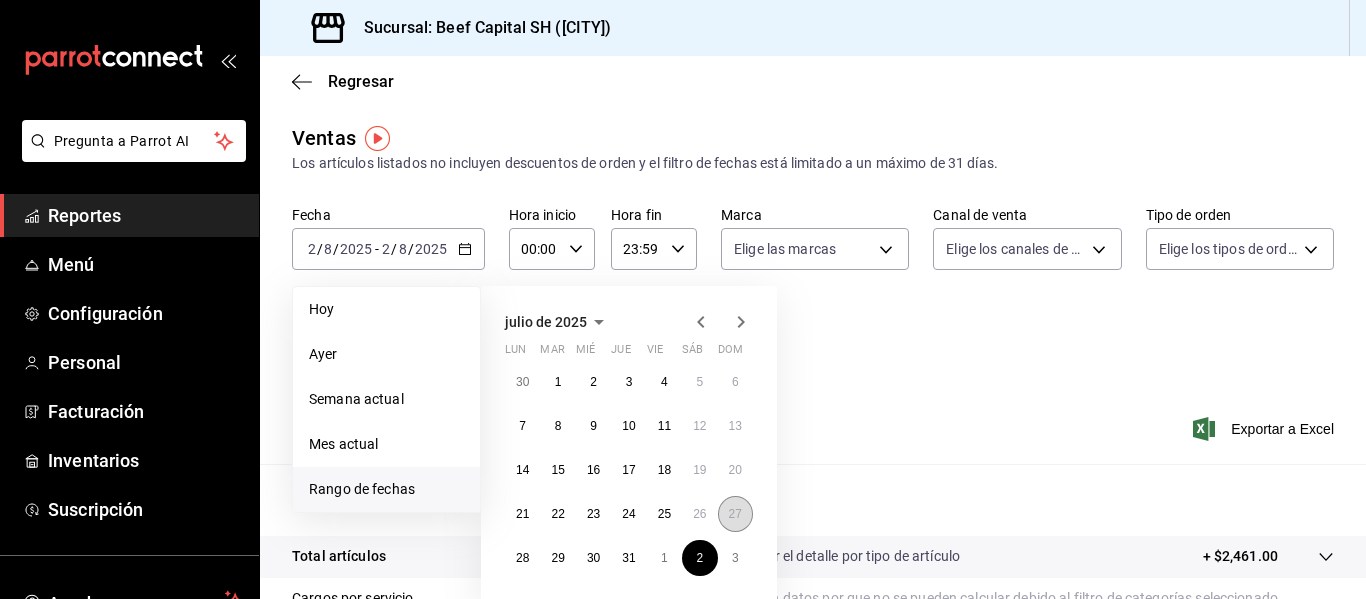 click on "27" at bounding box center [735, 514] 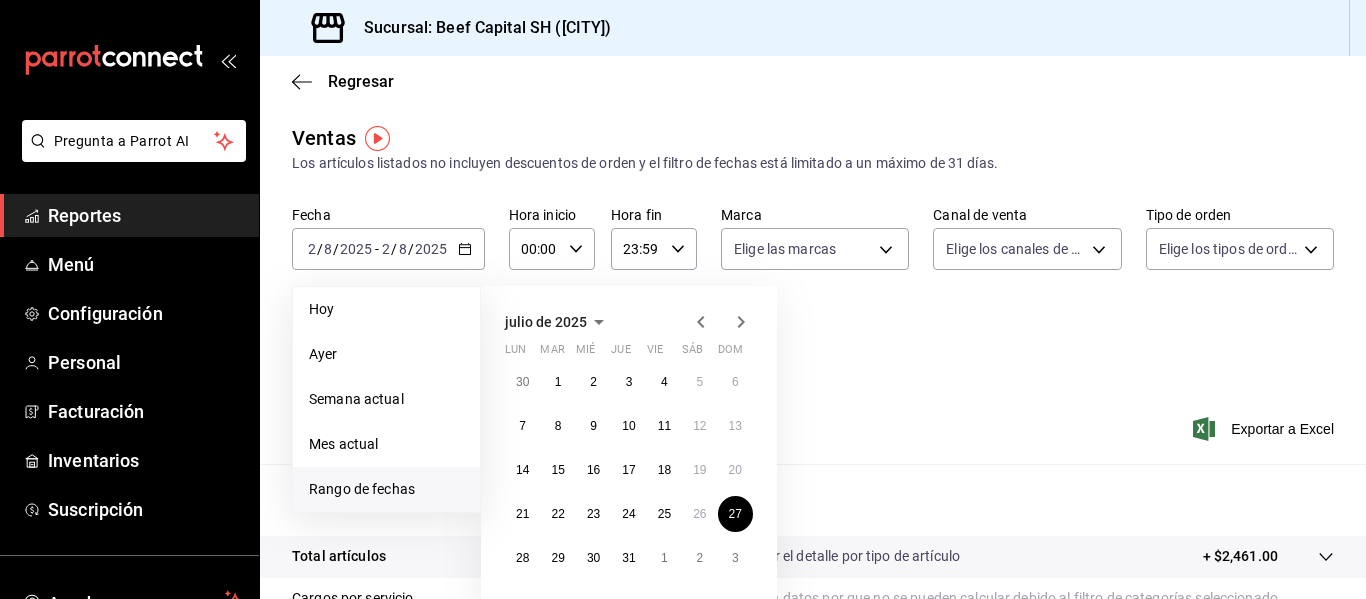 click 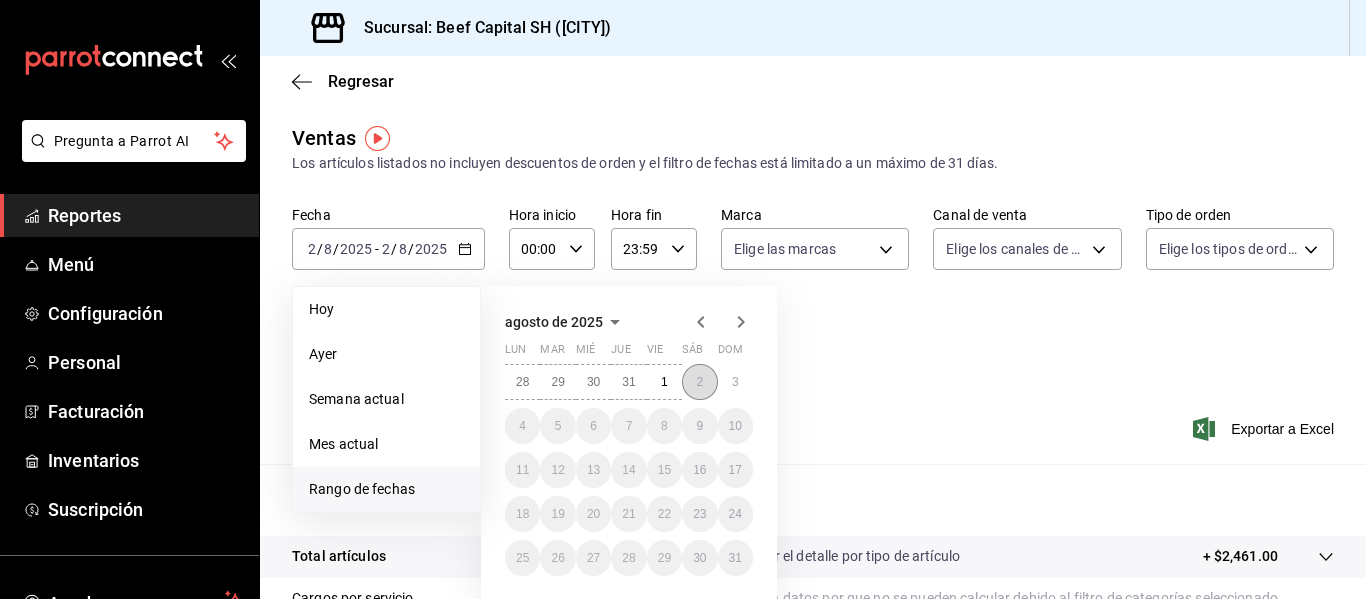 click on "2" at bounding box center (699, 382) 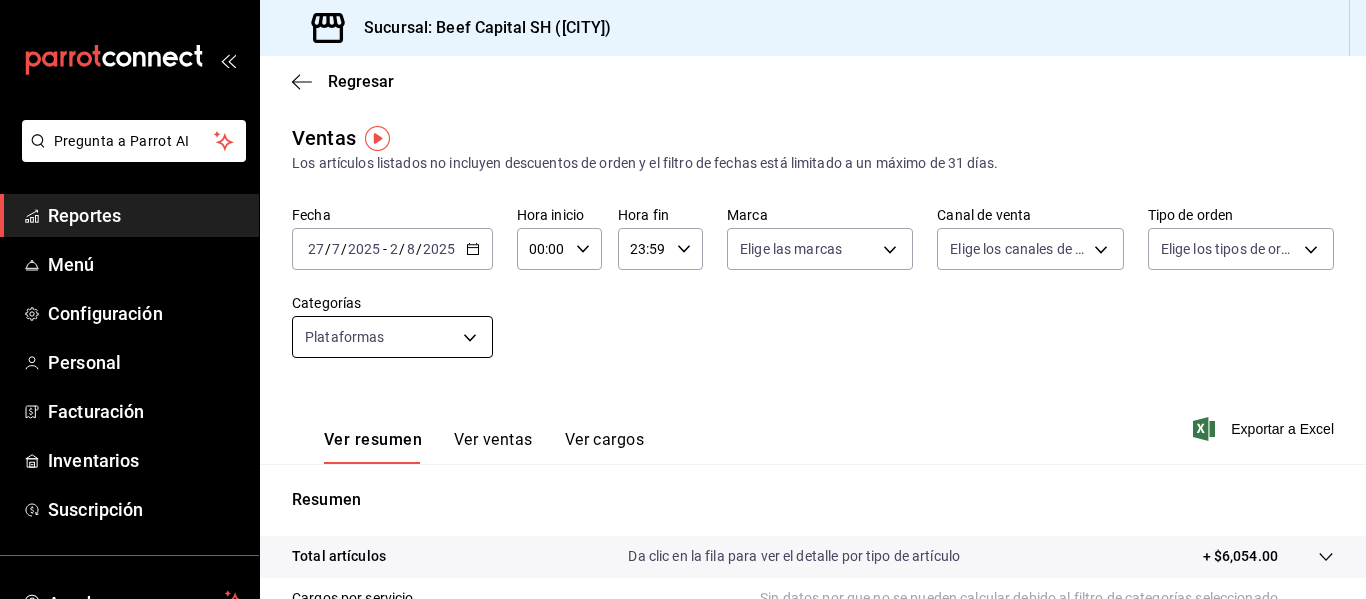 click on "Pregunta a Parrot AI Reportes   Menú   Configuración   Personal   Facturación   Inventarios   Suscripción   Ayuda Recomienda Parrot   [PERSON]   Sugerir nueva función   Sucursal: Beef Capital SH ([CITY]) Regresar Ventas Los artículos listados no incluyen descuentos de orden y el filtro de fechas está limitado a un máximo de 31 días. Fecha [DATE] [DATE] - [DATE] [DATE] Hora inicio 00:00 Hora inicio Hora fin 23:59 Hora fin Marca Elige las marcas Canal de venta Elige los canales de venta Tipo de orden Elige los tipos de orden Categorías Plataformas [UUID] Ver resumen Ver ventas Ver cargos Exportar a Excel Resumen Total artículos Da clic en la fila para ver el detalle por tipo de artículo + [PRICE] Cargos por servicio  Sin datos por que no se pueden calcular debido al filtro de categorías seleccionado Venta bruta = [PRICE] Descuentos totales  Sin datos por que no se pueden calcular debido al filtro de categorías seleccionado Venta total" at bounding box center (683, 299) 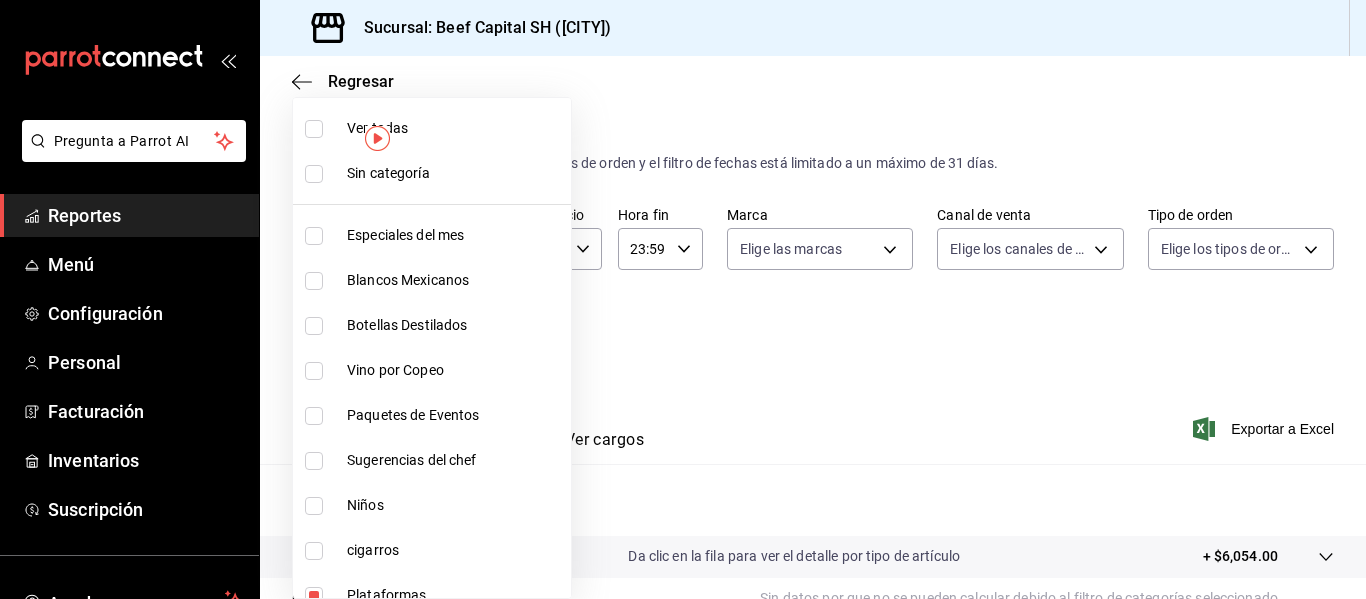 click at bounding box center [314, 129] 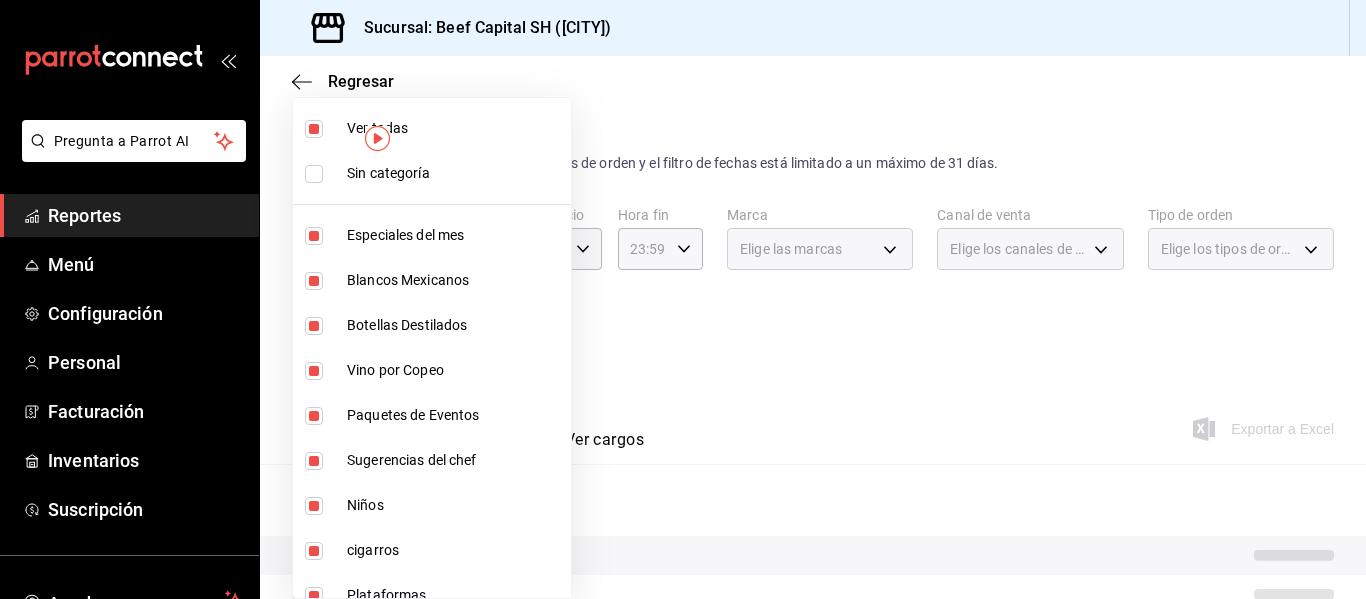 click at bounding box center (314, 129) 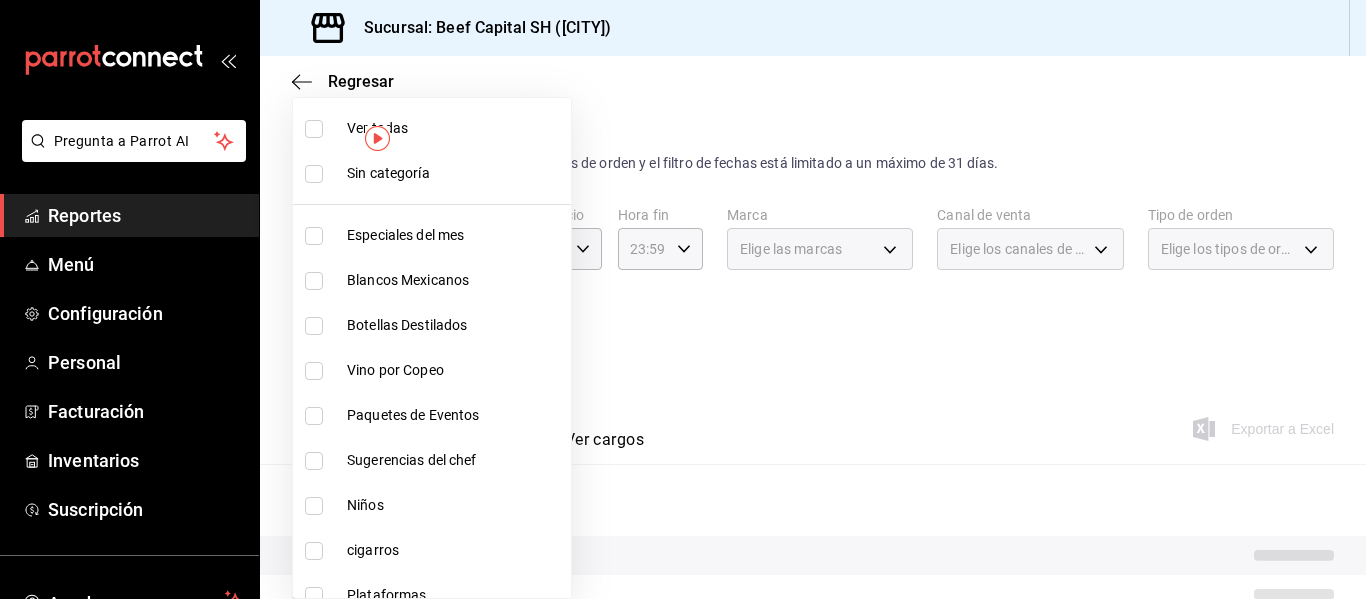 click at bounding box center (683, 299) 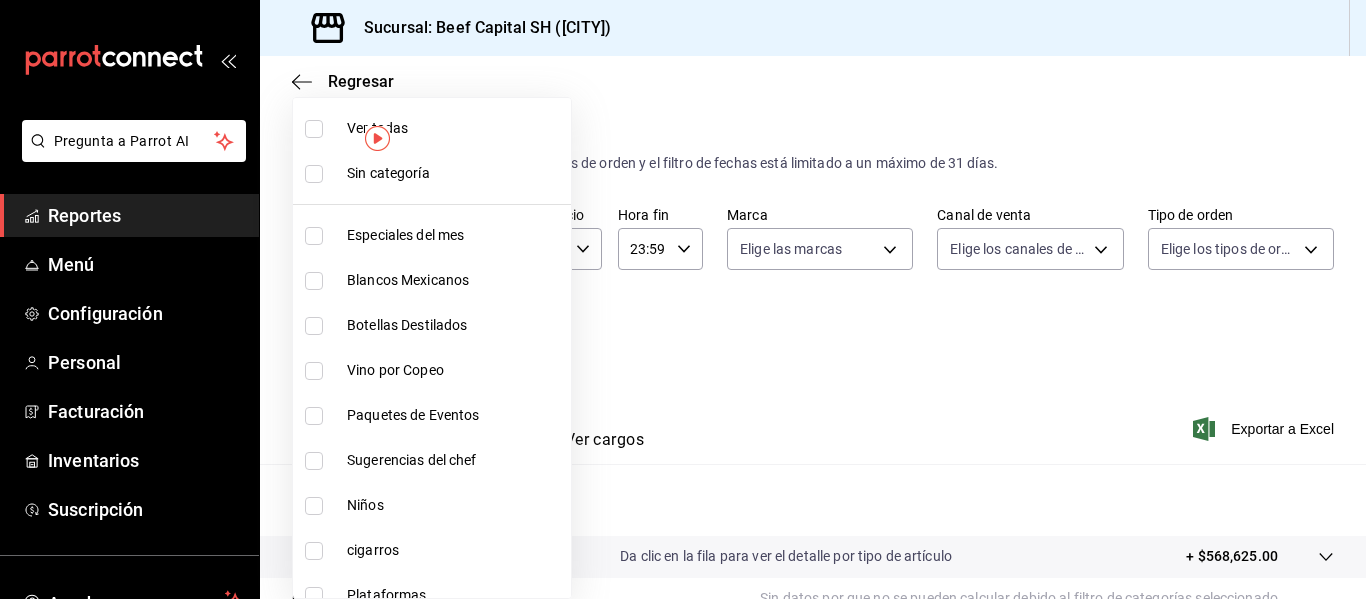 click on "Pregunta a Parrot AI Reportes   Menú   Configuración   Personal   Facturación   Inventarios   Suscripción   Ayuda Recomienda Parrot   [PERSON]   Sugerir nueva función   Sucursal: Beef Capital SH ([CITY]) Regresar Ventas Los artículos listados no incluyen descuentos de orden y el filtro de fechas está limitado a un máximo de 31 días. Fecha [DATE] [DATE] - [DATE] [DATE] Hora inicio 00:00 Hora inicio Hora fin 23:59 Hora fin Marca Elige las marcas Canal de venta Elige los canales de venta Tipo de orden Elige los tipos de orden Categorías Elige las categorías Ver resumen Ver ventas Ver cargos Exportar a Excel Resumen Total artículos Da clic en la fila para ver el detalle por tipo de artículo + $568,625.00 Cargos por servicio  Sin datos por que no se pueden calcular debido al filtro de categorías seleccionado Venta bruta = $568,625.00 Descuentos totales  Sin datos por que no se pueden calcular debido al filtro de categorías seleccionado Certificados de regalo Venta total" at bounding box center [683, 299] 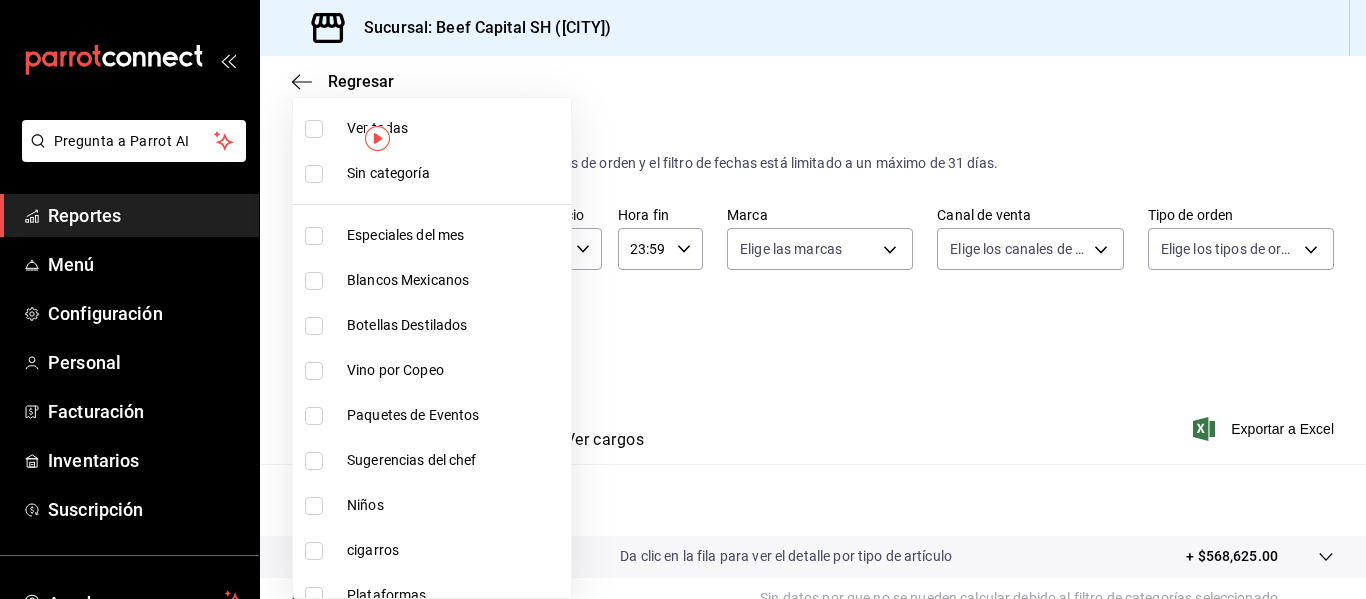 click at bounding box center (683, 299) 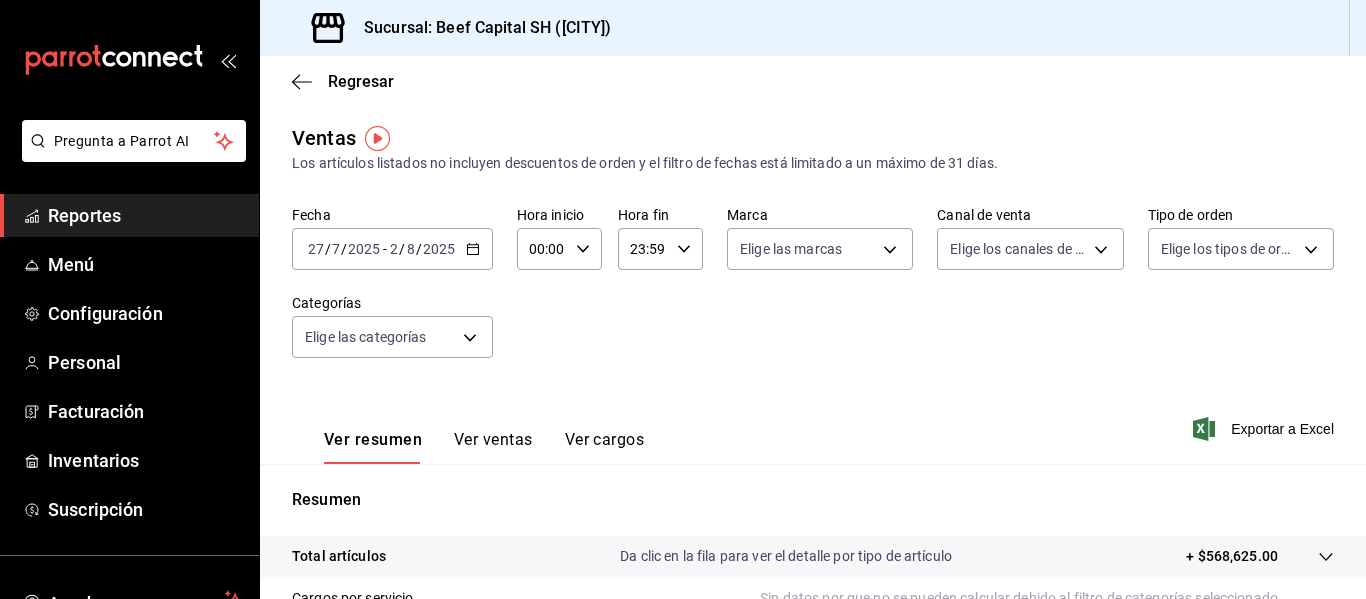 click 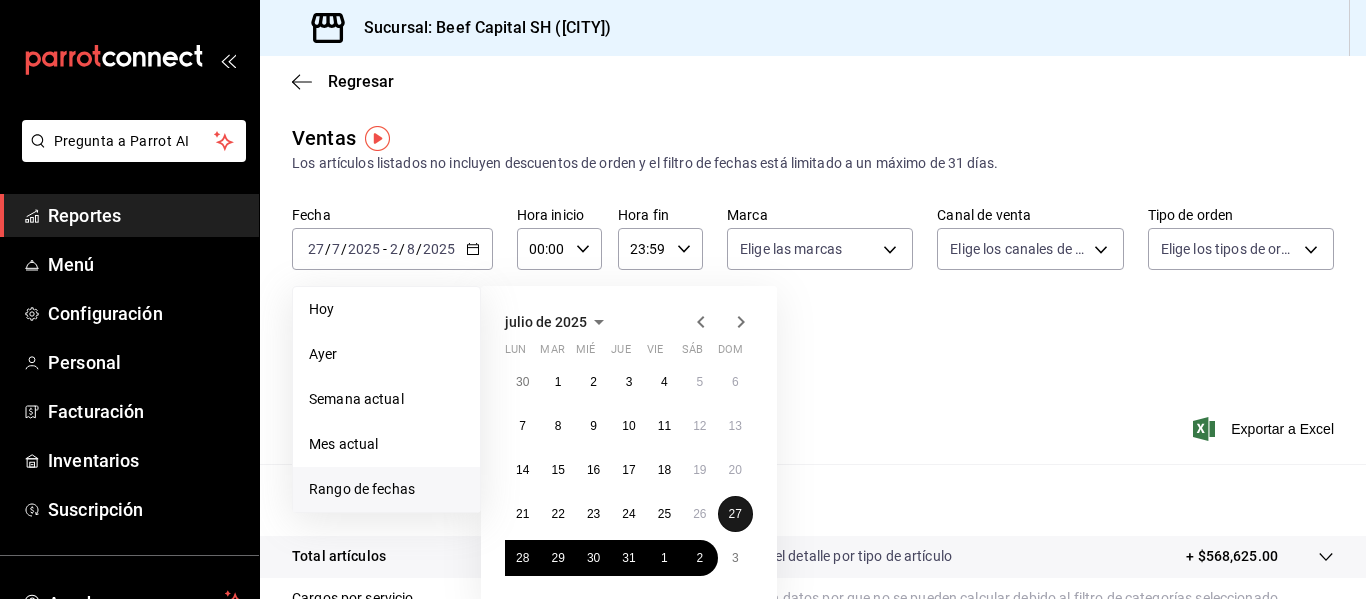 click on "27" at bounding box center (735, 514) 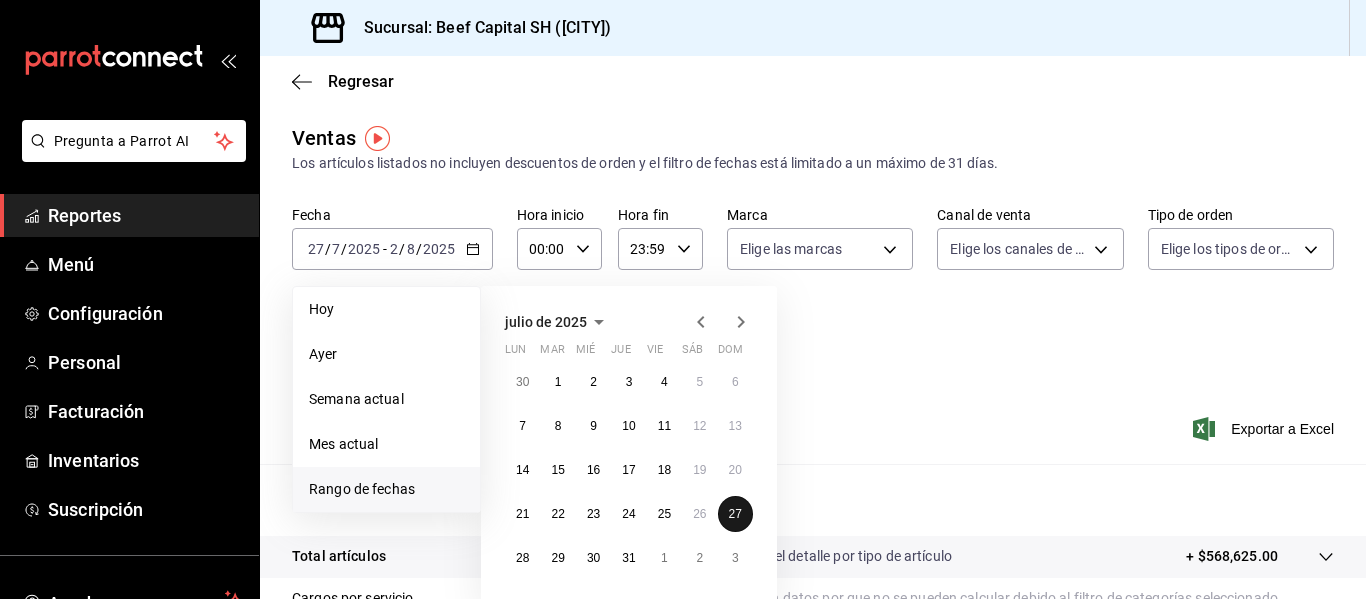 click on "27" at bounding box center [735, 514] 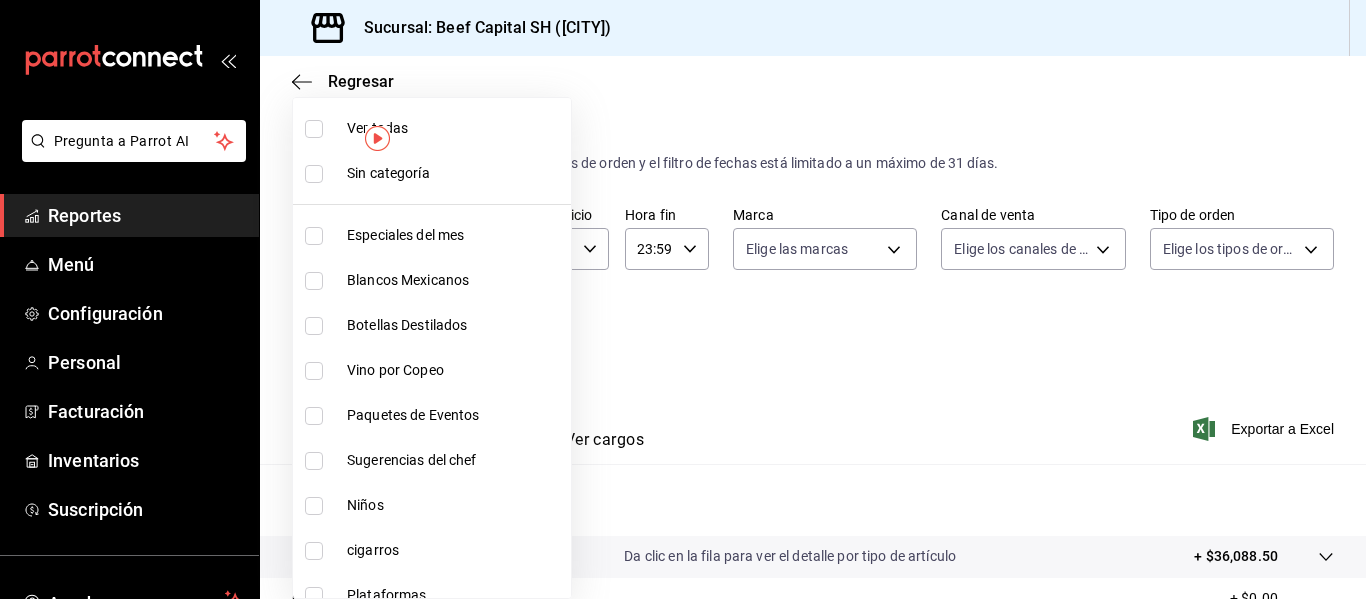 click on "Pregunta a Parrot AI Reportes   Menú   Configuración   Personal   Facturación   Inventarios   Suscripción   Ayuda Recomienda Parrot   [FIRST] [LAST]   Sugerir nueva función   Sucursal: Beef Capital SH ([CITY]) Regresar Ventas Los artículos listados no incluyen descuentos de orden y el filtro de fechas está limitado a un máximo de 31 días. Fecha [DATE] [DAY] / [MONTH] / [YEAR] - [DATE] [DAY] / [MONTH] / [YEAR] Hora inicio 00:00 Hora inicio Hora fin 23:59 Hora fin Marca Elige las marcas Canal de venta Elige los canales de venta Tipo de orden Elige los tipos de orden Categorías Elige las categorías Ver resumen Ver ventas Ver cargos Exportar a Excel Resumen Total artículos Da clic en la fila para ver el detalle por tipo de artículo + $36,088.50 Cargos por servicio + $0.00 Venta bruta = $36,088.50 Descuentos totales - $277.50 Certificados de regalo - $0.00 Venta total = $35,811.00 Impuestos - $4,939.45 Venta neta = $30,871.55 Pregunta a Parrot AI Reportes   Menú   Configuración   Personal   Facturación" at bounding box center [683, 299] 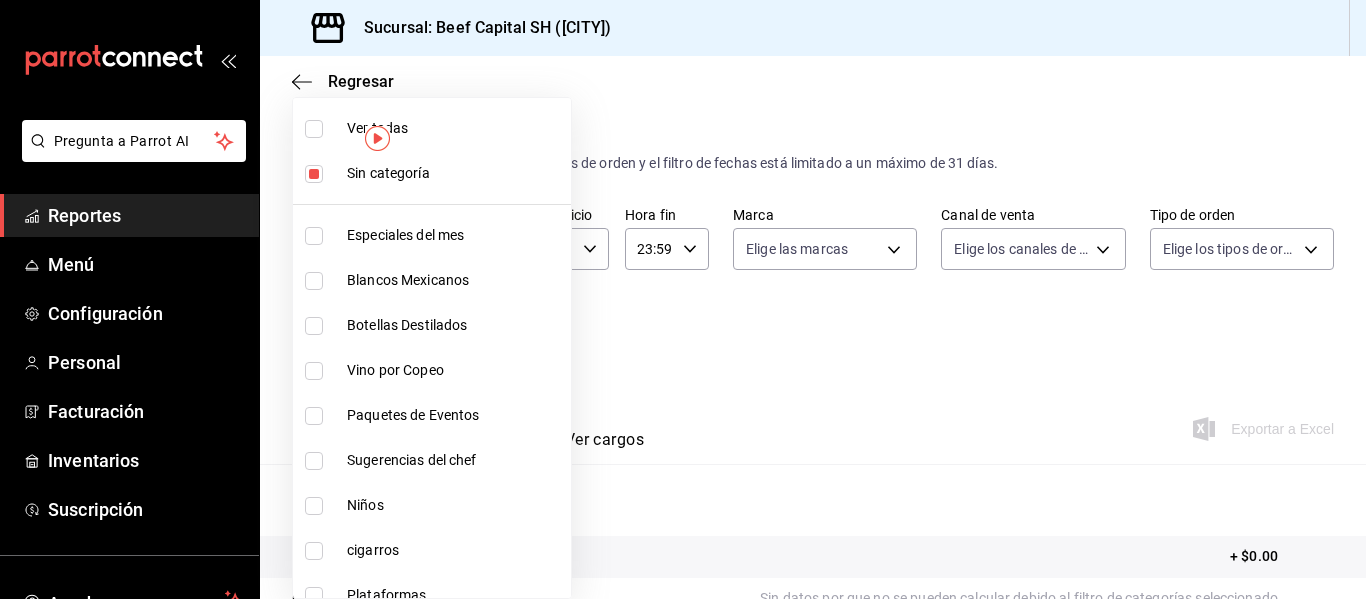click at bounding box center [314, 236] 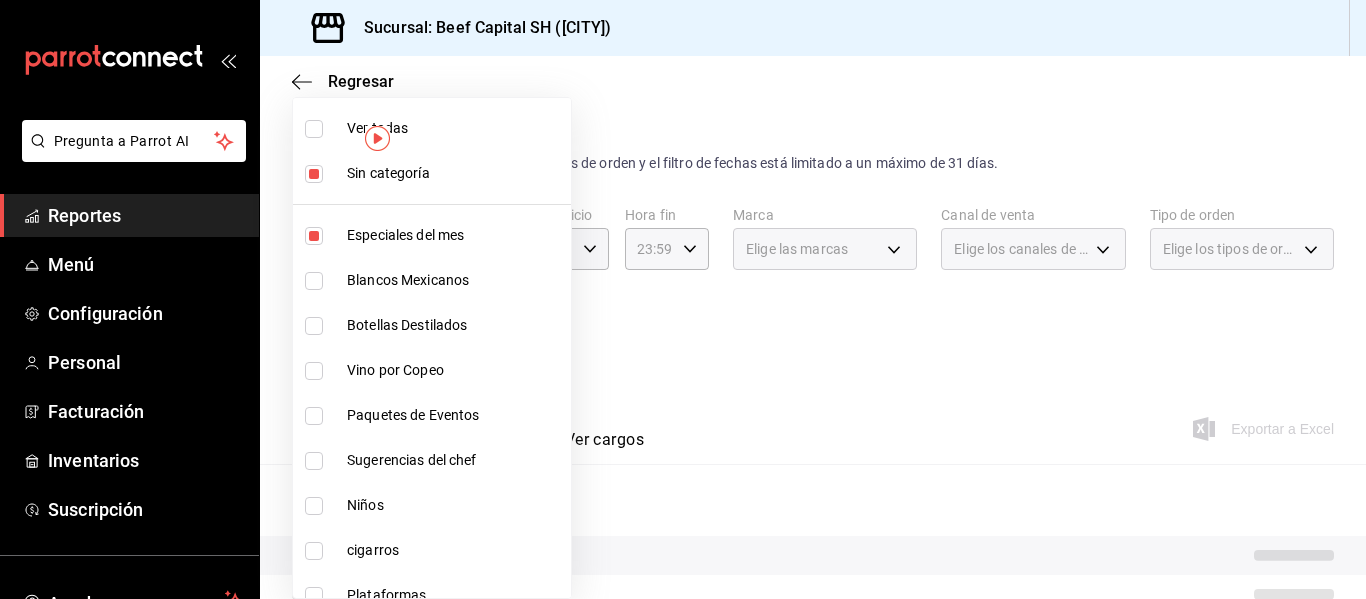 click at bounding box center [314, 281] 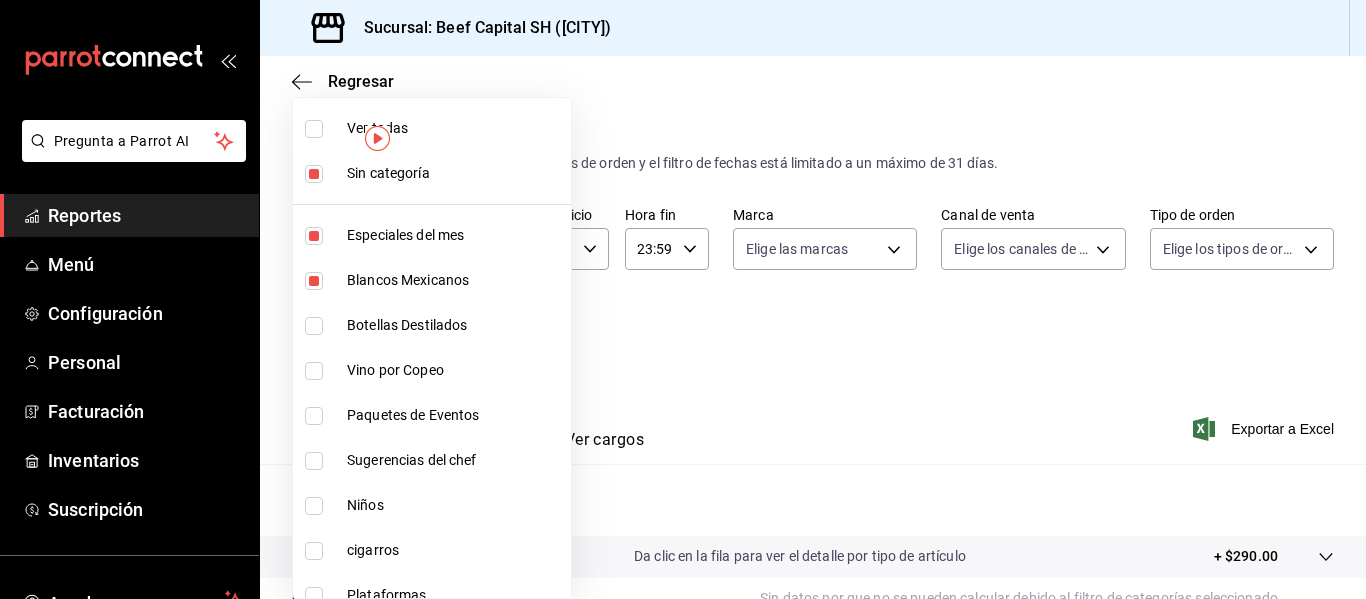 click at bounding box center [314, 326] 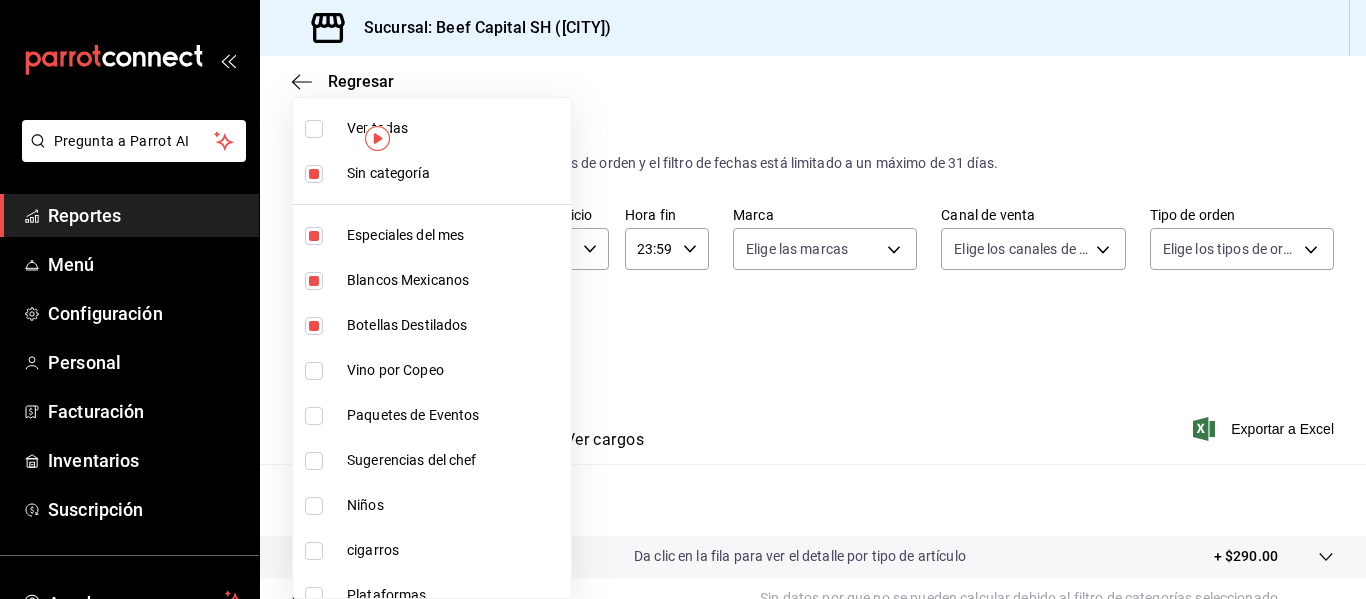 click at bounding box center (314, 326) 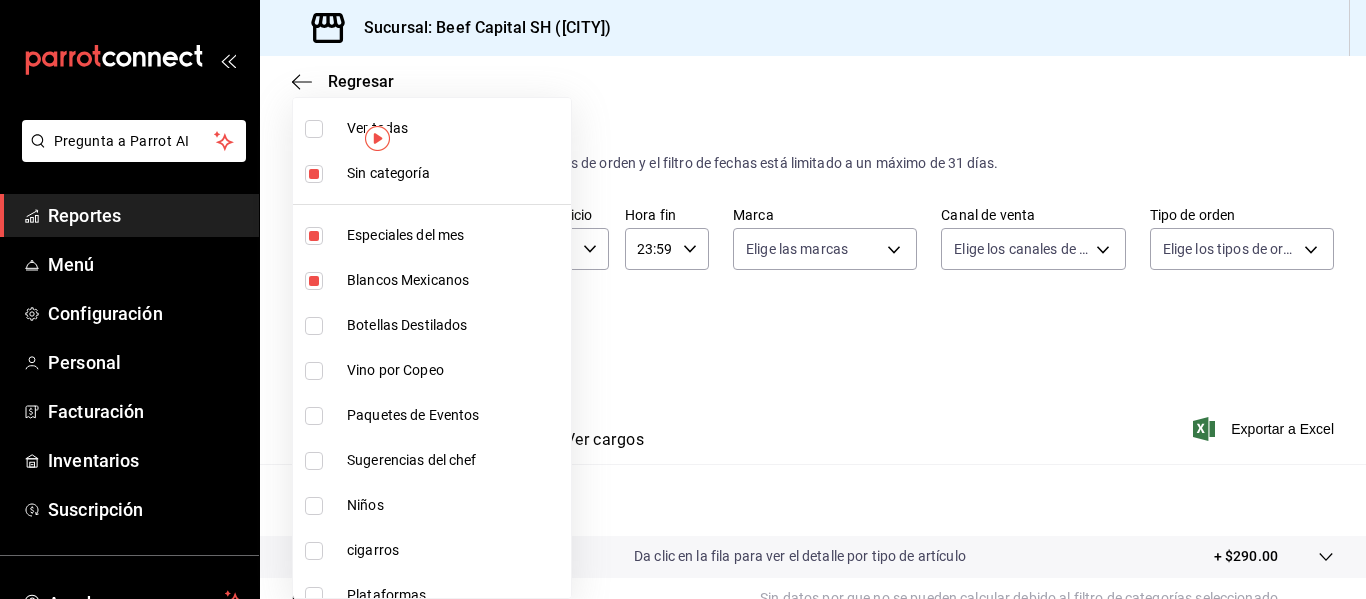 click at bounding box center (314, 281) 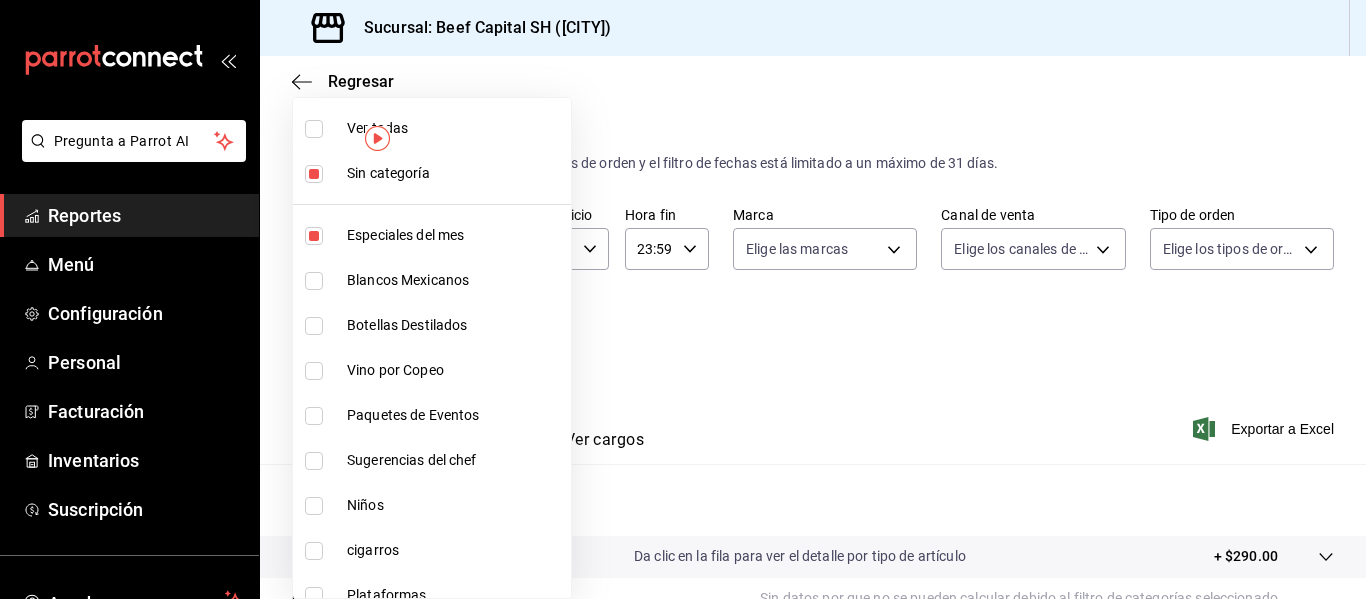 click at bounding box center (314, 416) 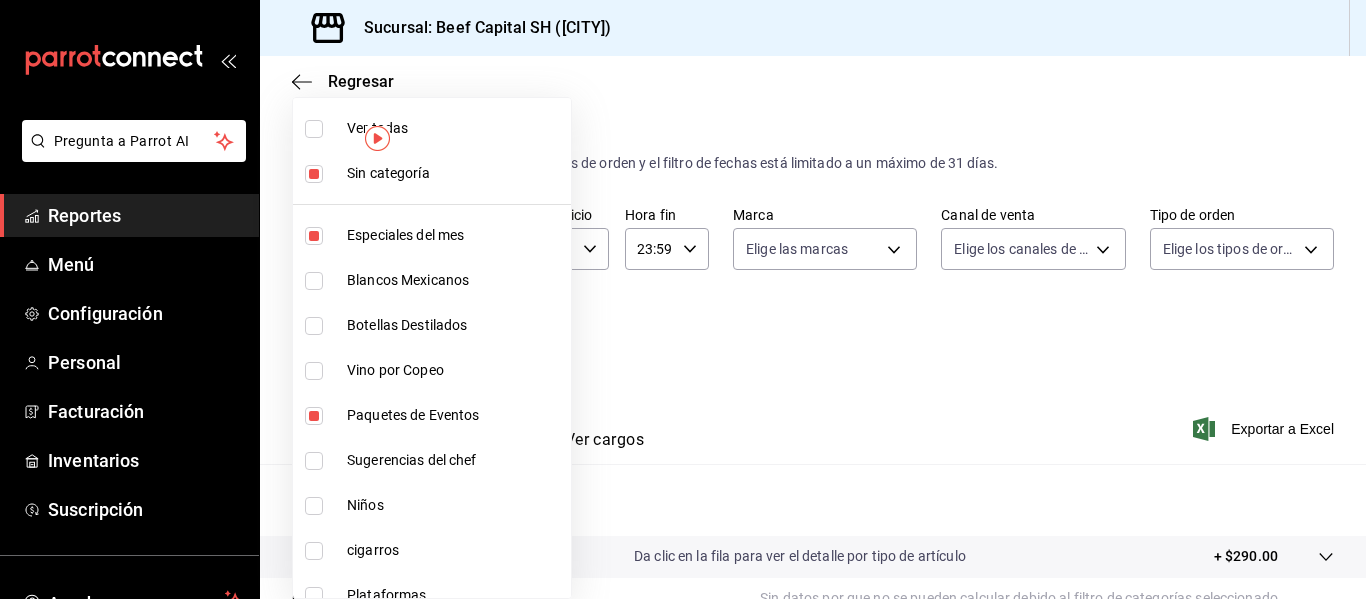 click at bounding box center [314, 461] 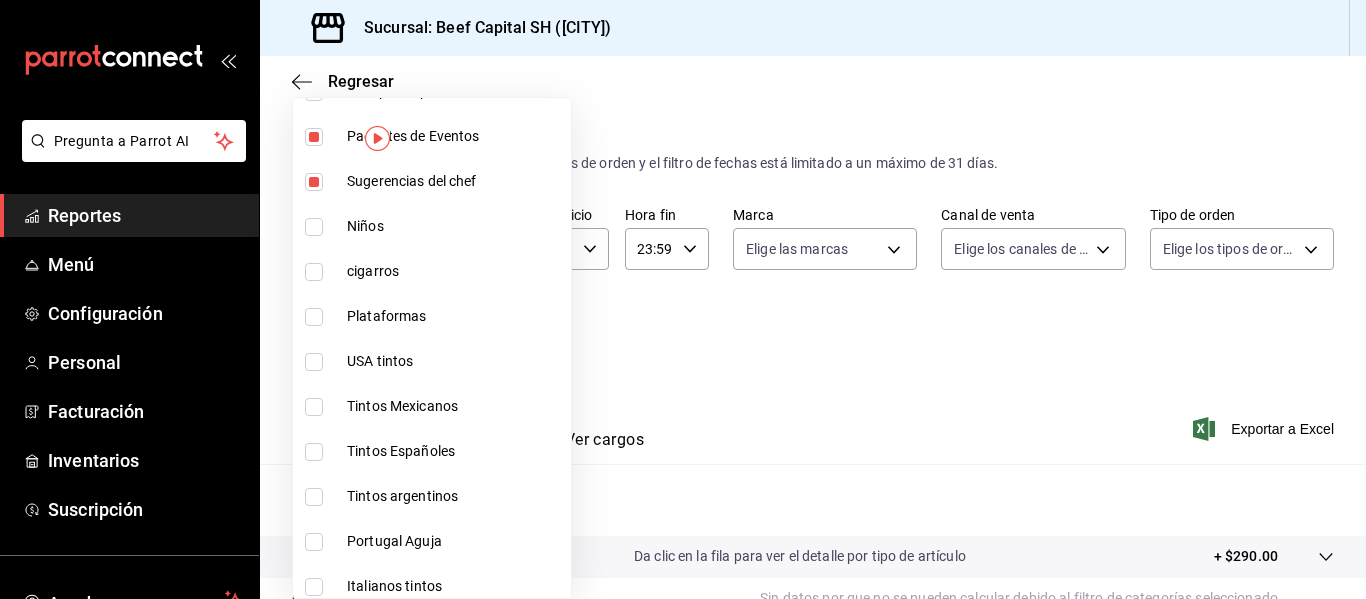 scroll, scrollTop: 280, scrollLeft: 0, axis: vertical 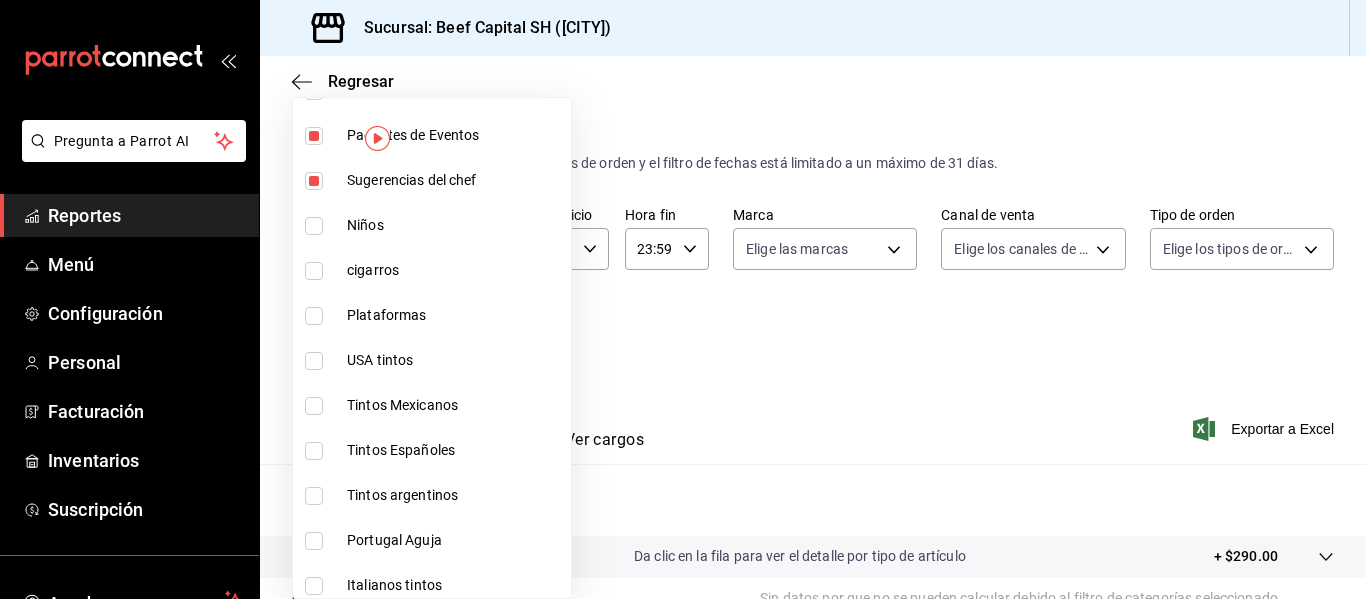 click at bounding box center [314, 271] 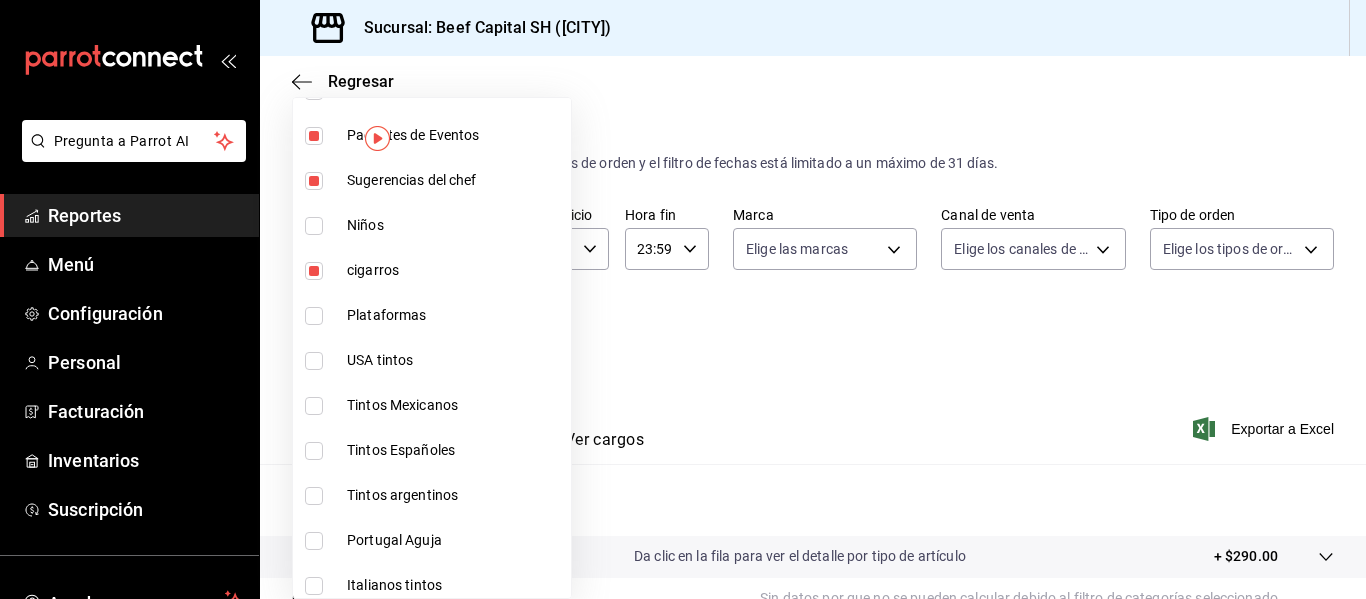 click at bounding box center (314, 316) 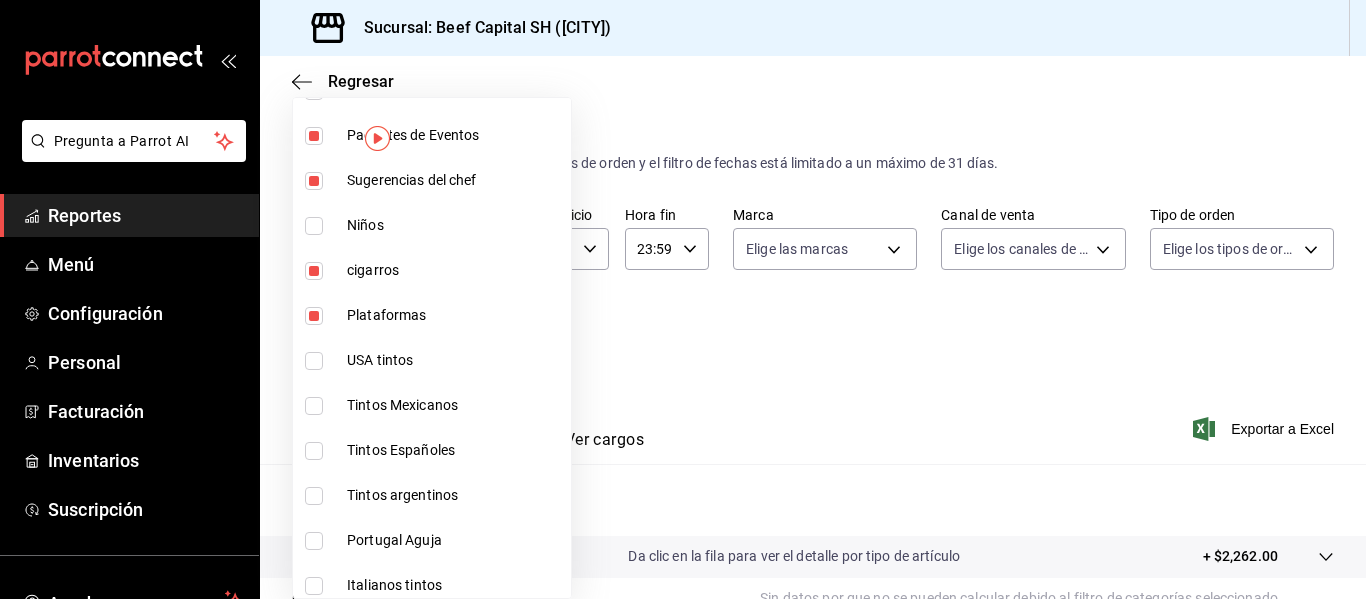 click at bounding box center (314, 271) 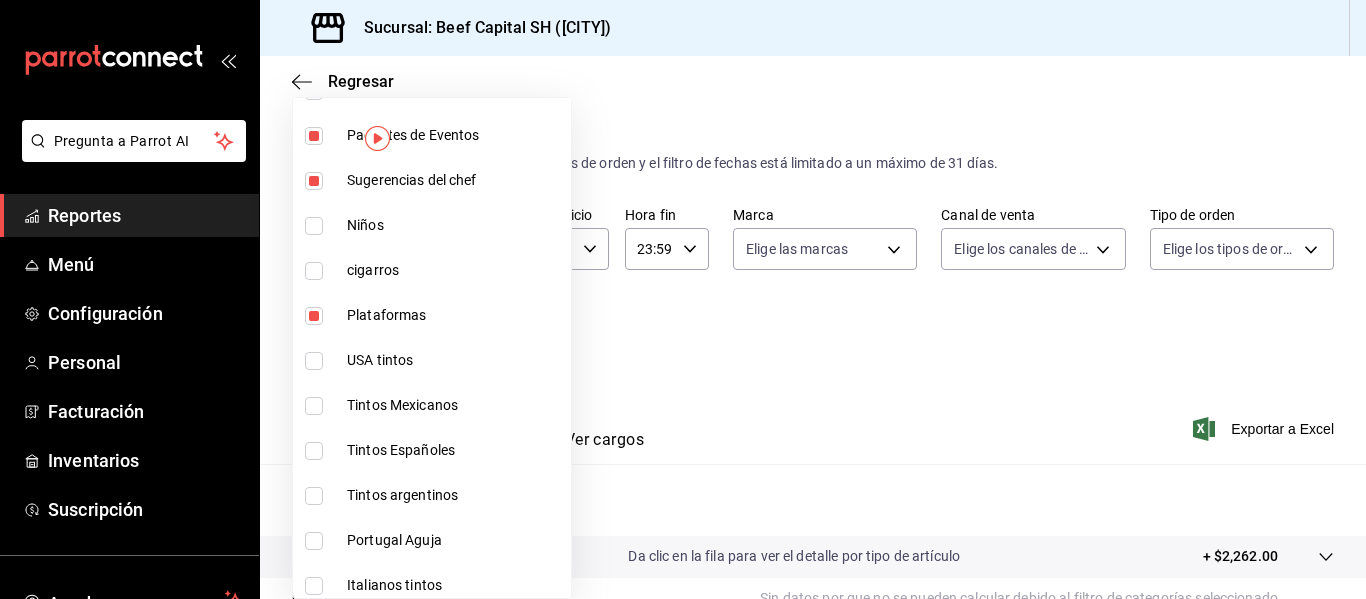 click at bounding box center (314, 361) 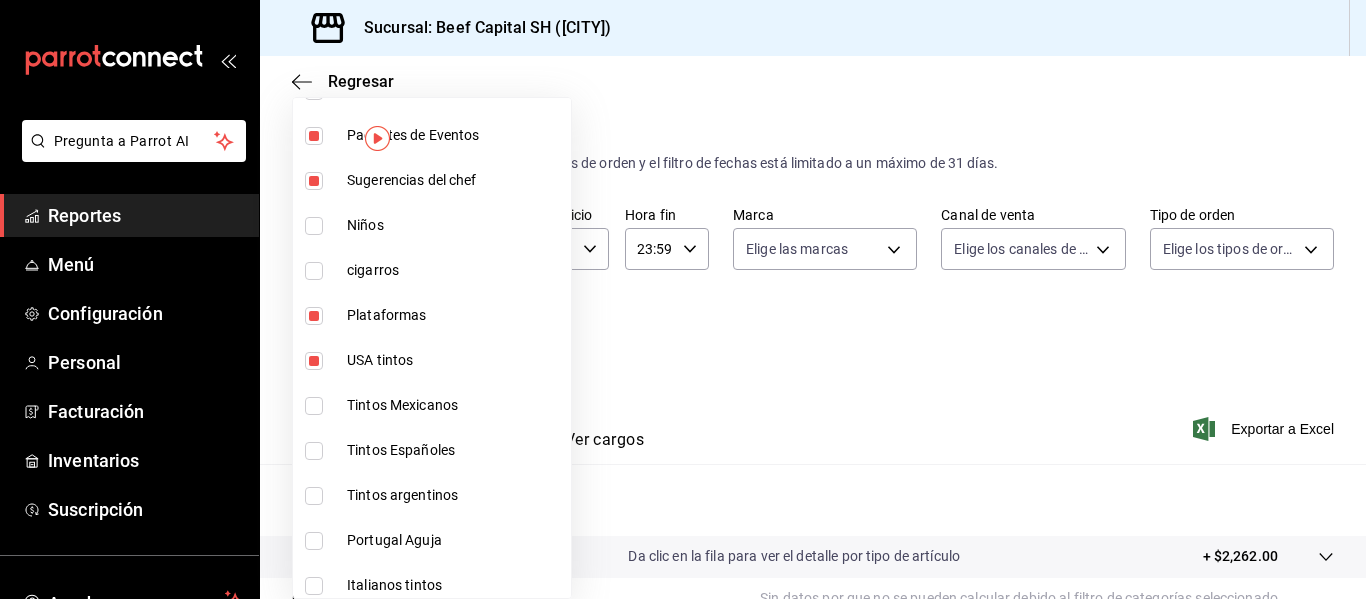 click at bounding box center (314, 361) 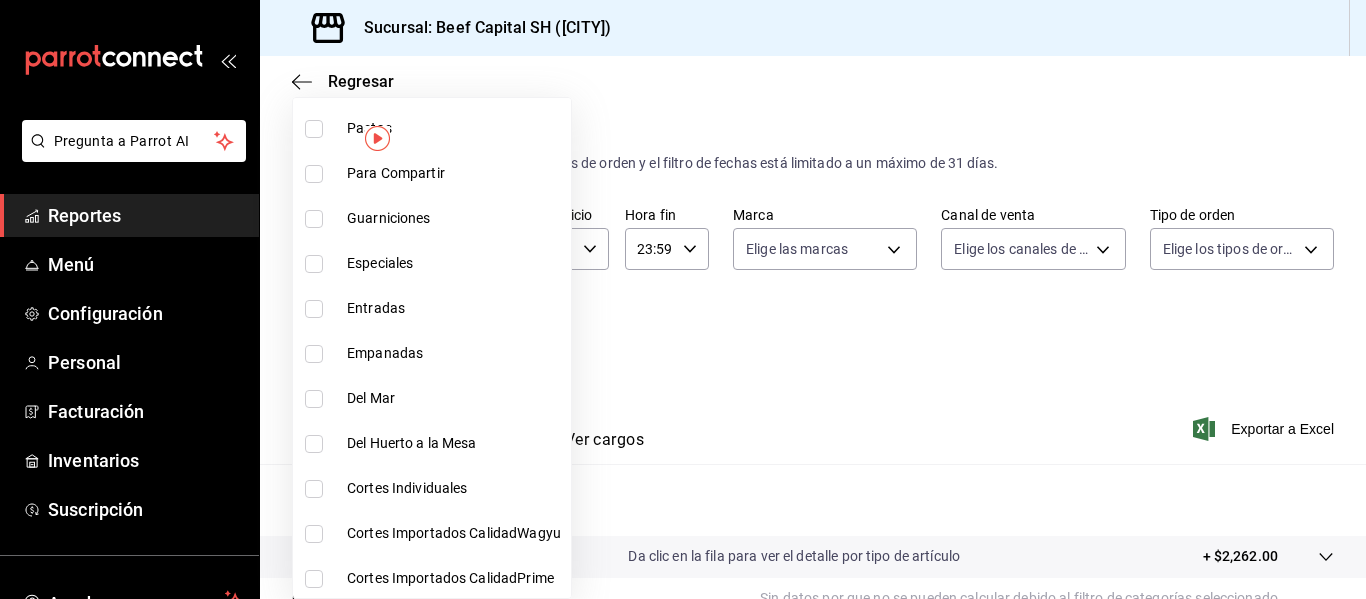 scroll, scrollTop: 1820, scrollLeft: 0, axis: vertical 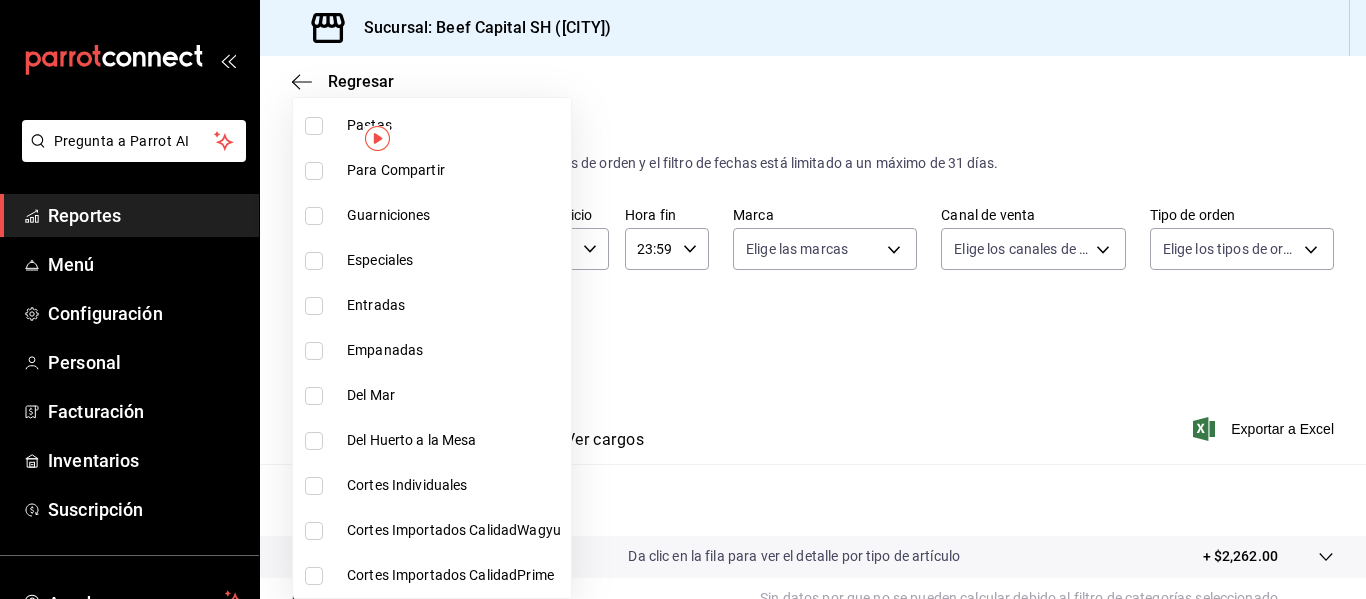 click at bounding box center (314, 576) 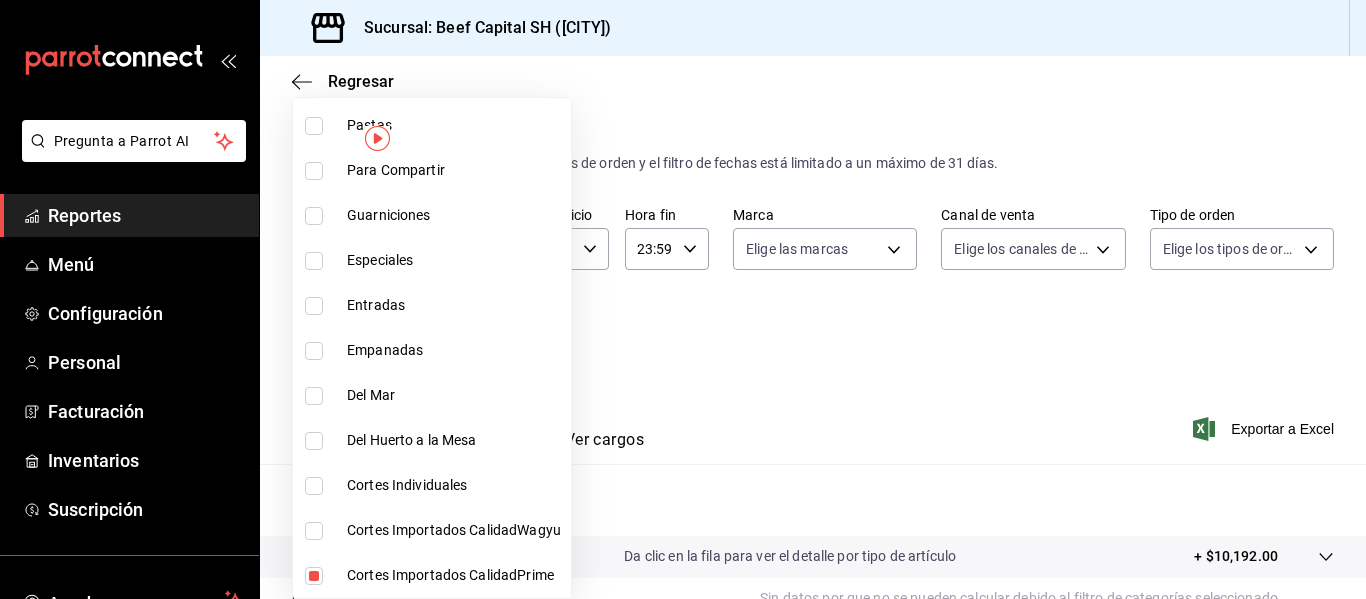 click at bounding box center (314, 531) 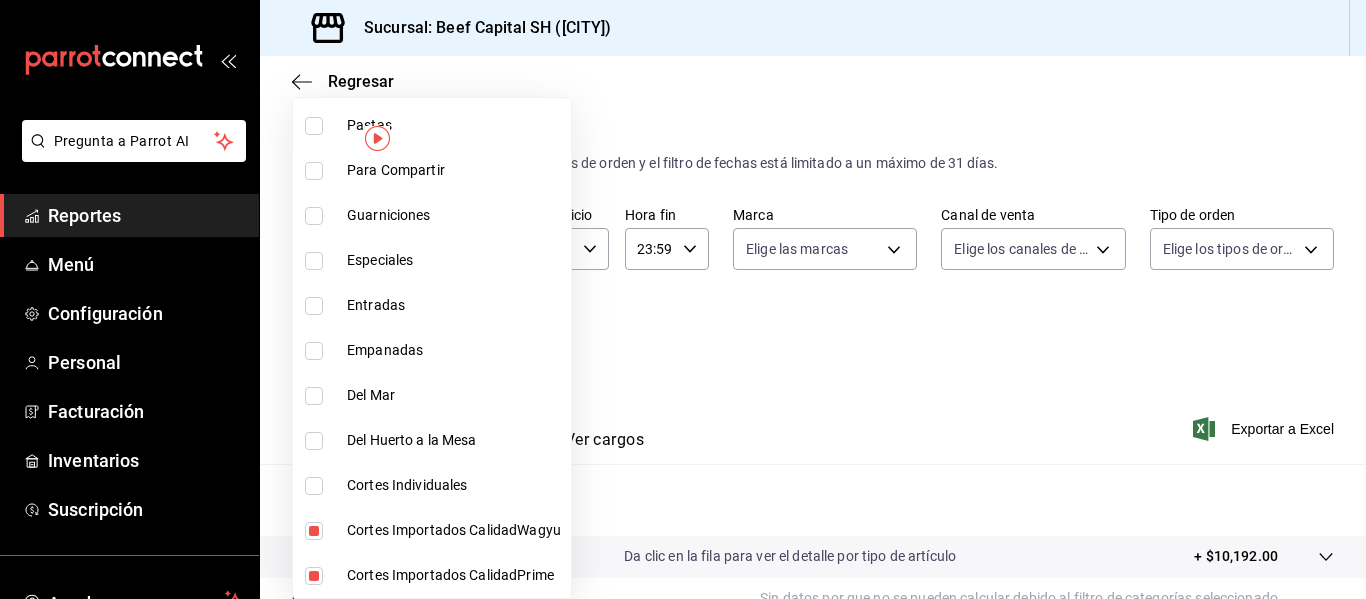 click at bounding box center [314, 486] 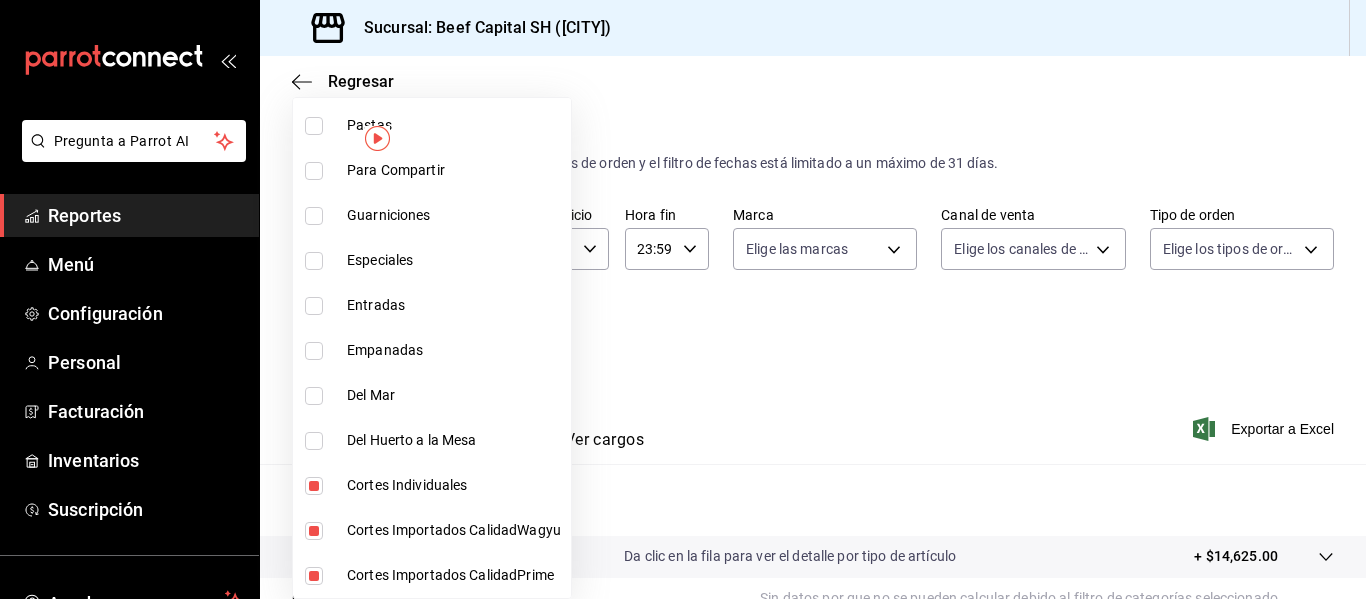 click at bounding box center (314, 441) 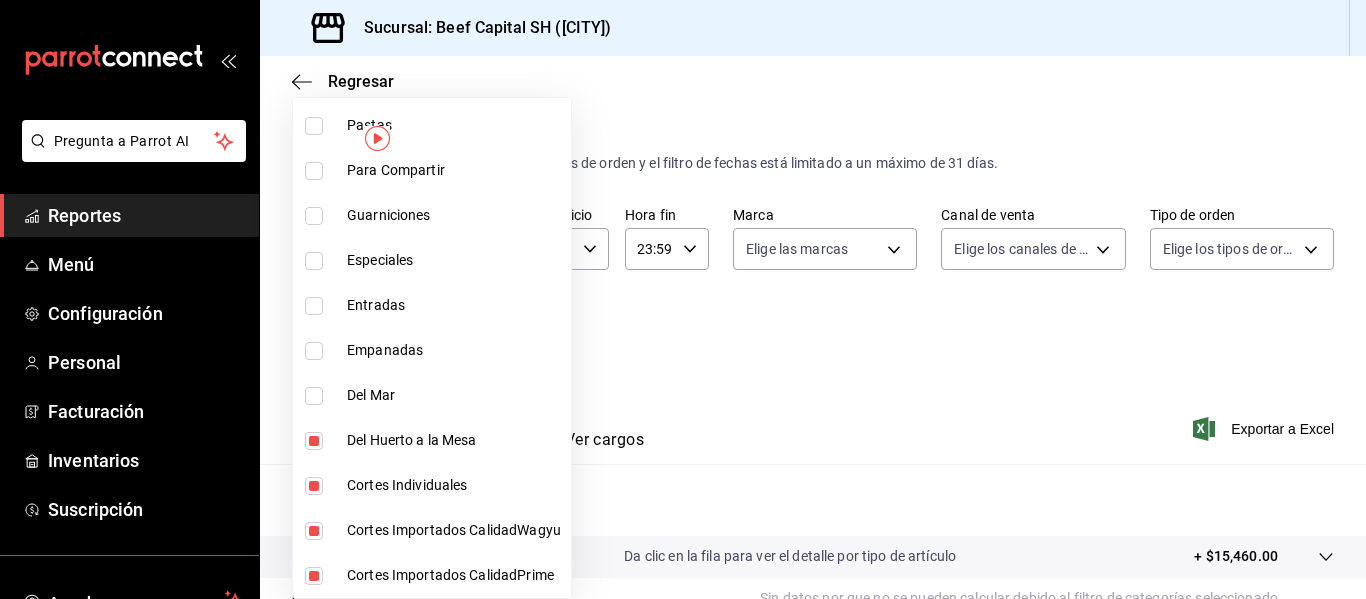 click at bounding box center [314, 396] 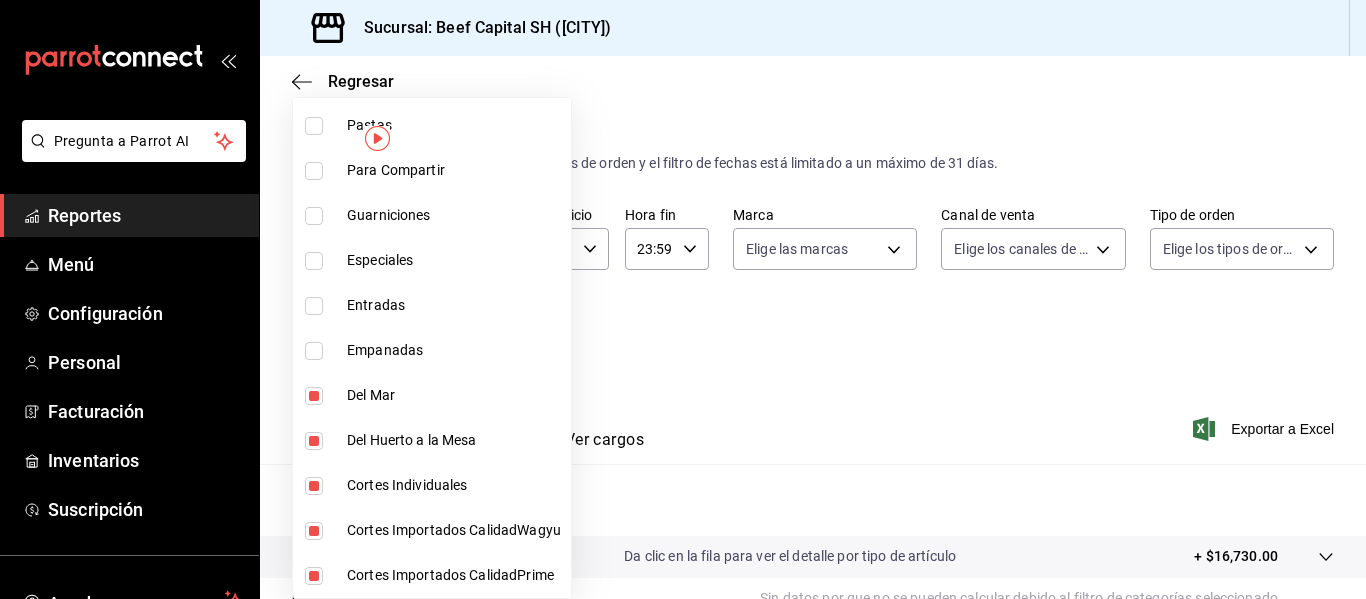 click at bounding box center (314, 351) 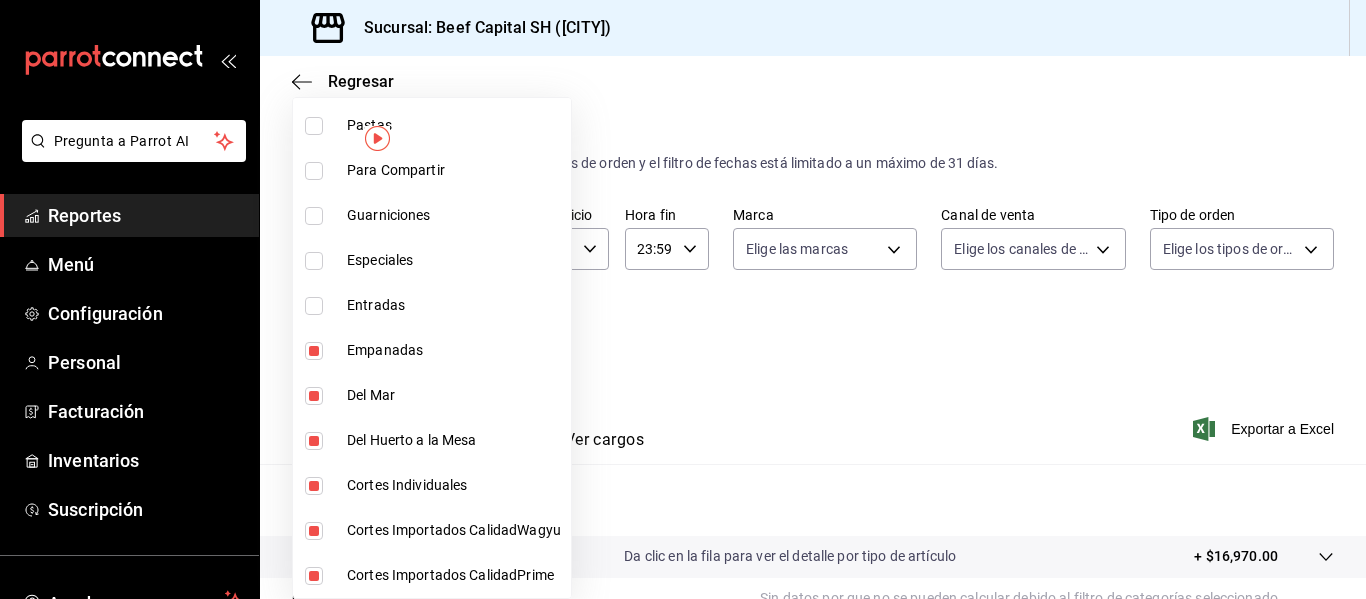 click at bounding box center (314, 306) 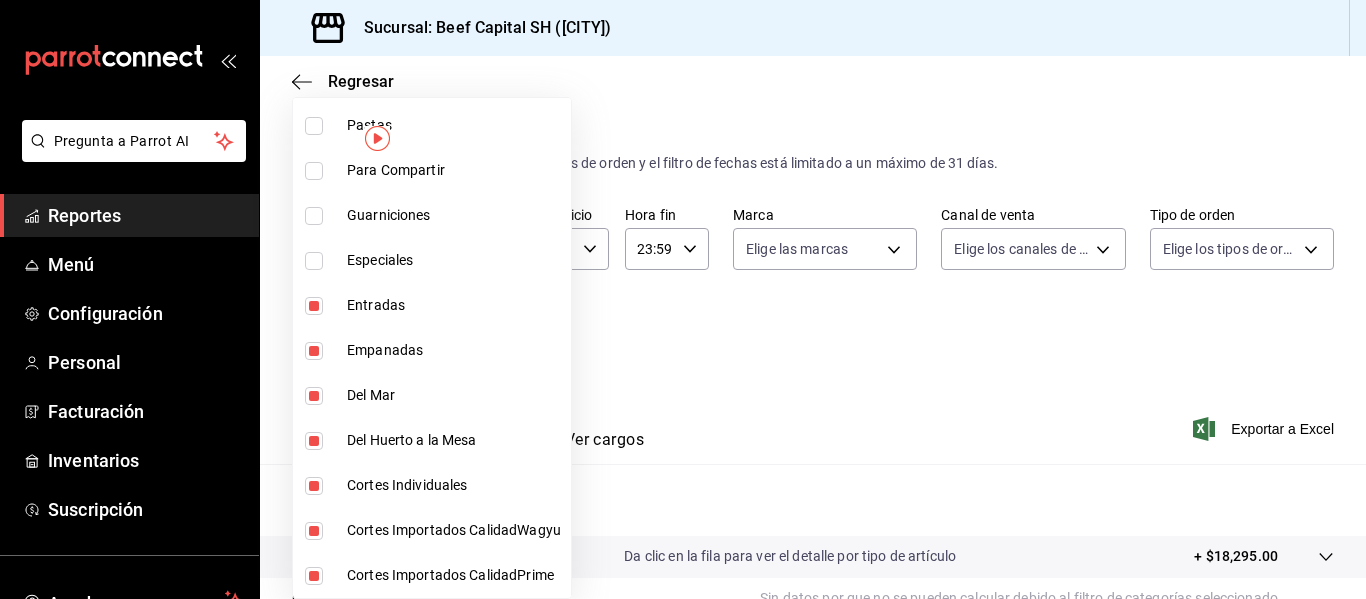 click at bounding box center [314, 261] 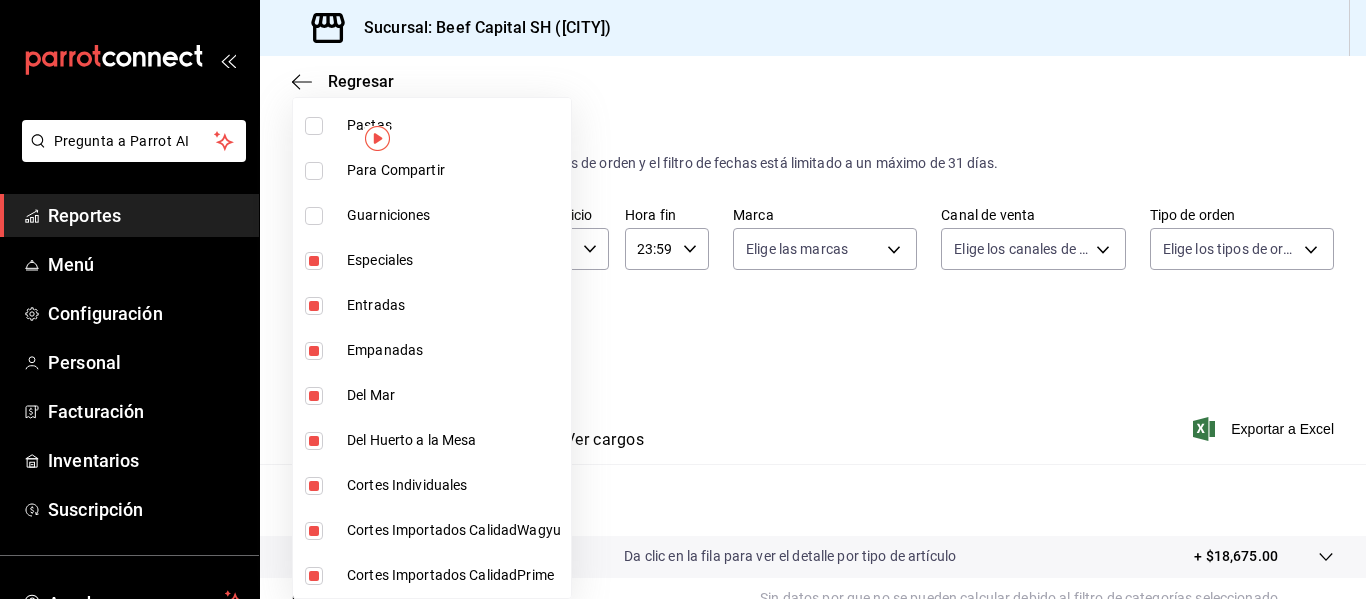 click at bounding box center [314, 216] 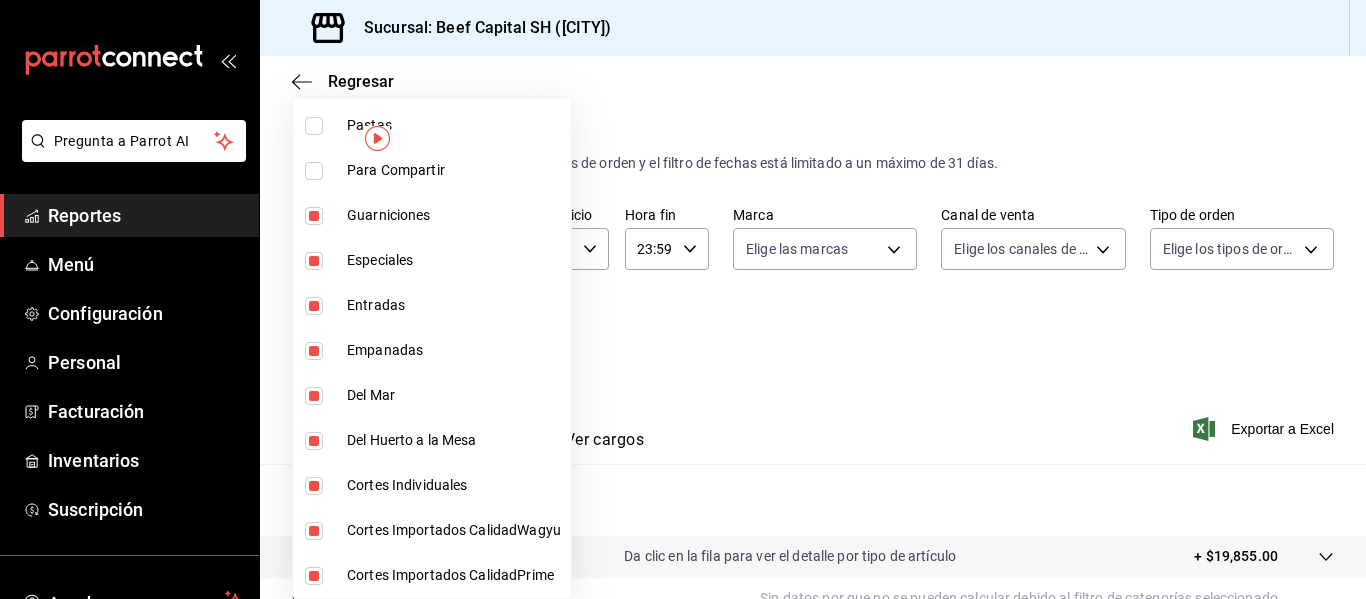 click at bounding box center [314, 171] 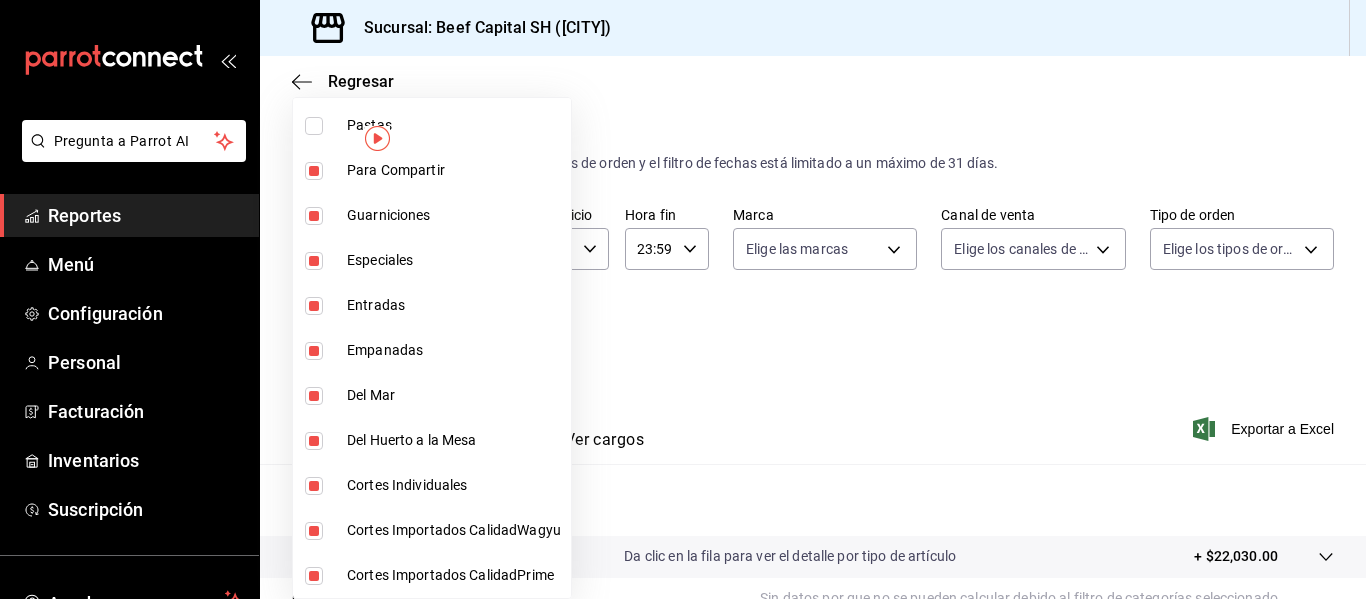 click at bounding box center [314, 126] 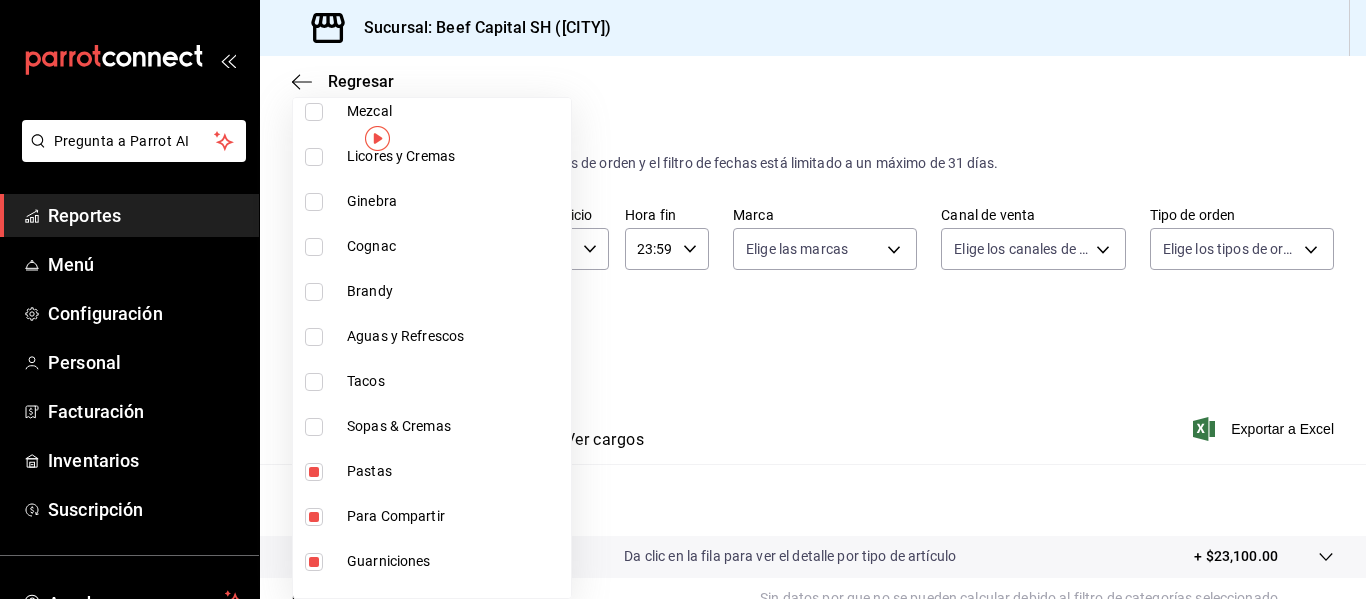 scroll, scrollTop: 1460, scrollLeft: 0, axis: vertical 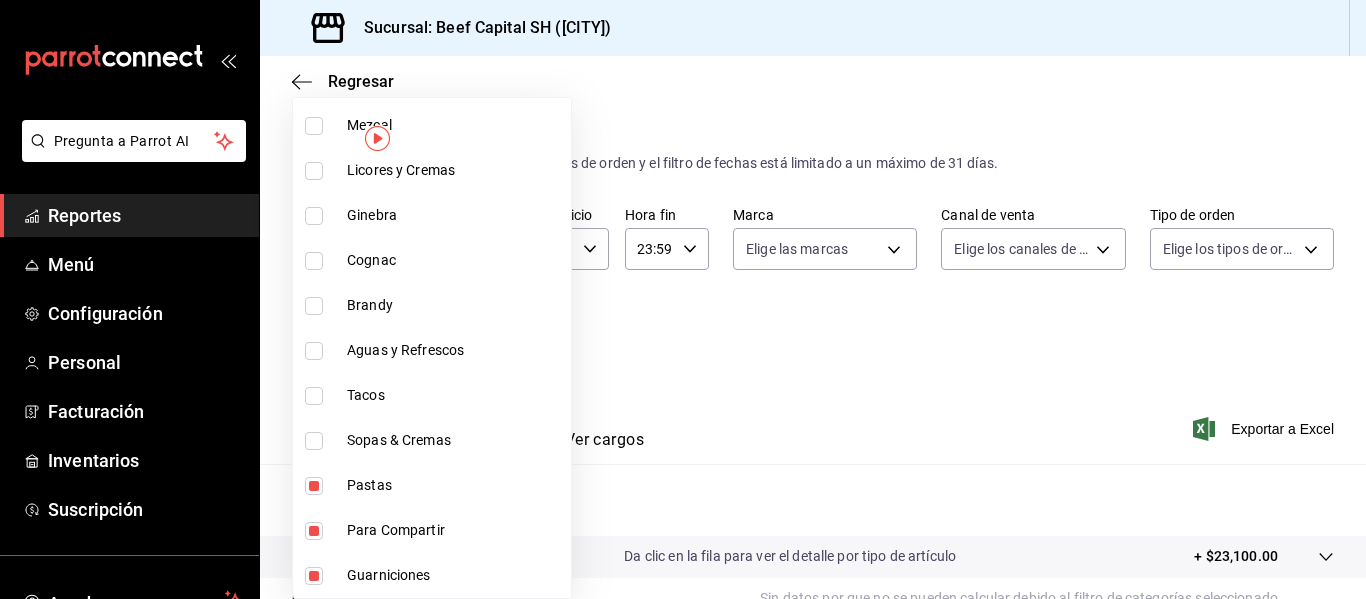click at bounding box center [314, 441] 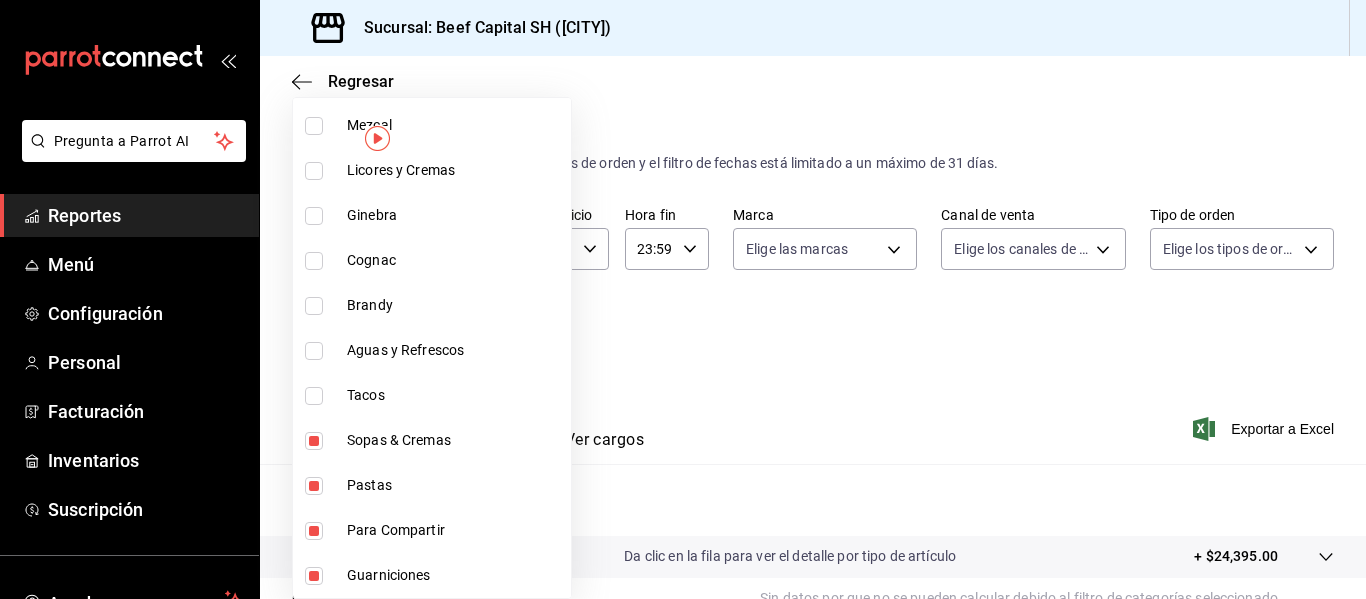 click at bounding box center (314, 396) 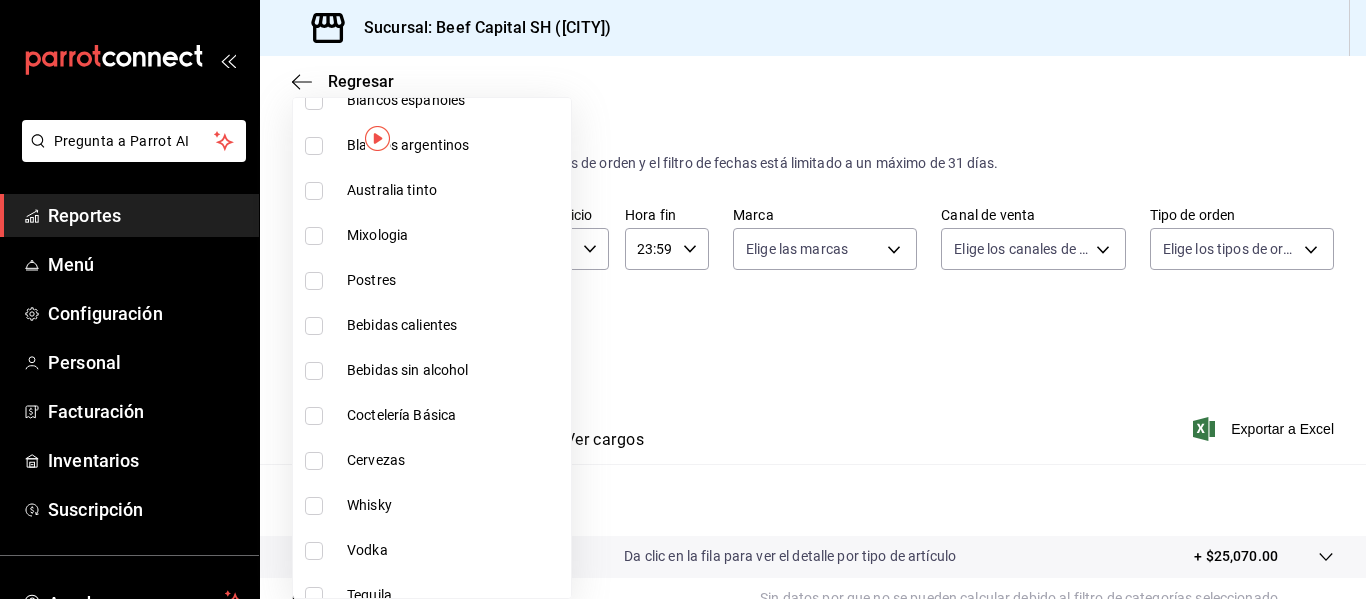 scroll, scrollTop: 860, scrollLeft: 0, axis: vertical 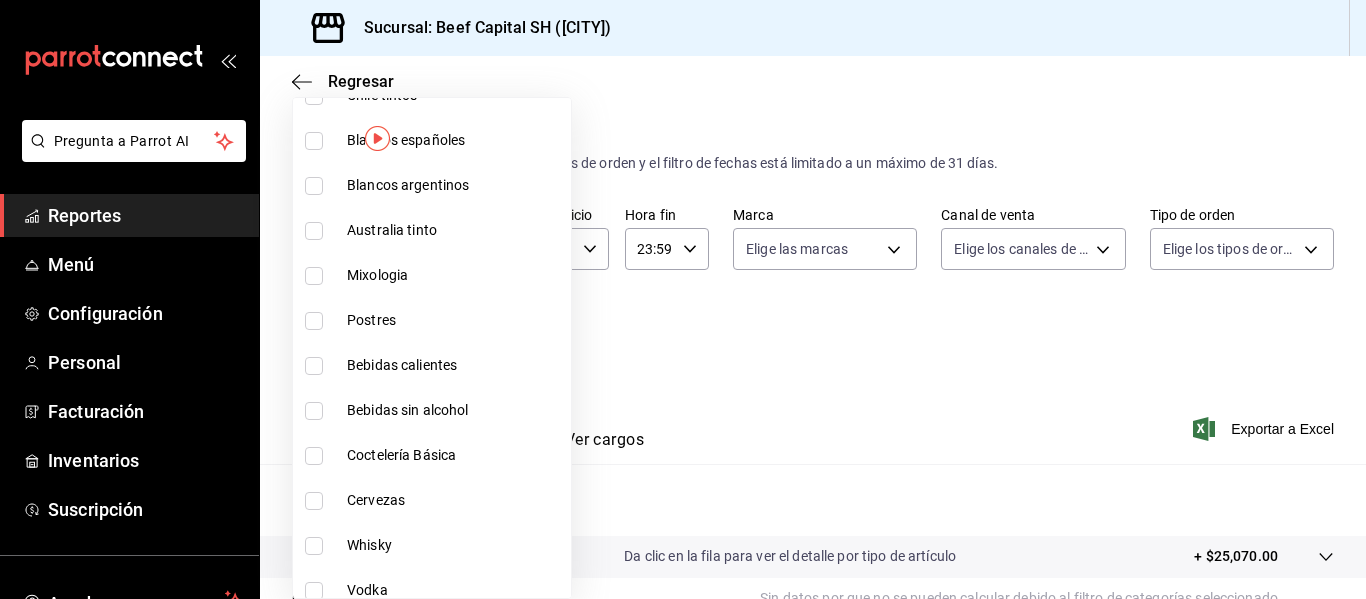 click at bounding box center [314, 321] 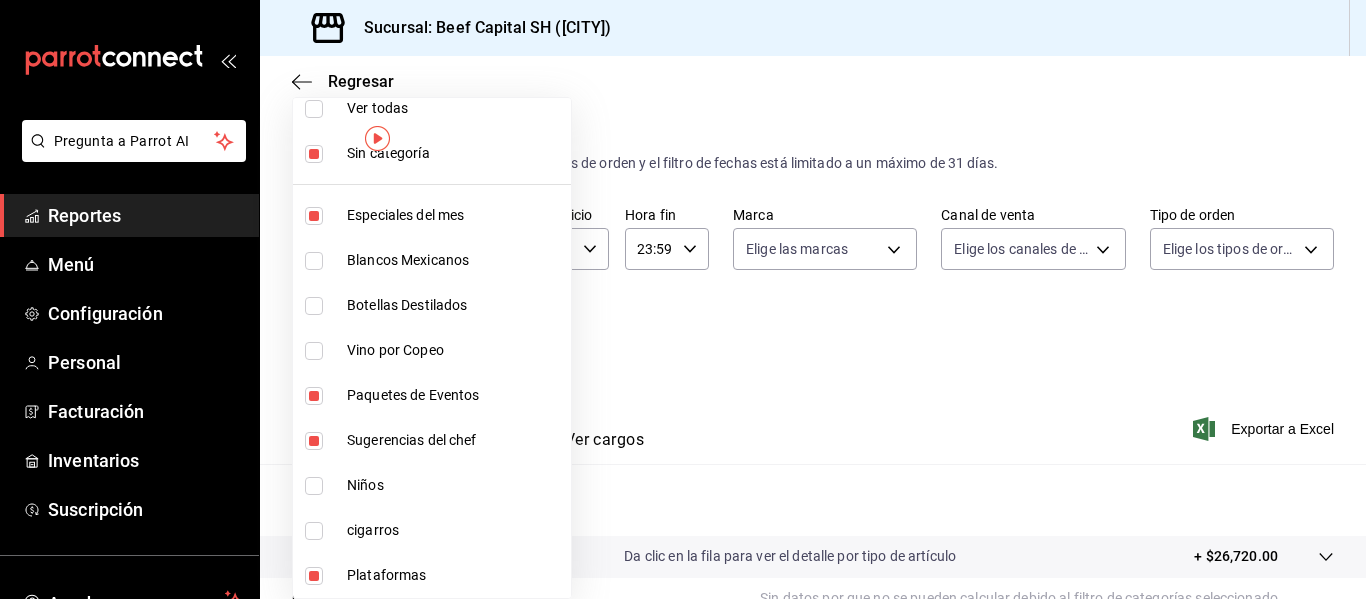scroll, scrollTop: 0, scrollLeft: 0, axis: both 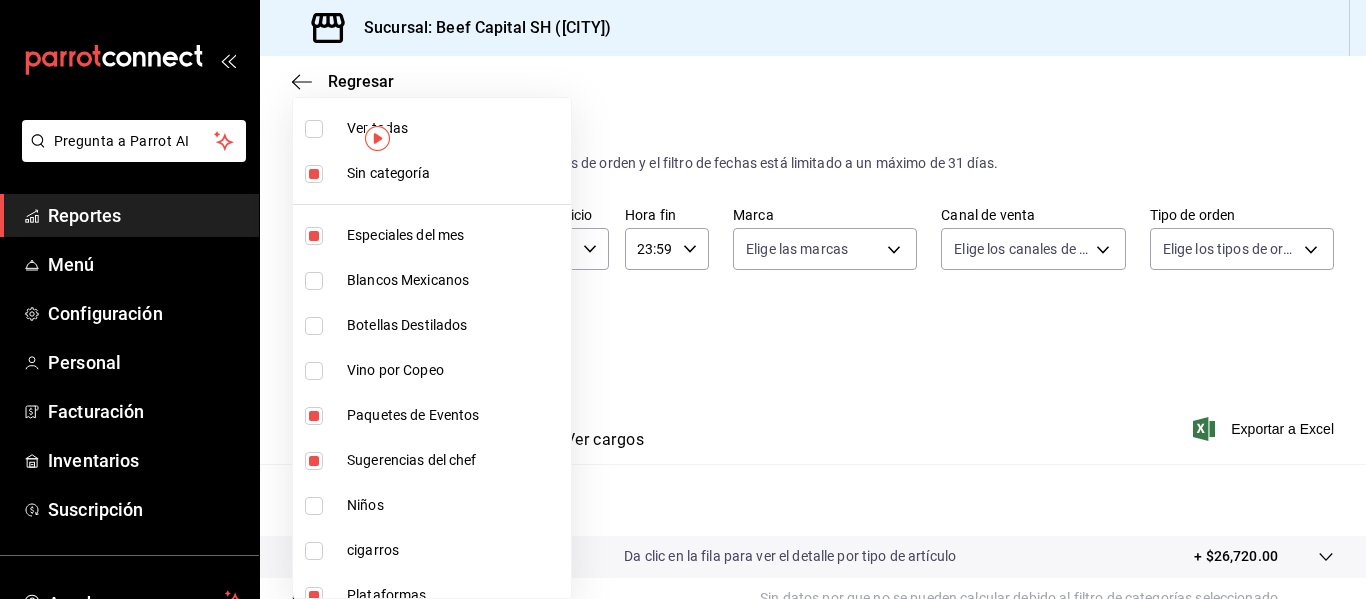 click at bounding box center [683, 299] 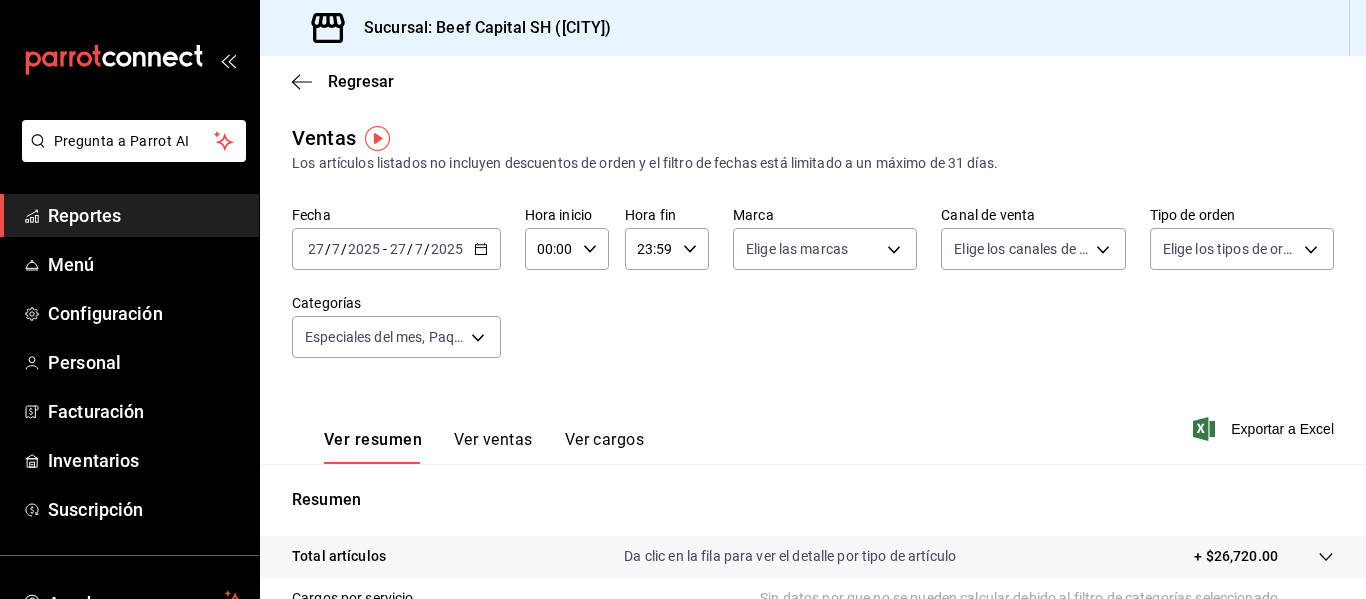 click 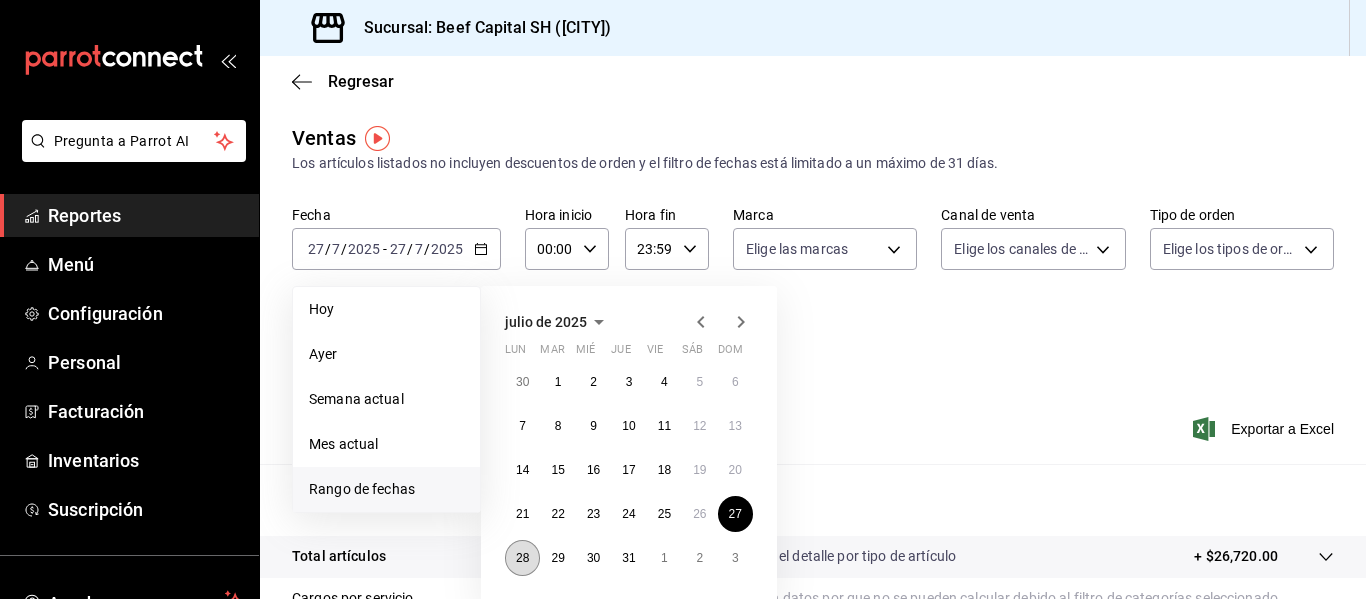 click on "28" at bounding box center (522, 558) 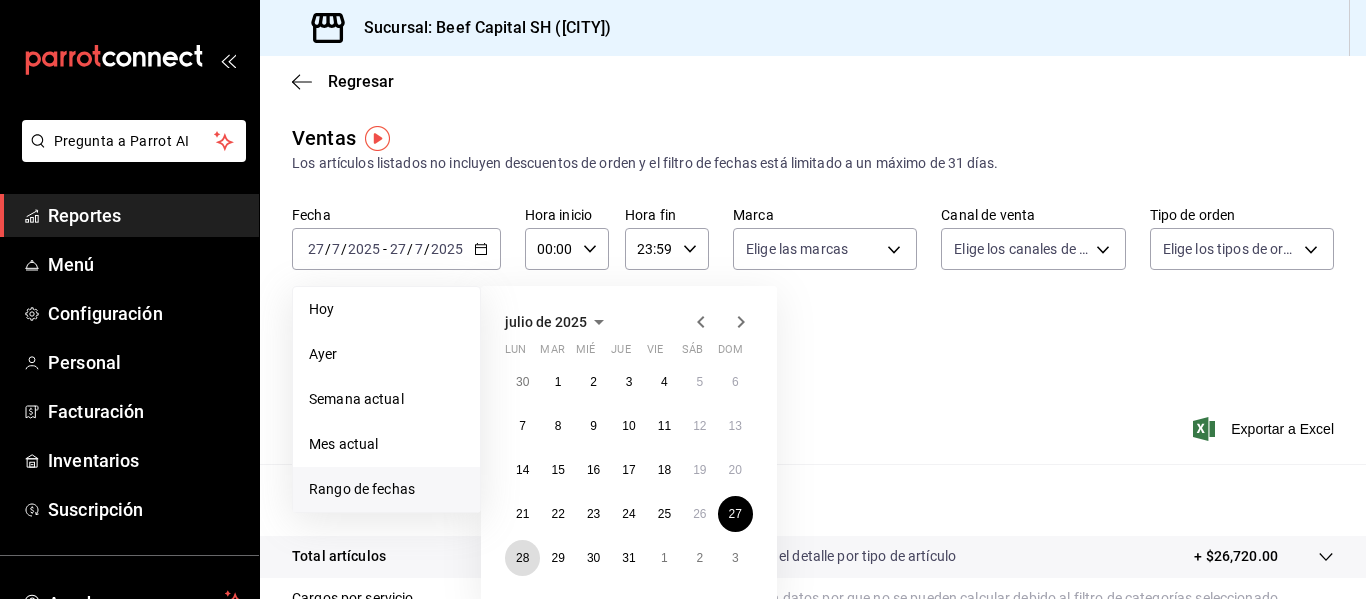 click on "28" at bounding box center [522, 558] 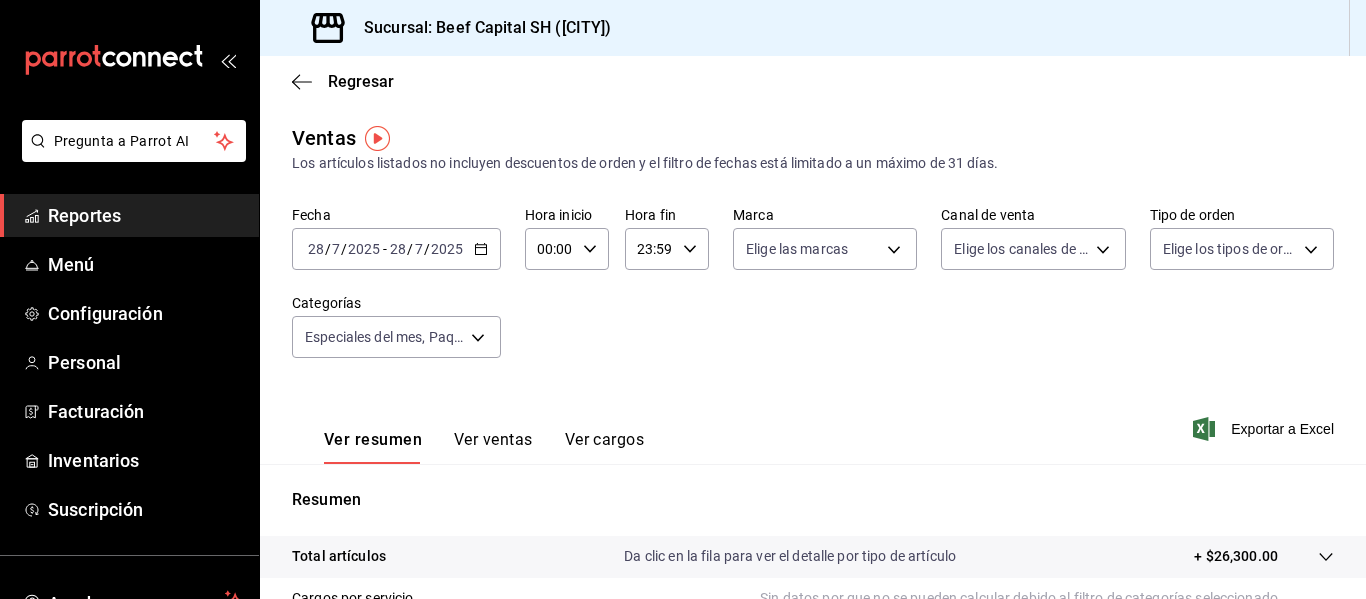 click 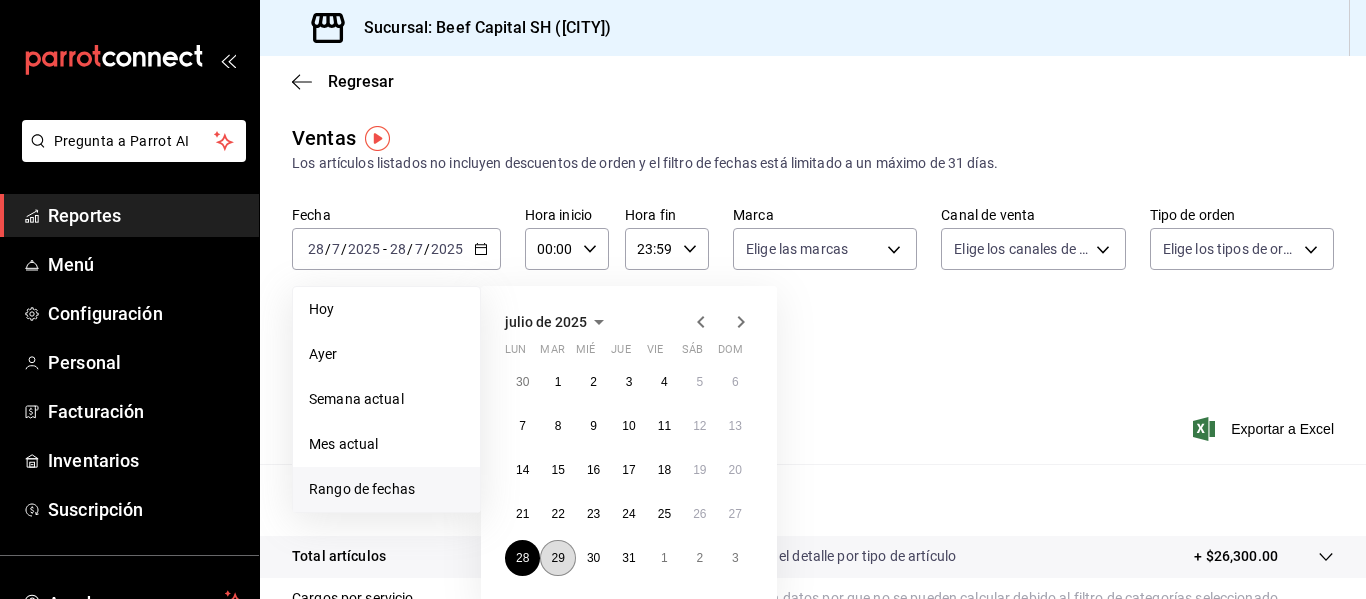 click on "29" at bounding box center [557, 558] 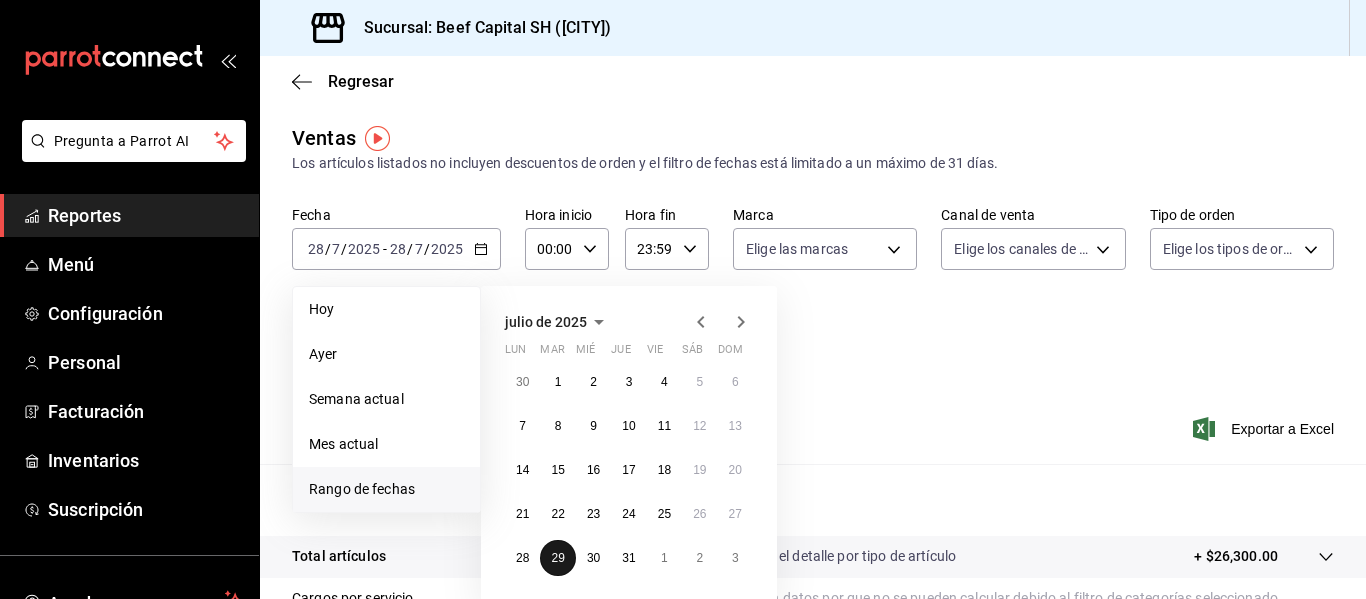 click on "29" at bounding box center (557, 558) 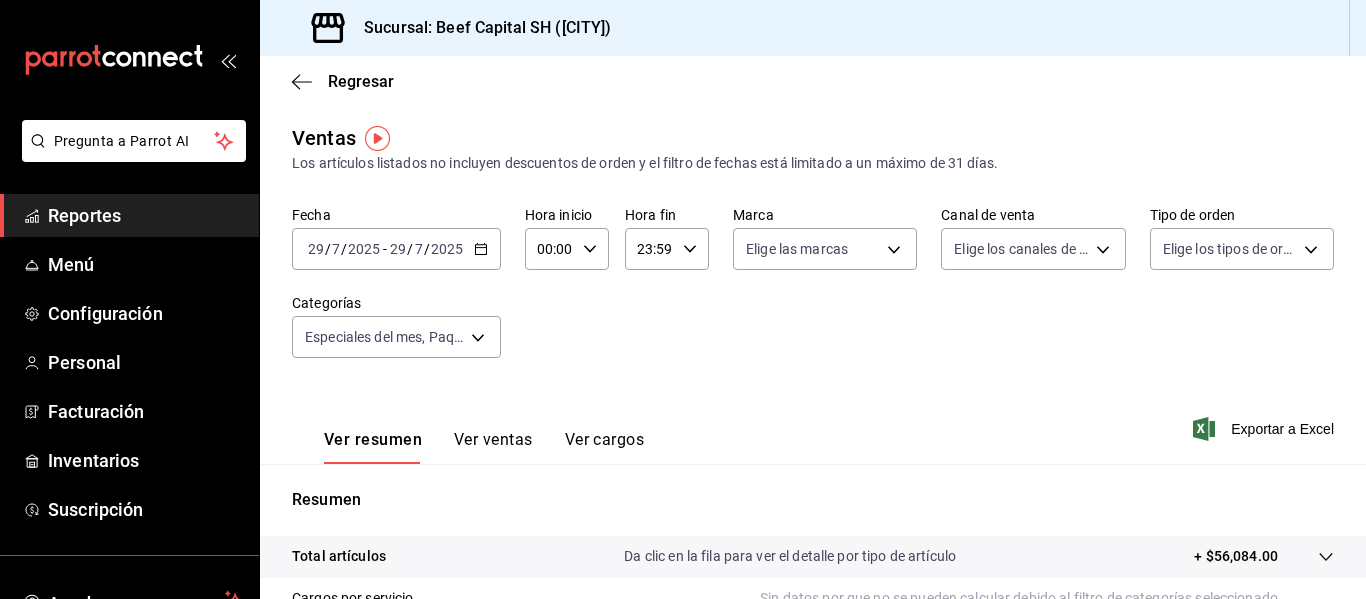 click on "[DATE] [DATE] - [DATE] [DATE]" at bounding box center (396, 249) 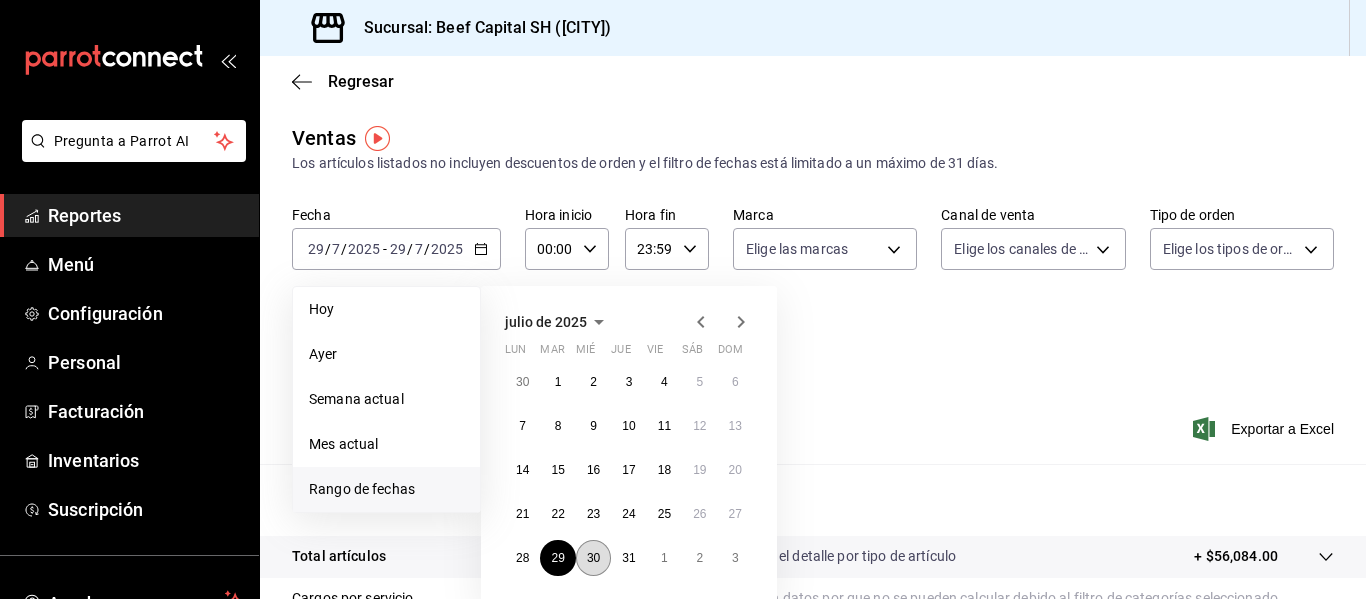 click on "30" at bounding box center (593, 558) 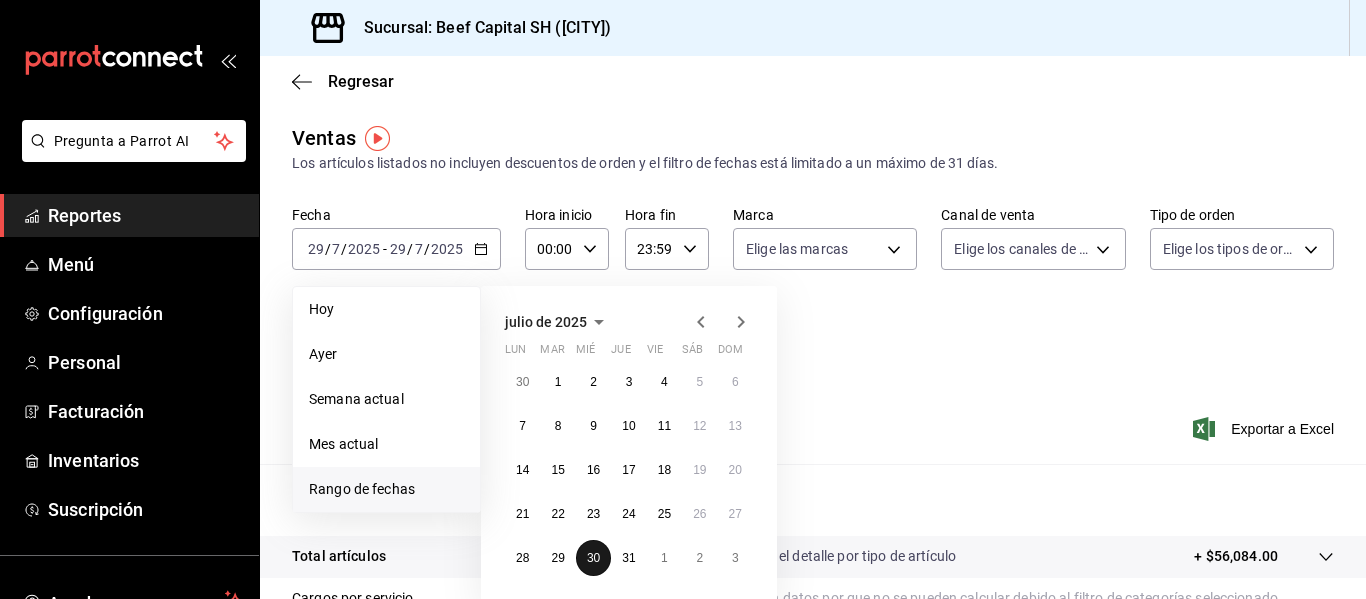 click on "30" at bounding box center (593, 558) 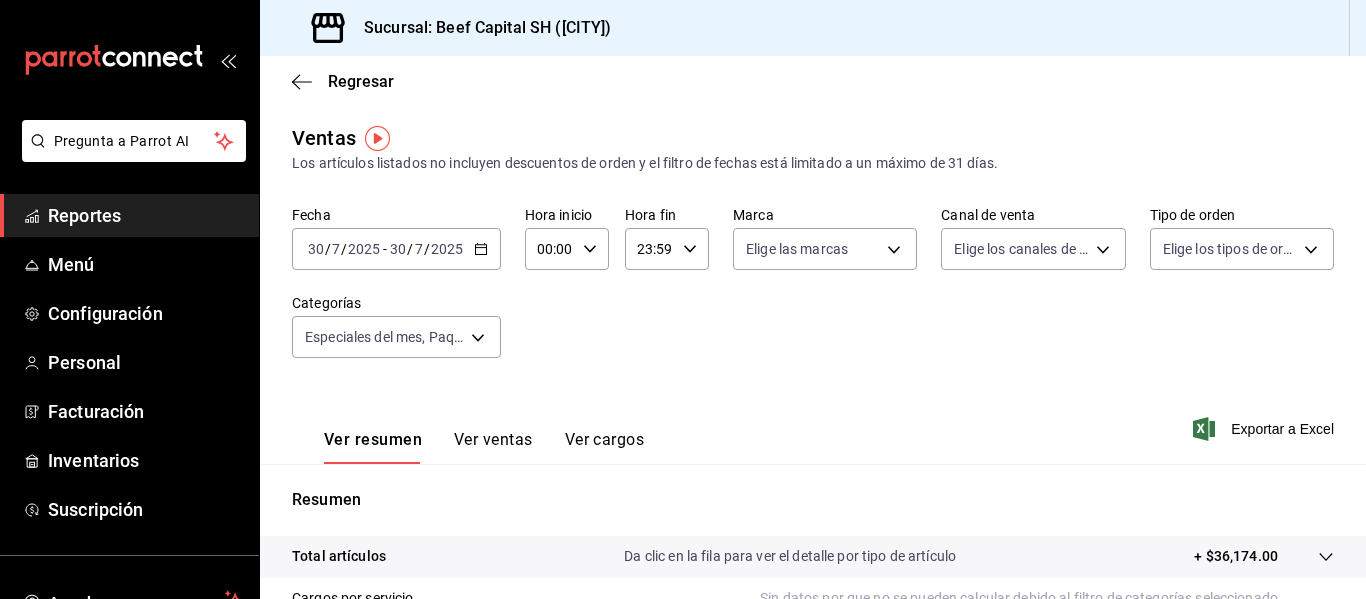 click 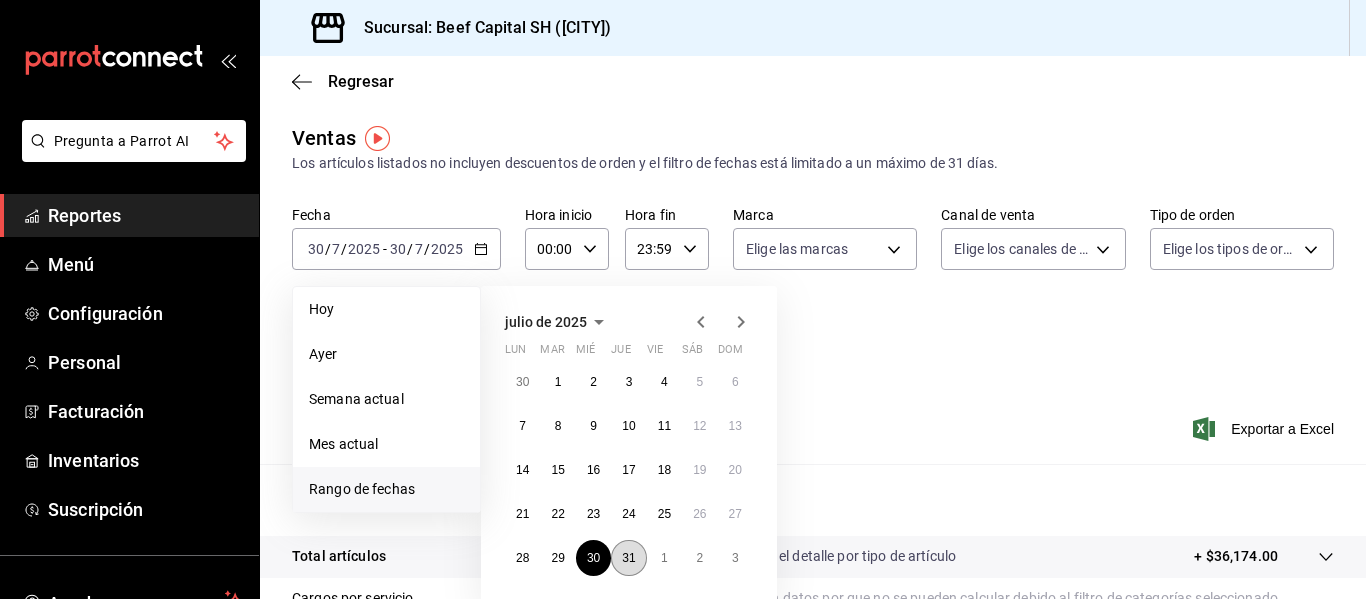 click on "31" at bounding box center [628, 558] 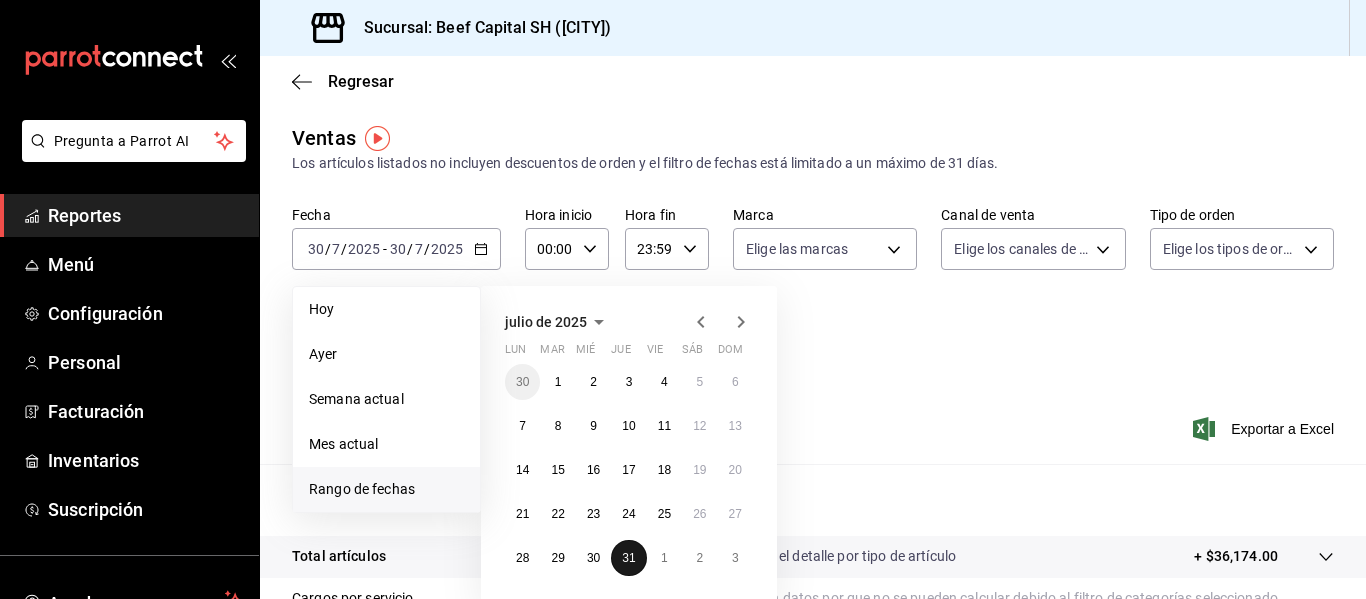 click on "31" at bounding box center [628, 558] 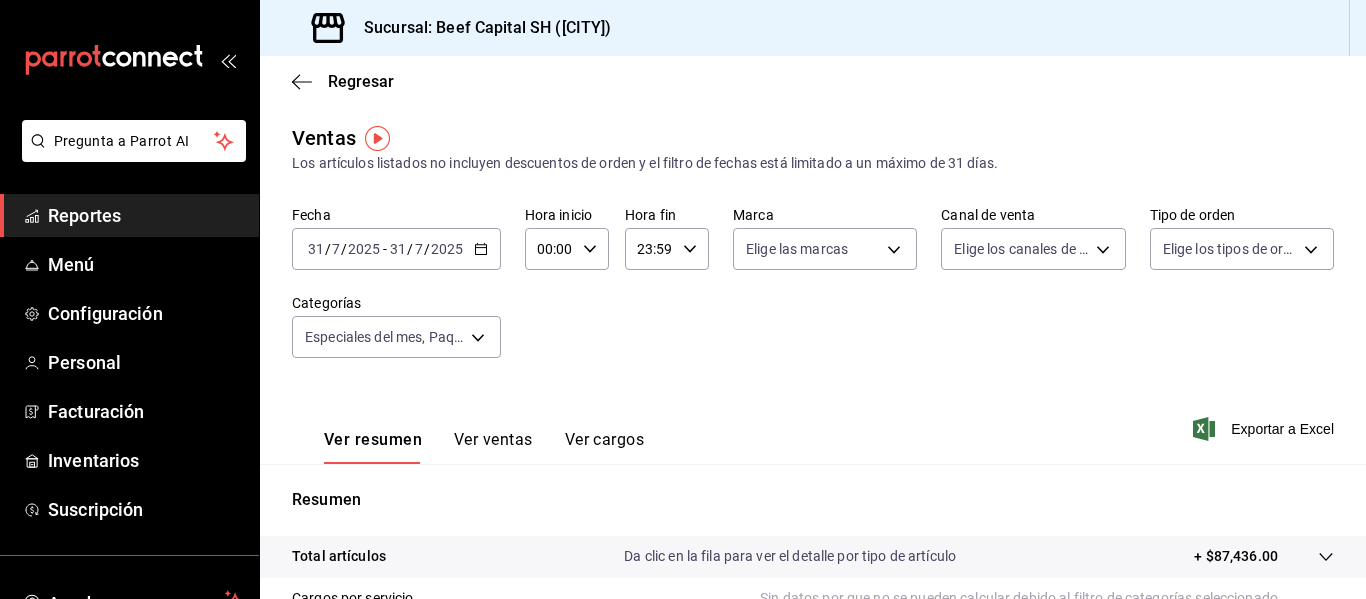 click 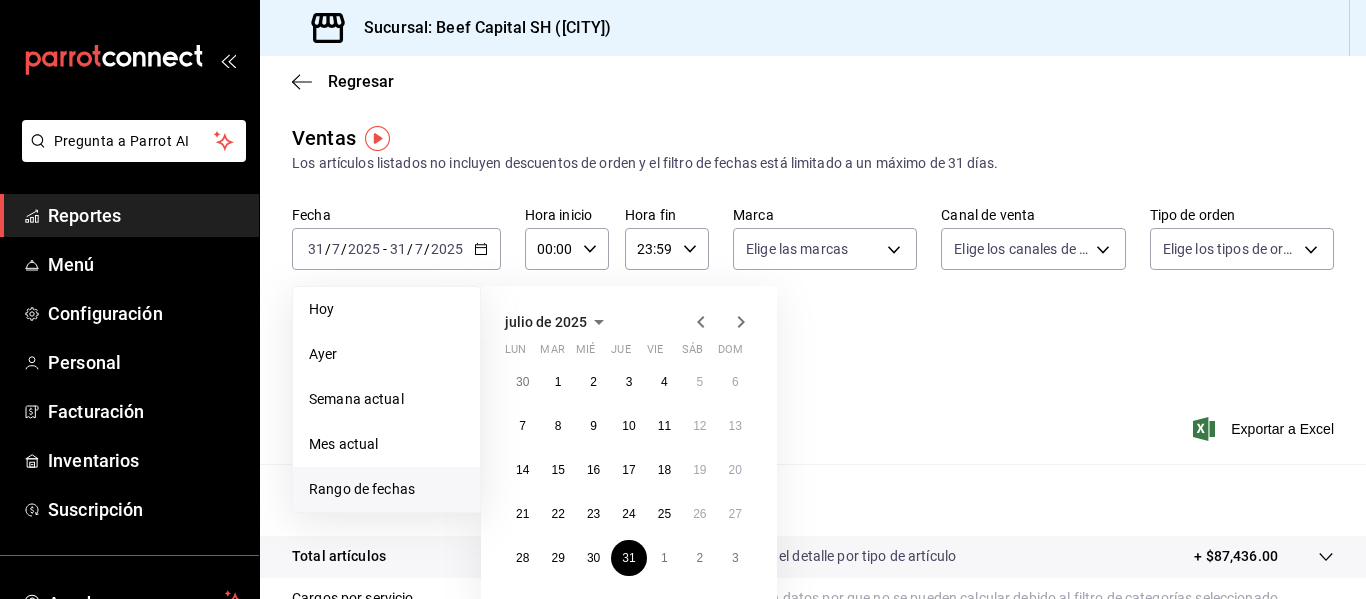 click 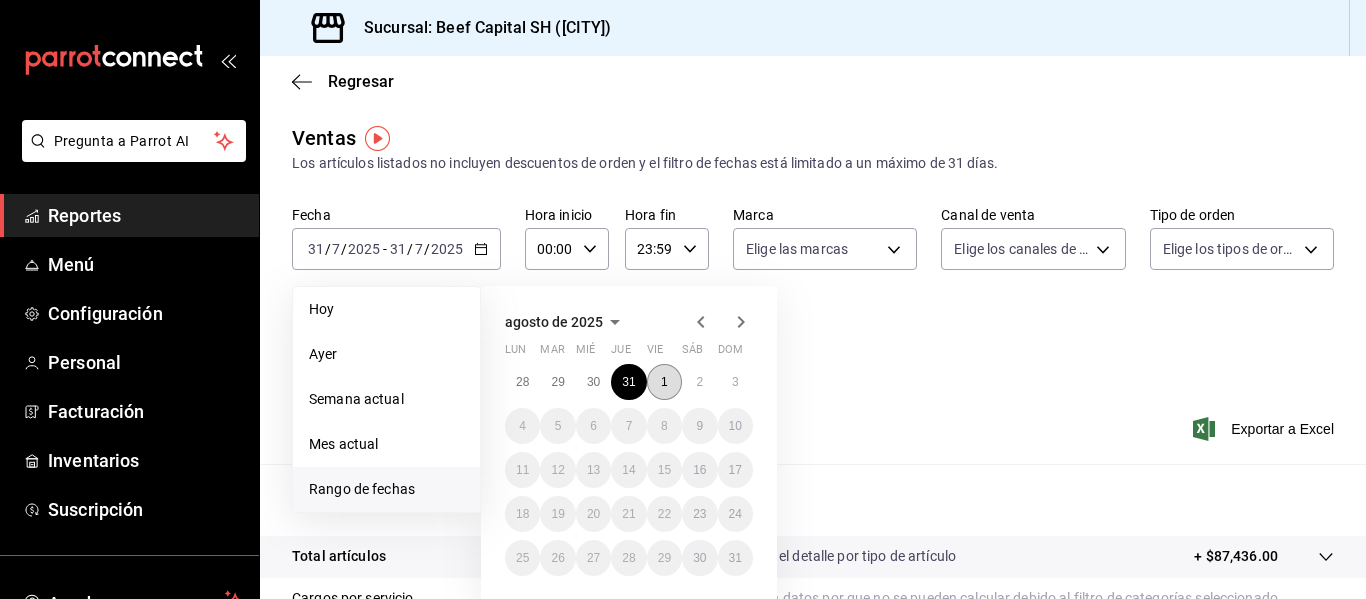 click on "1" at bounding box center [664, 382] 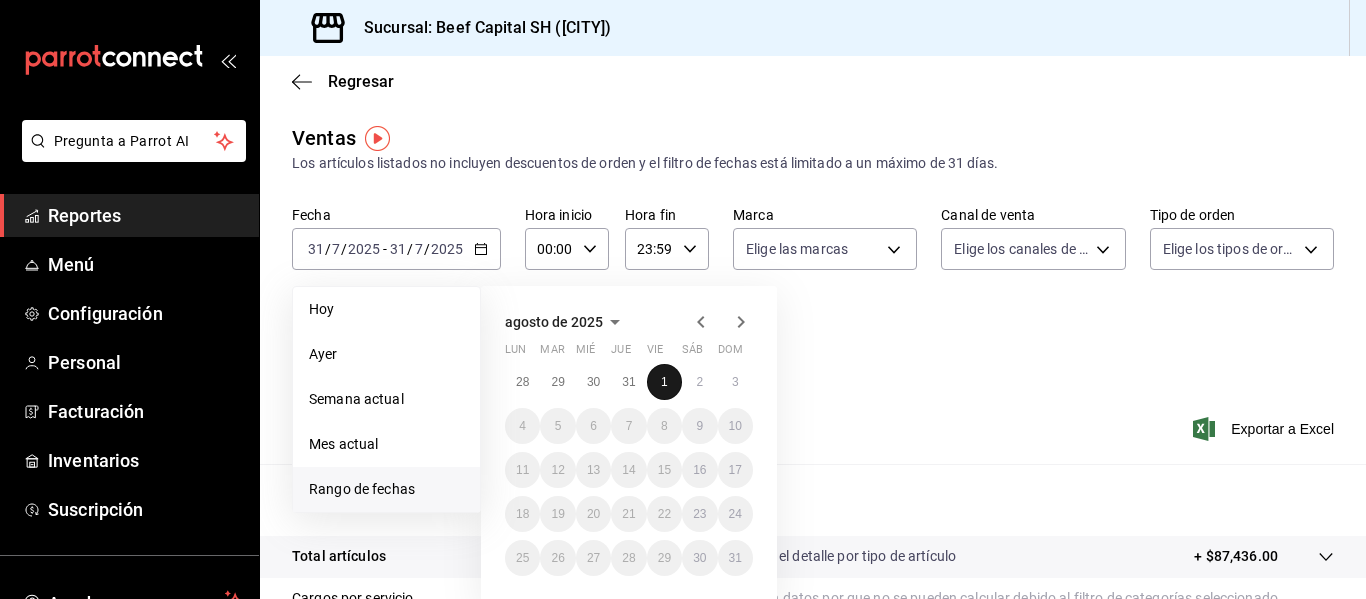 click on "1" at bounding box center [664, 382] 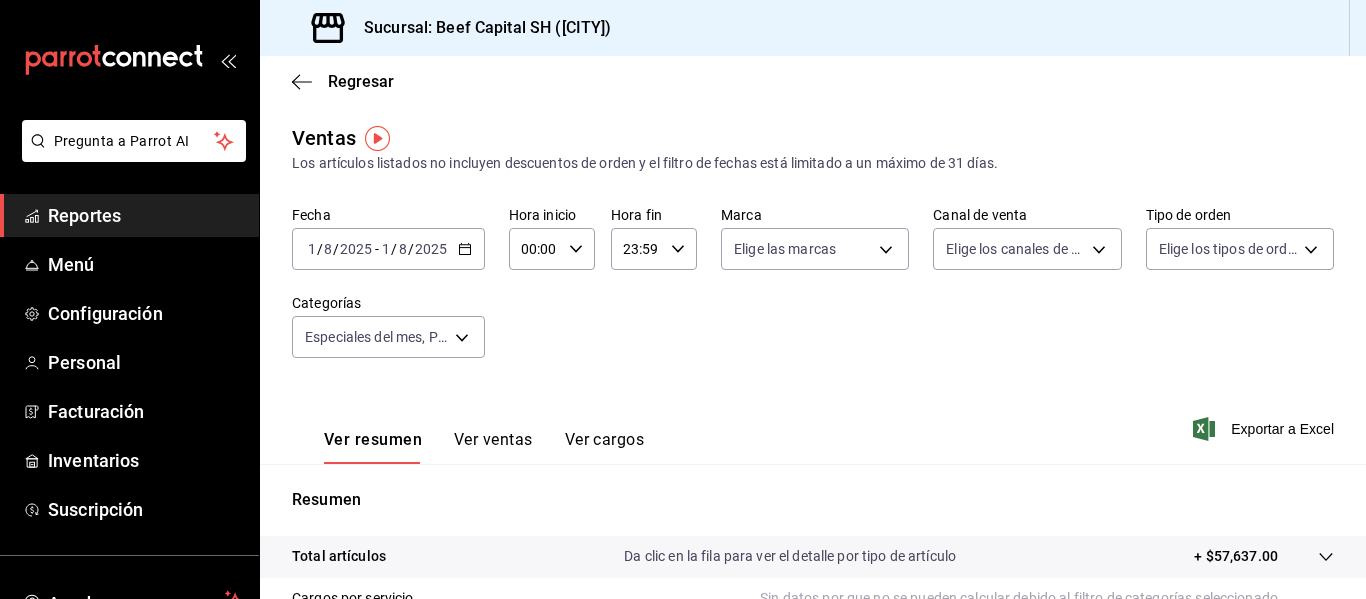 click 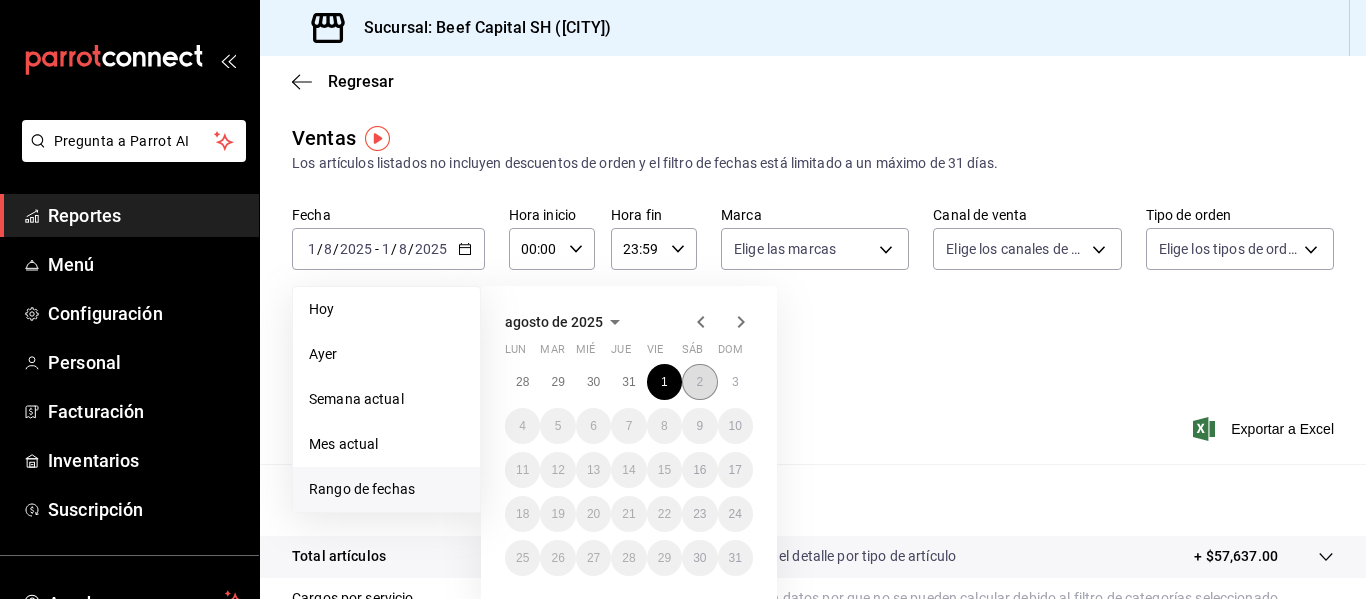click on "2" at bounding box center (699, 382) 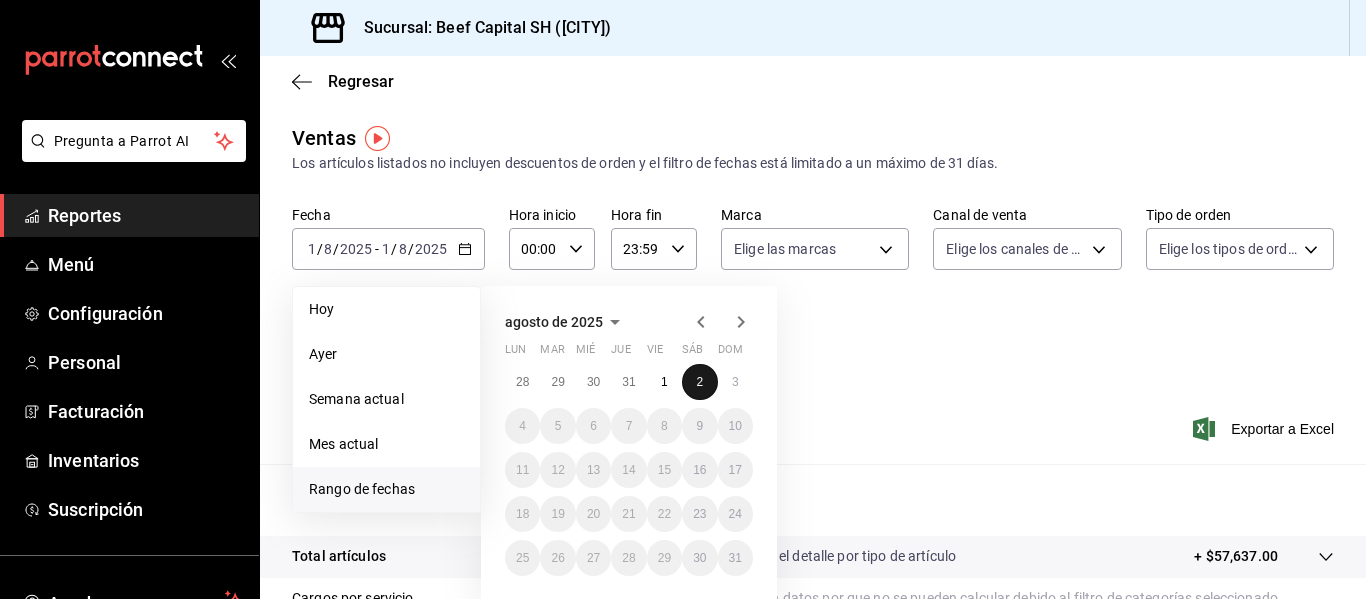 click on "2" at bounding box center (699, 382) 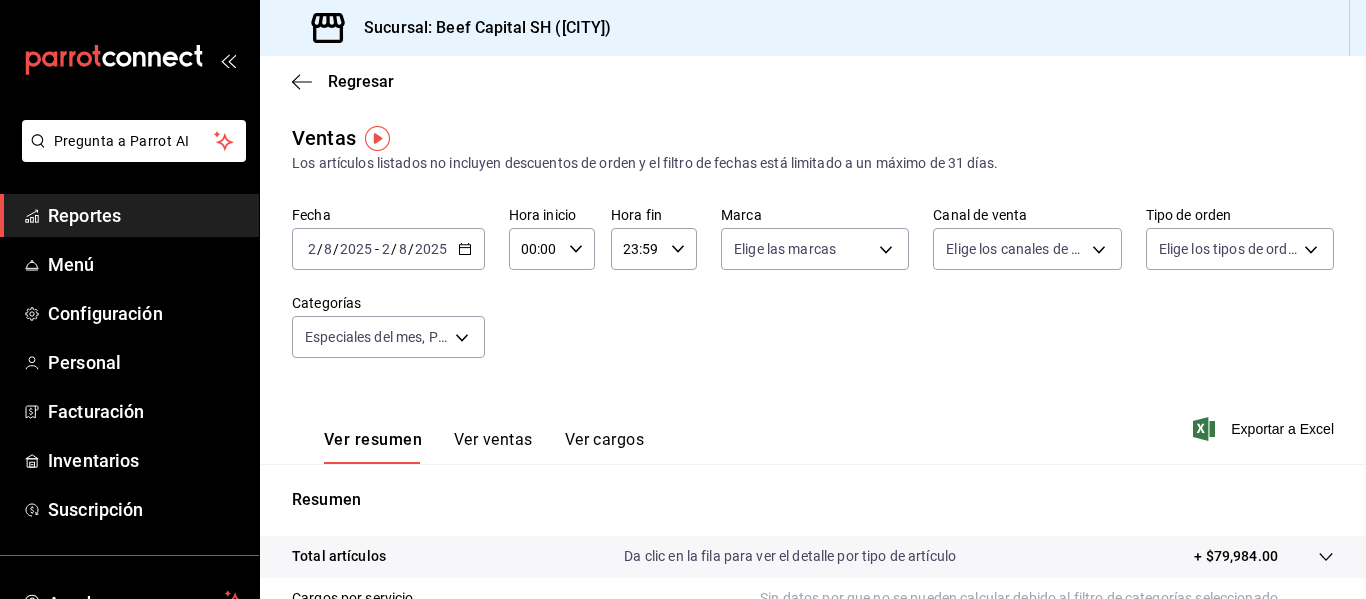 click 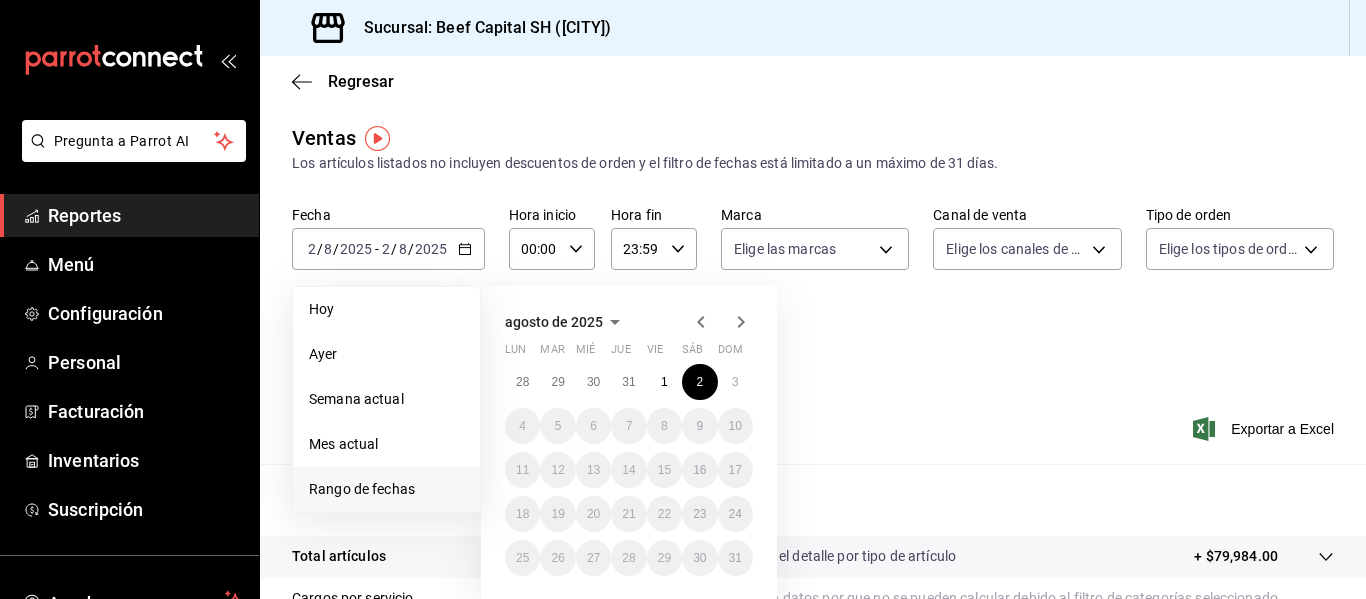 click 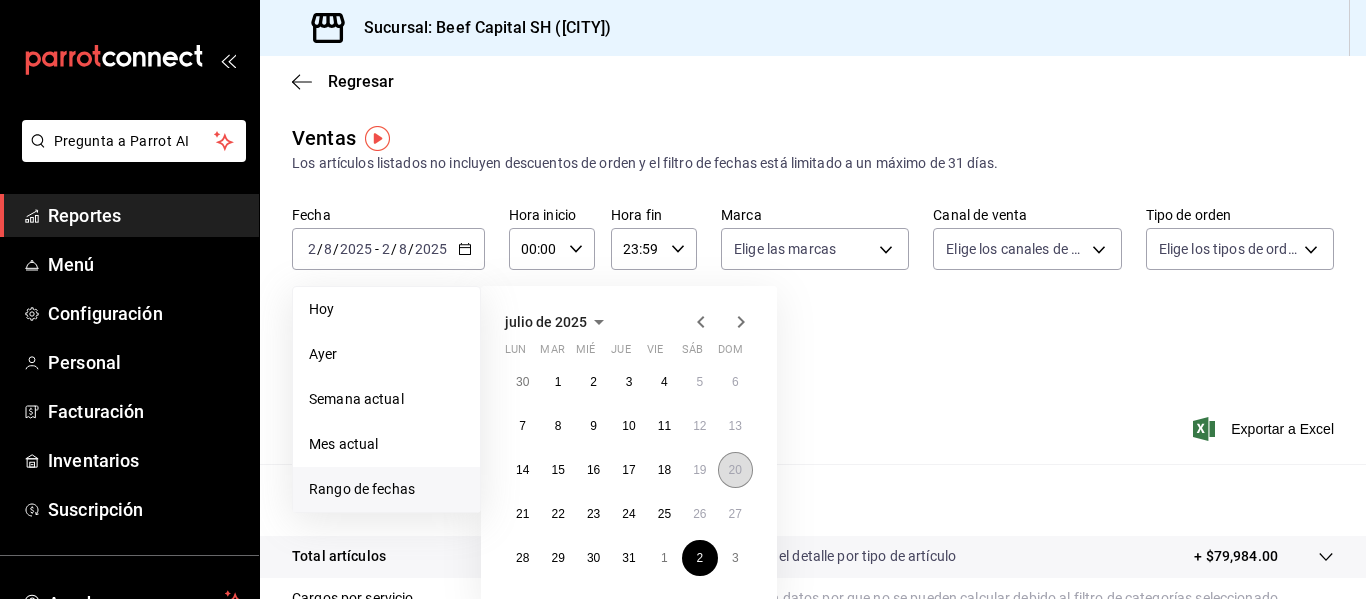click on "20" at bounding box center (735, 470) 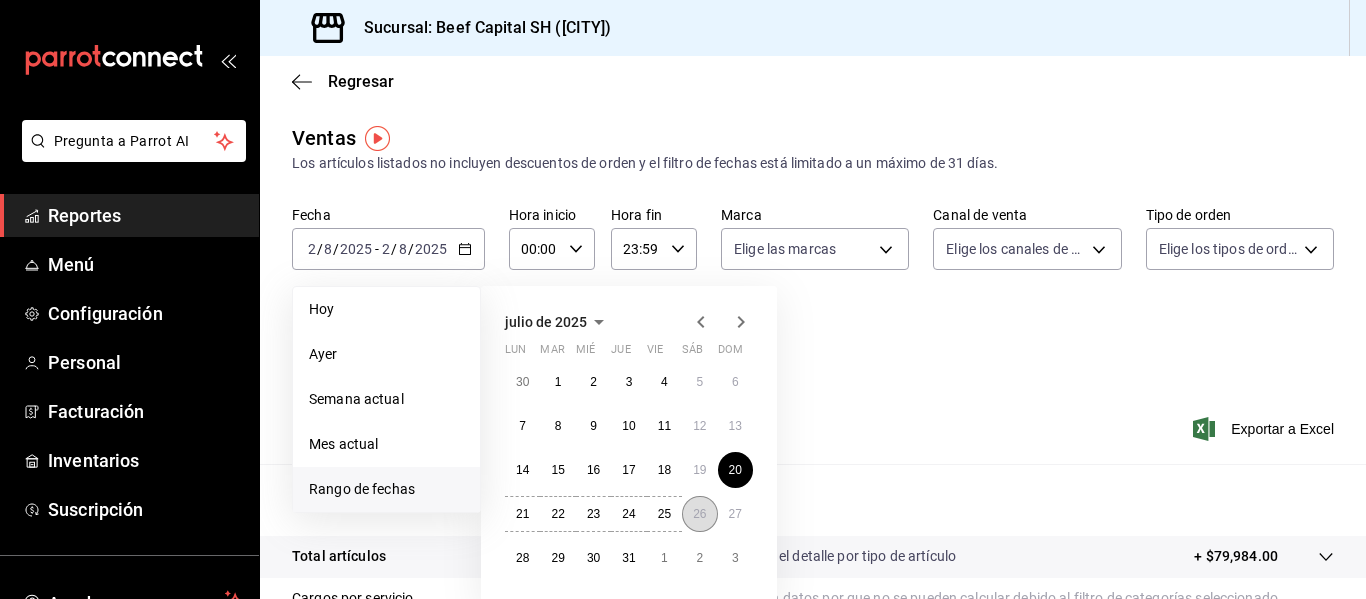 click on "26" at bounding box center (699, 514) 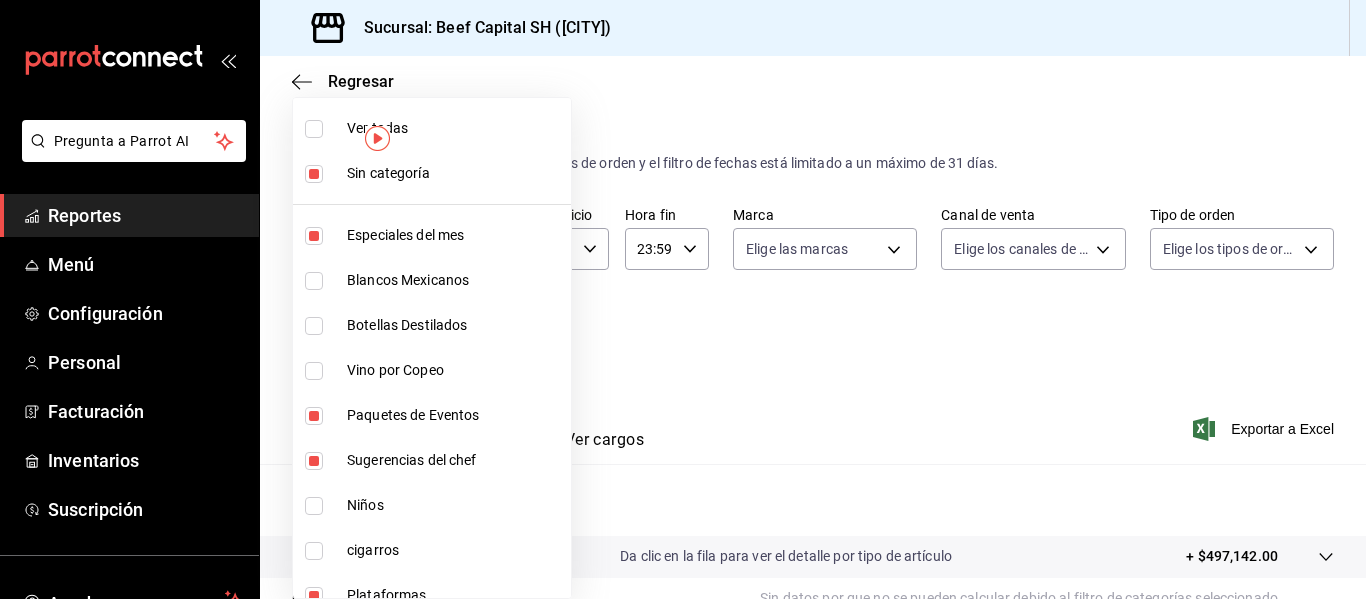 click on "Pregunta a Parrot AI Reportes   Menú   Configuración   Personal   Facturación   Inventarios   Suscripción   Ayuda Recomienda Parrot   [PERSON]   Sugerir nueva función   Sucursal: Beef Capital SH ([CITY]) Regresar Ventas Los artículos listados no incluyen descuentos de orden y el filtro de fechas está limitado a un máximo de 31 días. Fecha [DATE] [DATE] - [DATE] [DATE] Hora inicio 00:00 Hora inicio Hora fin 23:59 Hora fin Marca Elige las marcas Canal de venta Elige los canales de venta Tipo de orden Elige los tipos de orden Categorías Especiales del mes, Paquetes de Eventos, Sugerencias del chef, Plataformas, Postres, Tacos, Sopas & Cremas, Pastas, Para Compartir, Guarniciones, Especiales, Entradas, Empanadas, Del Mar, Del Huerto a la Mesa, Cortes Individuales, Cortes Importados CalidadWagyu, Cortes Importados CalidadPrime, Sin categoría Ver resumen Ver ventas Ver cargos Exportar a Excel Resumen Total artículos Da clic en la fila para ver el detalle por tipo de artículo" at bounding box center (683, 299) 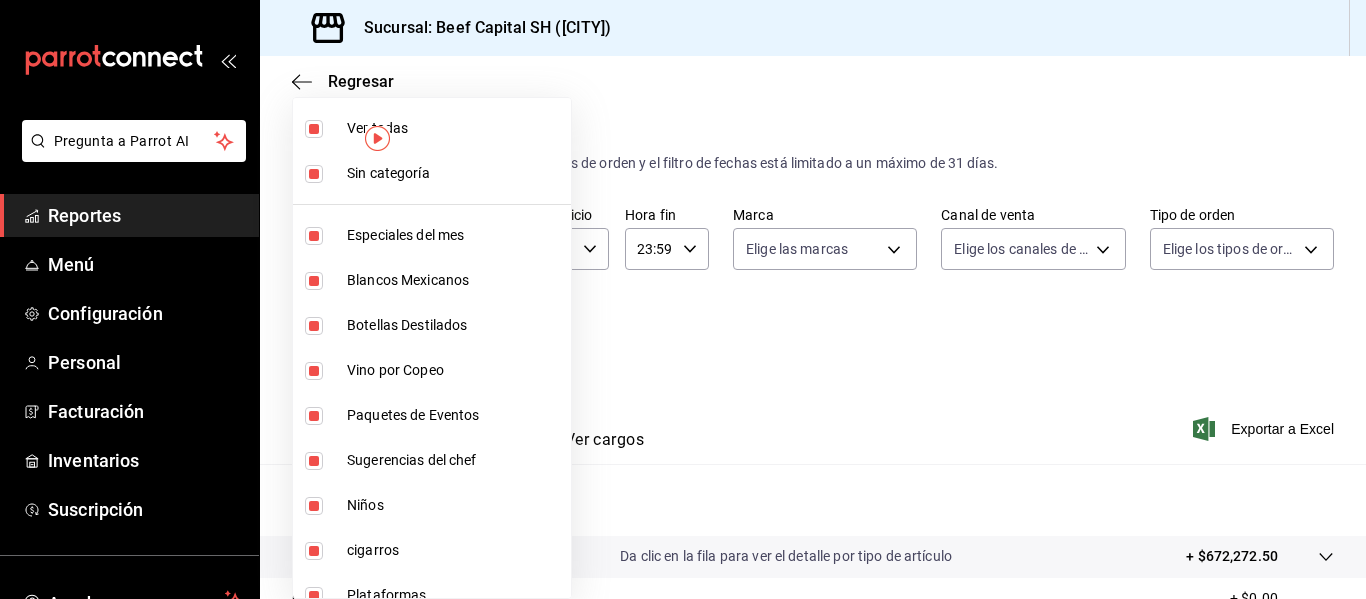 click at bounding box center (314, 129) 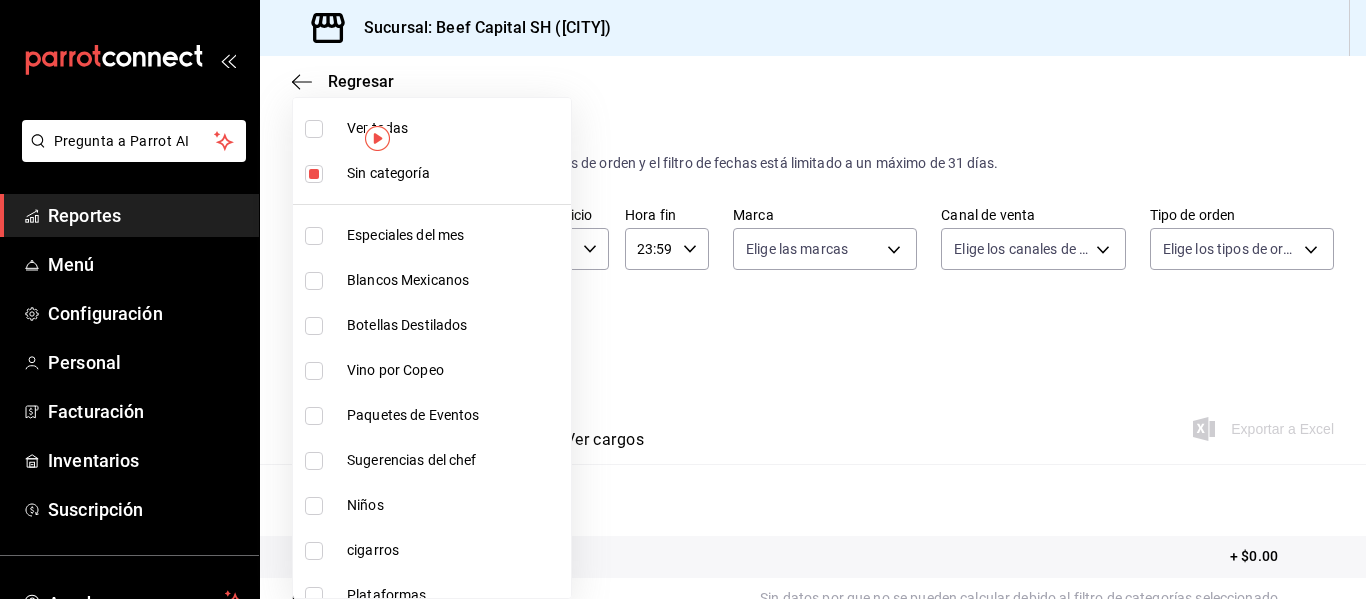 click at bounding box center [314, 174] 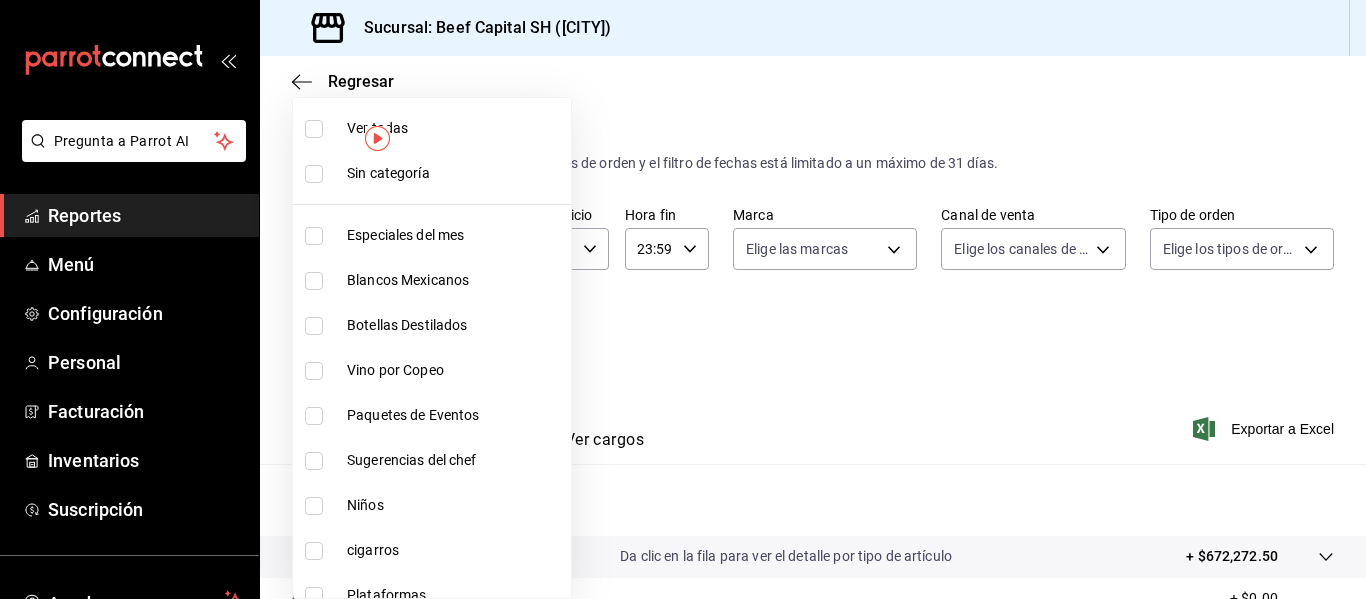 click at bounding box center (314, 281) 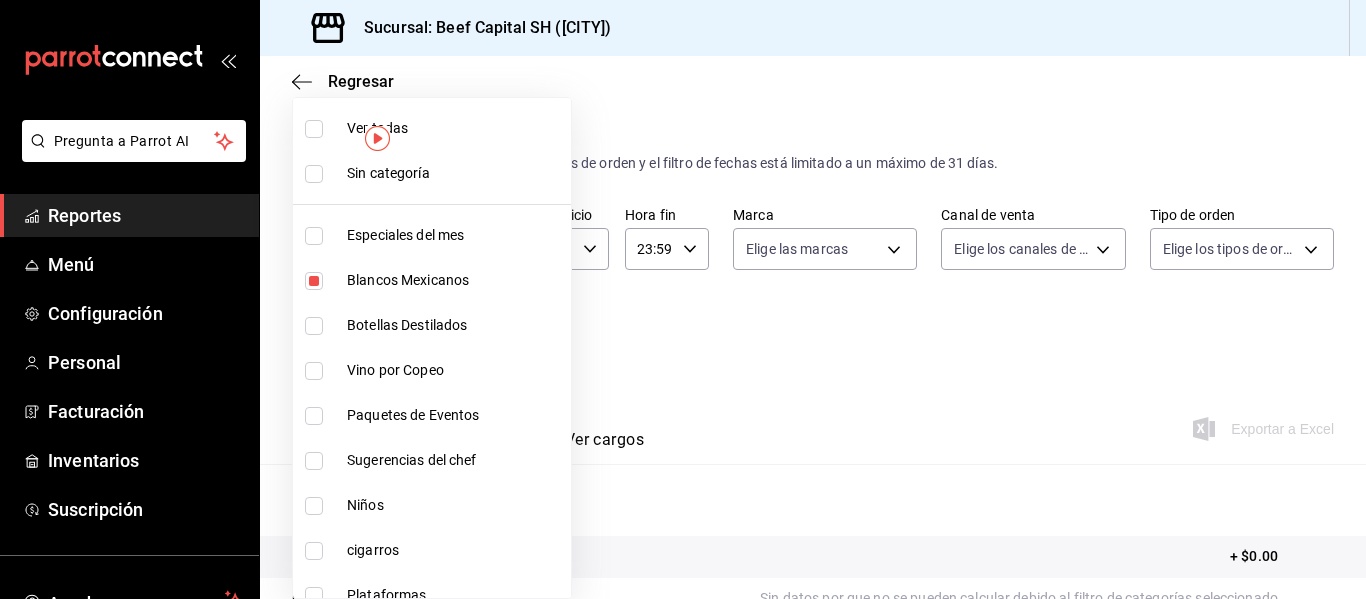 click at bounding box center (314, 371) 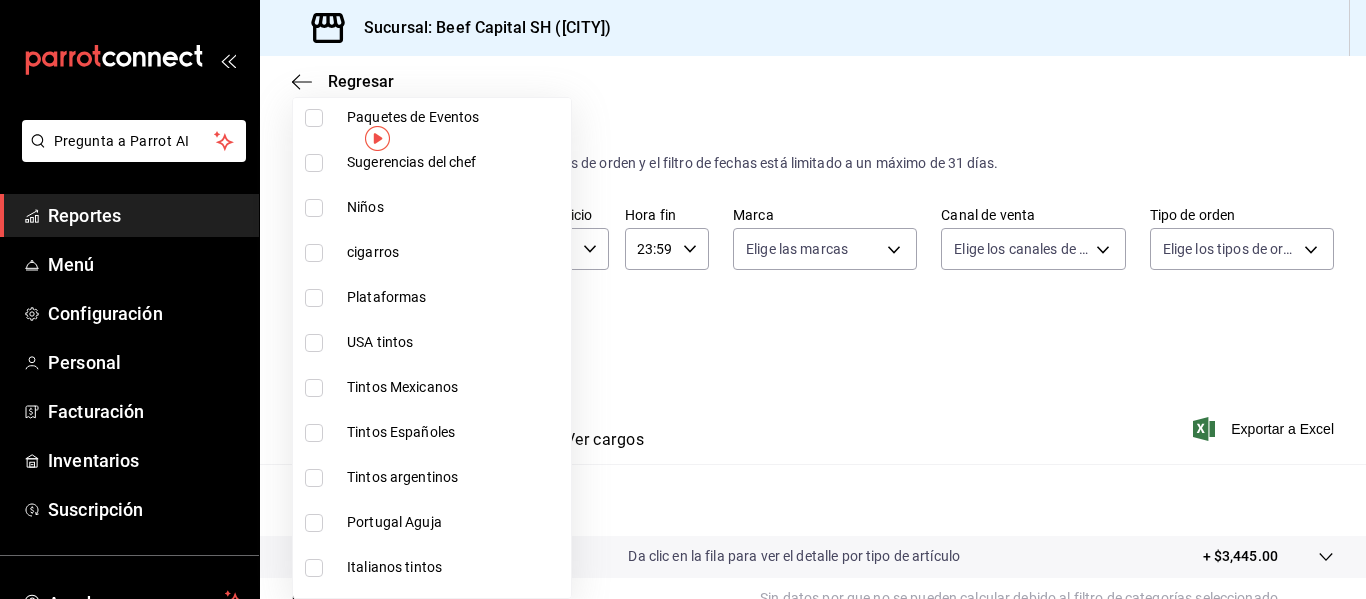 scroll, scrollTop: 320, scrollLeft: 0, axis: vertical 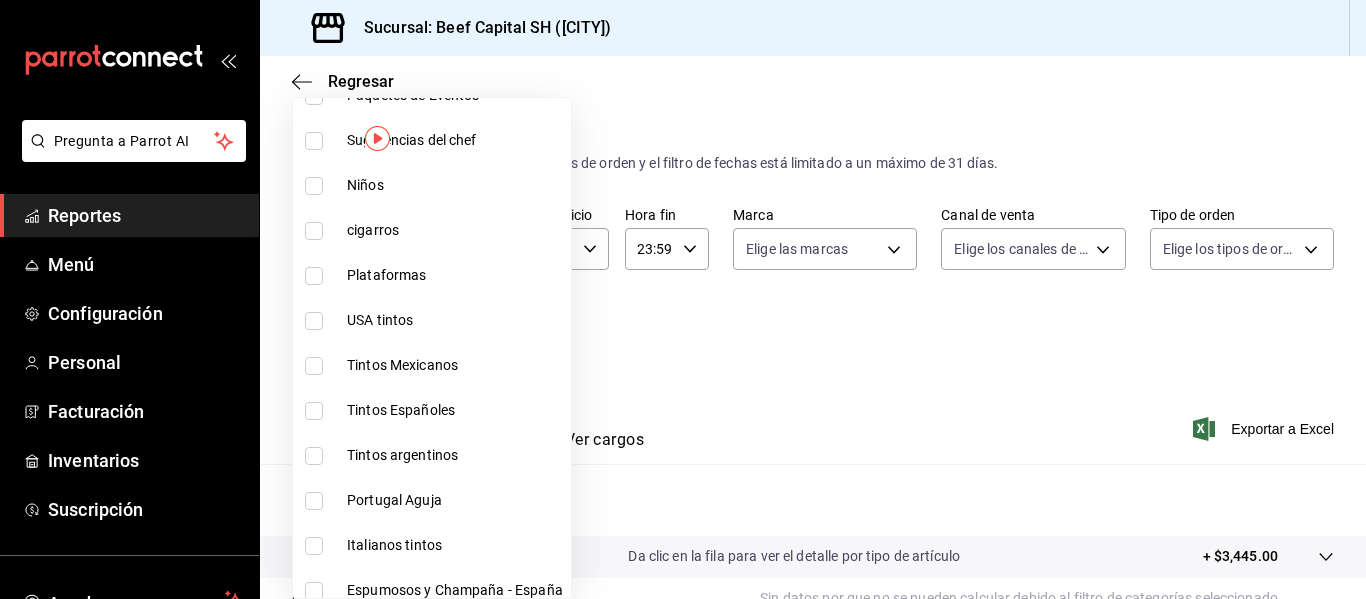 click at bounding box center [314, 321] 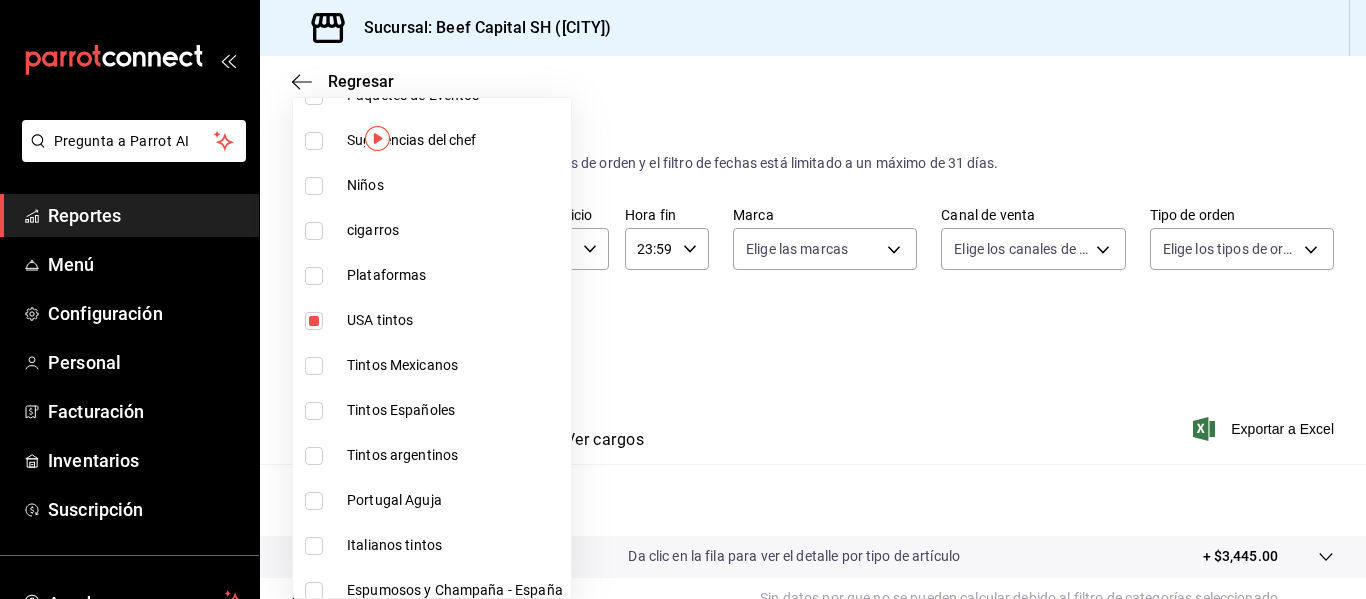 click at bounding box center [314, 366] 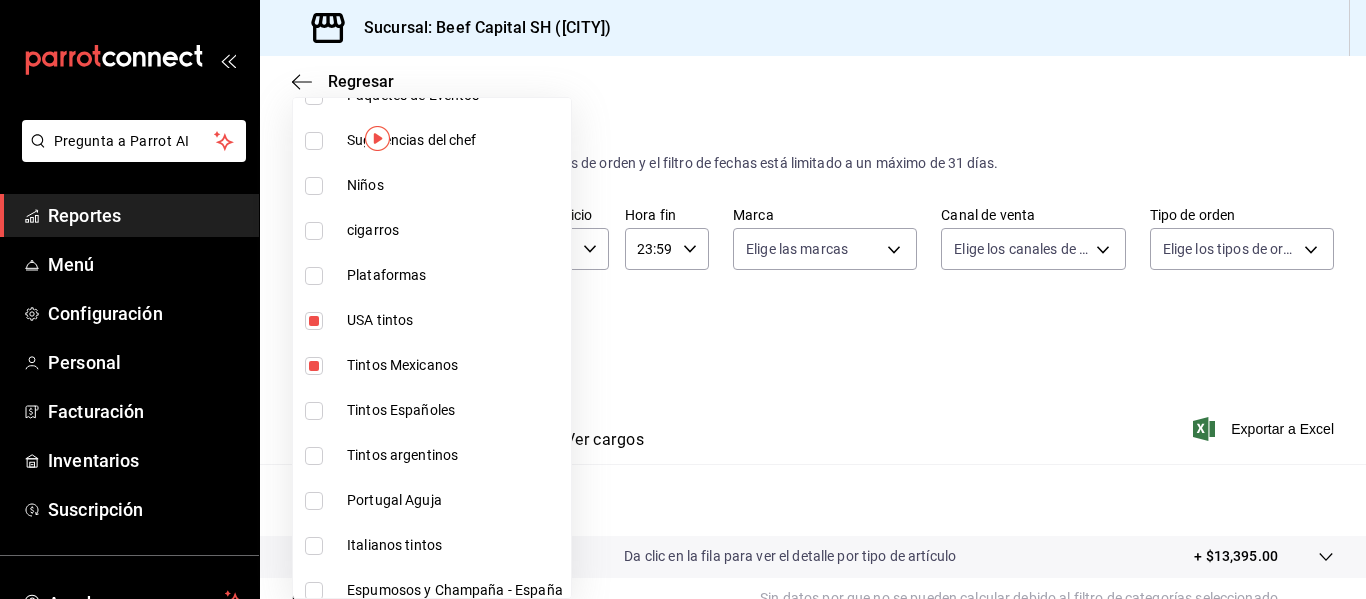 click at bounding box center (314, 411) 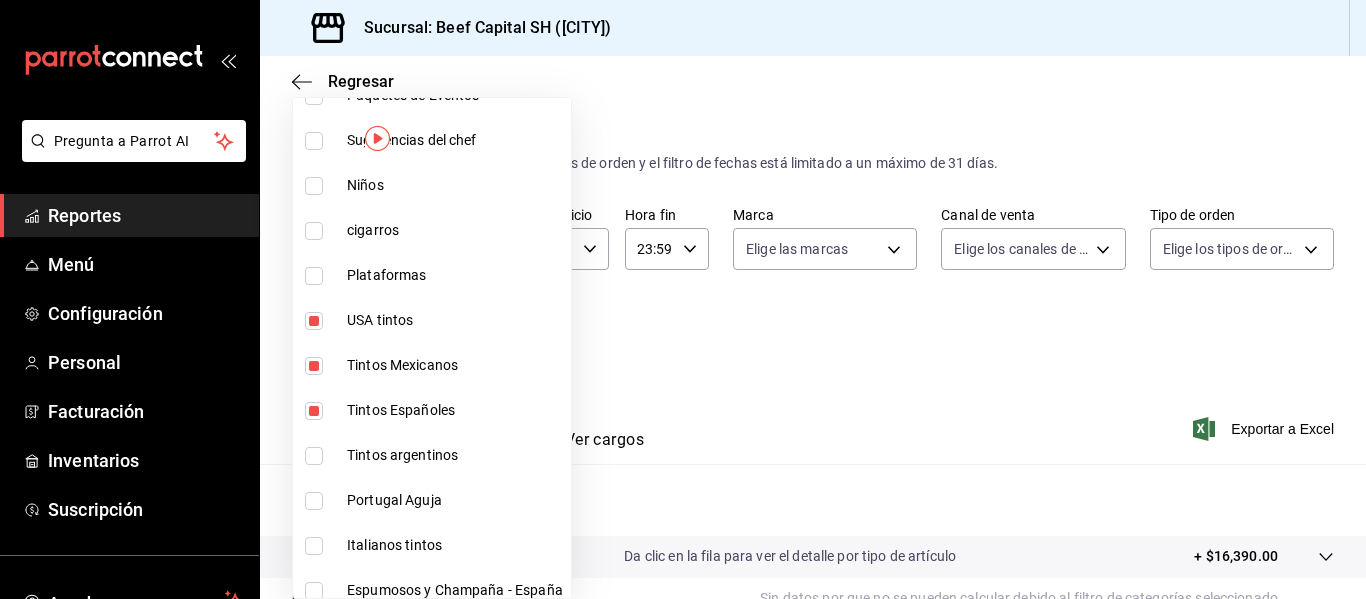 click at bounding box center [314, 456] 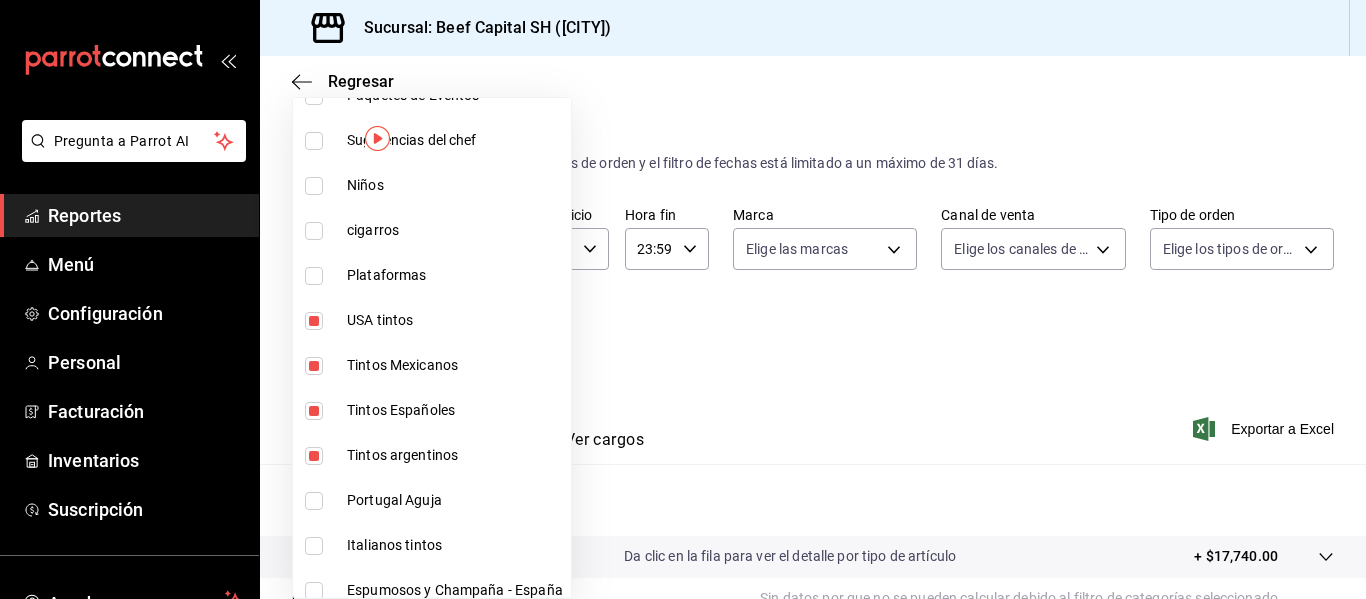 click at bounding box center (314, 501) 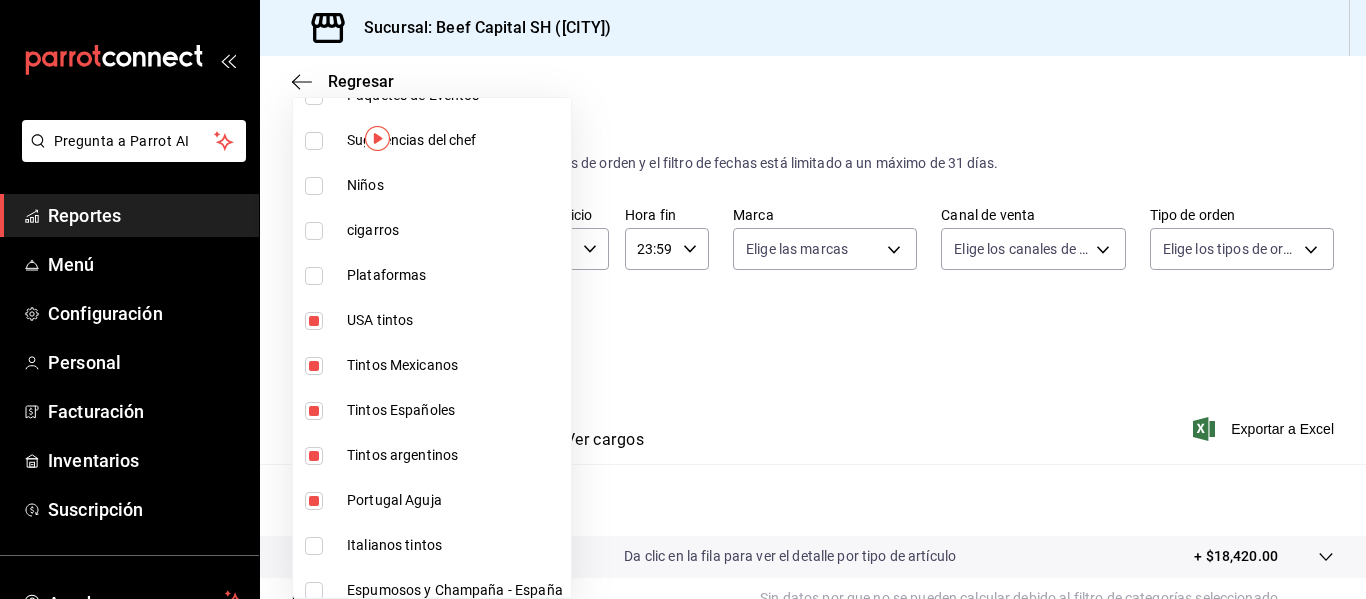 click at bounding box center (314, 546) 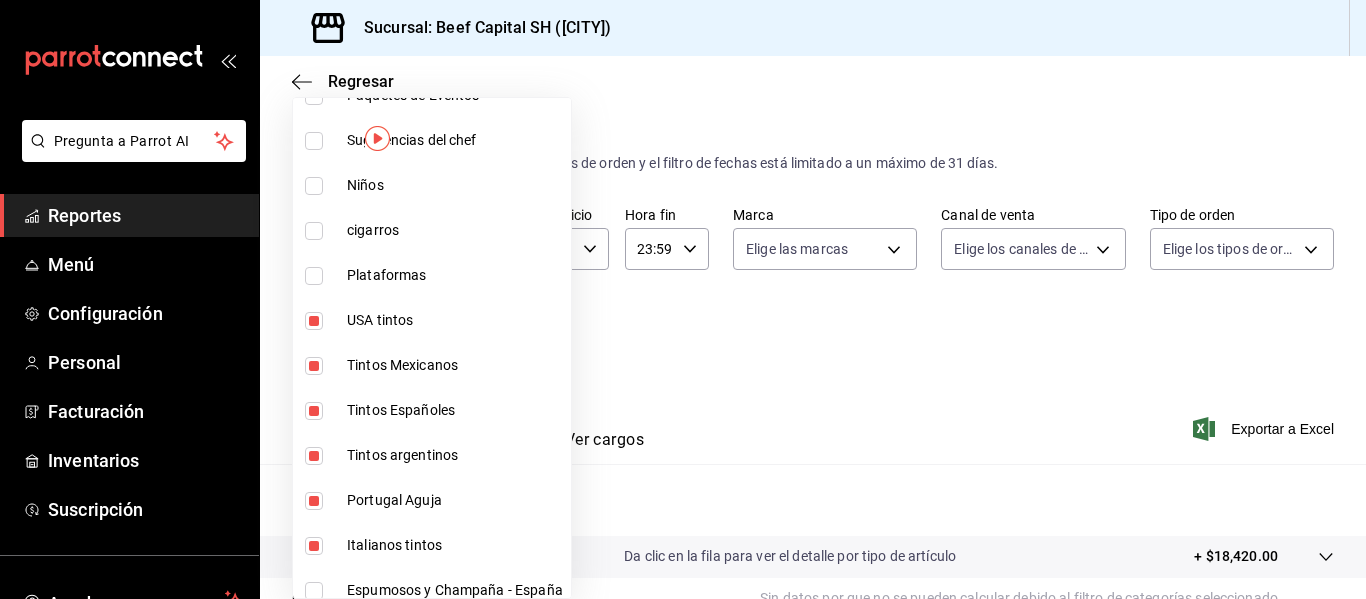 click at bounding box center (314, 591) 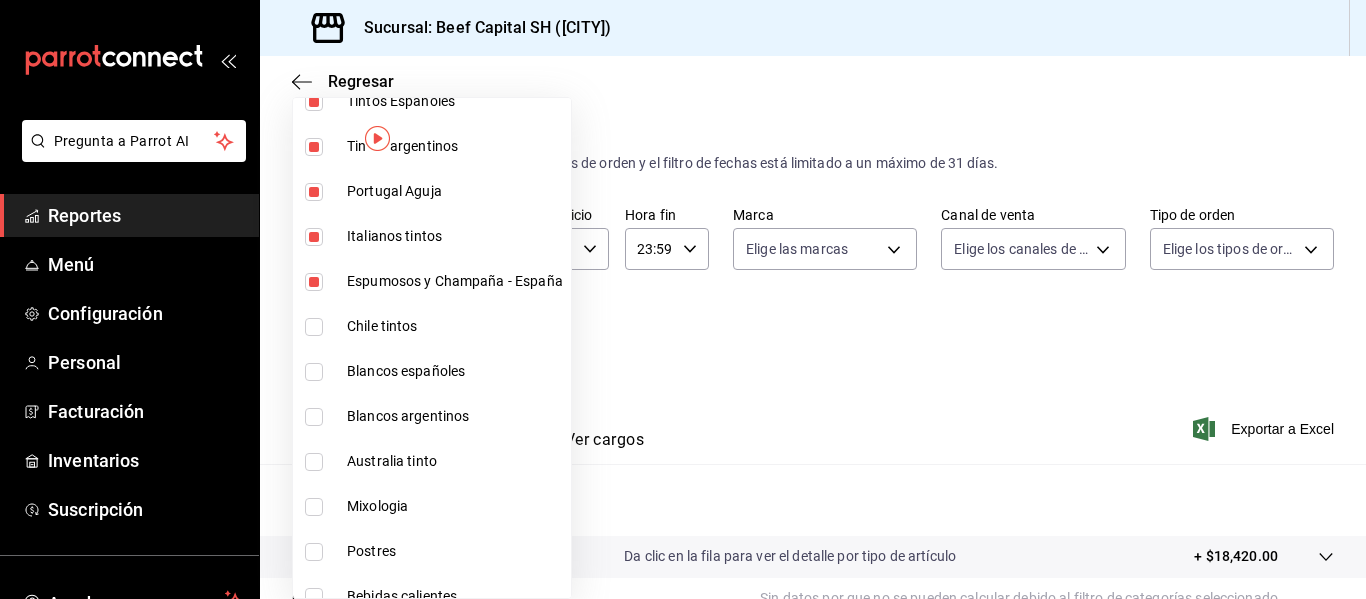 scroll, scrollTop: 640, scrollLeft: 0, axis: vertical 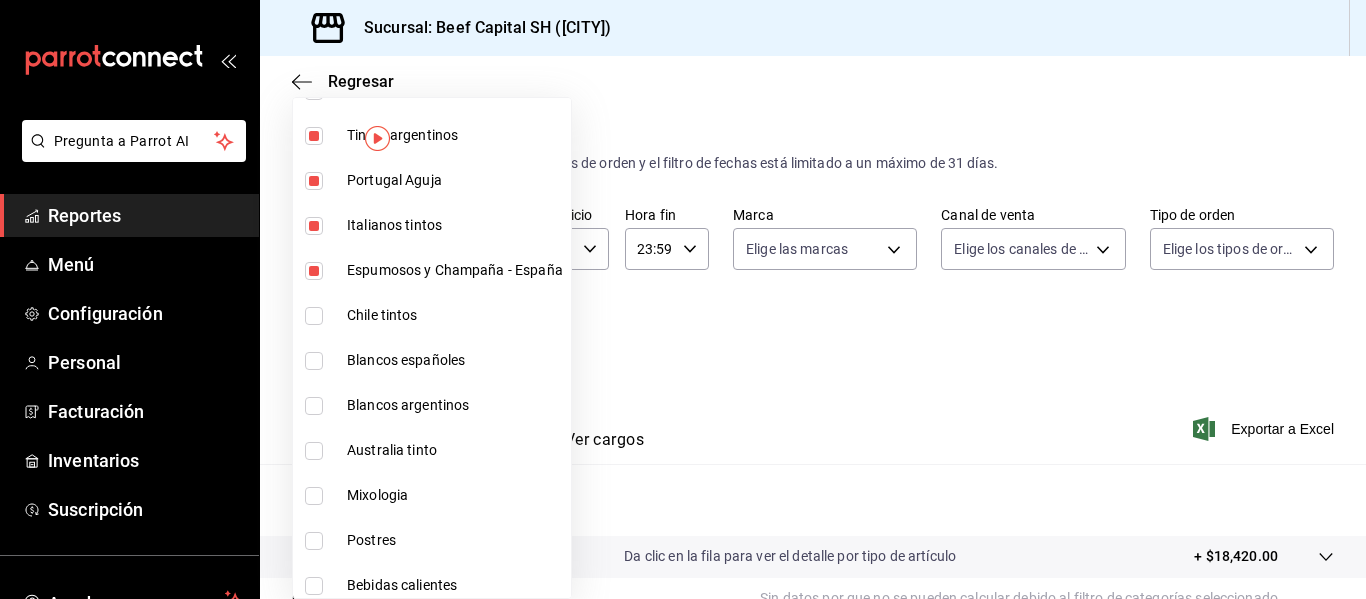 click at bounding box center [314, 316] 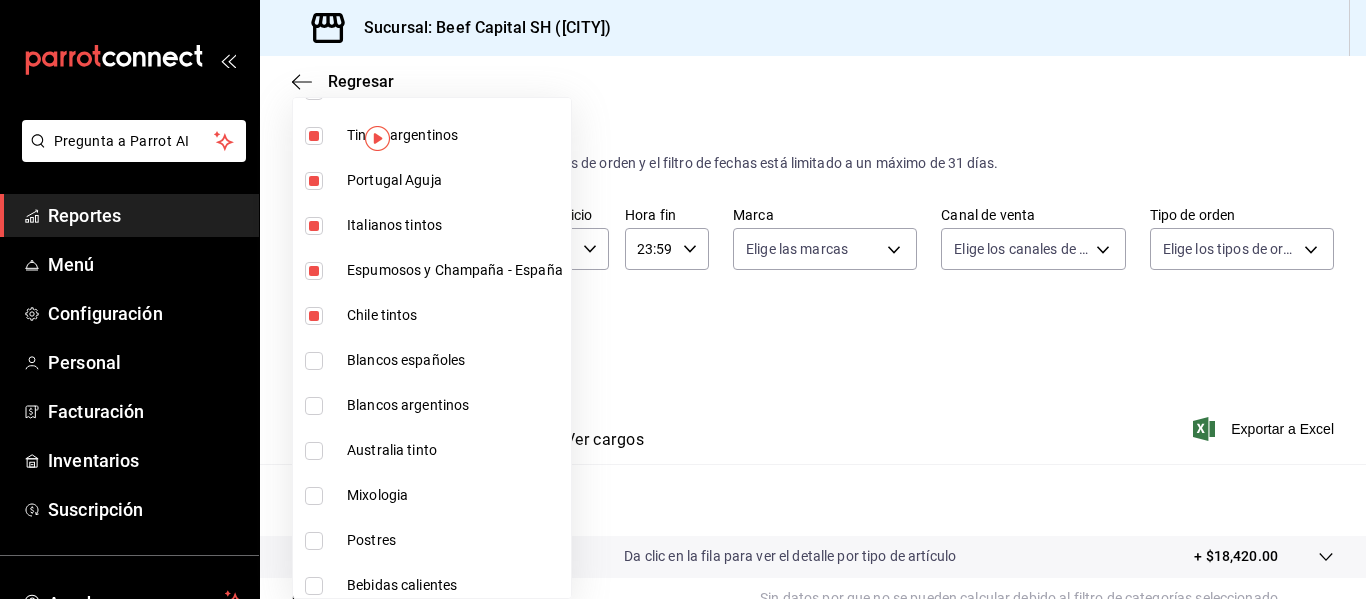 click at bounding box center (314, 361) 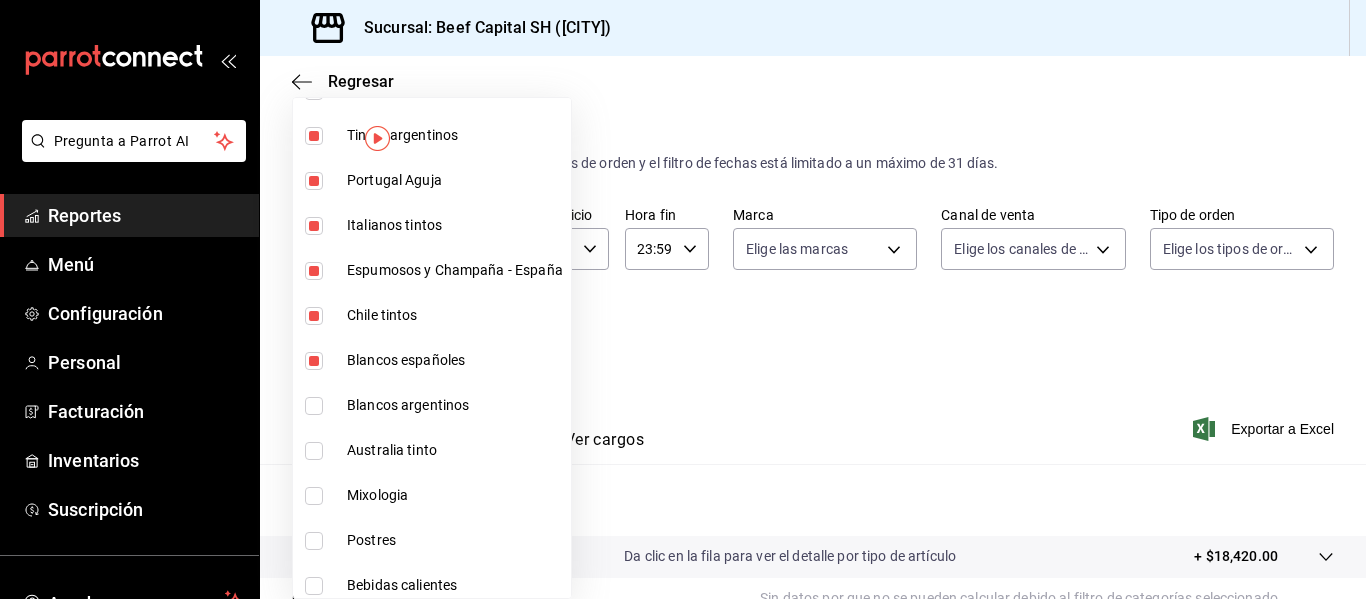 click at bounding box center (314, 406) 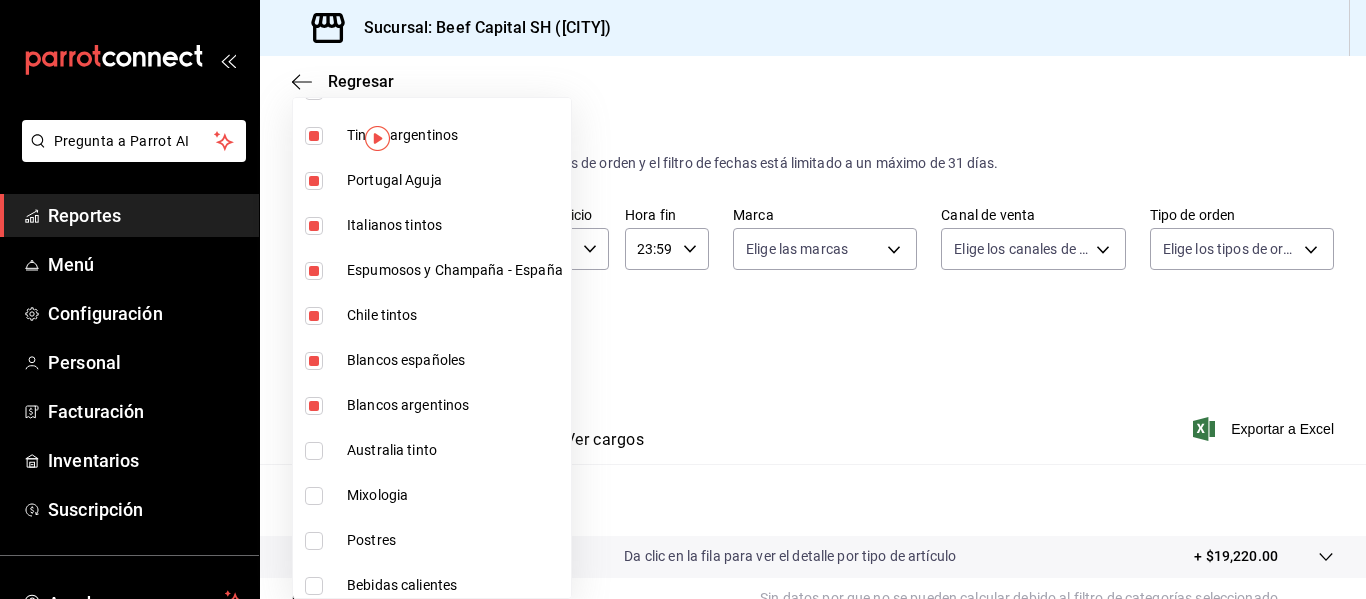click at bounding box center [314, 451] 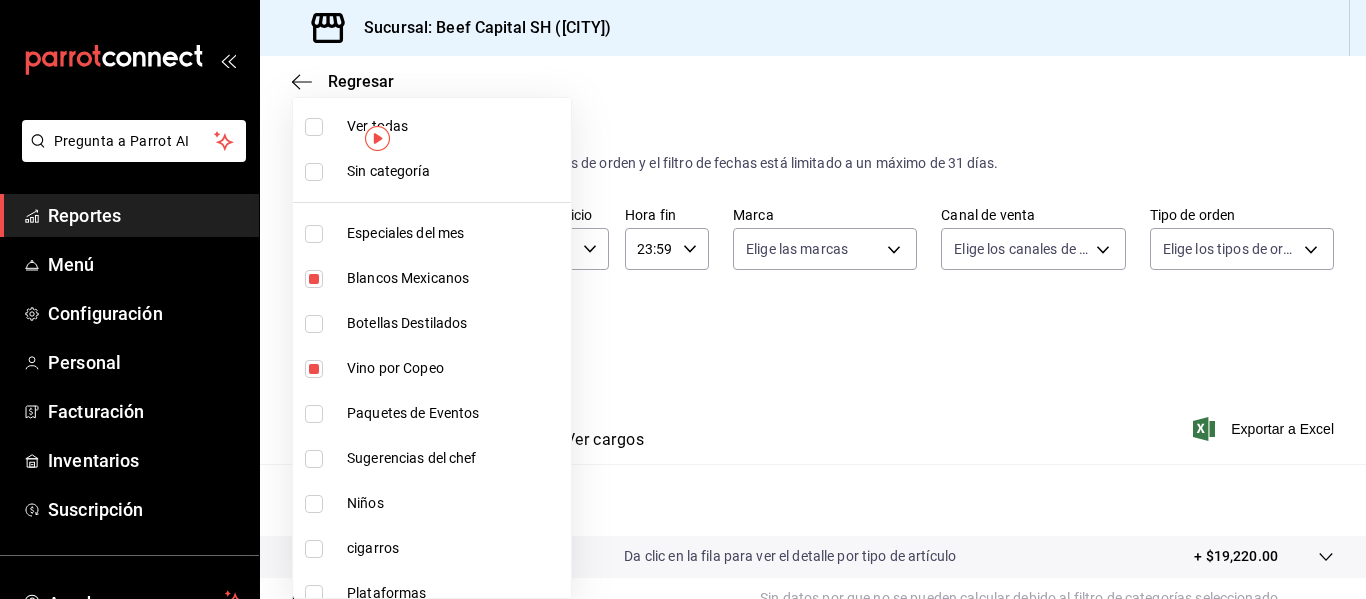 scroll, scrollTop: 0, scrollLeft: 0, axis: both 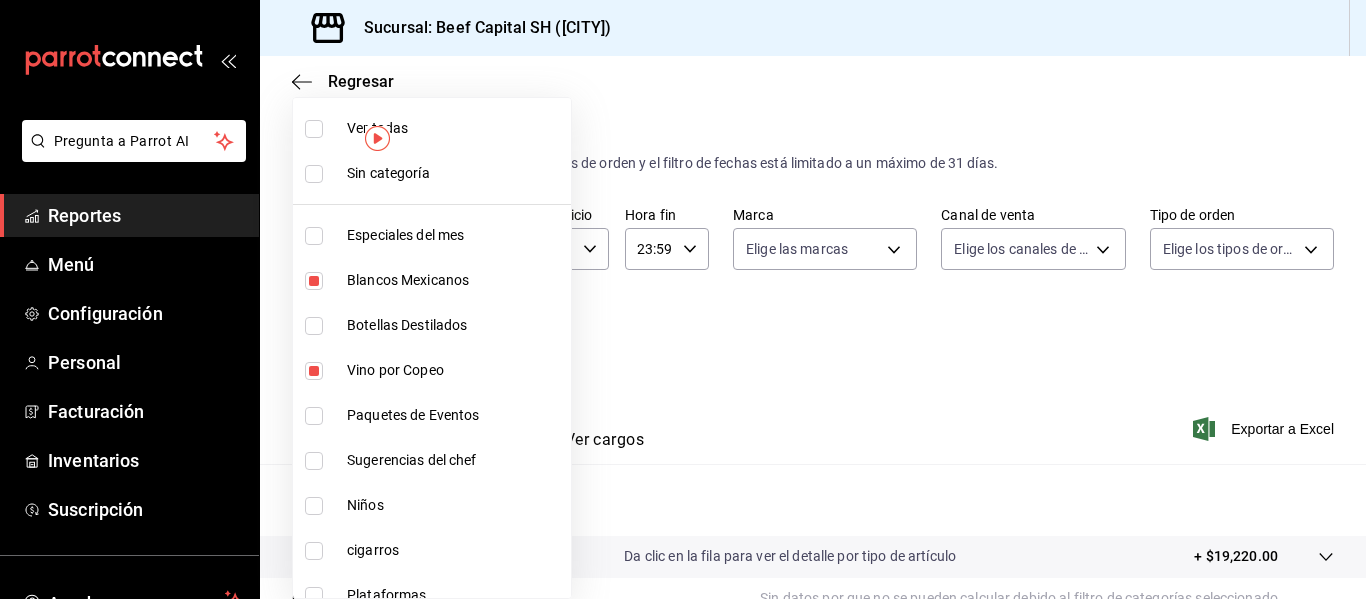 click at bounding box center [683, 299] 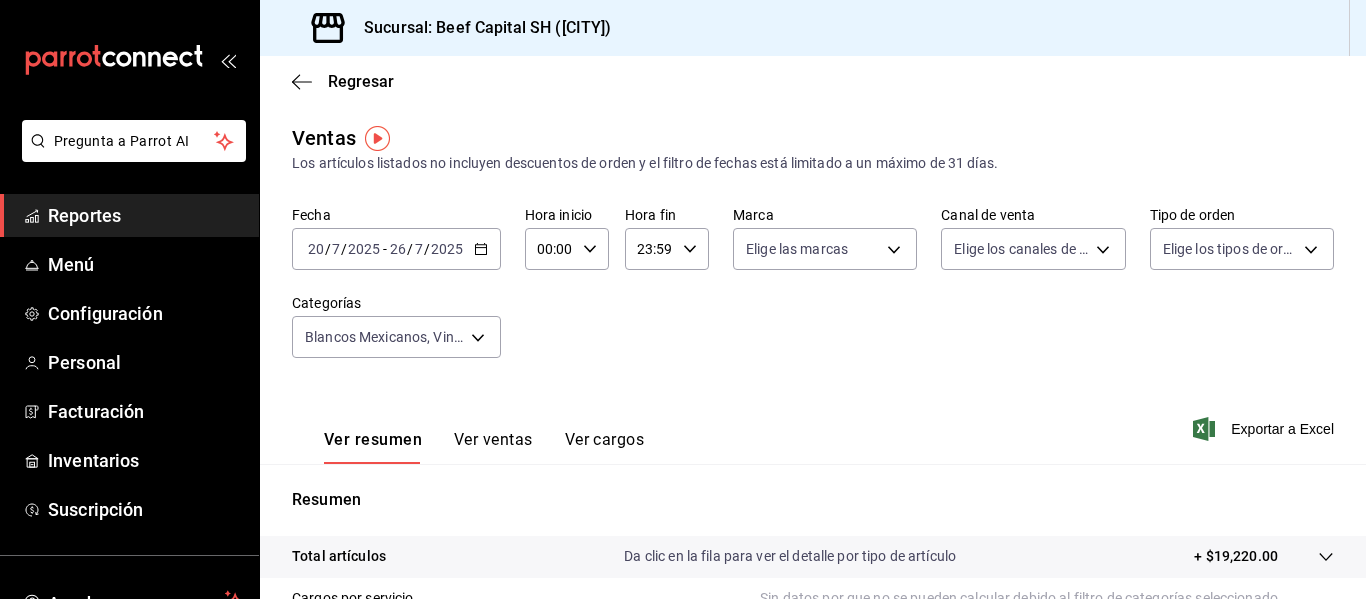 click on "Ver resumen Ver ventas Ver cargos Exportar a Excel" at bounding box center [813, 423] 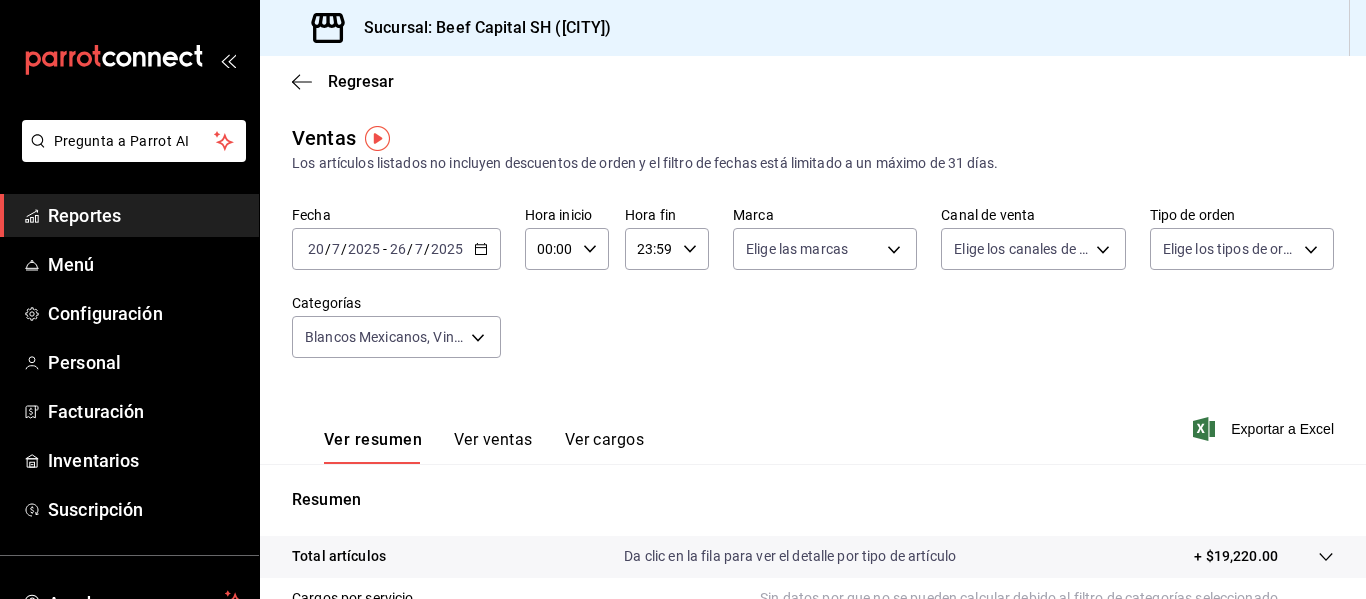 click 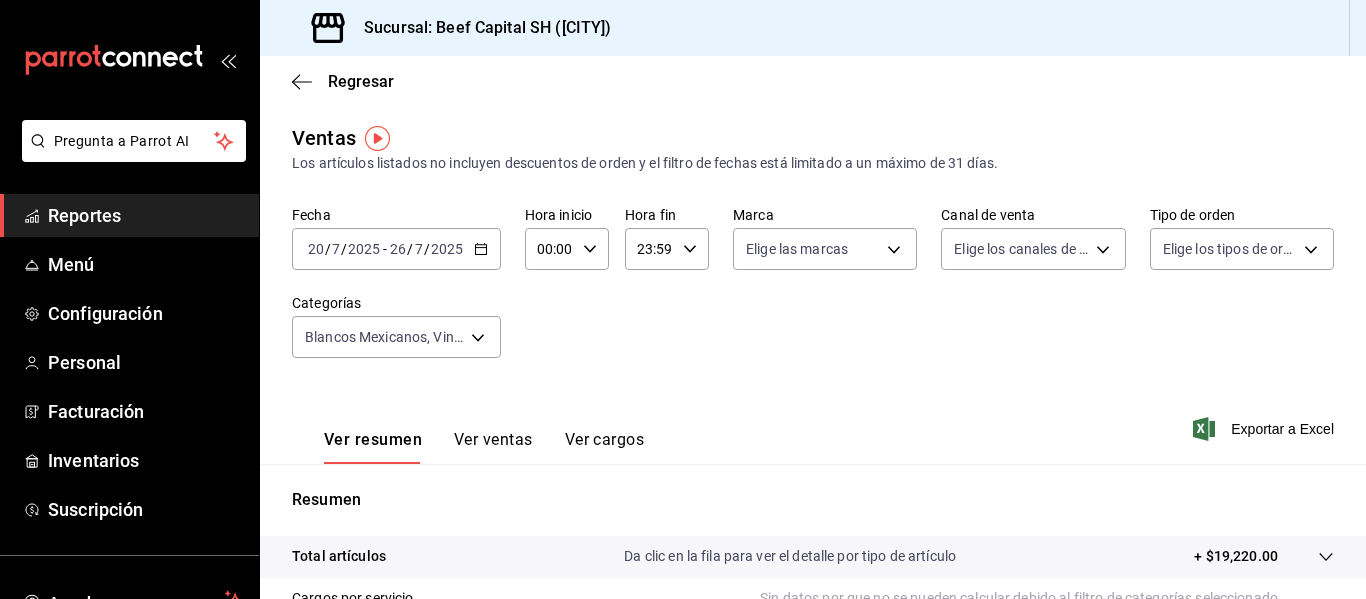 click on "Sucursal: Beef Capital SH ([CITY])" at bounding box center [813, 28] 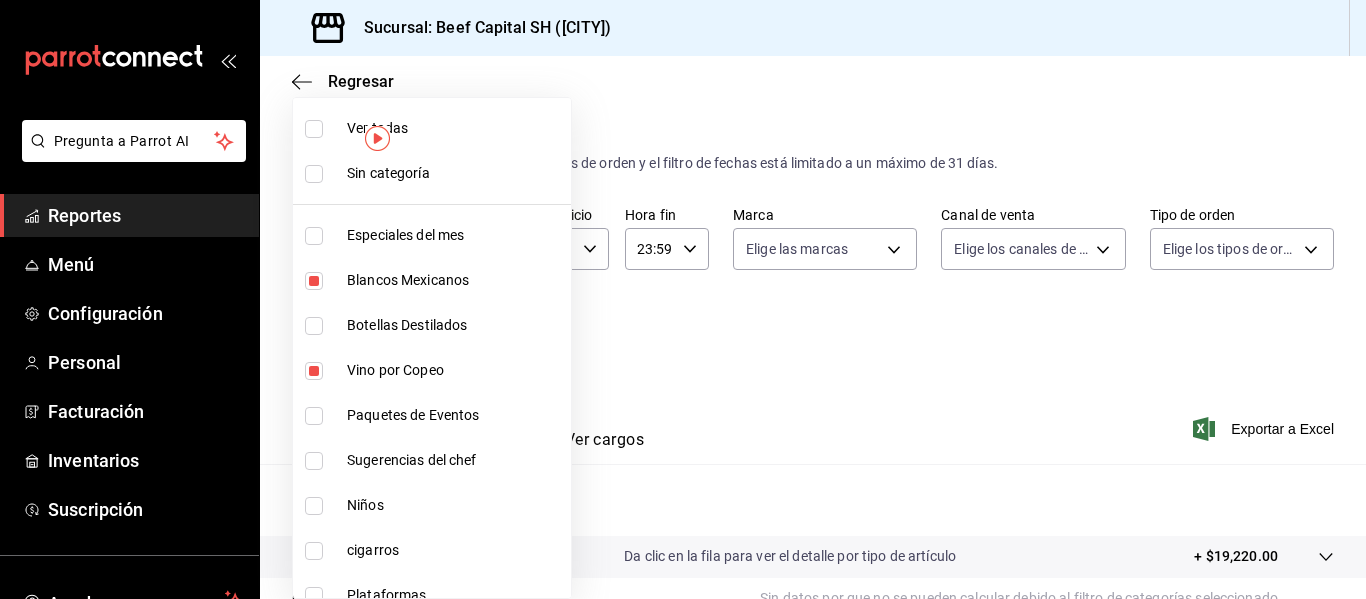click on "Pregunta a Parrot AI Reportes   Menú   Configuración   Personal   Facturación   Inventarios   Suscripción   Ayuda Recomienda Parrot   Silvia [LAST]   Sugerir nueva función   Sucursal: Beef Capital SH (Celaya) Regresar Ventas Los artículos listados no incluyen descuentos de orden y el filtro de fechas está limitado a un máximo de 31 días. Fecha [DATE] [DATE] - [DATE] [DATE] Hora inicio 00:00 Hora inicio Hora fin 23:59 Hora fin Marca Elige las marcas Canal de venta Elige los canales de venta Tipo de orden Elige los tipos de orden Categorías Blancos Mexicanos, Vino por Copeo, USA tintos, Tintos Mexicanos, Tintos Españoles, Tintos argentinos, Portugal Aguja, Italianos tintos, Espumosos y Champaña - España, Chile tintos, Blancos españoles, Blancos argentinos, Australia tinto Ver resumen Ver ventas Ver cargos Exportar a Excel Resumen Total artículos Da clic en la fila para ver el detalle por tipo de artículo + $19,220.00 Cargos por servicio Venta bruta = $19,220.00 Venta total" at bounding box center [683, 299] 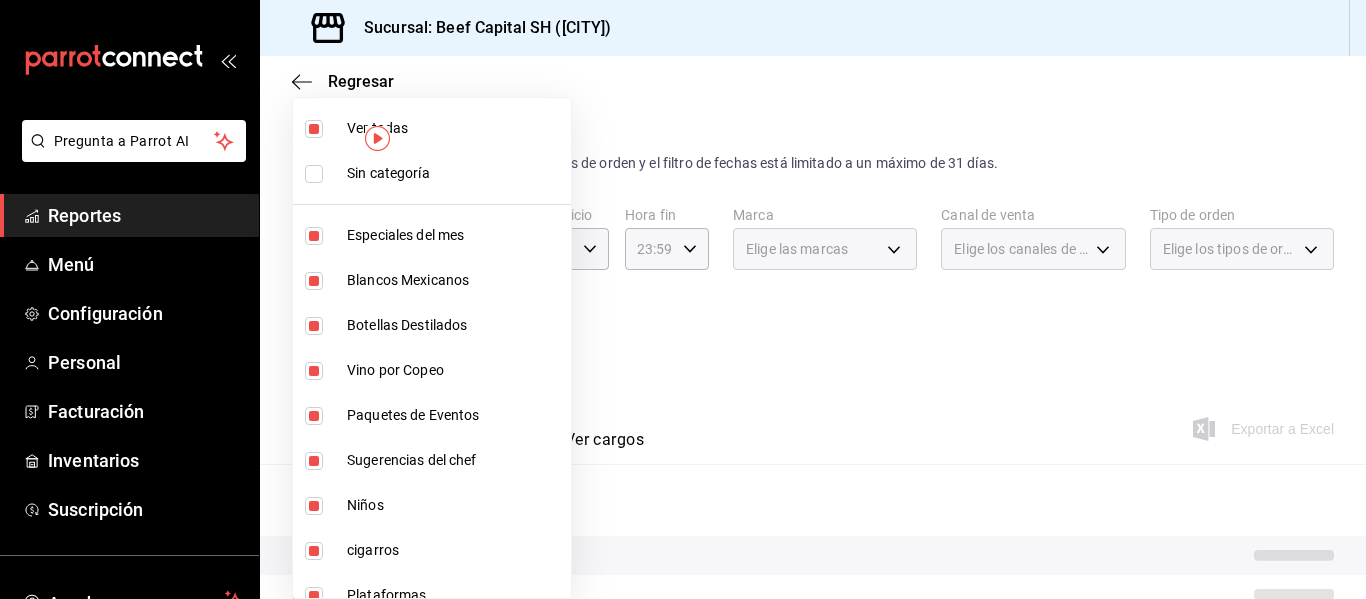 click at bounding box center (314, 129) 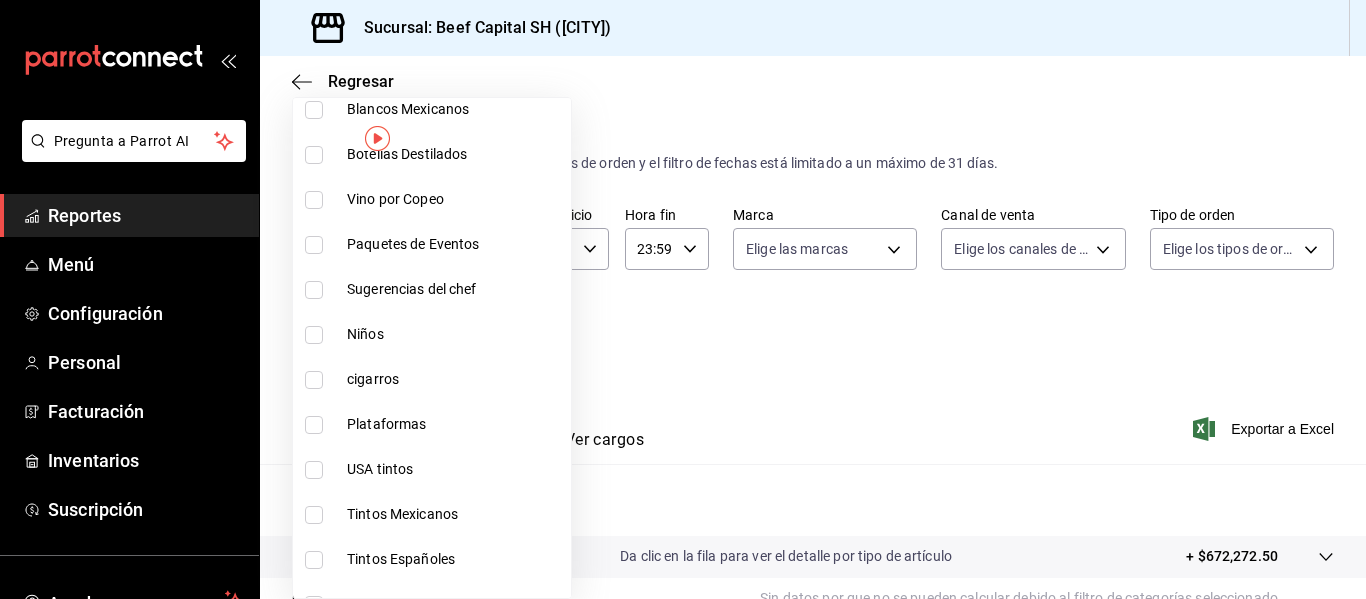 scroll, scrollTop: 200, scrollLeft: 0, axis: vertical 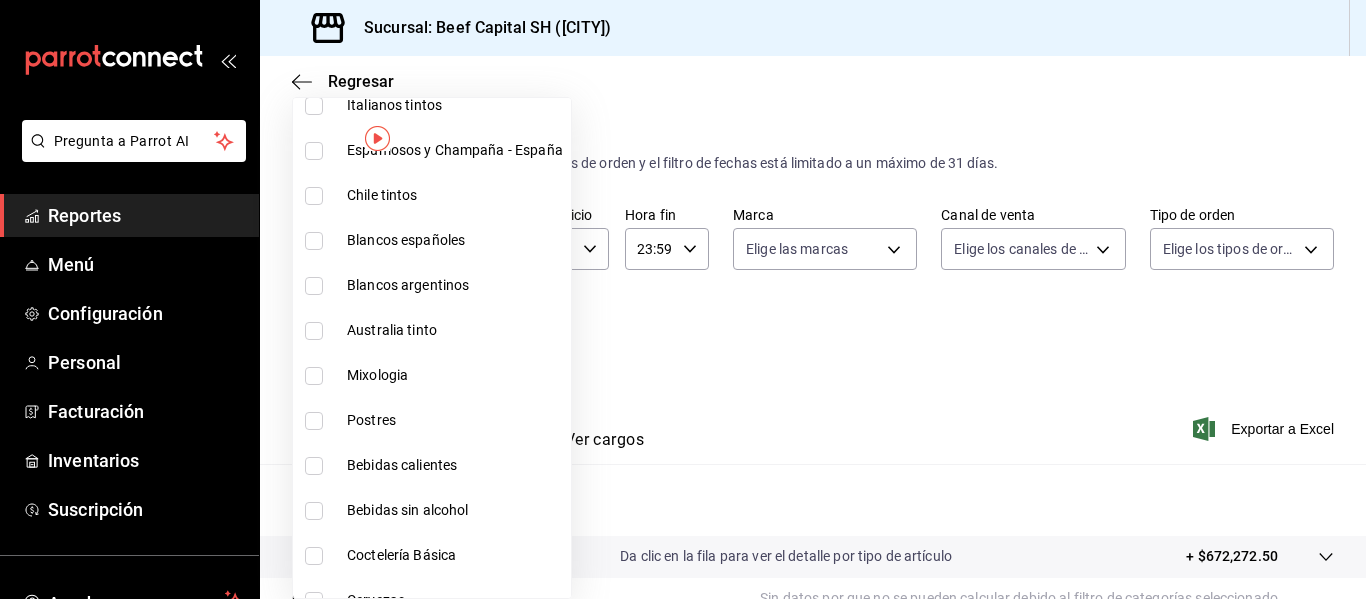 click at bounding box center (314, 421) 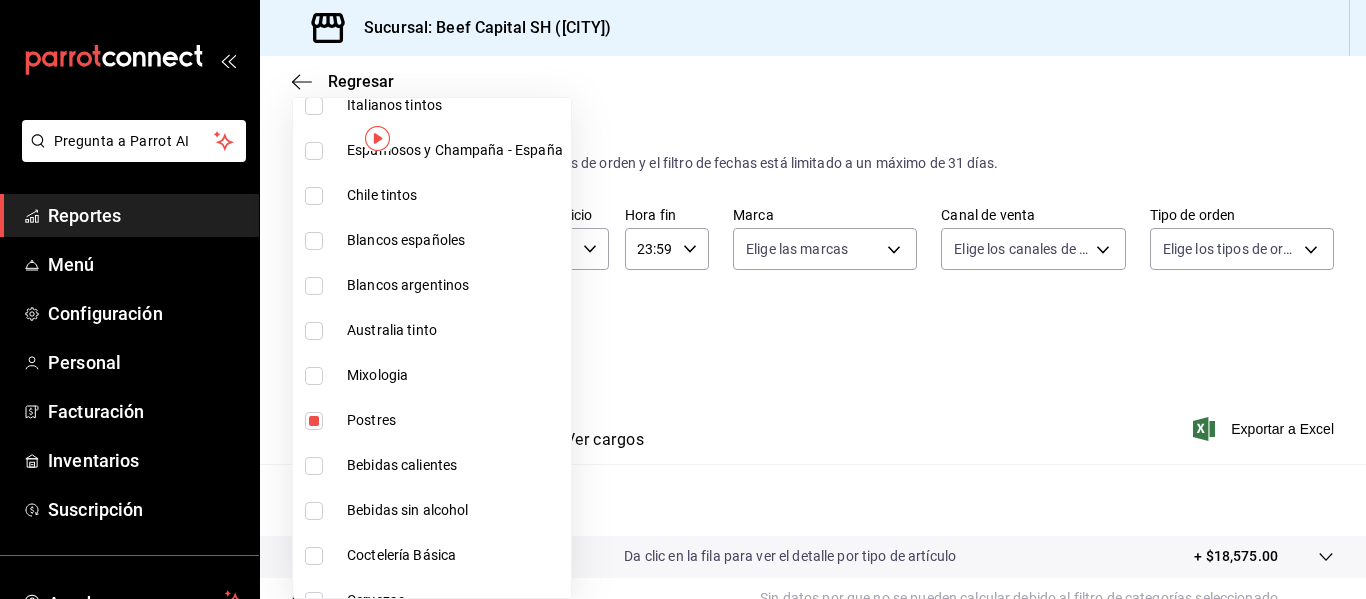 click at bounding box center (683, 299) 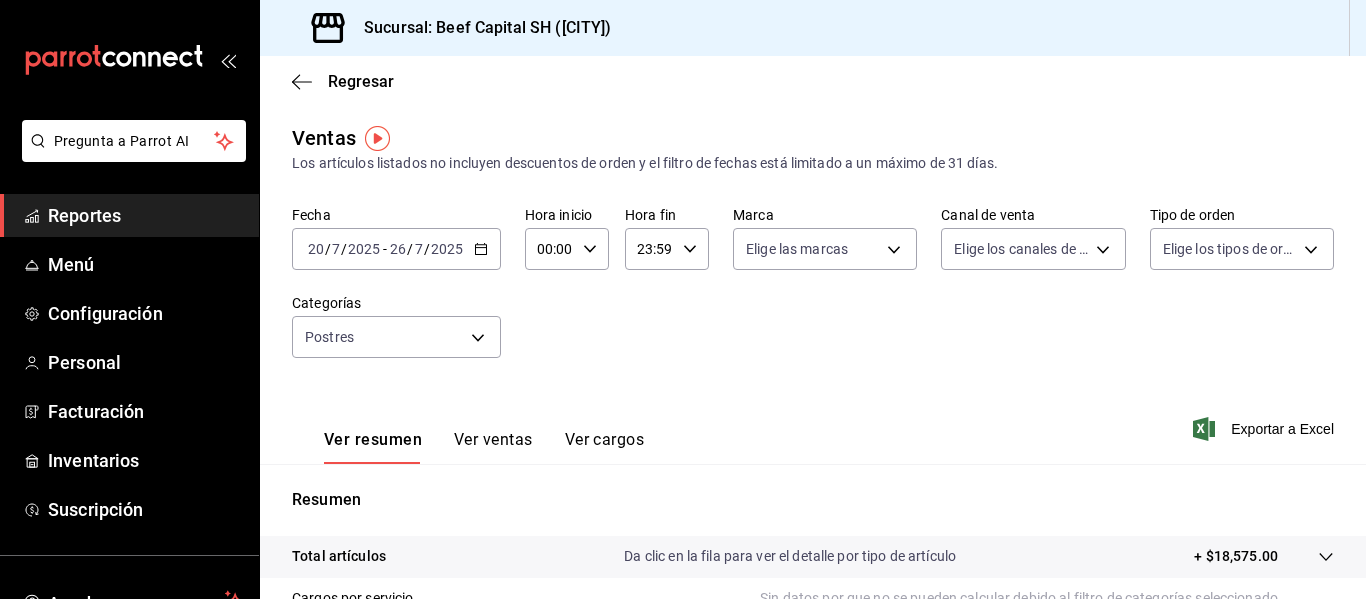 click on "[DATE] [DATE] - [DATE] [DATE]" at bounding box center (396, 249) 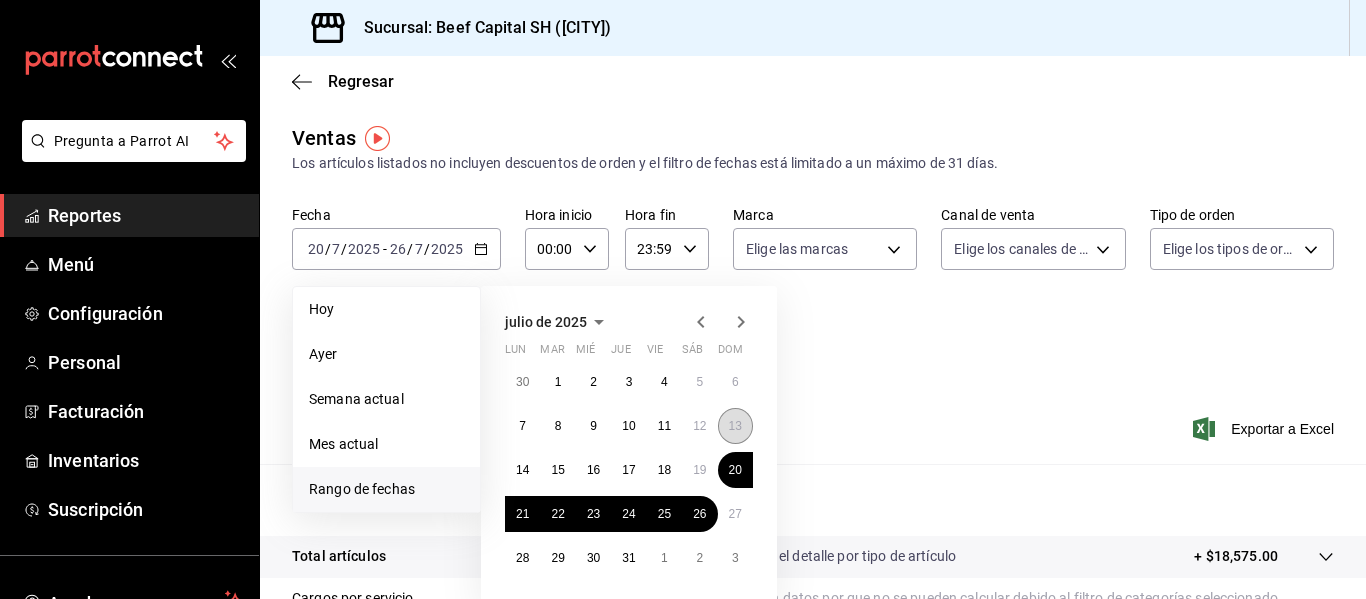 click on "13" at bounding box center [735, 426] 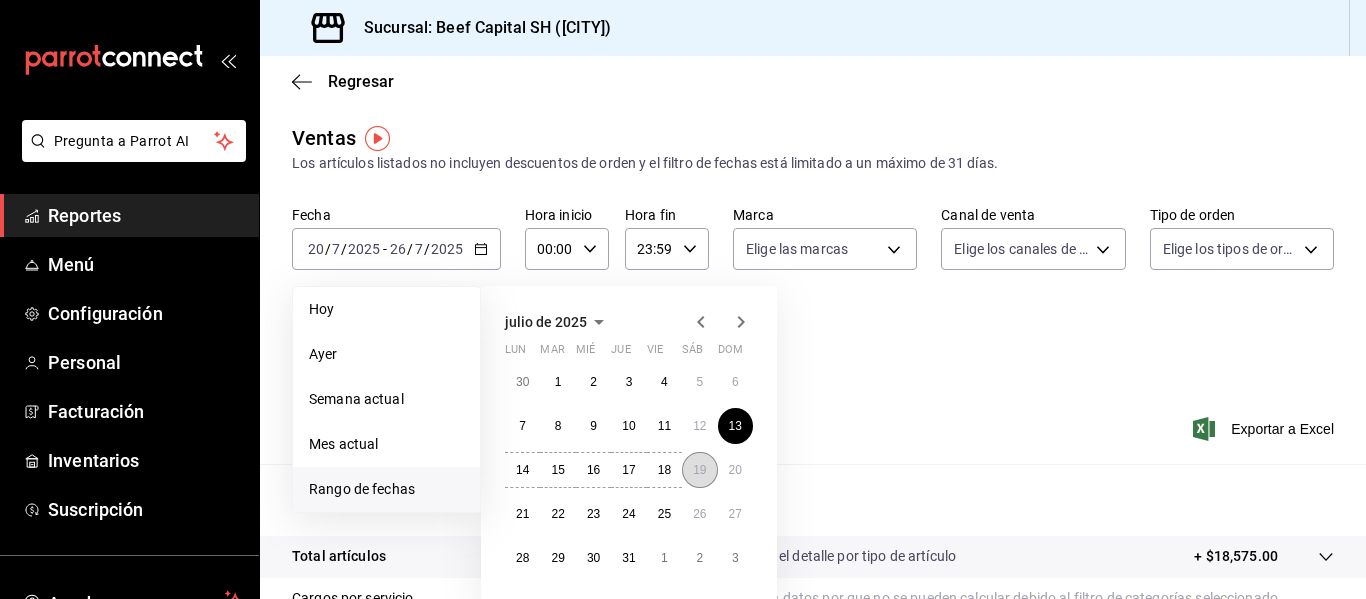 click on "19" at bounding box center (699, 470) 